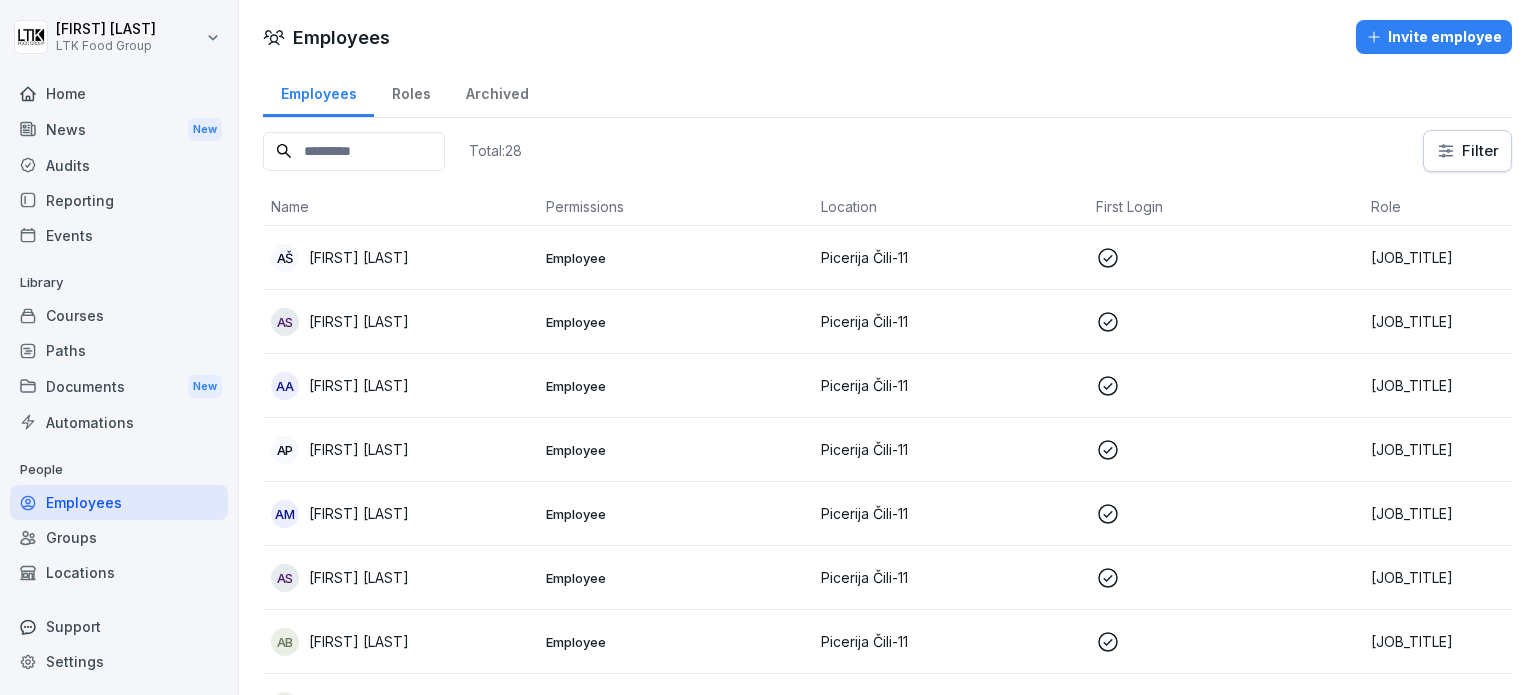 scroll, scrollTop: 0, scrollLeft: 0, axis: both 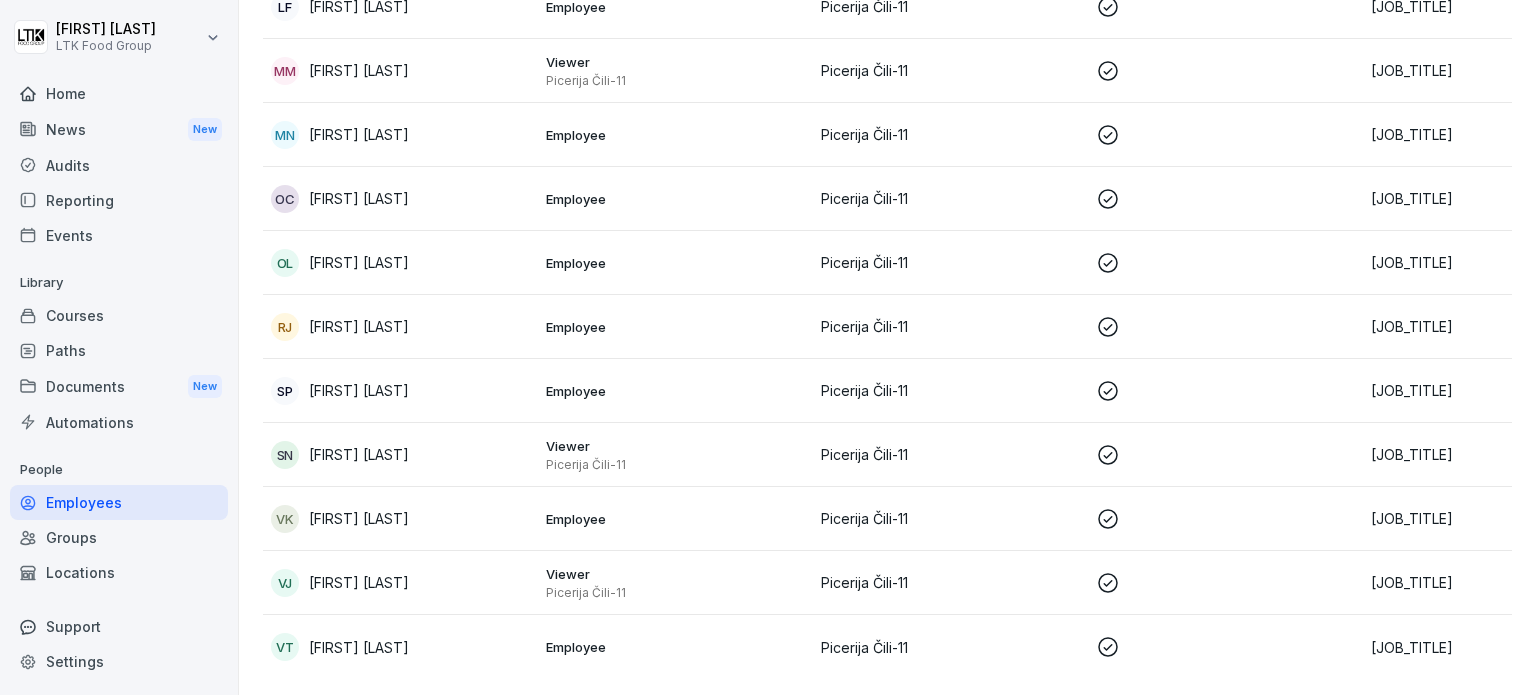 click on "SP Sabina Paškevič" at bounding box center (400, 391) 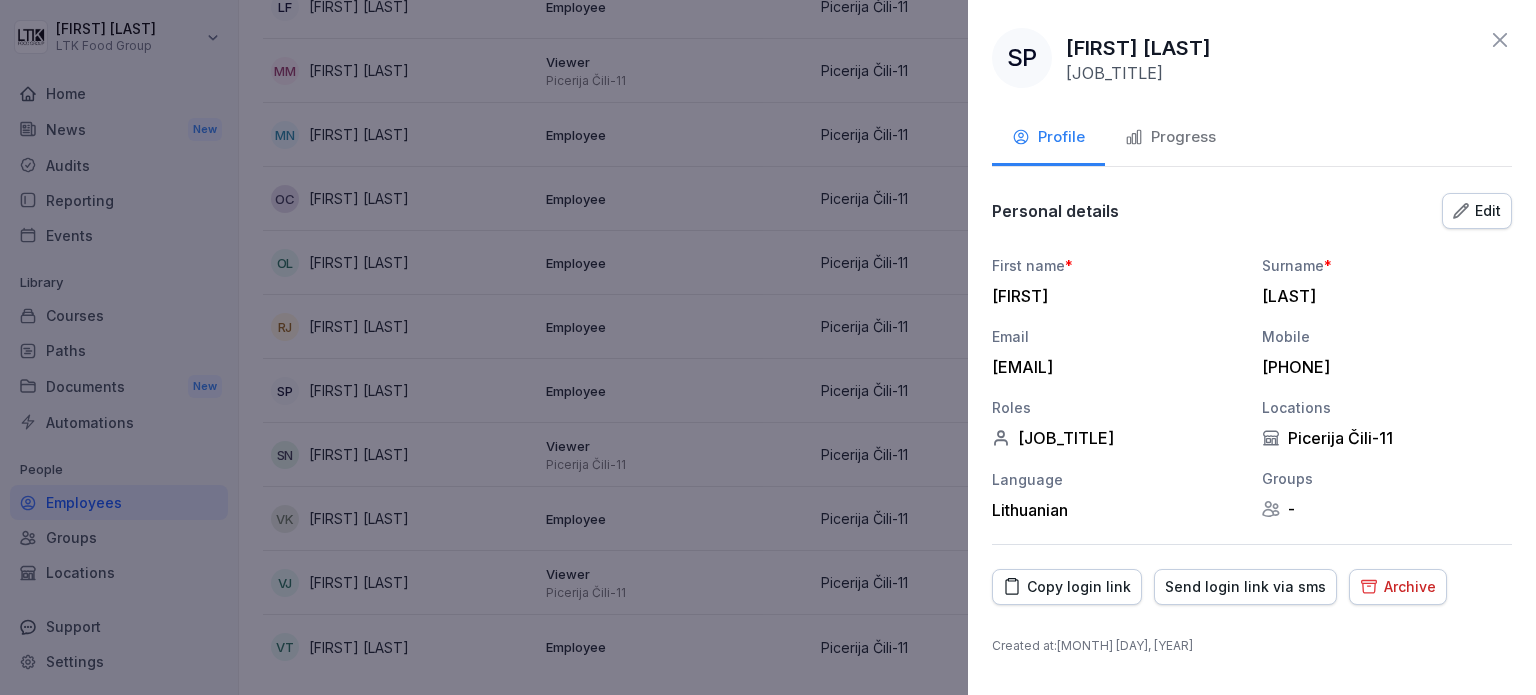 click 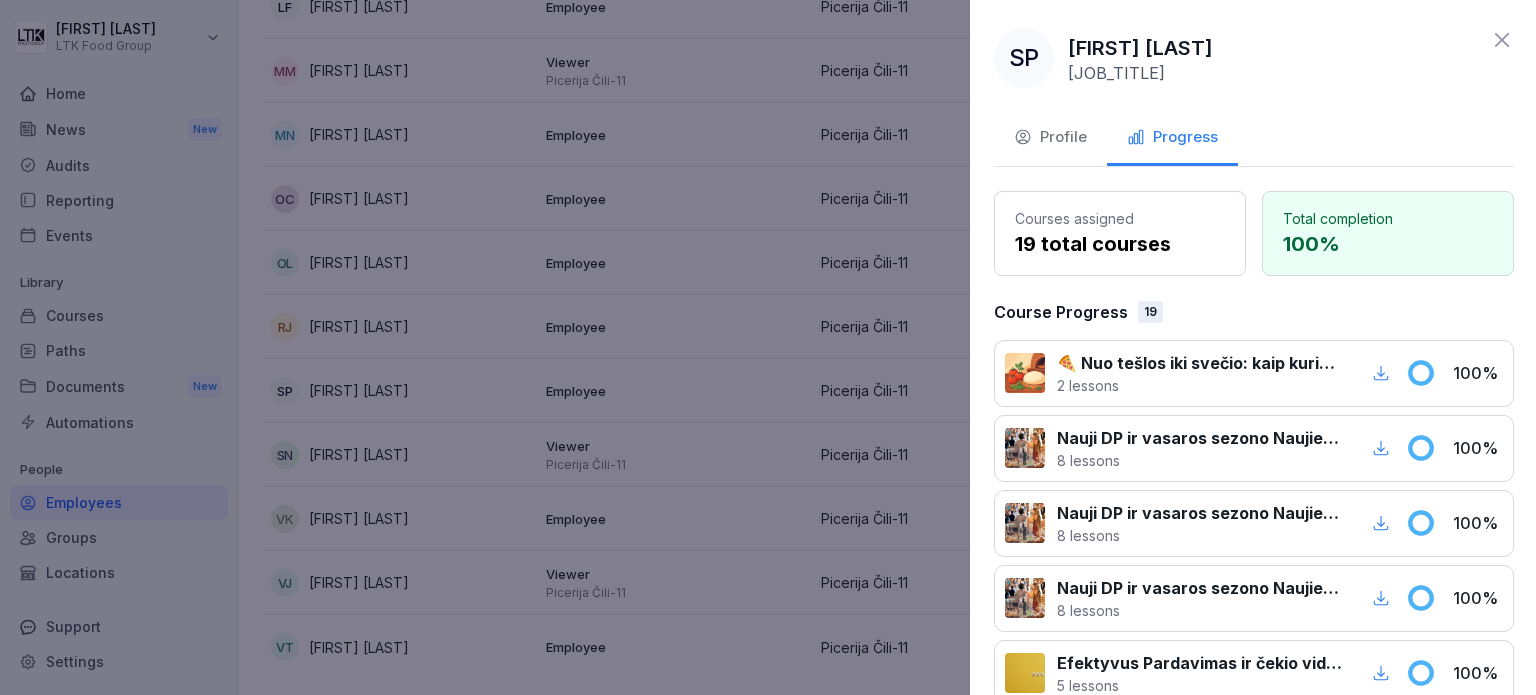 click at bounding box center (768, 347) 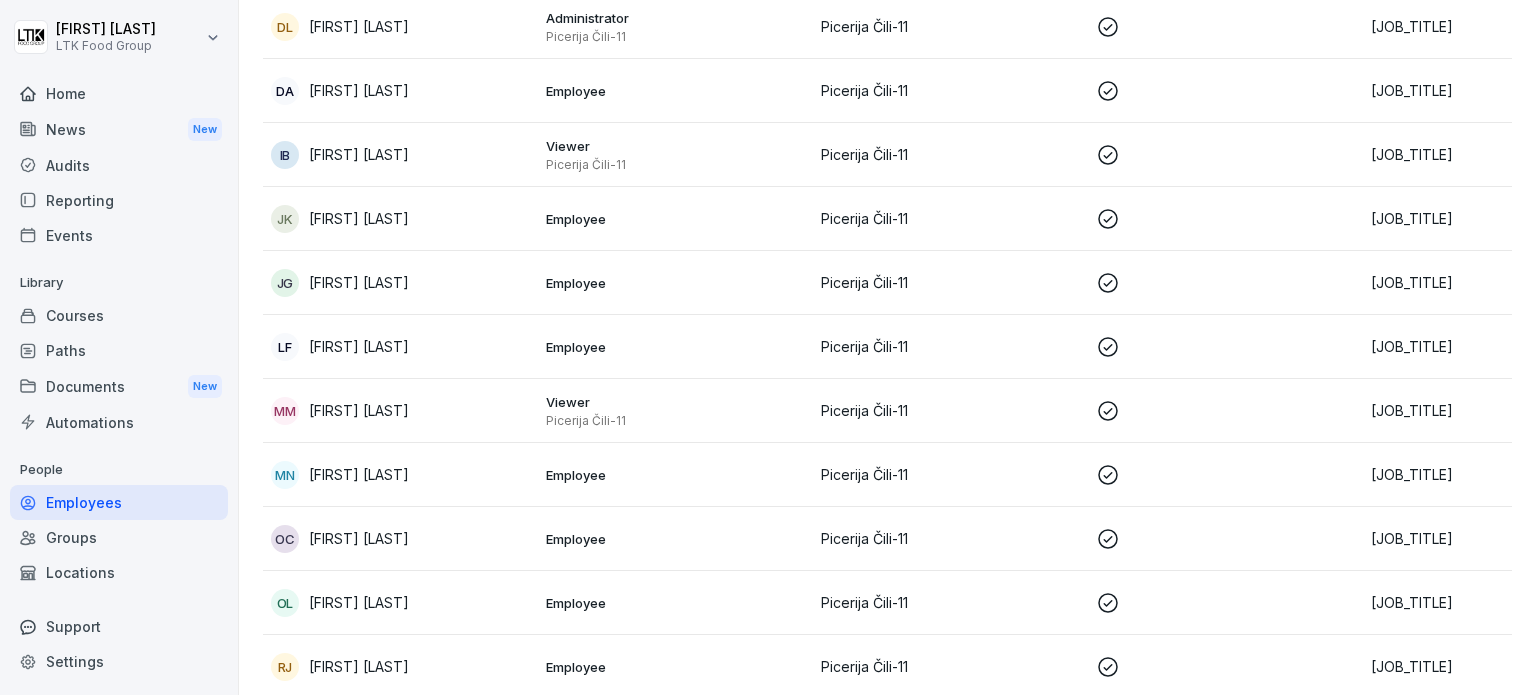 scroll, scrollTop: 968, scrollLeft: 0, axis: vertical 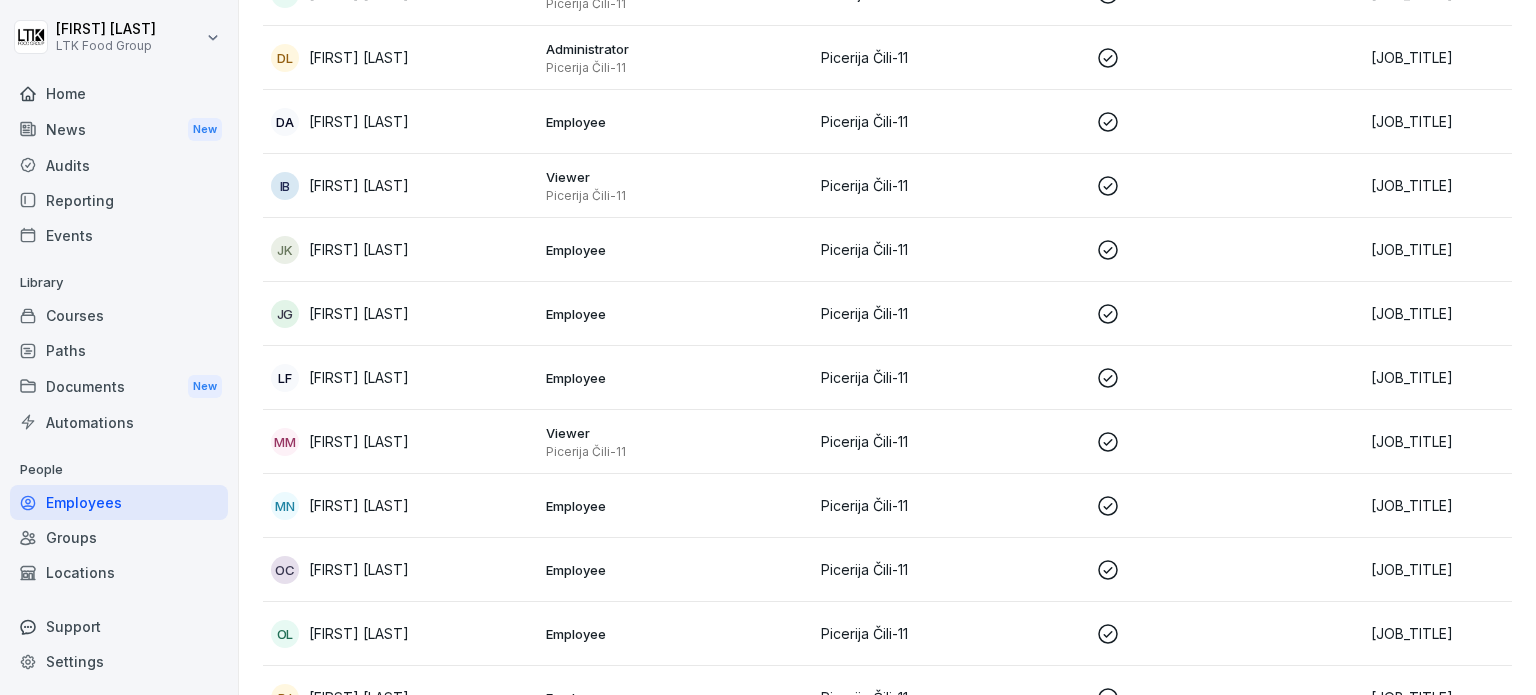 click on "DL Deimantė Lukė" at bounding box center (400, 58) 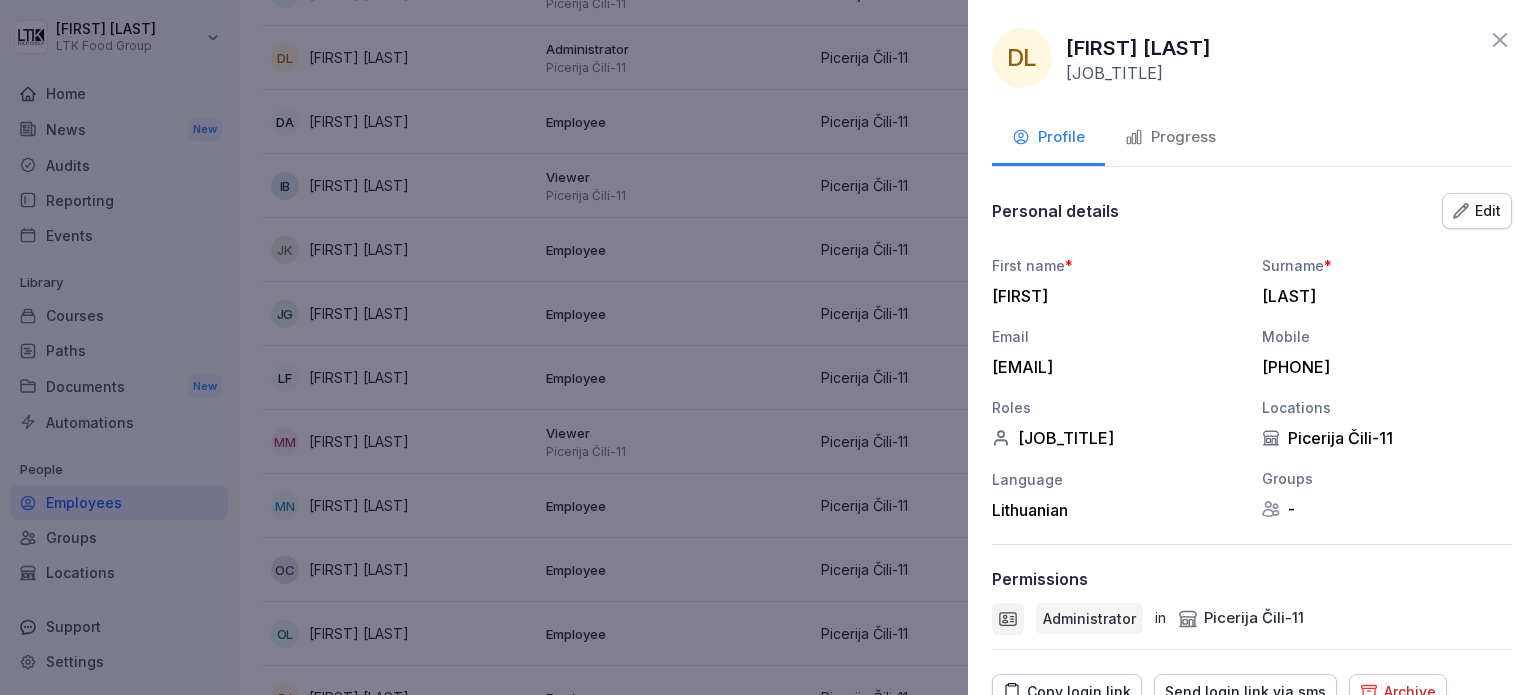 click on "Copy login link" at bounding box center (1067, 692) 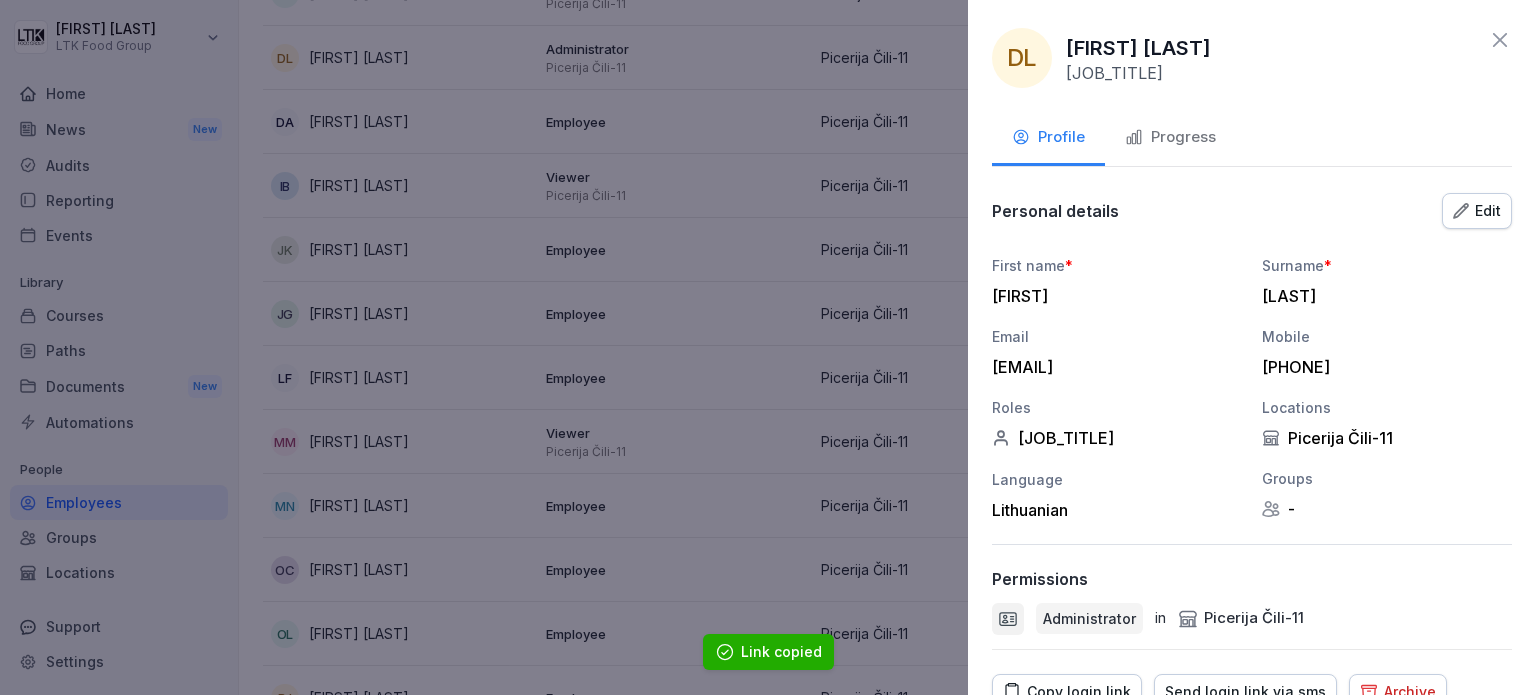 click 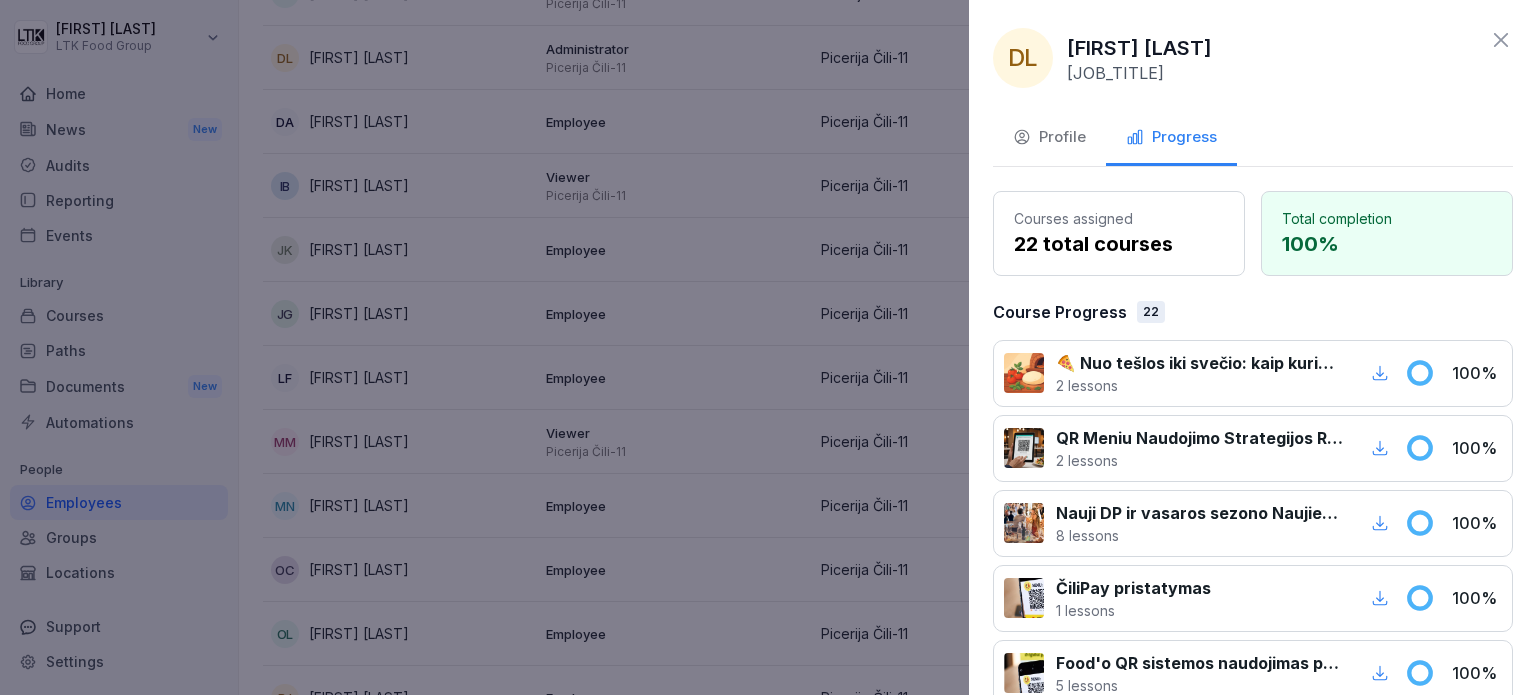 click at bounding box center (768, 347) 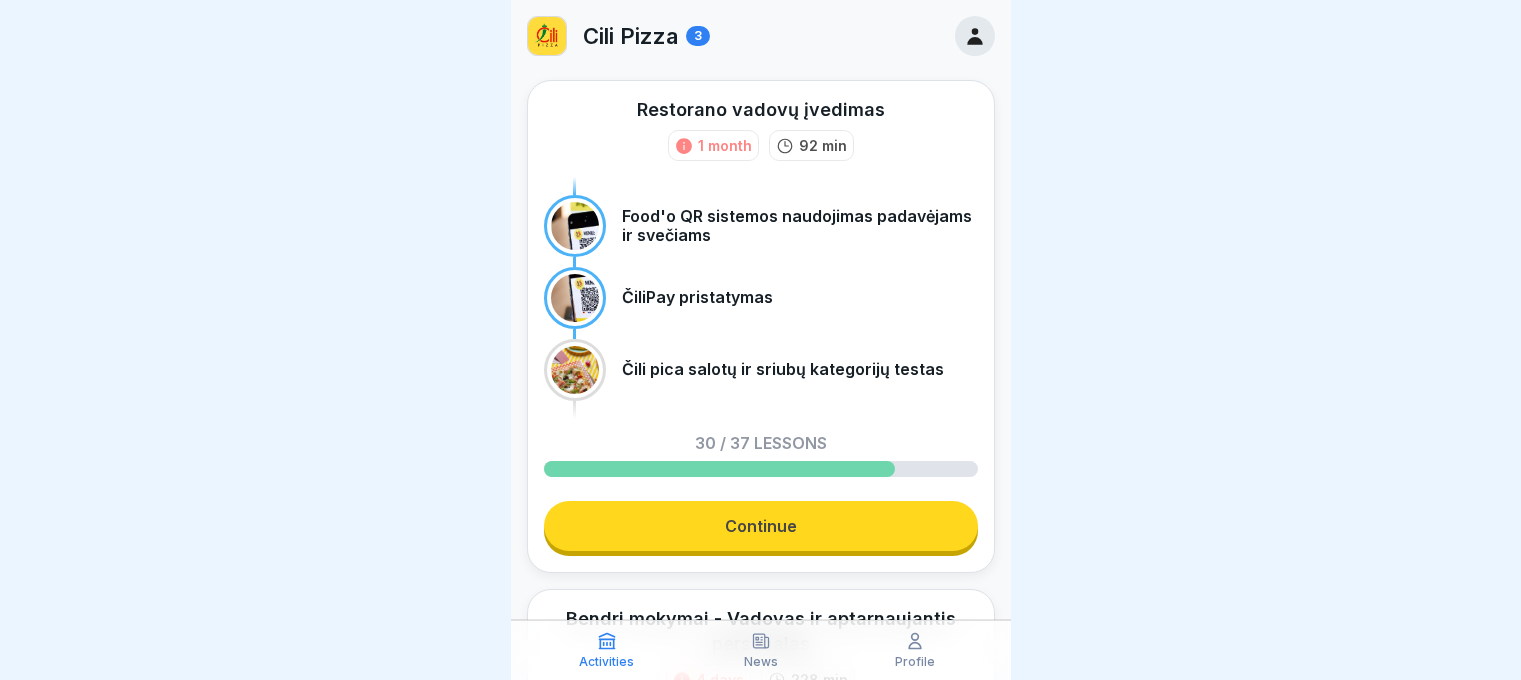 scroll, scrollTop: 0, scrollLeft: 0, axis: both 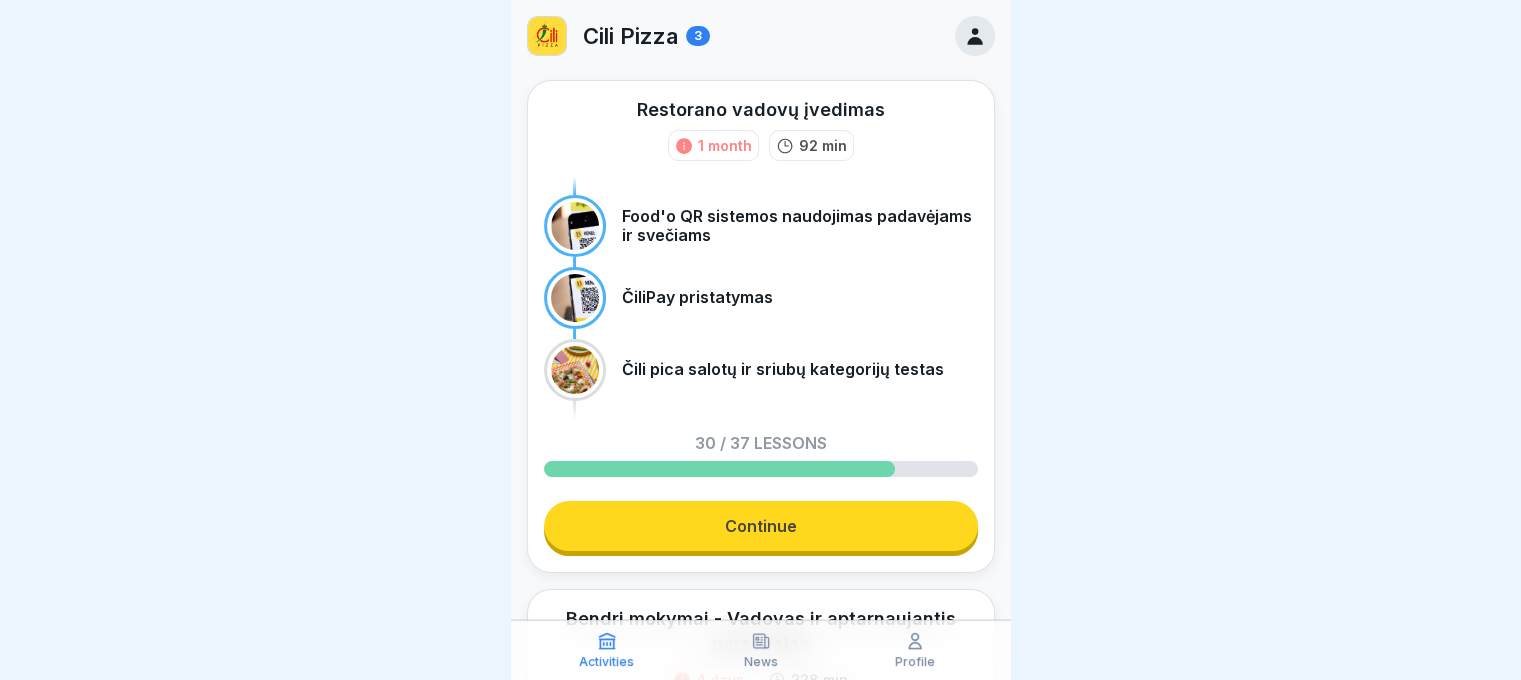 click on "Continue" at bounding box center (761, 526) 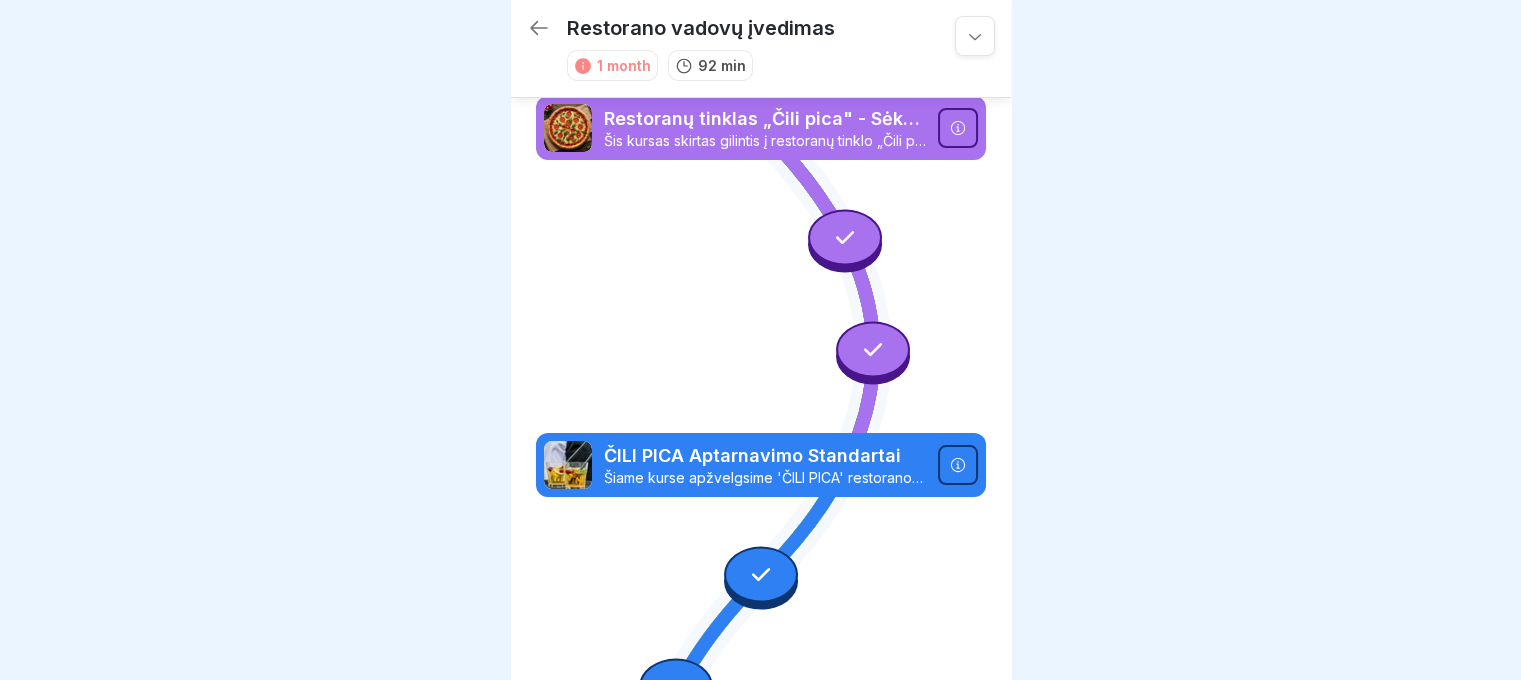 scroll, scrollTop: 8, scrollLeft: 0, axis: vertical 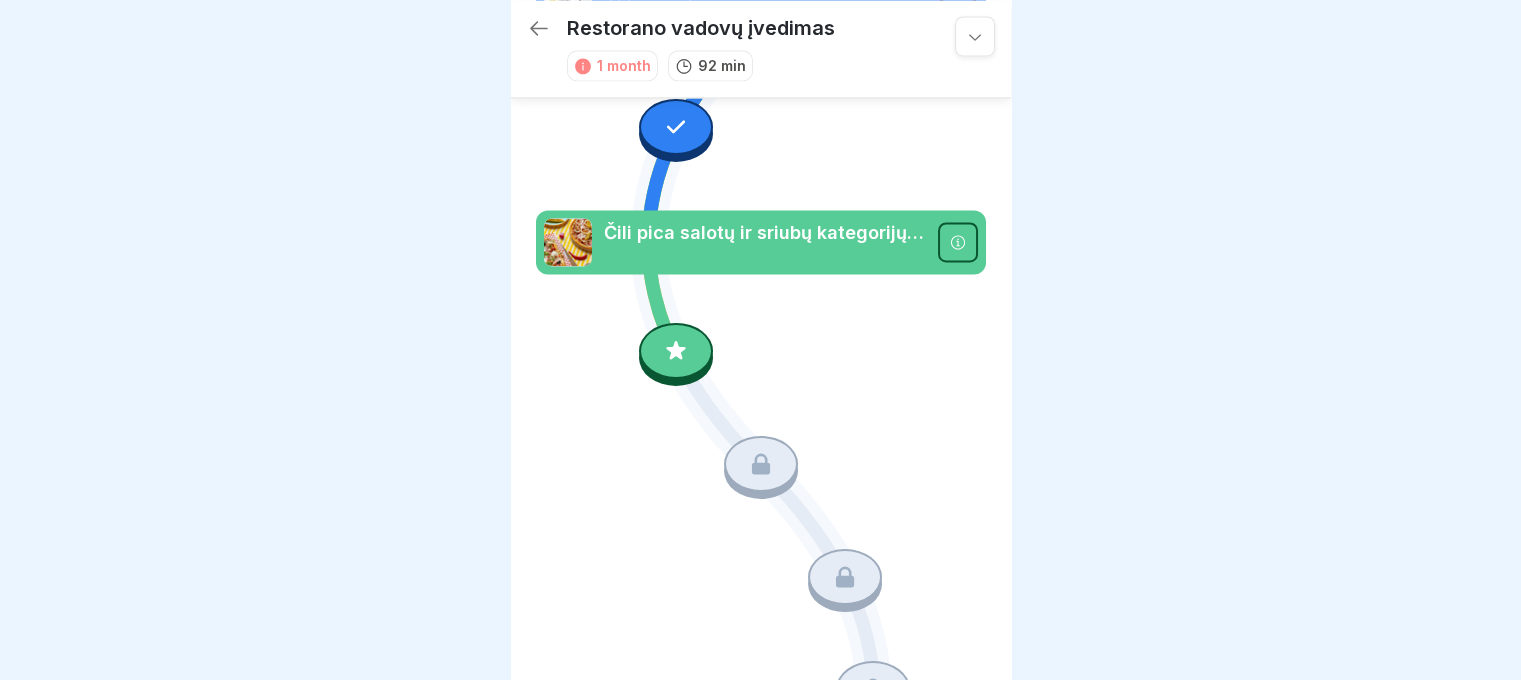click 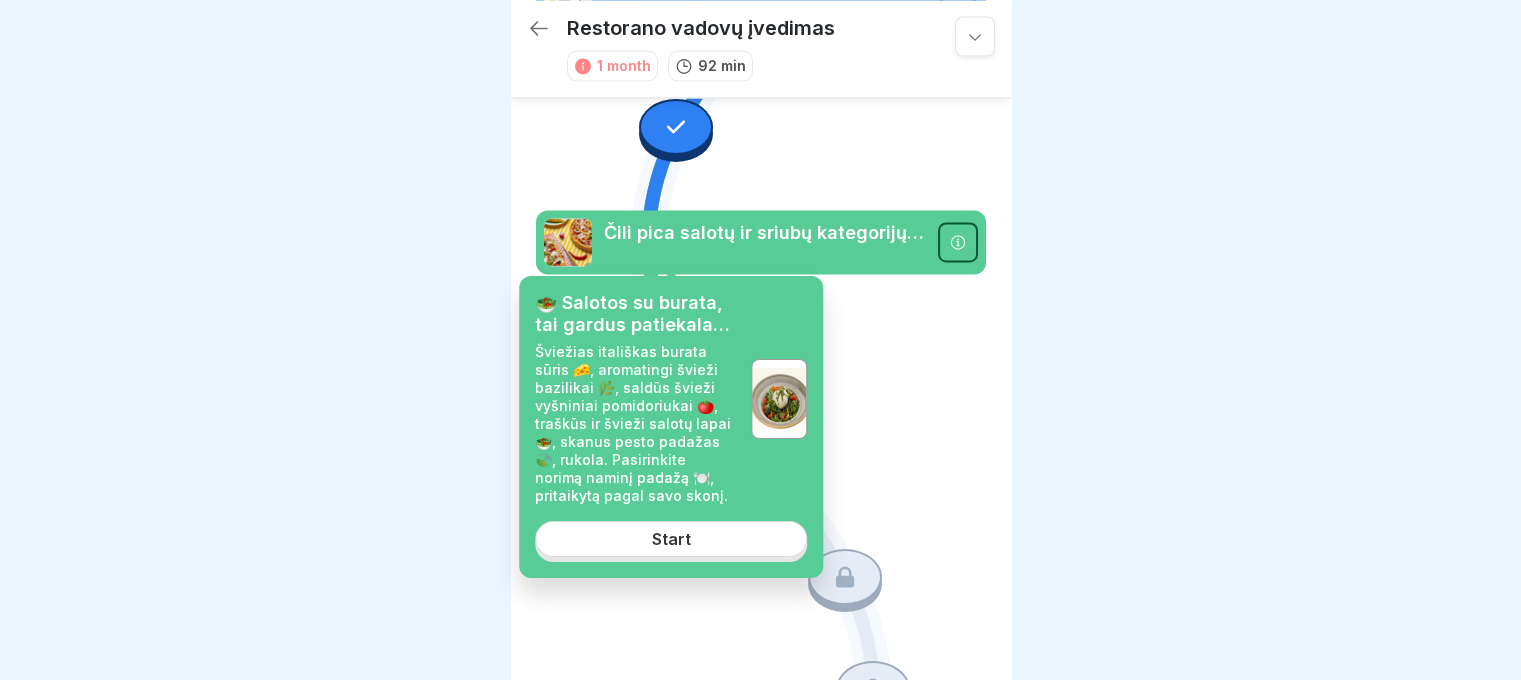 click on "Start" at bounding box center (671, 539) 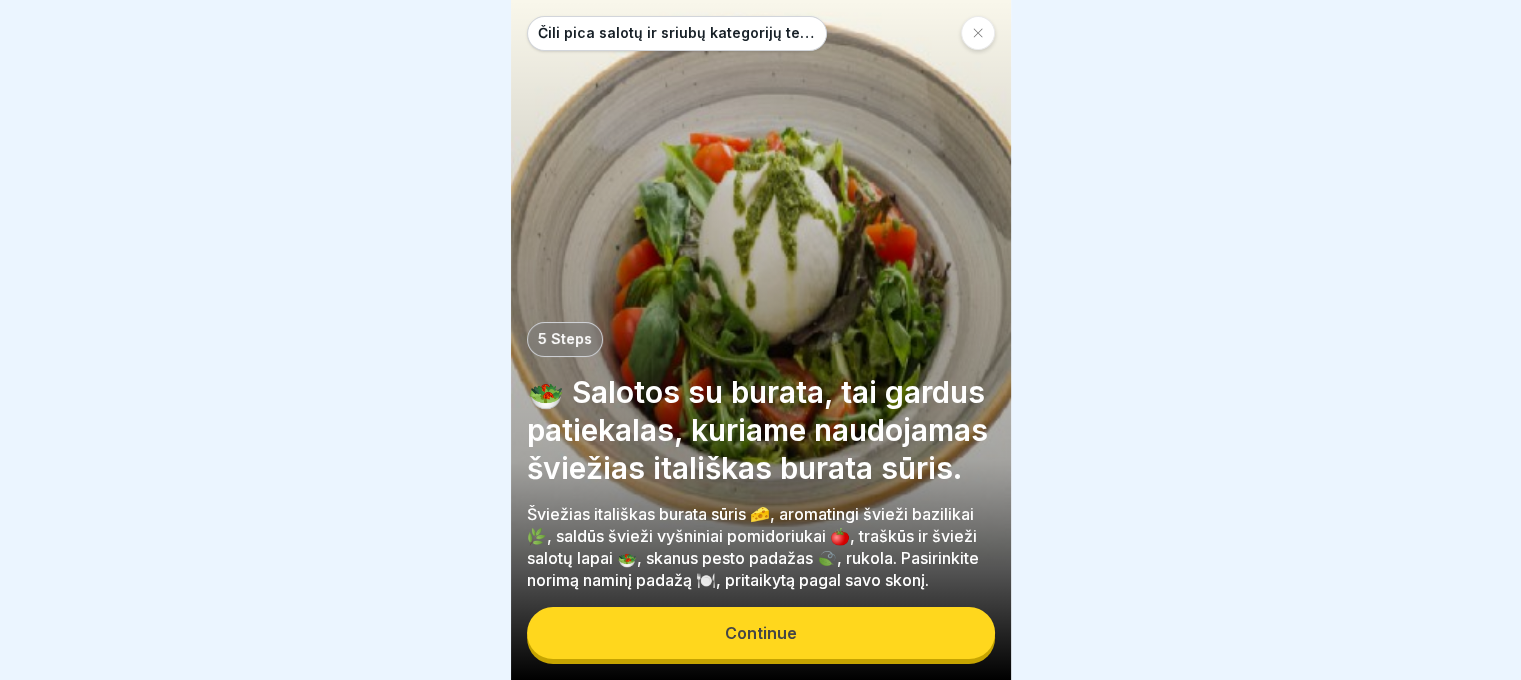 scroll, scrollTop: 0, scrollLeft: 0, axis: both 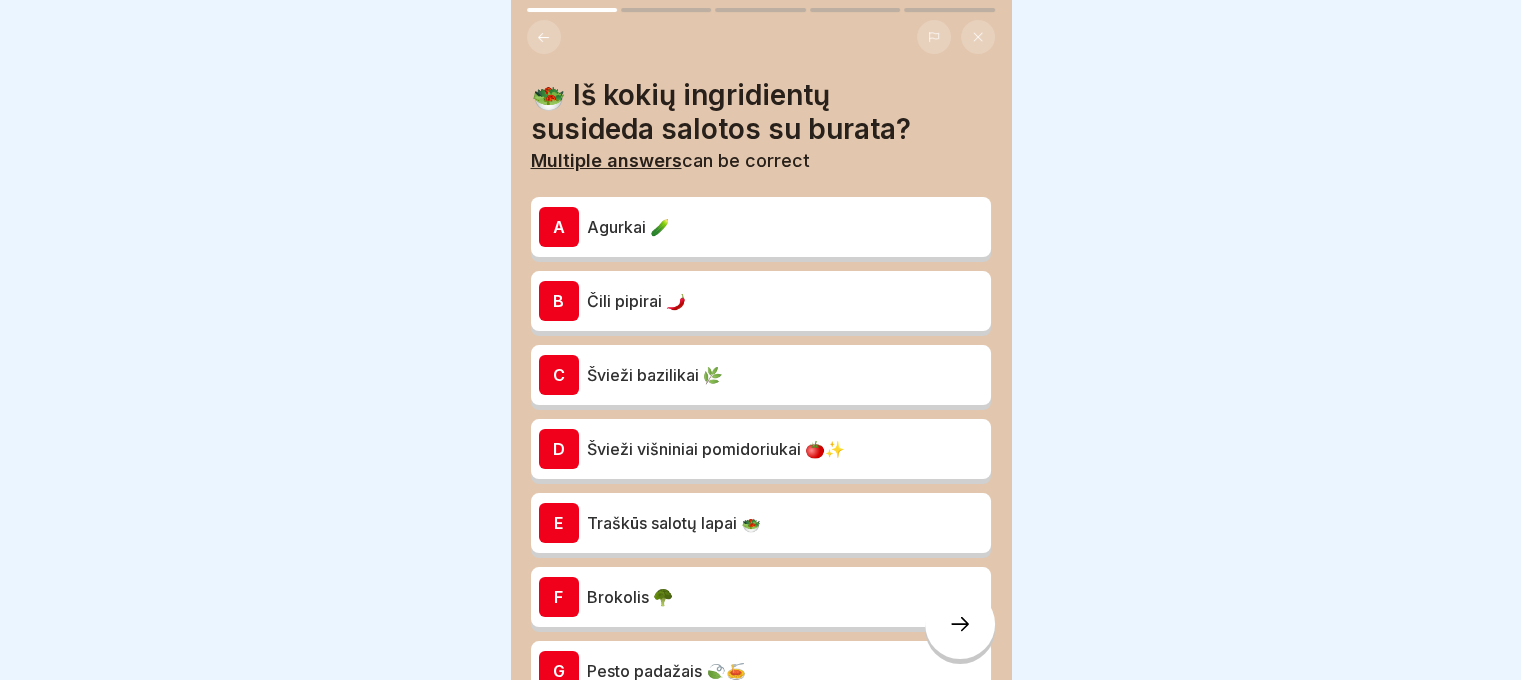 click on "A Agurkai 🥒 B Čili pipirai 🌶️ C Švieži bazilikai 🌿 D Švieži višniniai pomidoriukai 🍅✨ E Traškūs salotų lapai 🥗 F Brokolis 🥦 G Pesto padažais 🍃🍝 H Rukola🥗 I Kopūstas 🥬 J Šviežias itališkas burata sūris 🧀🇮🇹" at bounding box center (761, 565) 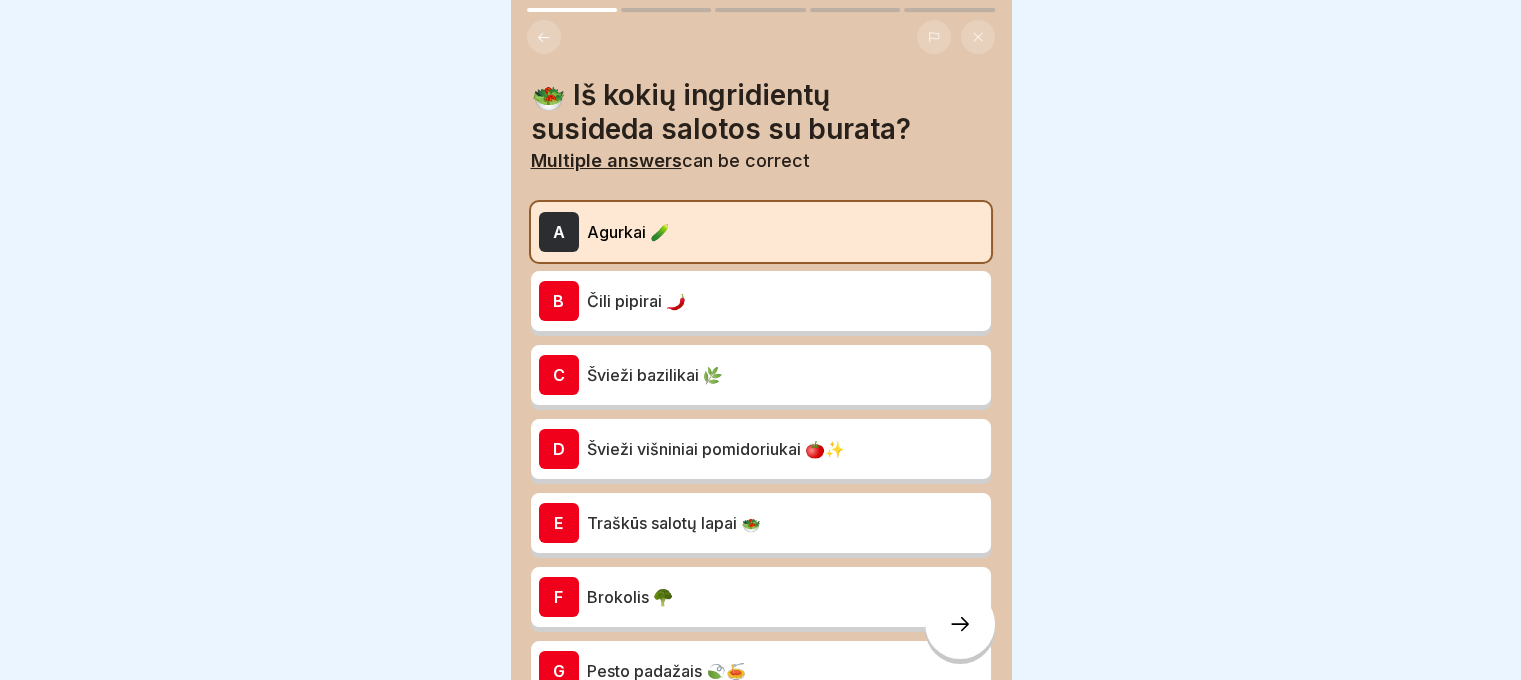 click on "B Čili pipirai 🌶️" at bounding box center [761, 301] 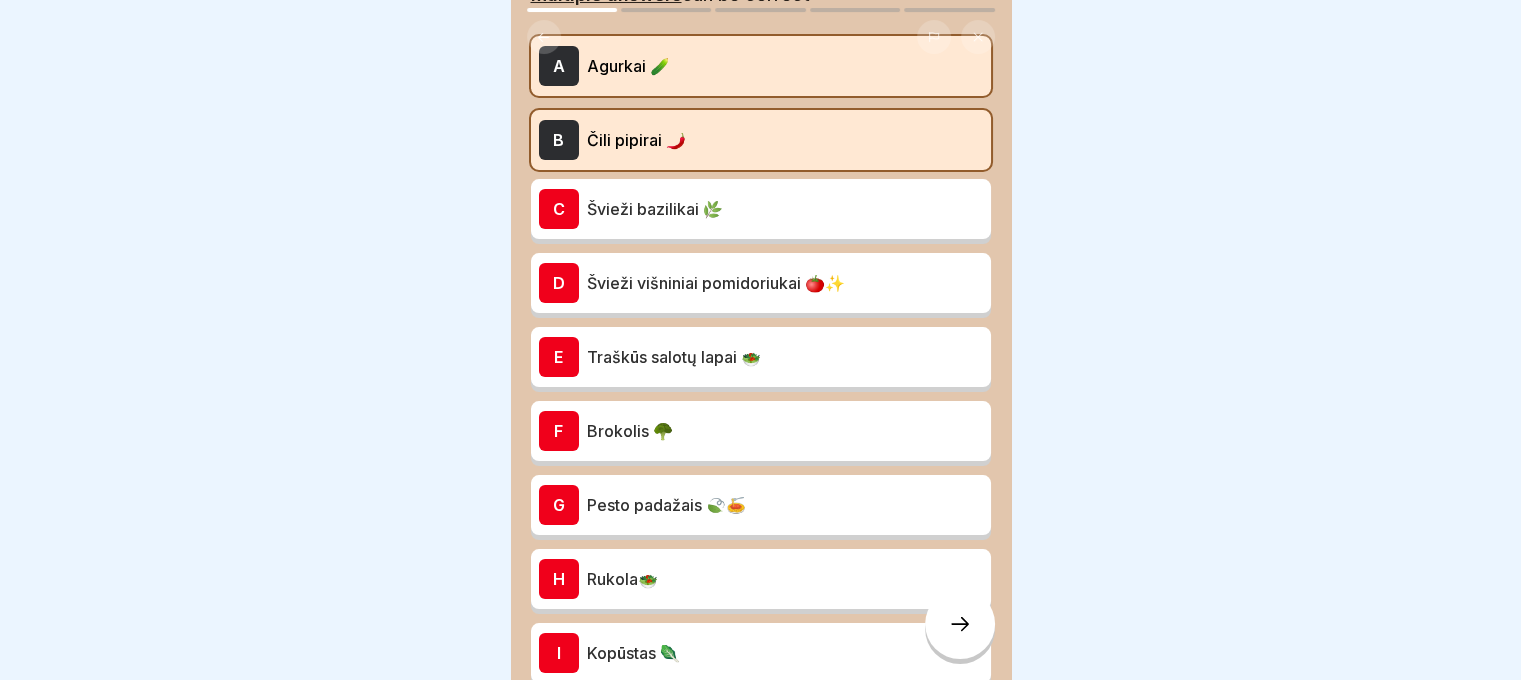 scroll, scrollTop: 200, scrollLeft: 0, axis: vertical 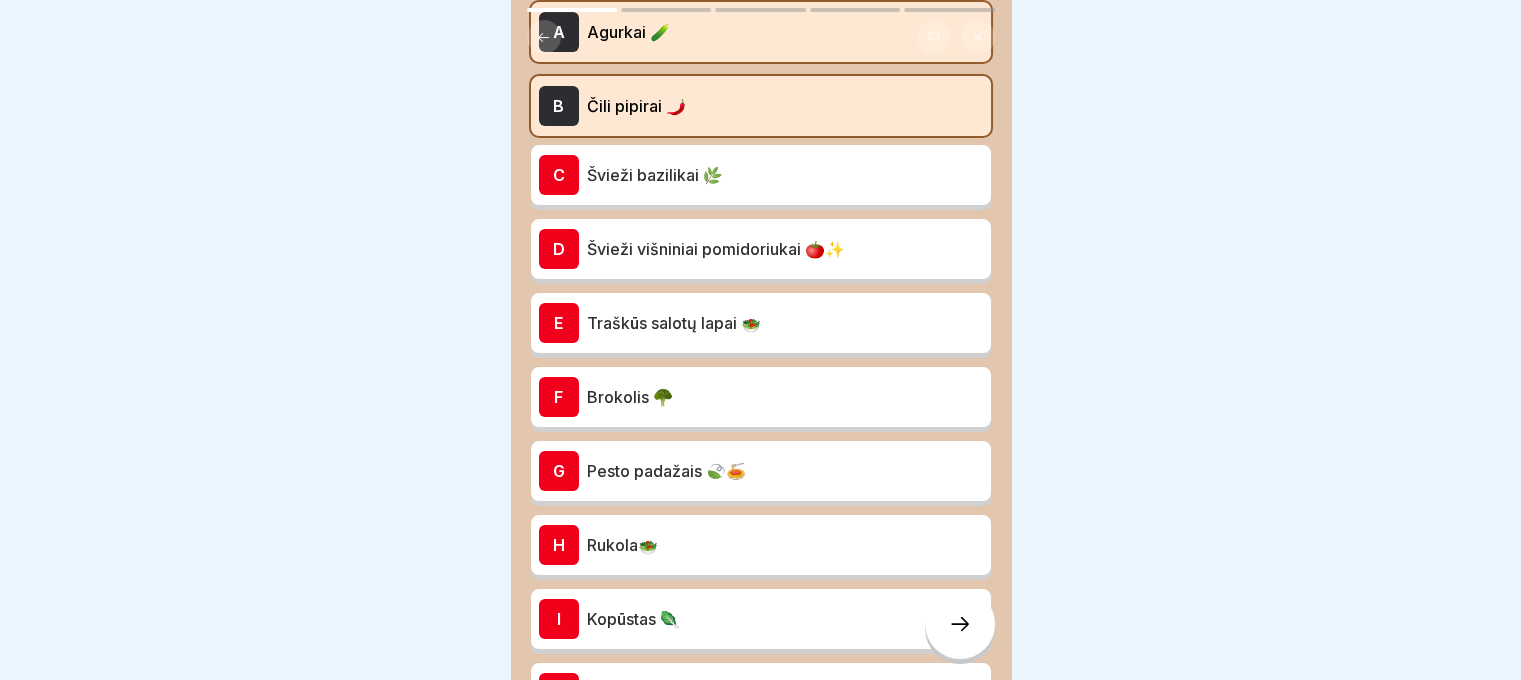 click on "Švieži bazilikai 🌿" at bounding box center (785, 175) 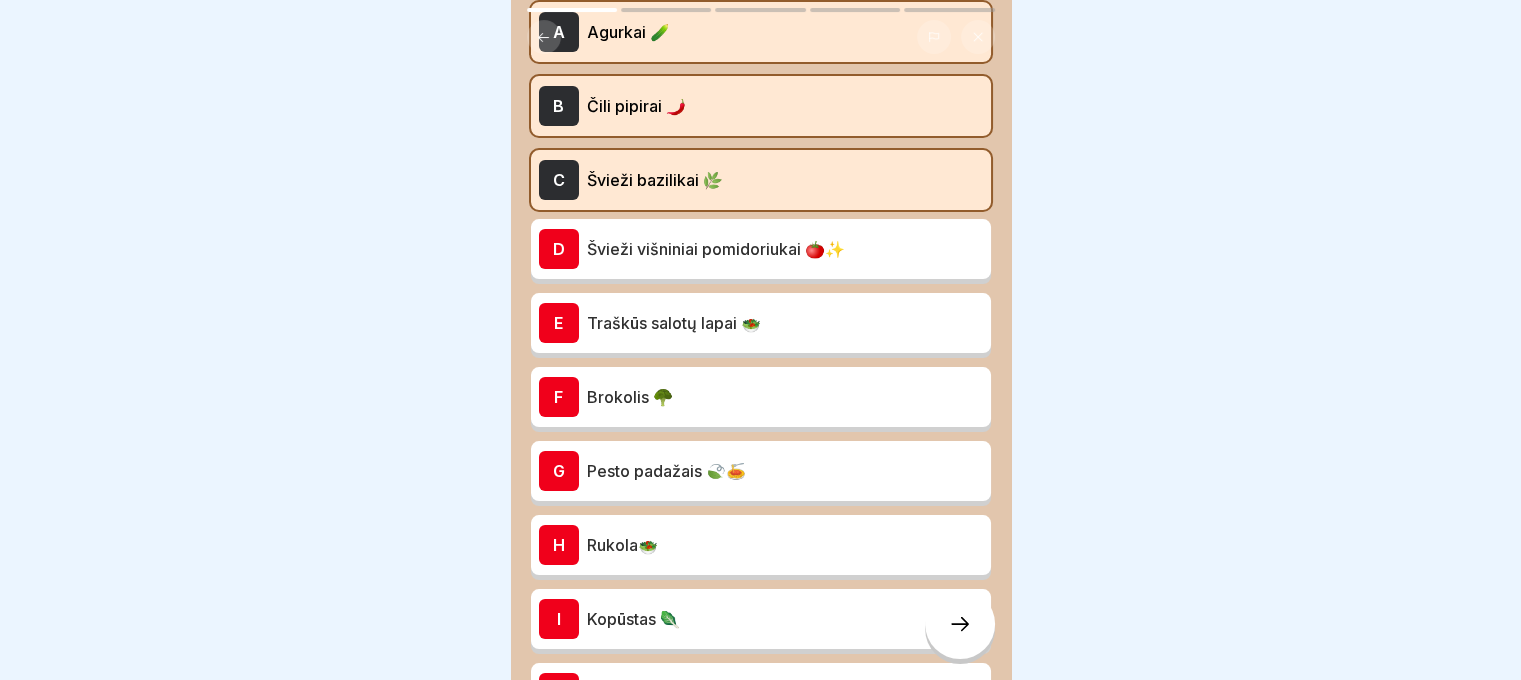 click on "D Švieži višniniai pomidoriukai 🍅✨" at bounding box center [761, 249] 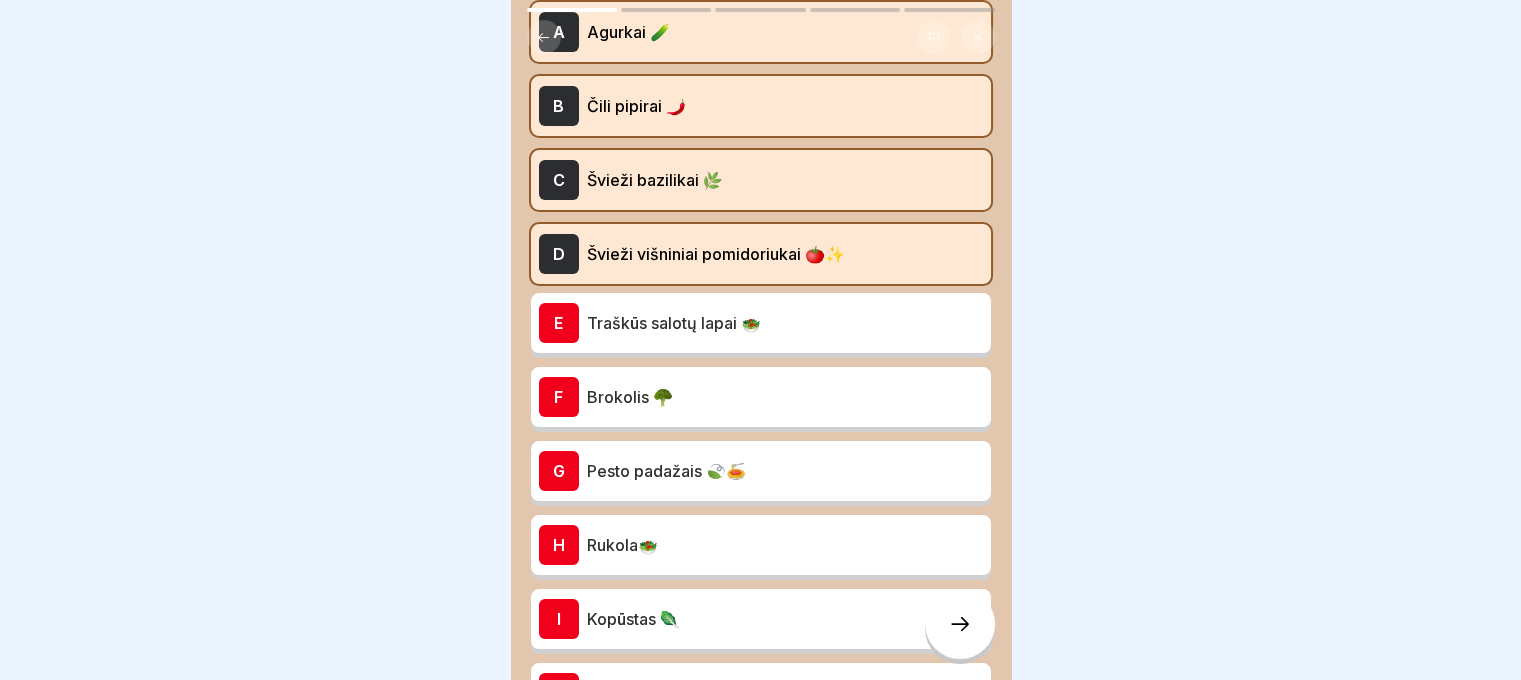 click on "E Traškūs salotų lapai 🥗" at bounding box center [761, 323] 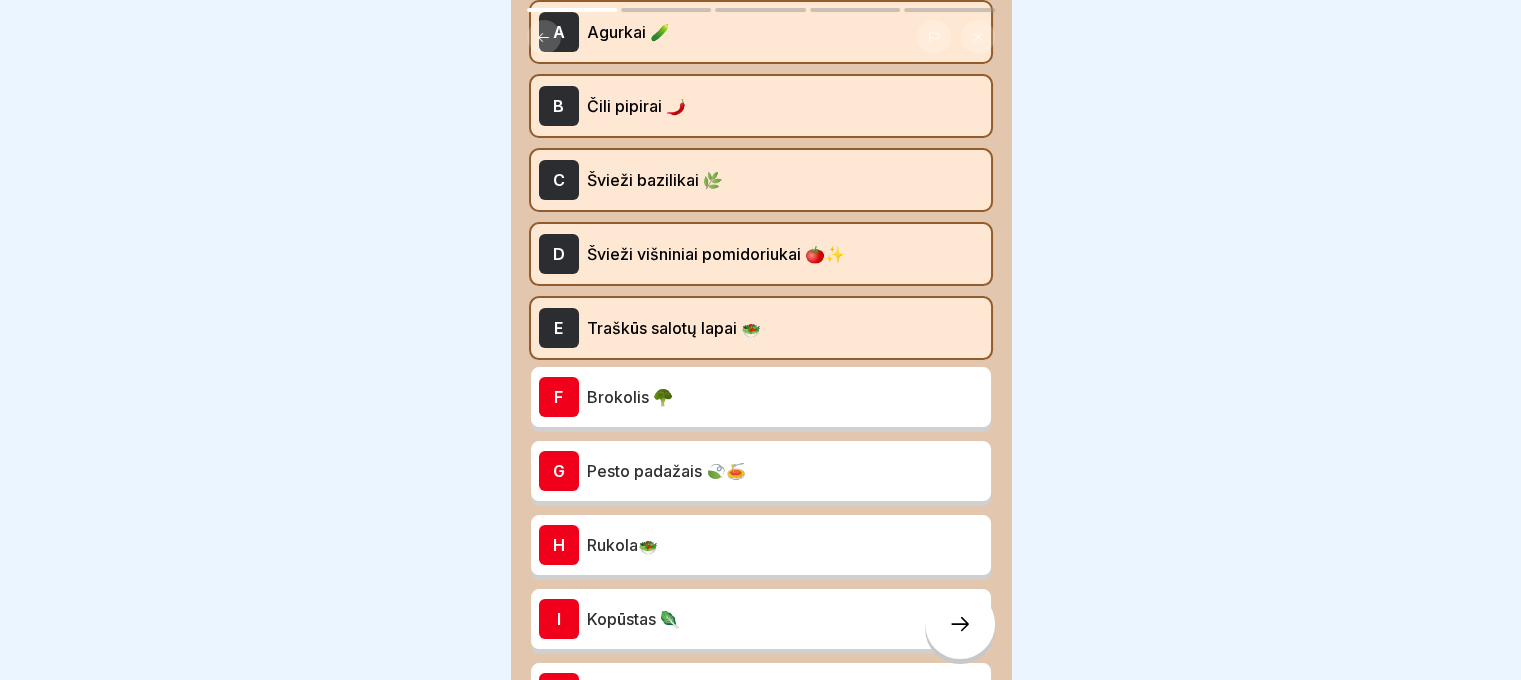 click on "F Brokolis 🥦" at bounding box center [761, 397] 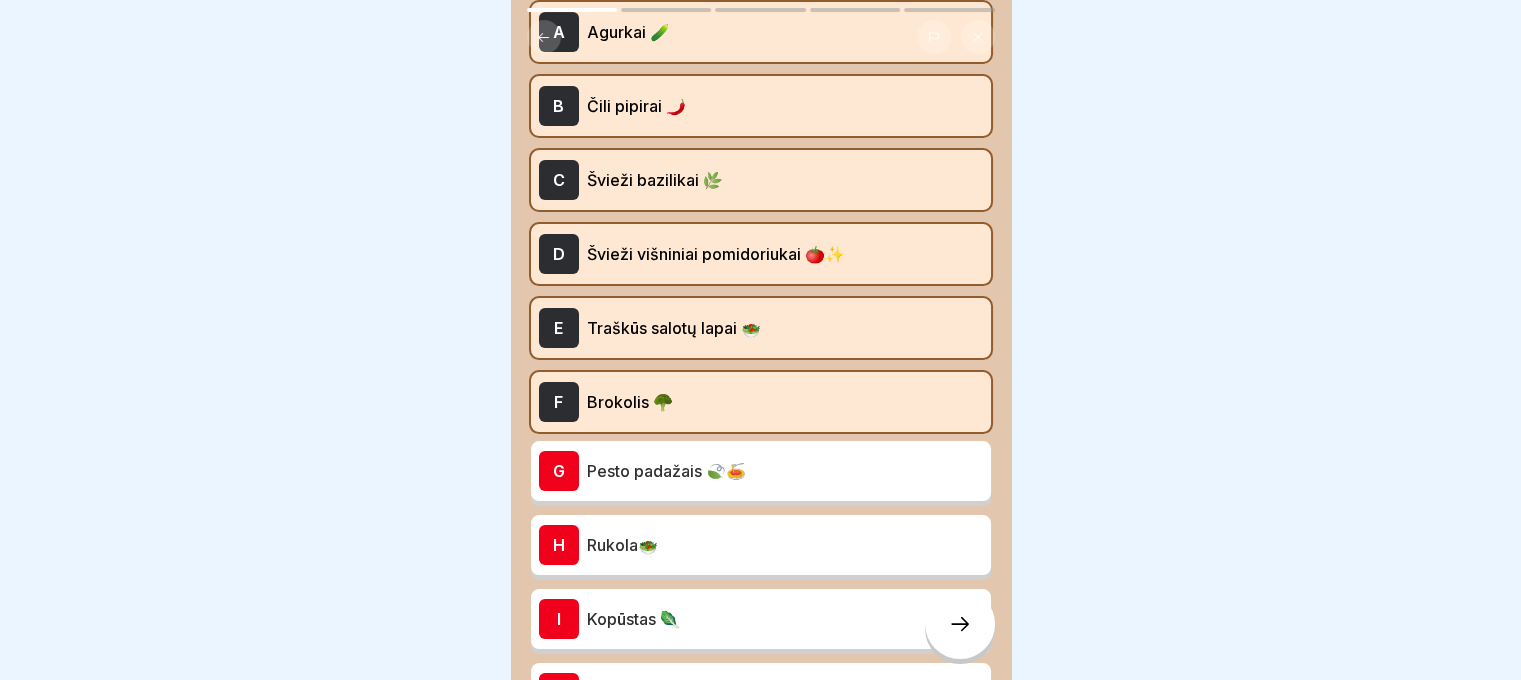 click on "Pesto padažais 🍃🍝" at bounding box center (785, 471) 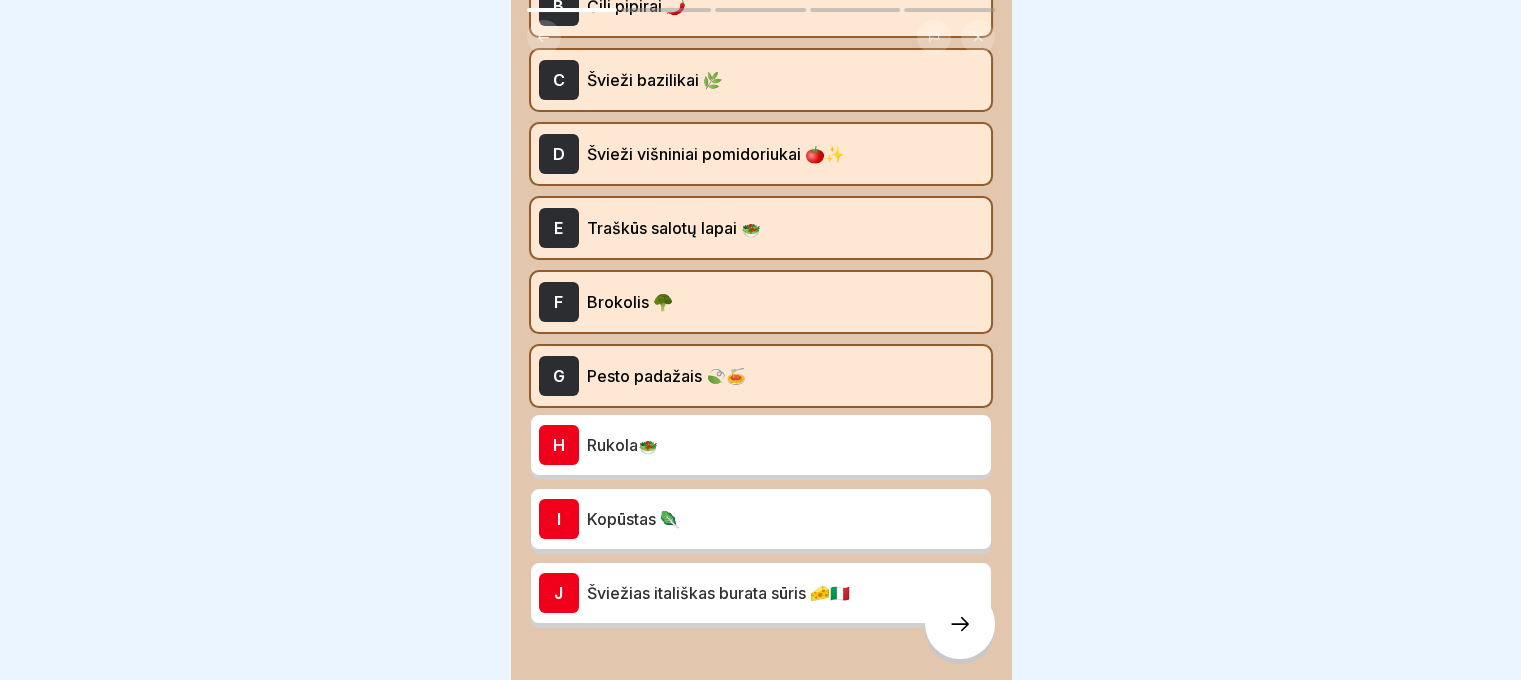 scroll, scrollTop: 368, scrollLeft: 0, axis: vertical 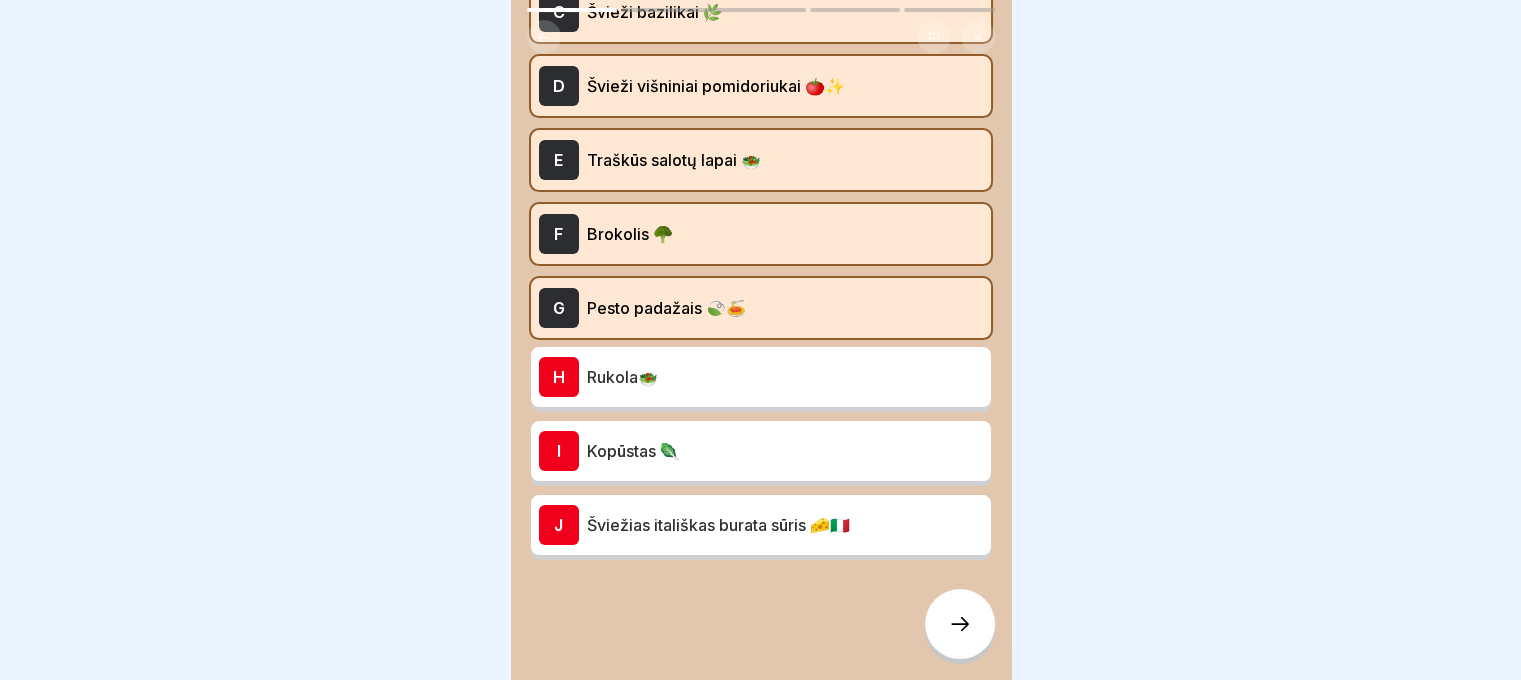 click on "H Rukola🥗" at bounding box center [761, 377] 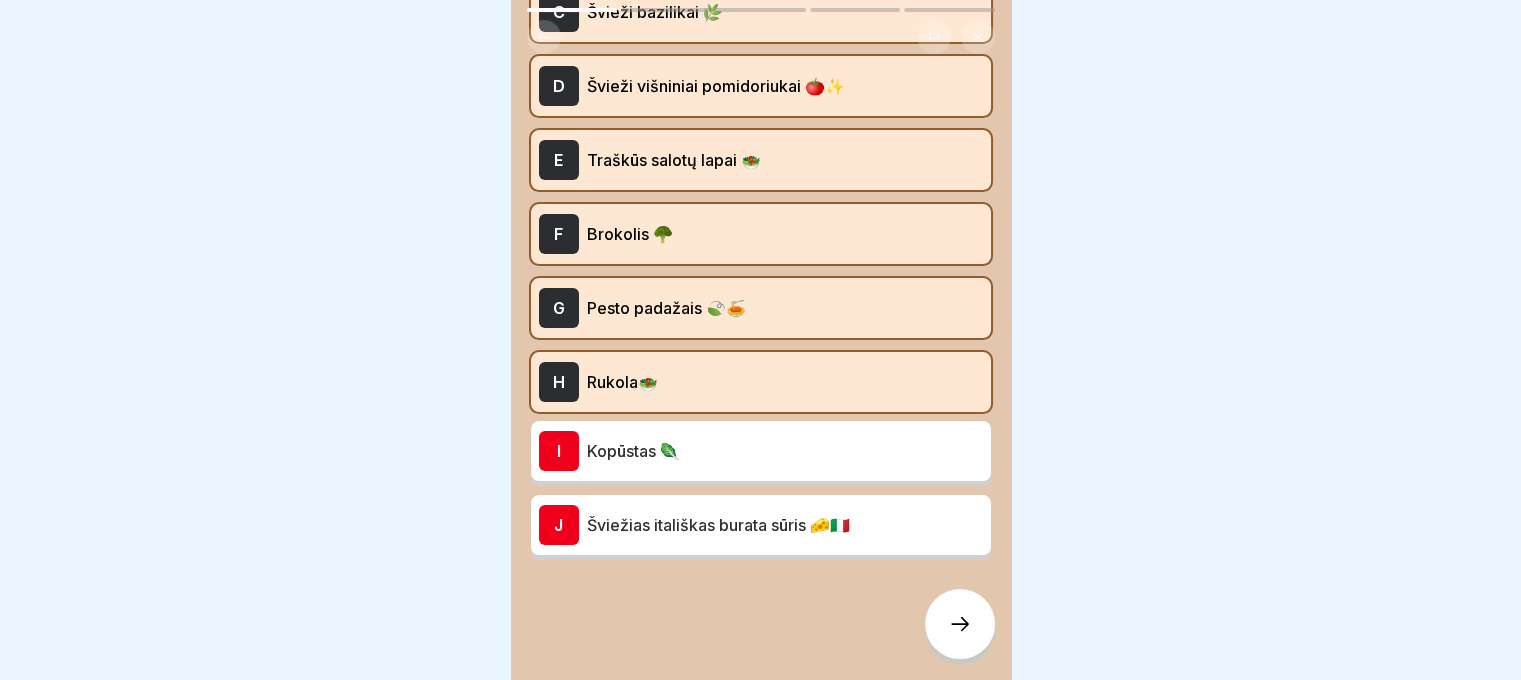 click on "Kopūstas 🥬" at bounding box center [785, 451] 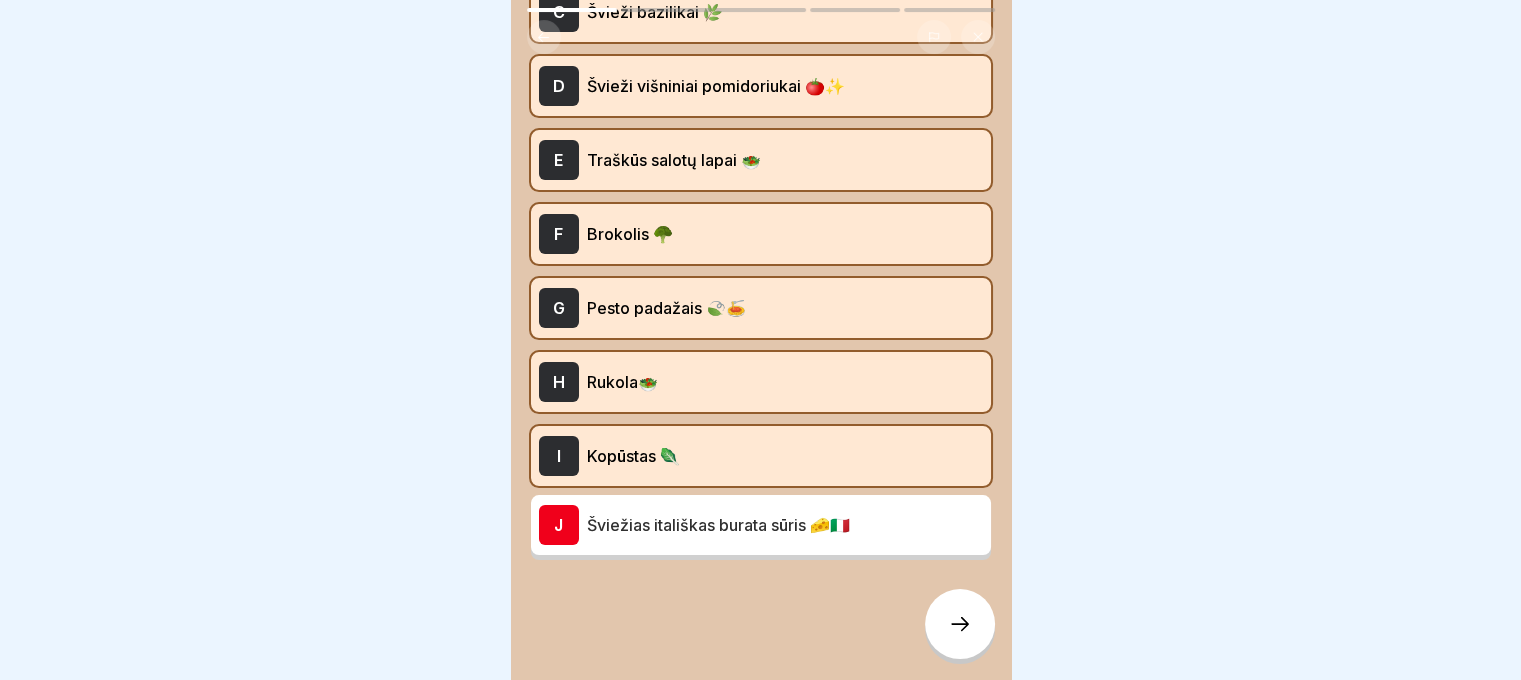 click on "Šviežias itališkas burata sūris 🧀🇮🇹" at bounding box center (785, 525) 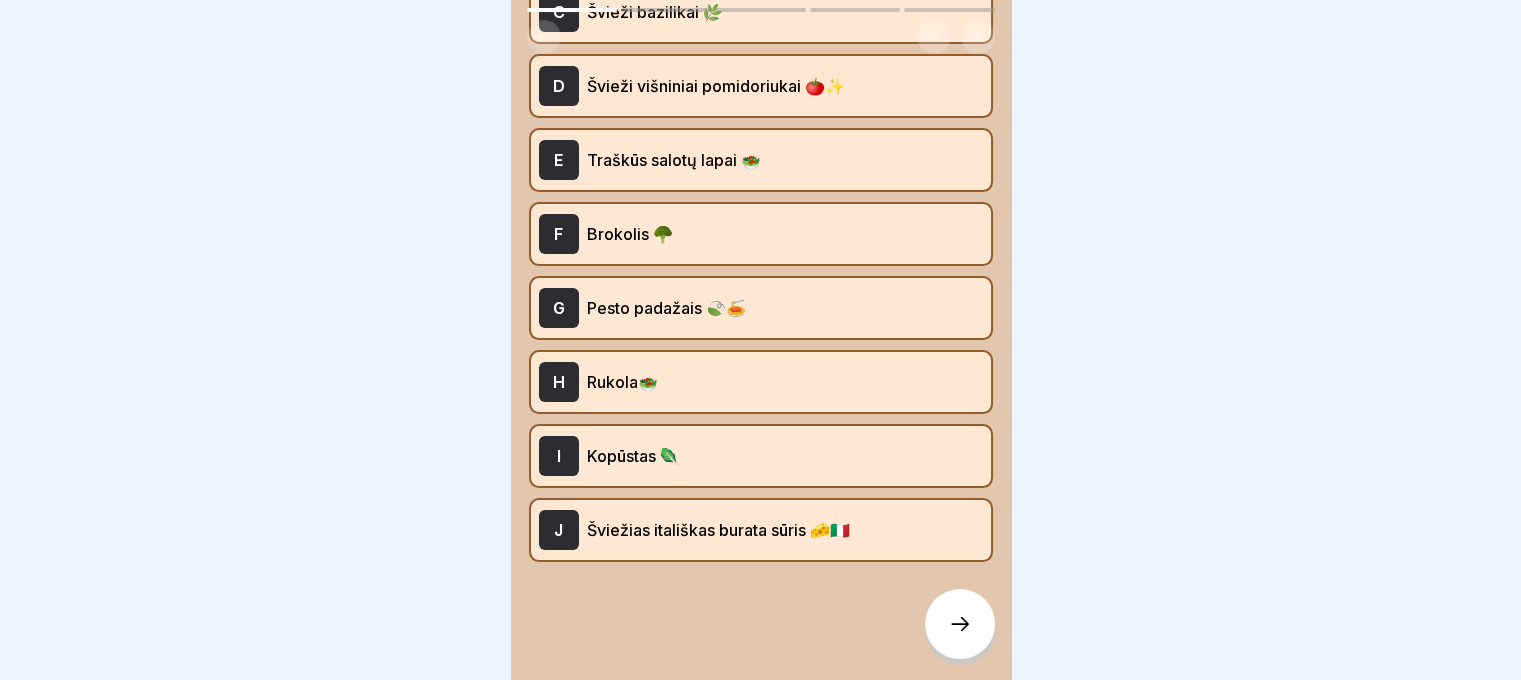 click 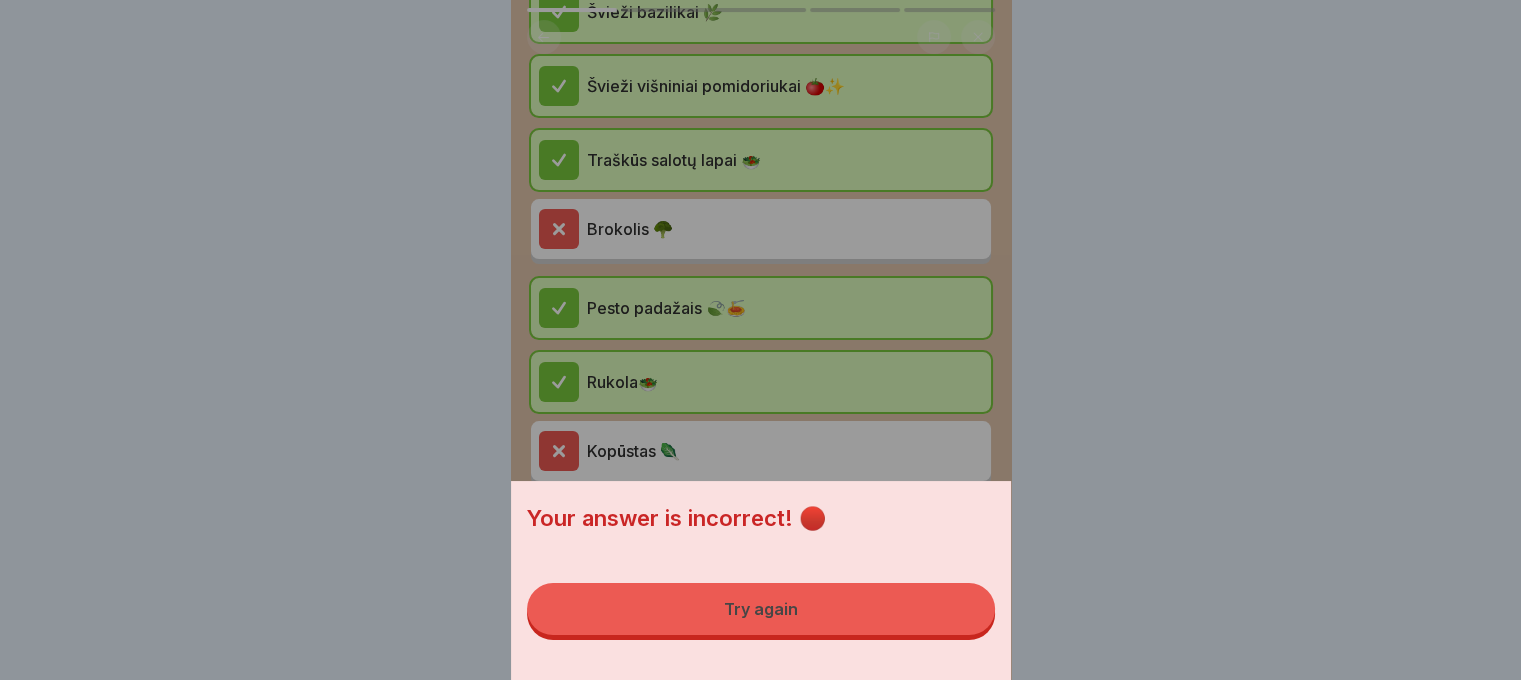 click on "Try again" at bounding box center (761, 609) 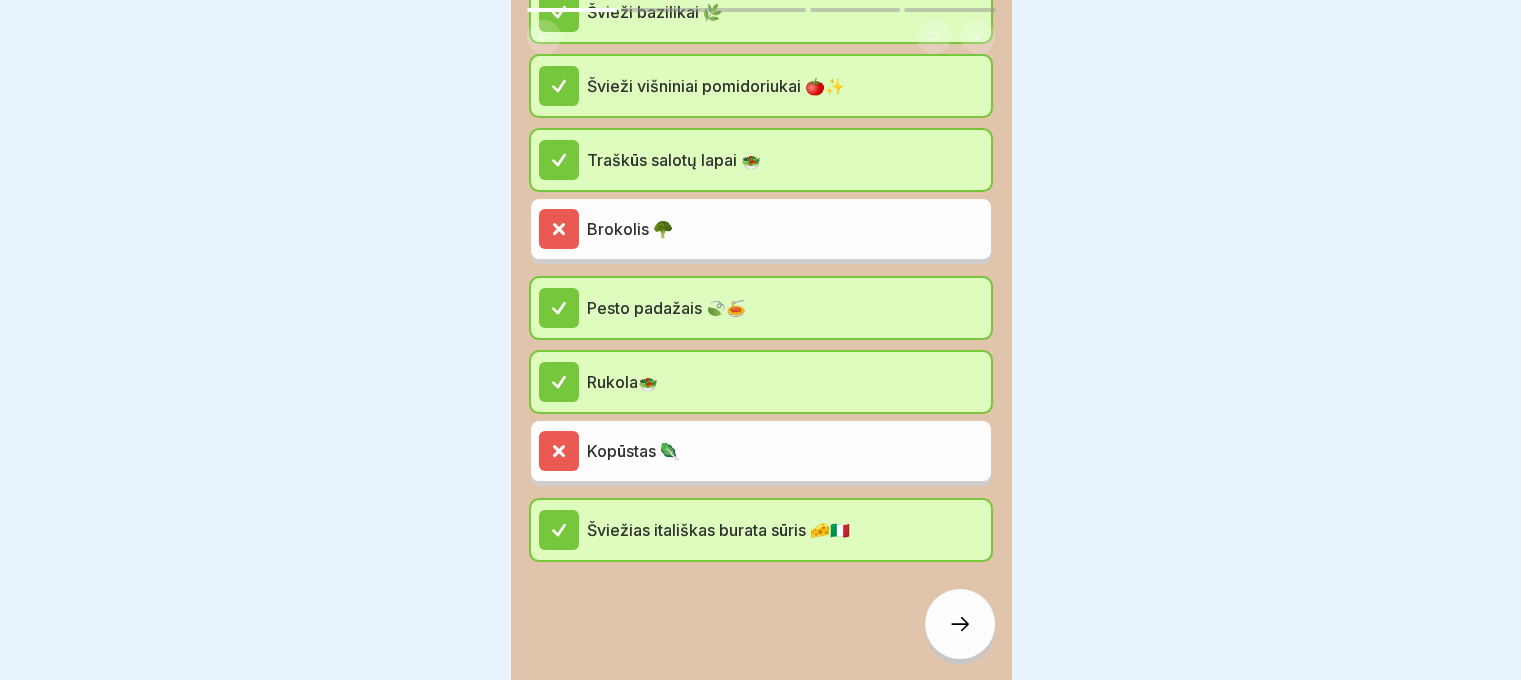 click 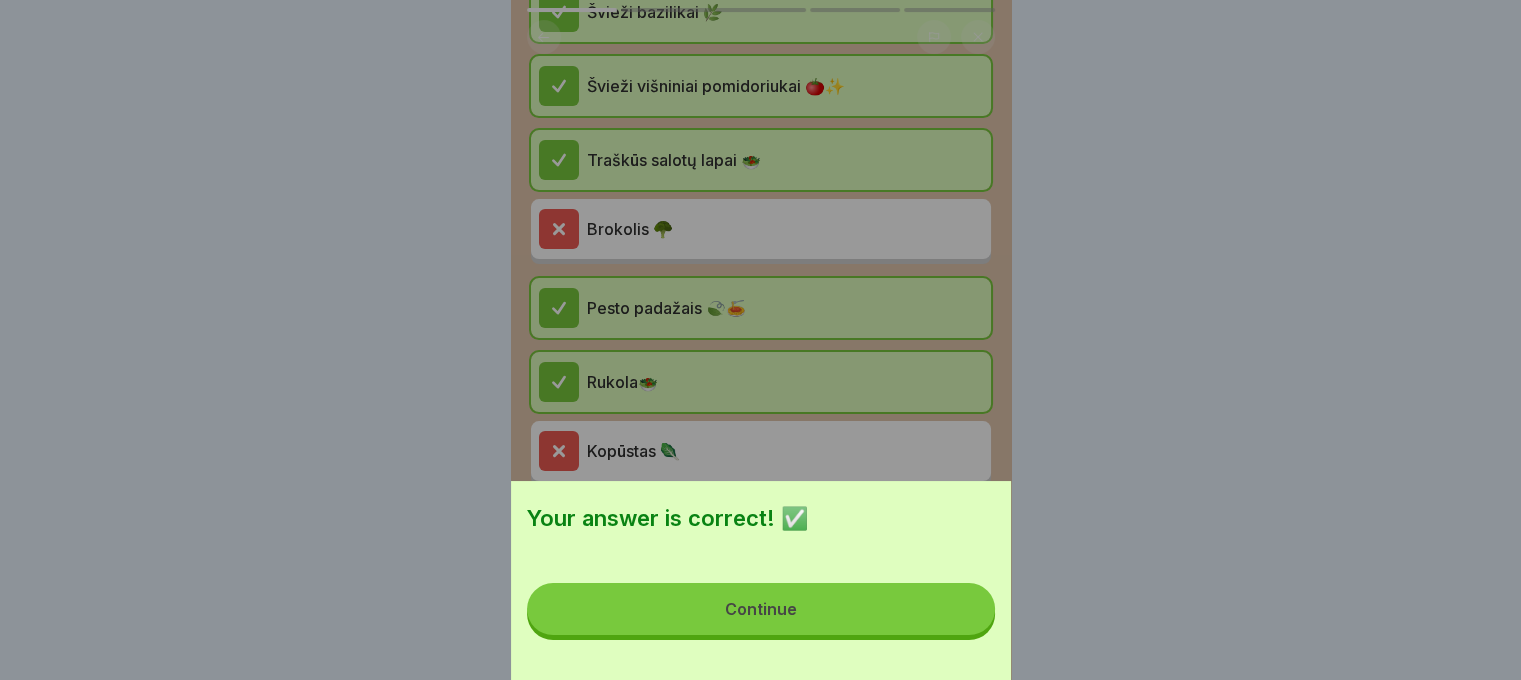 click on "Continue" at bounding box center [761, 609] 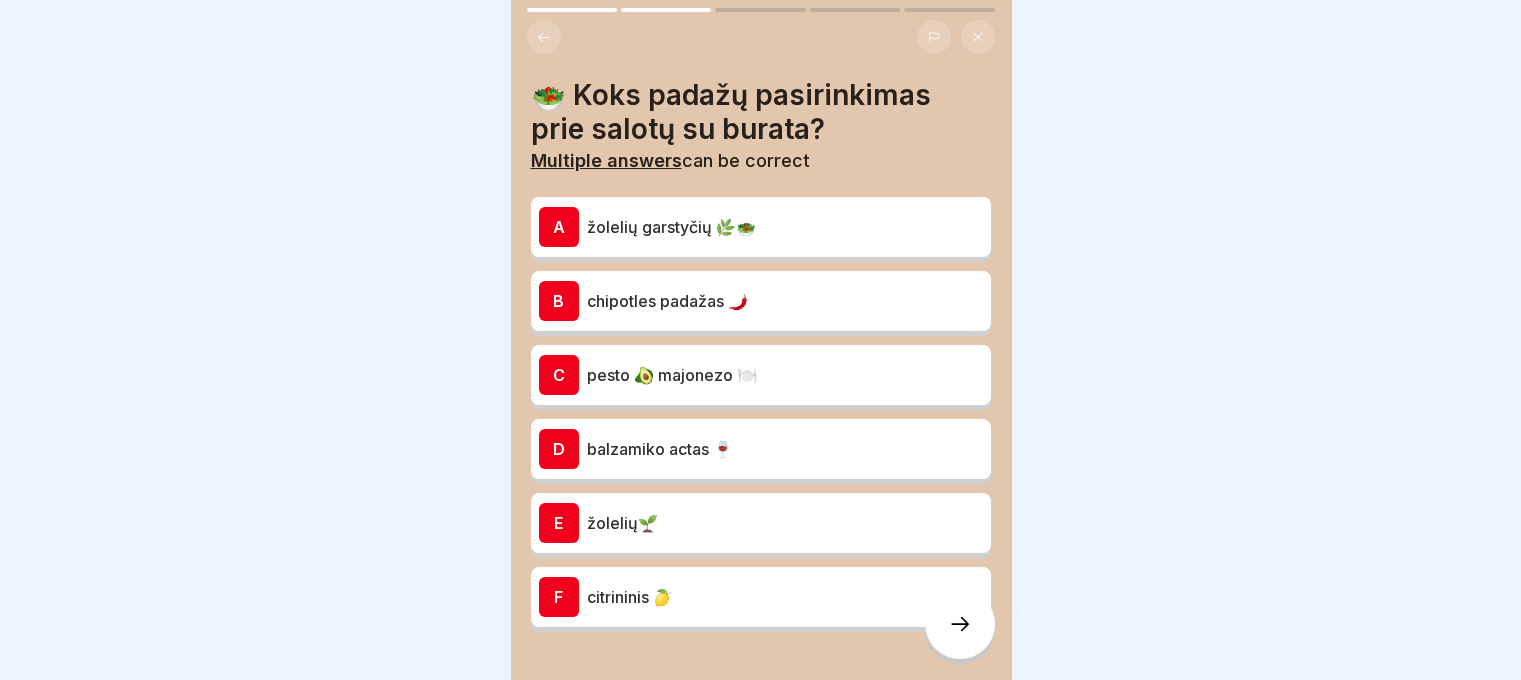 click 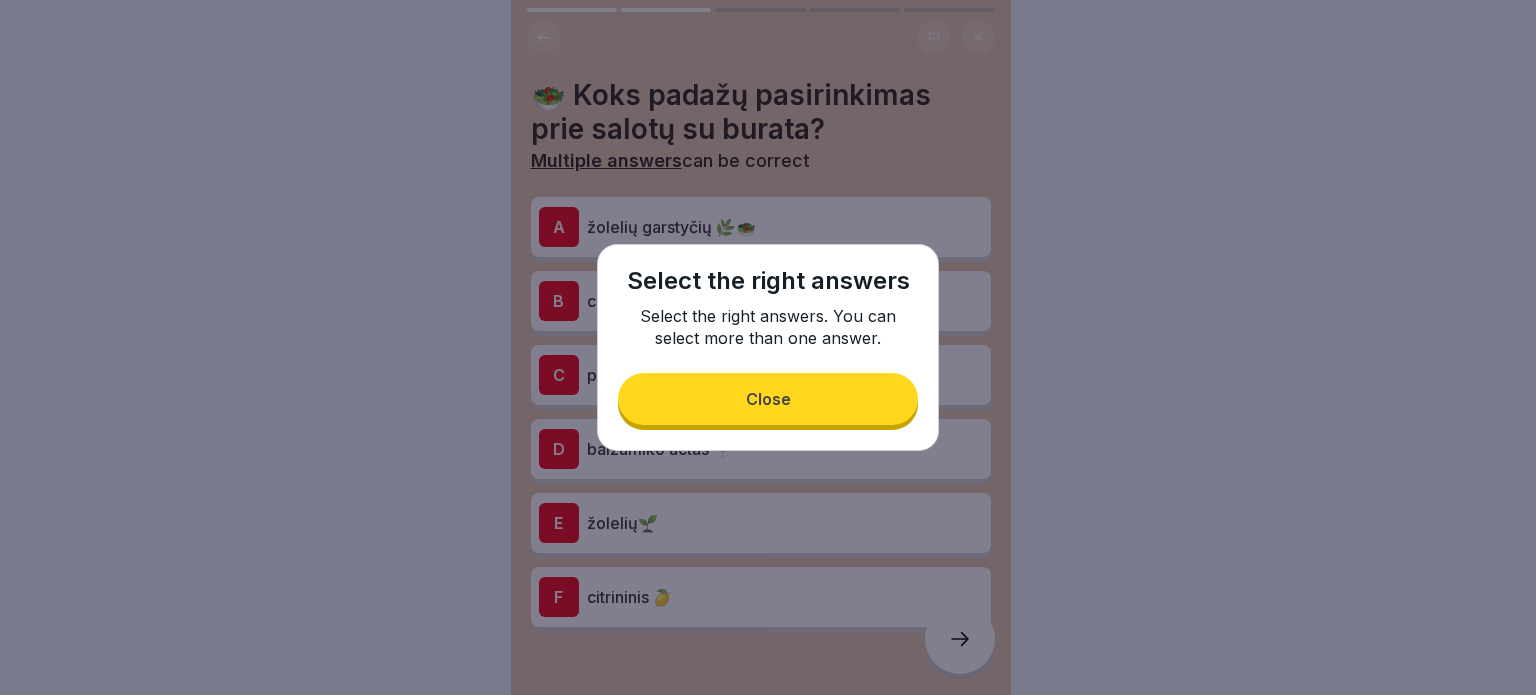 click on "Close" at bounding box center [768, 399] 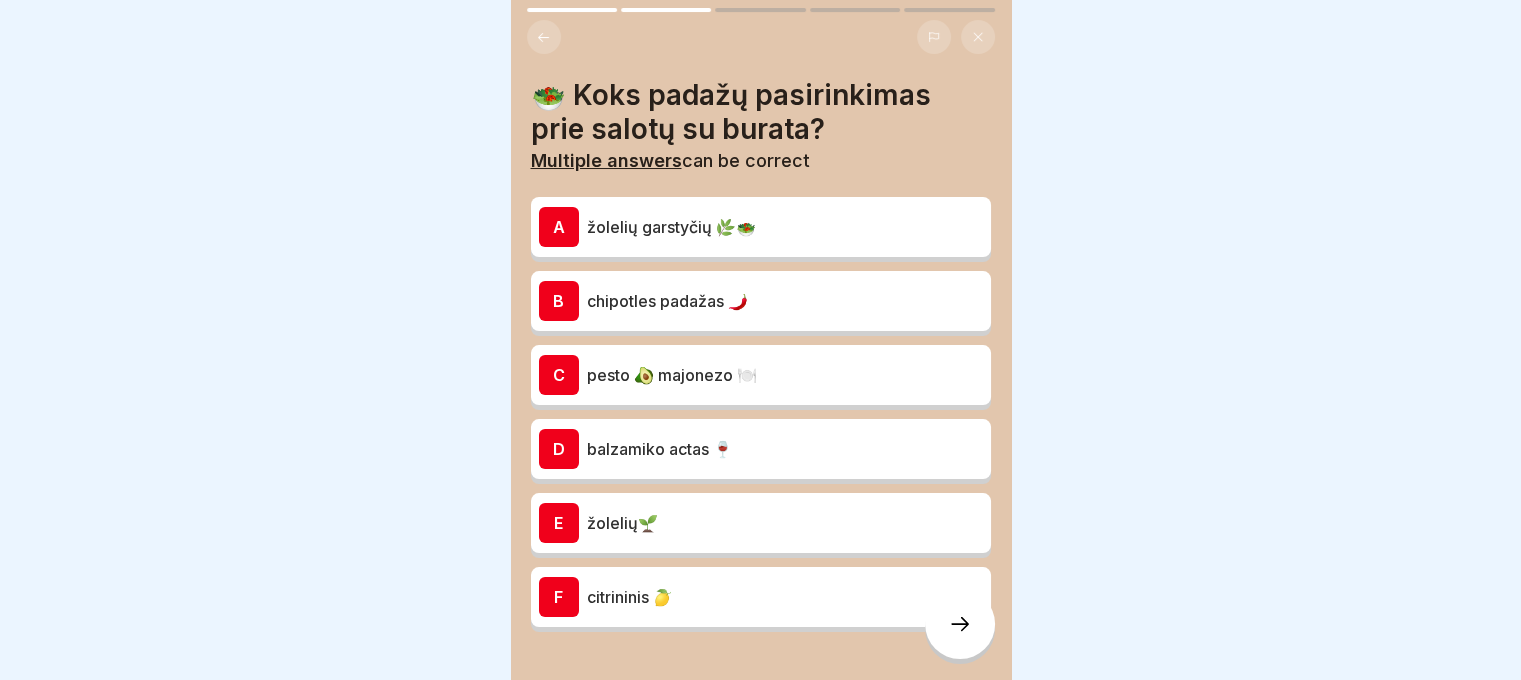 click on "A žolelių garstyčių 🌿🥗" at bounding box center [761, 227] 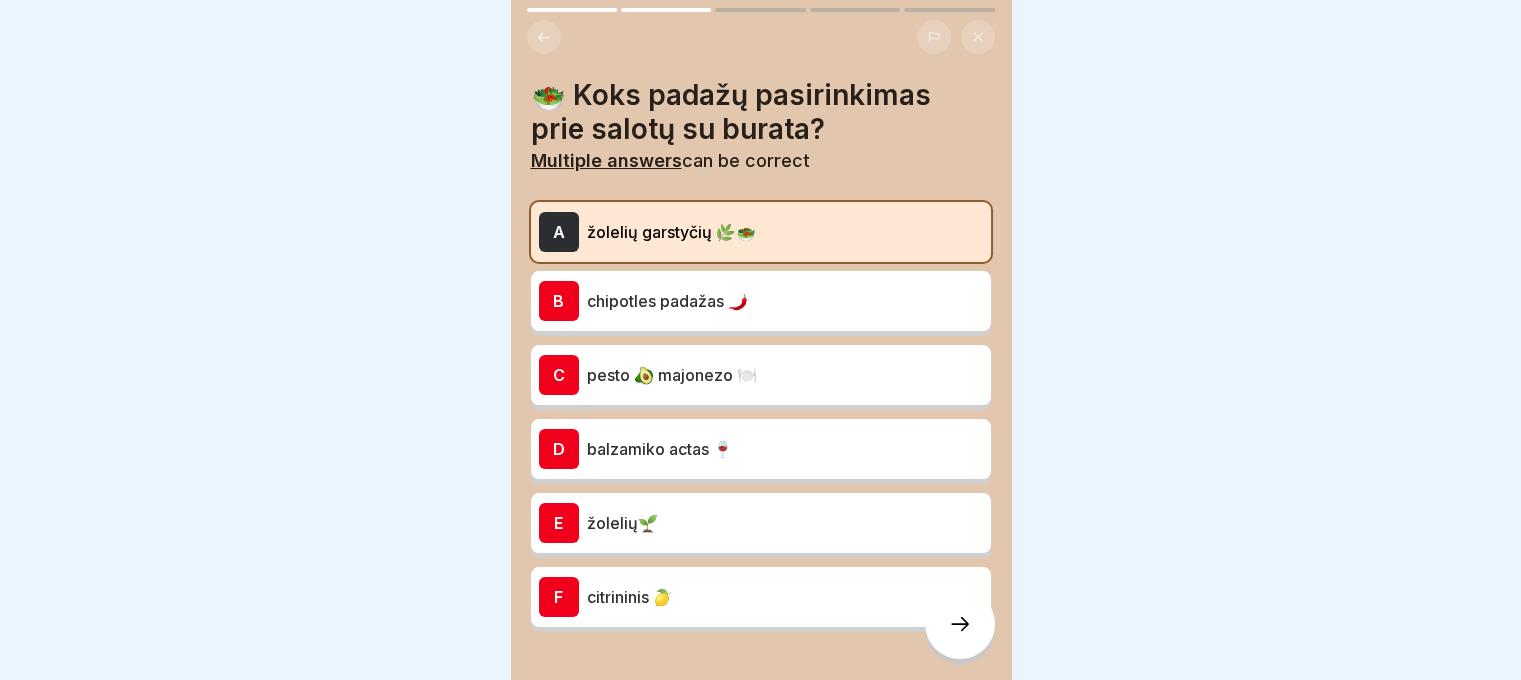 click on "chipotles padažas 🌶️" at bounding box center (785, 301) 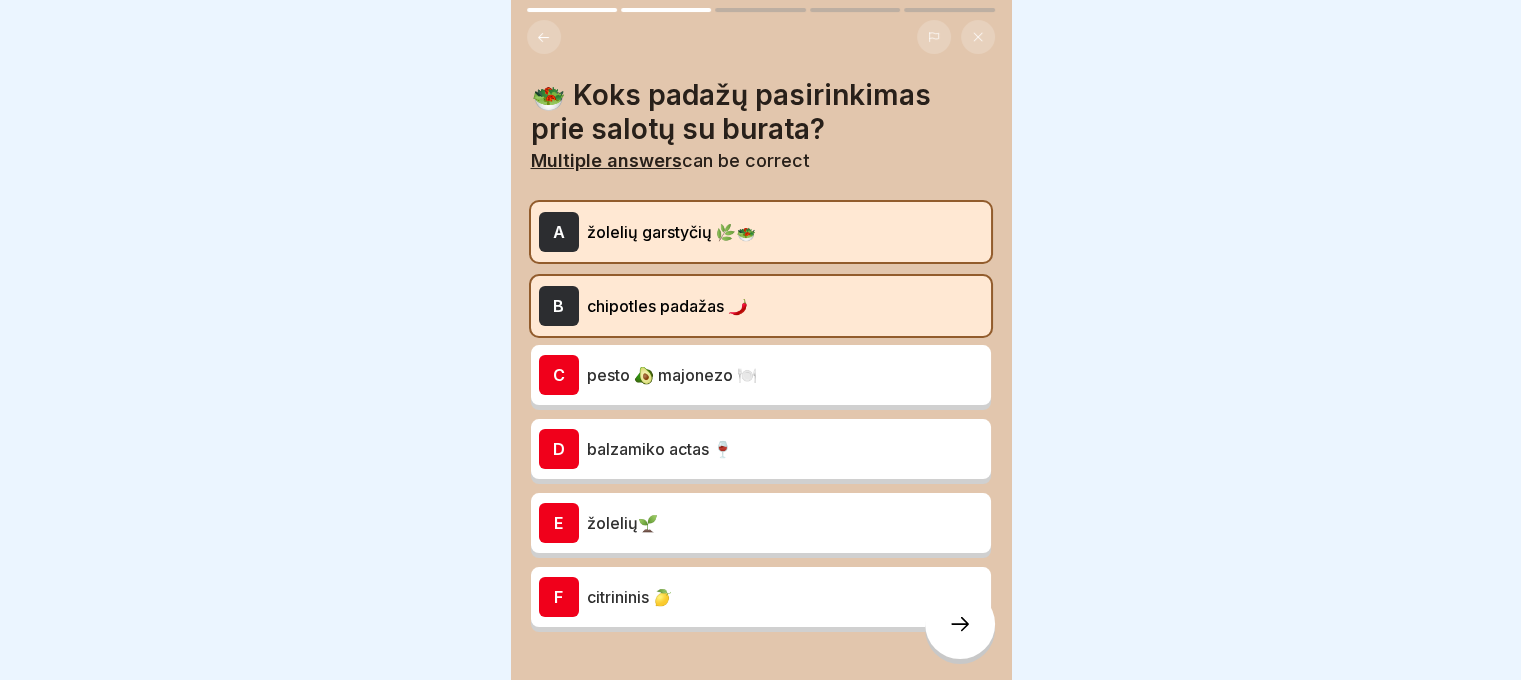 click on "C pesto 🥑 majonezo 🍽️" at bounding box center (761, 375) 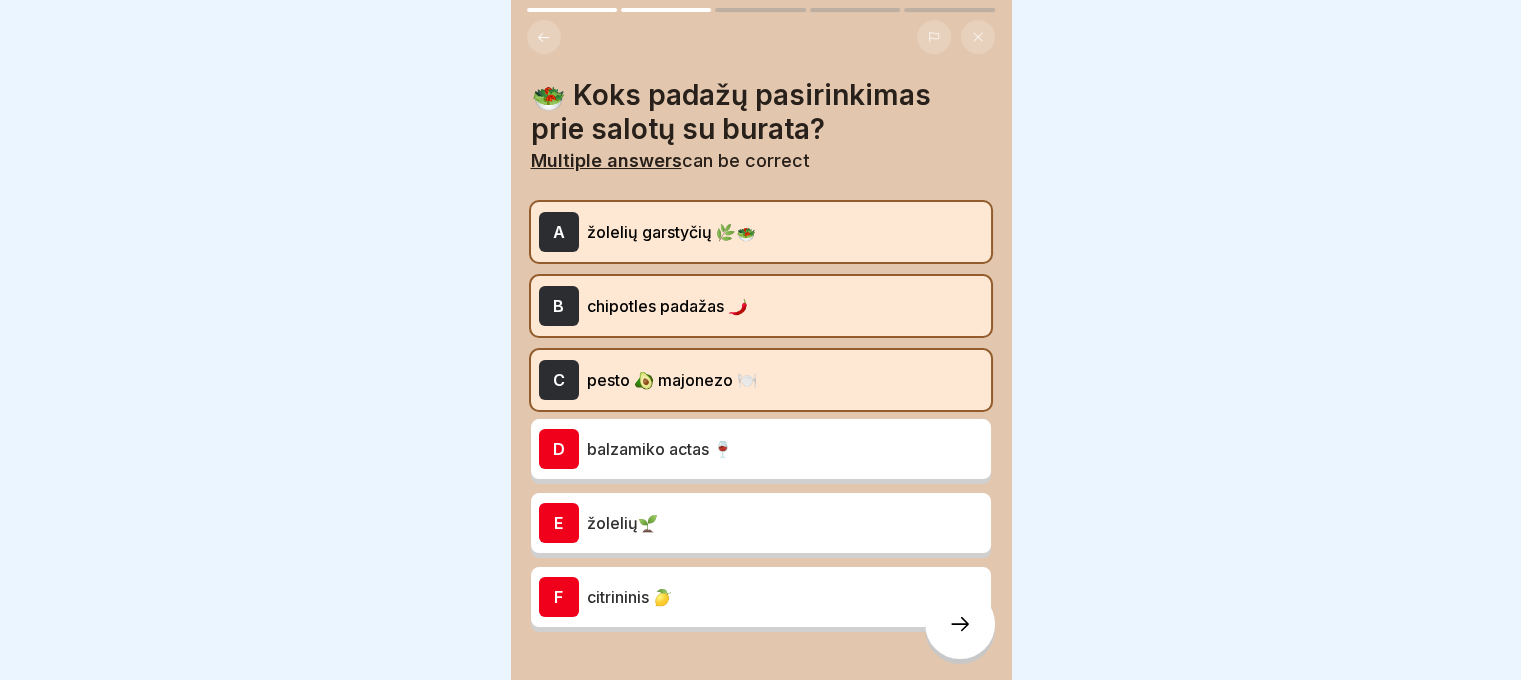click on "balzamiko actas 🍷" at bounding box center (785, 449) 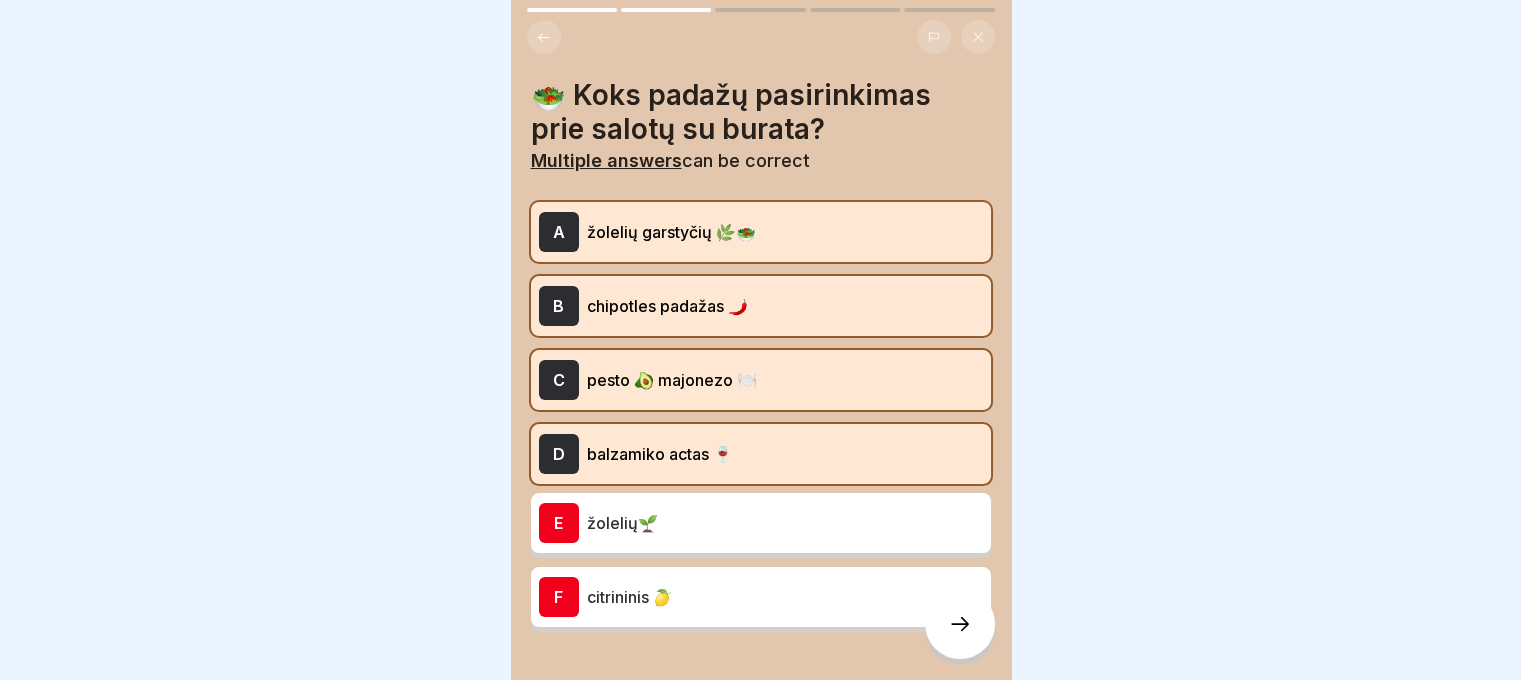 click on "žolelių🌱" at bounding box center [785, 523] 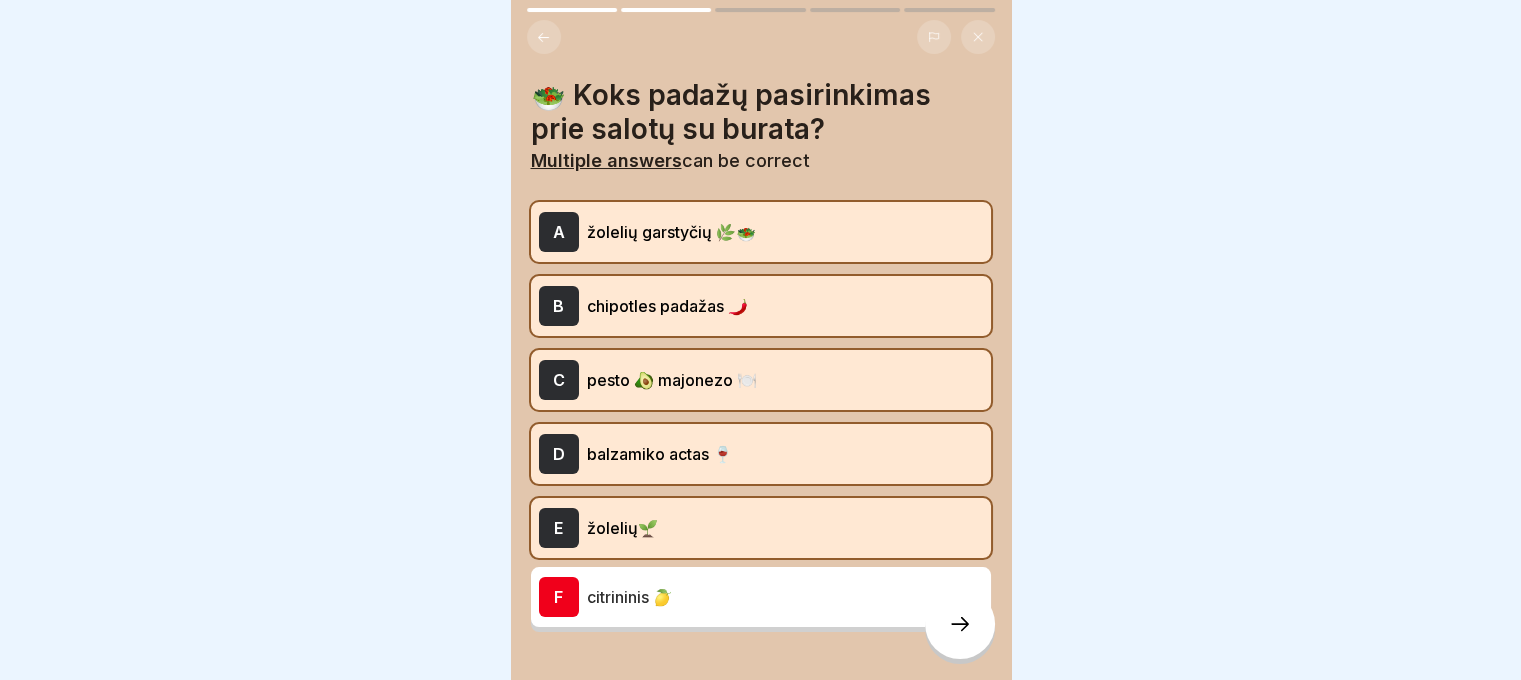click on "F citrininis 🍋" at bounding box center [761, 597] 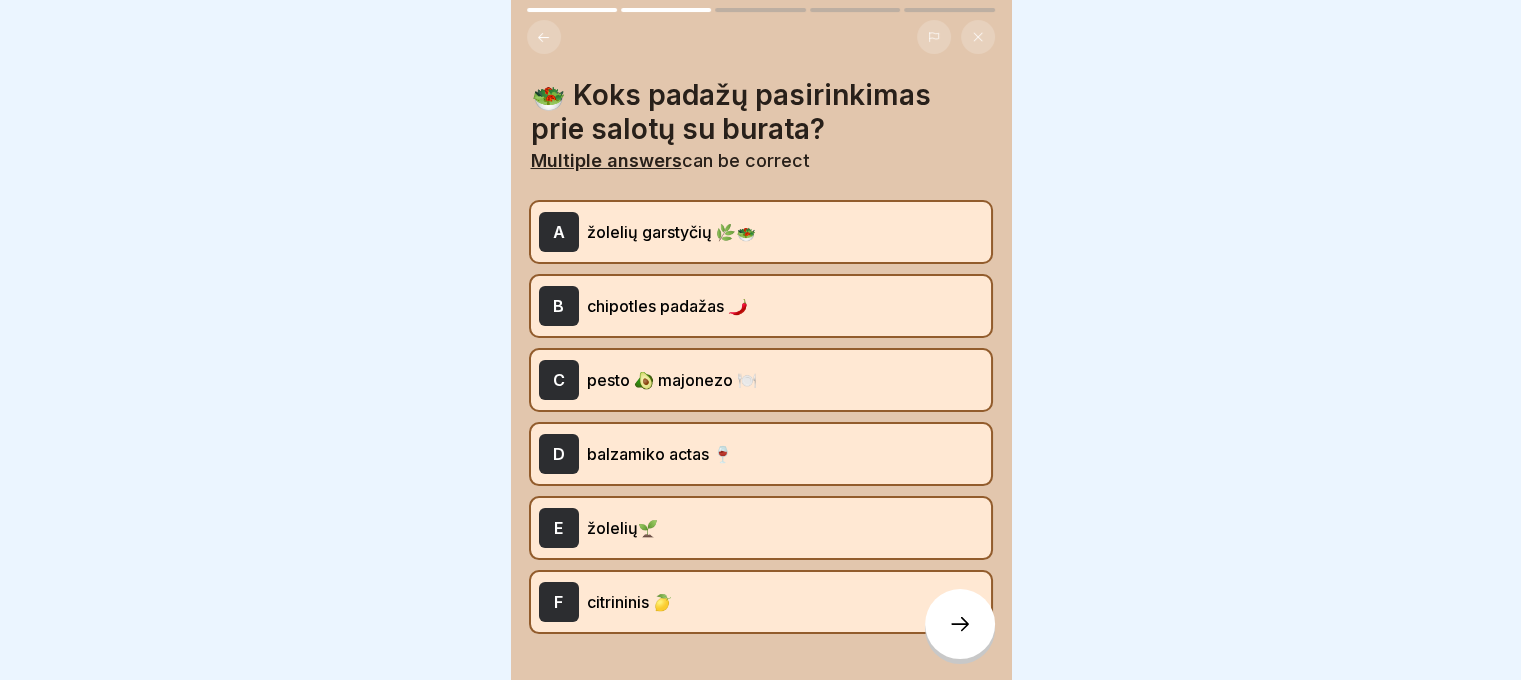 click 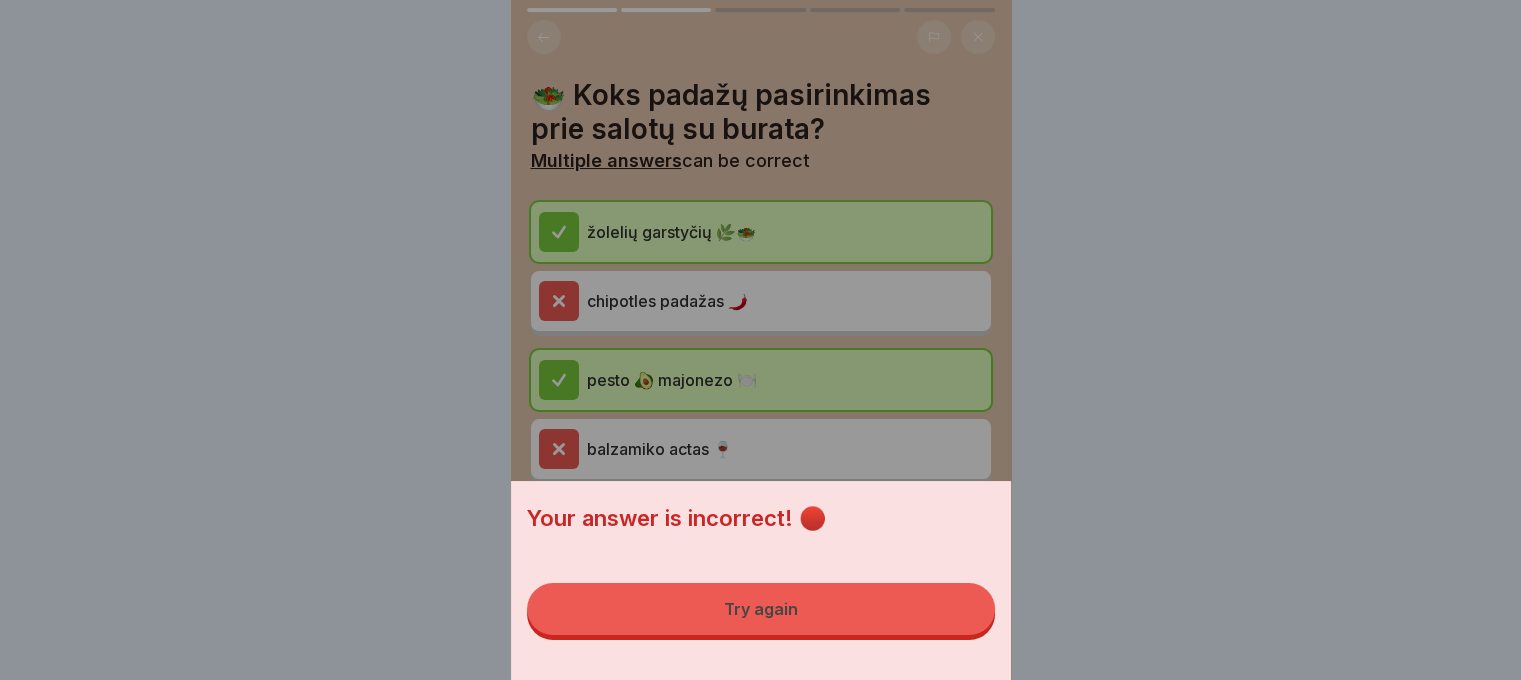 click on "Try again" at bounding box center [761, 609] 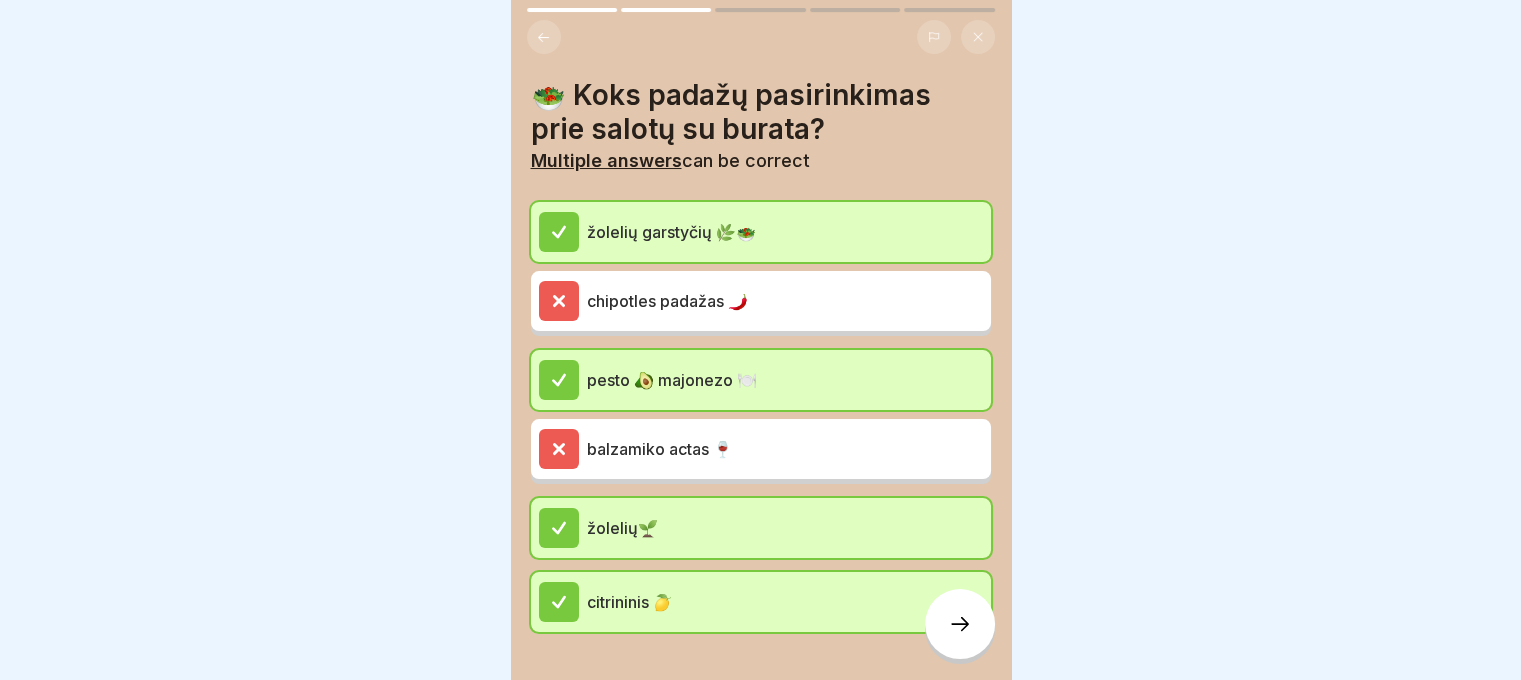 click on "citrininis 🍋" at bounding box center [785, 602] 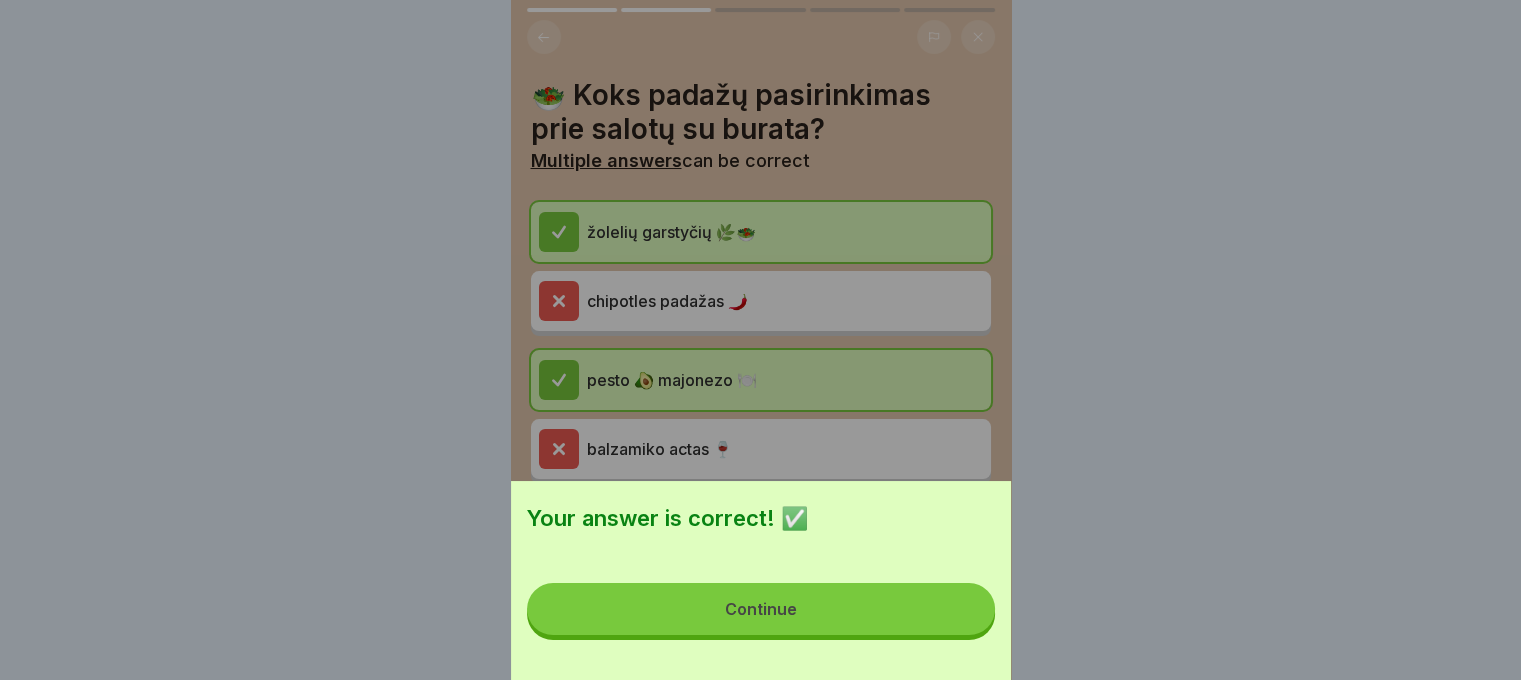 click on "Continue" at bounding box center (761, 609) 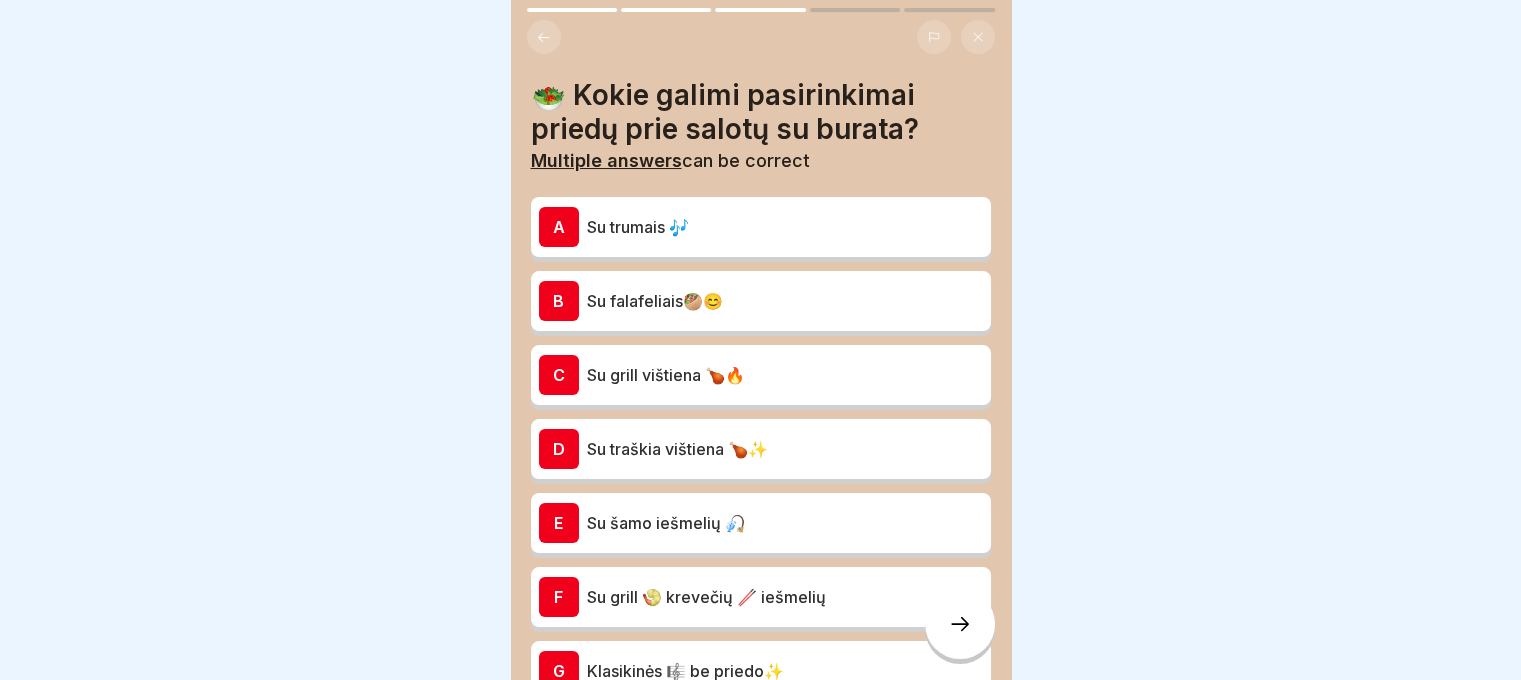 click on "Su trumais 🎶" at bounding box center [785, 227] 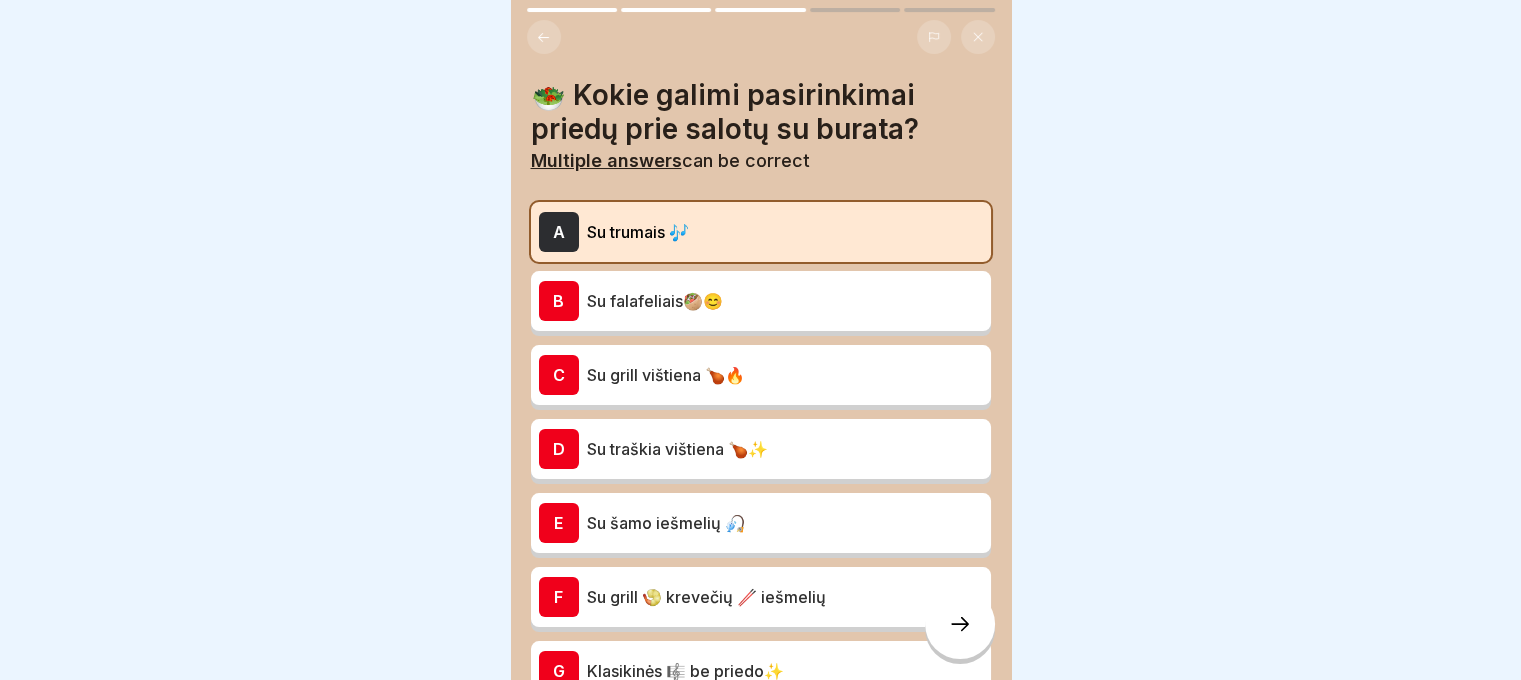 click on "Su falafeliais🥙😊" at bounding box center (785, 301) 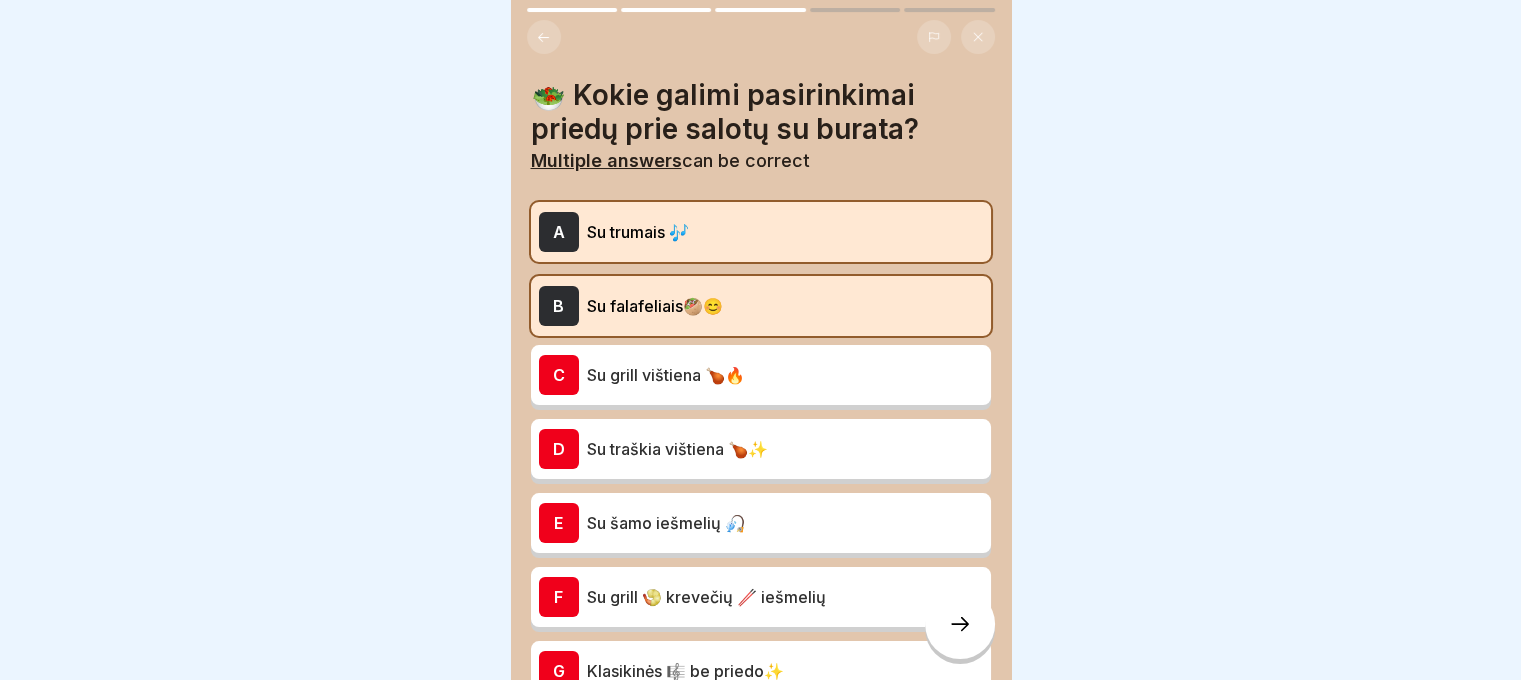 click on "C Su grill vištiena 🍗🔥" at bounding box center (761, 375) 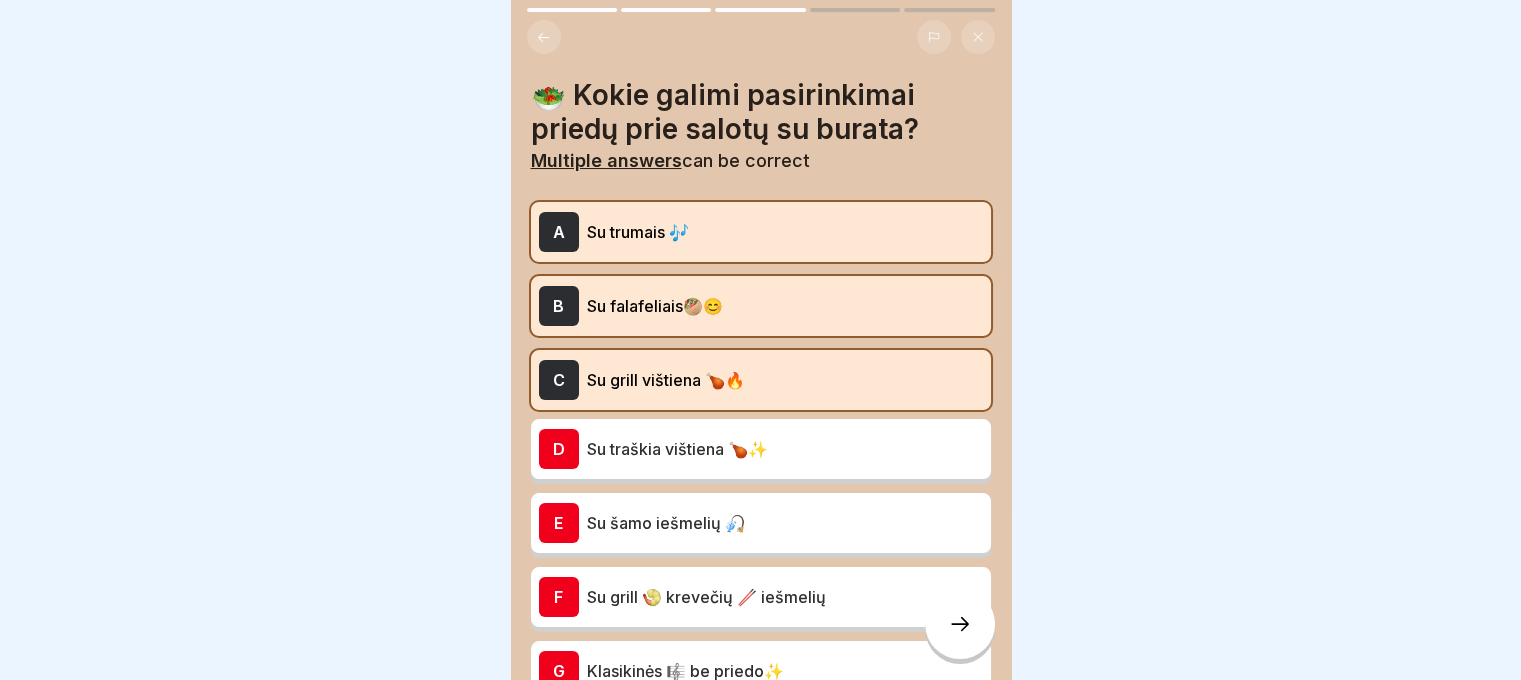 click on "D Su traškia vištiena 🍗✨" at bounding box center [761, 449] 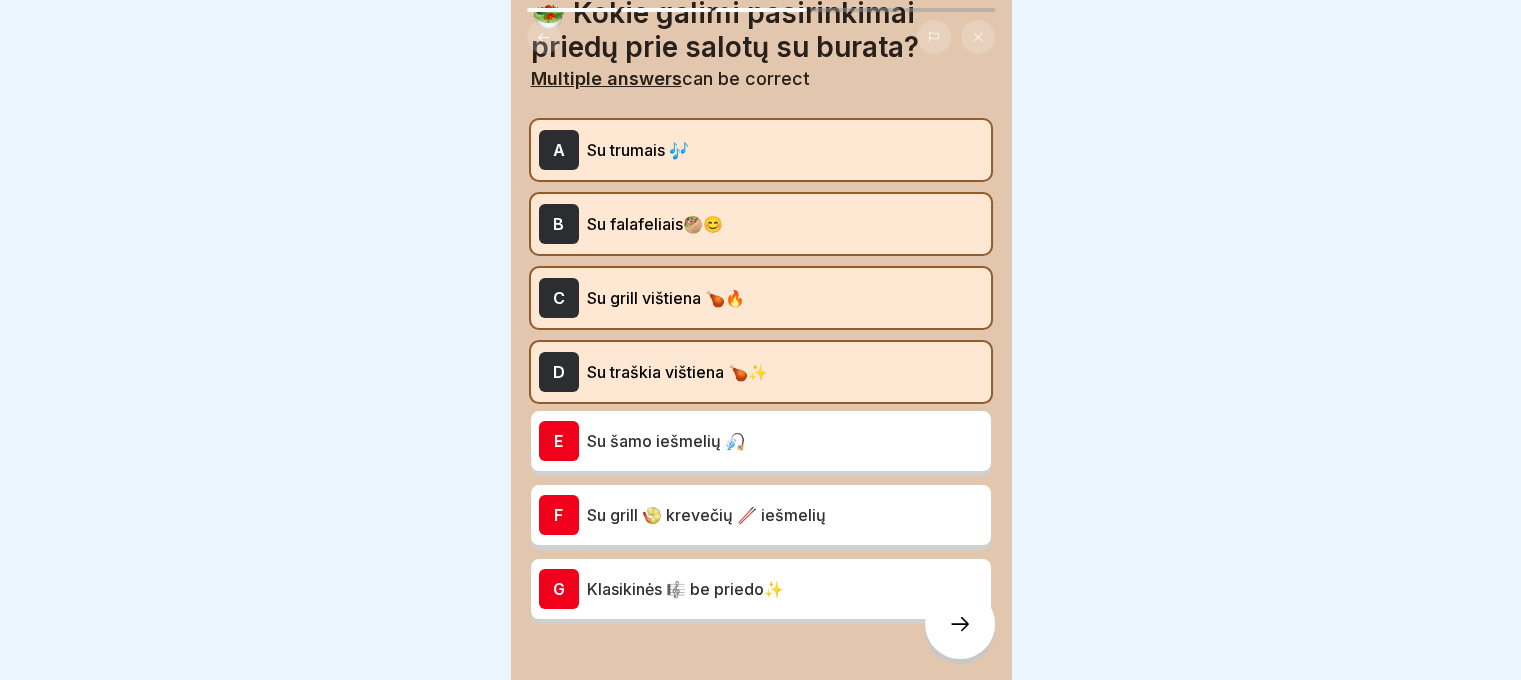 scroll, scrollTop: 145, scrollLeft: 0, axis: vertical 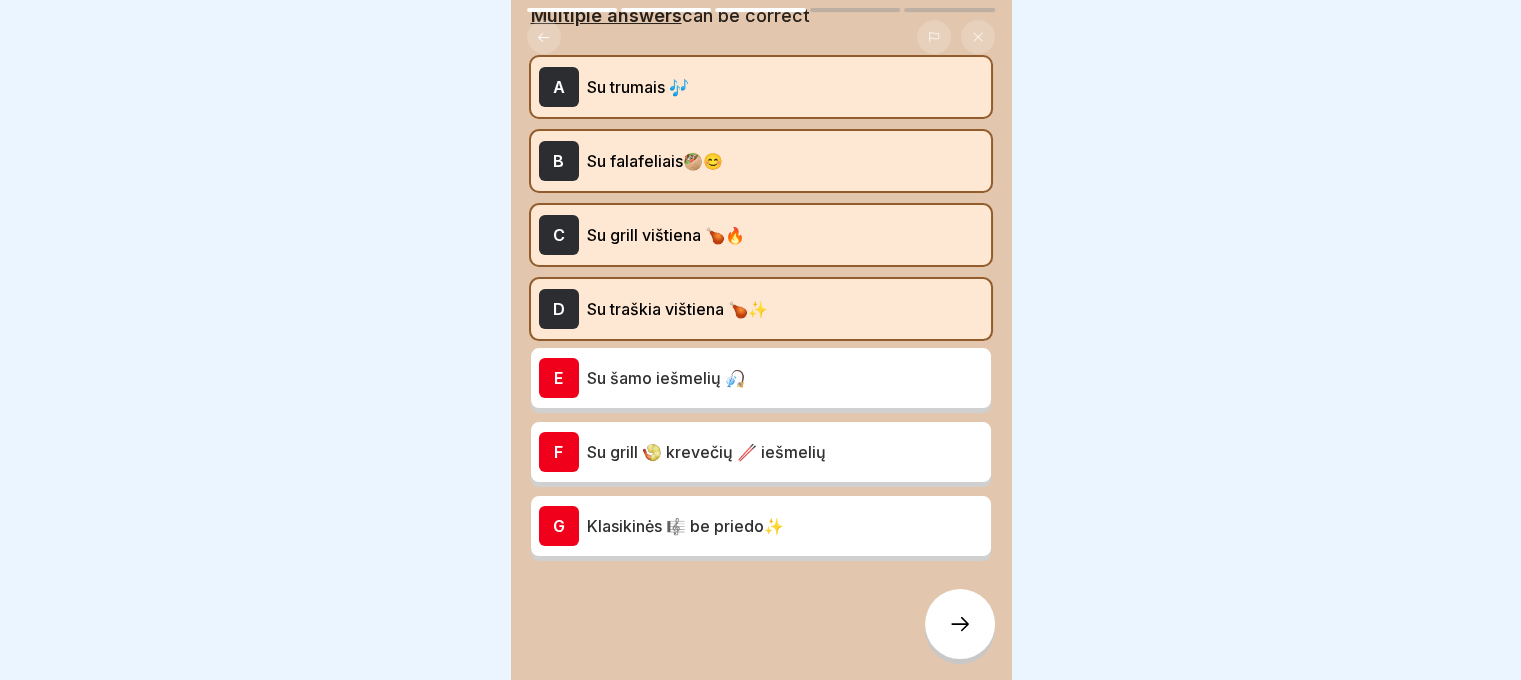 click on "A Su trumais 🎶 B Su falafeliais🥙😊 C Su grill vištiena 🍗🔥 D Su traškia vištiena 🍗✨ E Su šamo iešmelių 🎣 F Su grill 🍤 krevečių 🥢 iešmelių G Klasikinės 🎼 be priedo✨" at bounding box center (761, 309) 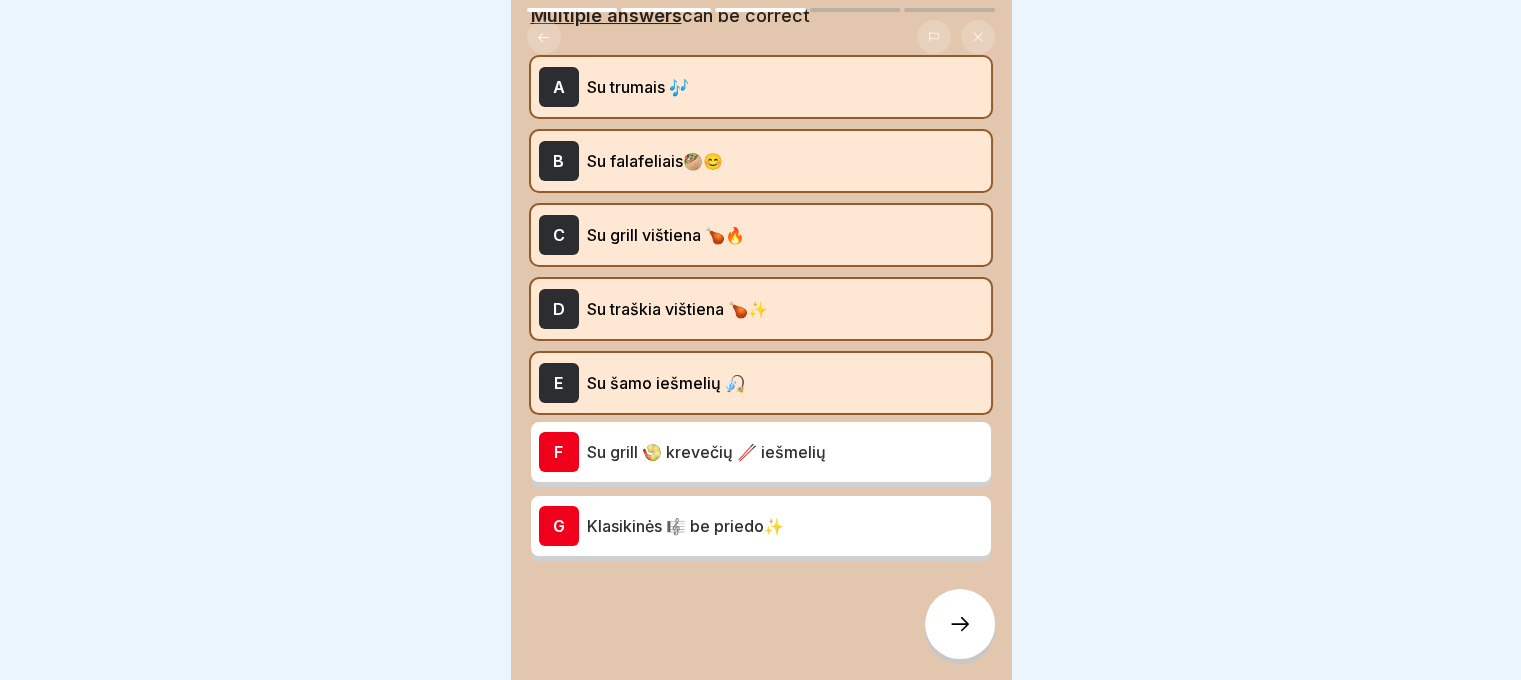 click on "F Su grill 🍤 krevečių 🥢 iešmelių" at bounding box center (761, 452) 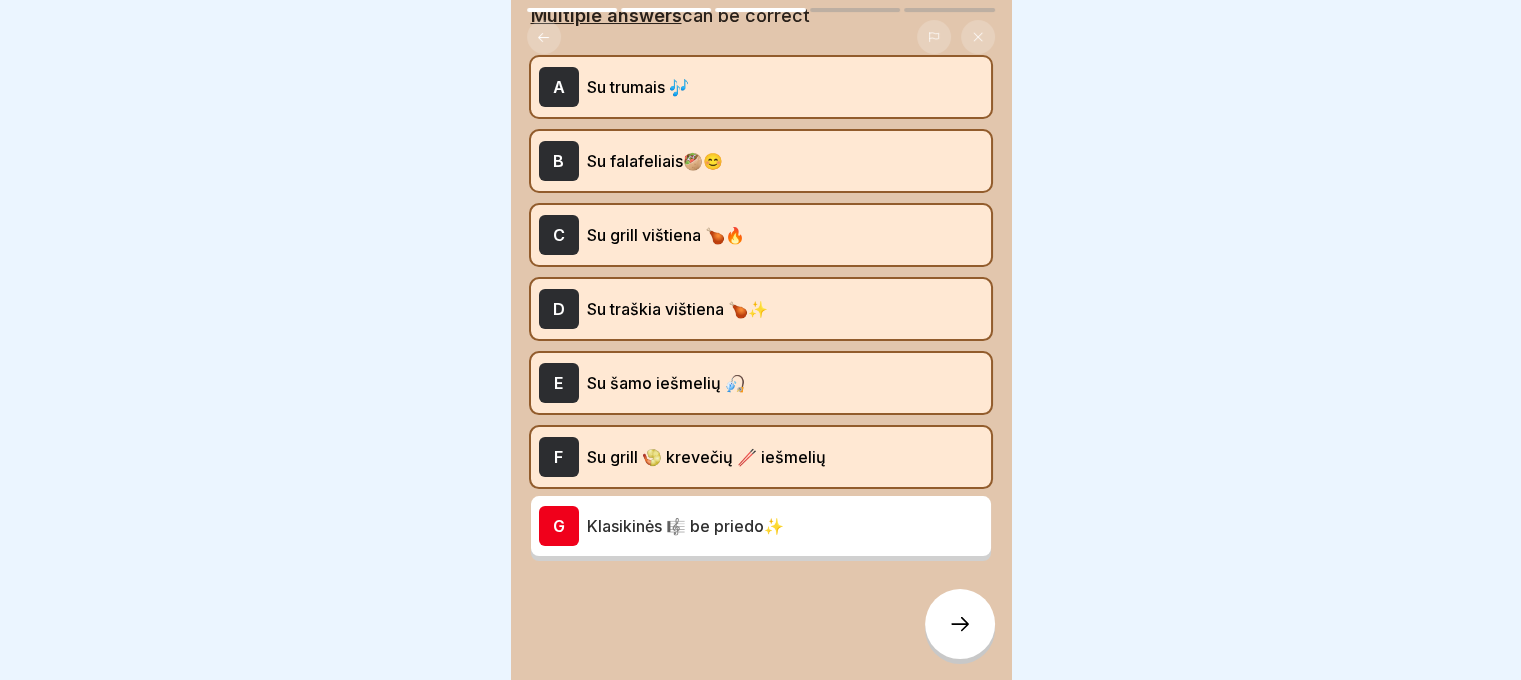 click on "Klasikinės 🎼 be priedo✨" at bounding box center (785, 526) 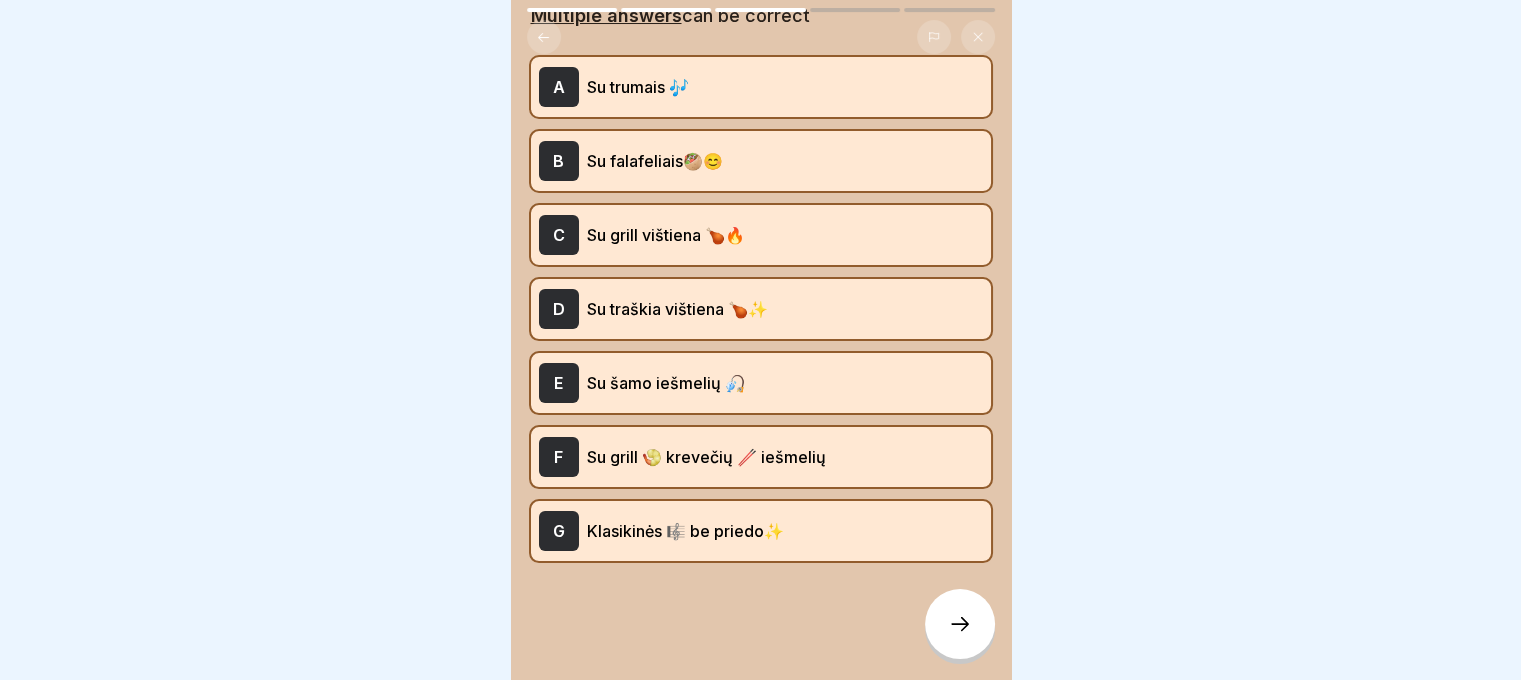 click 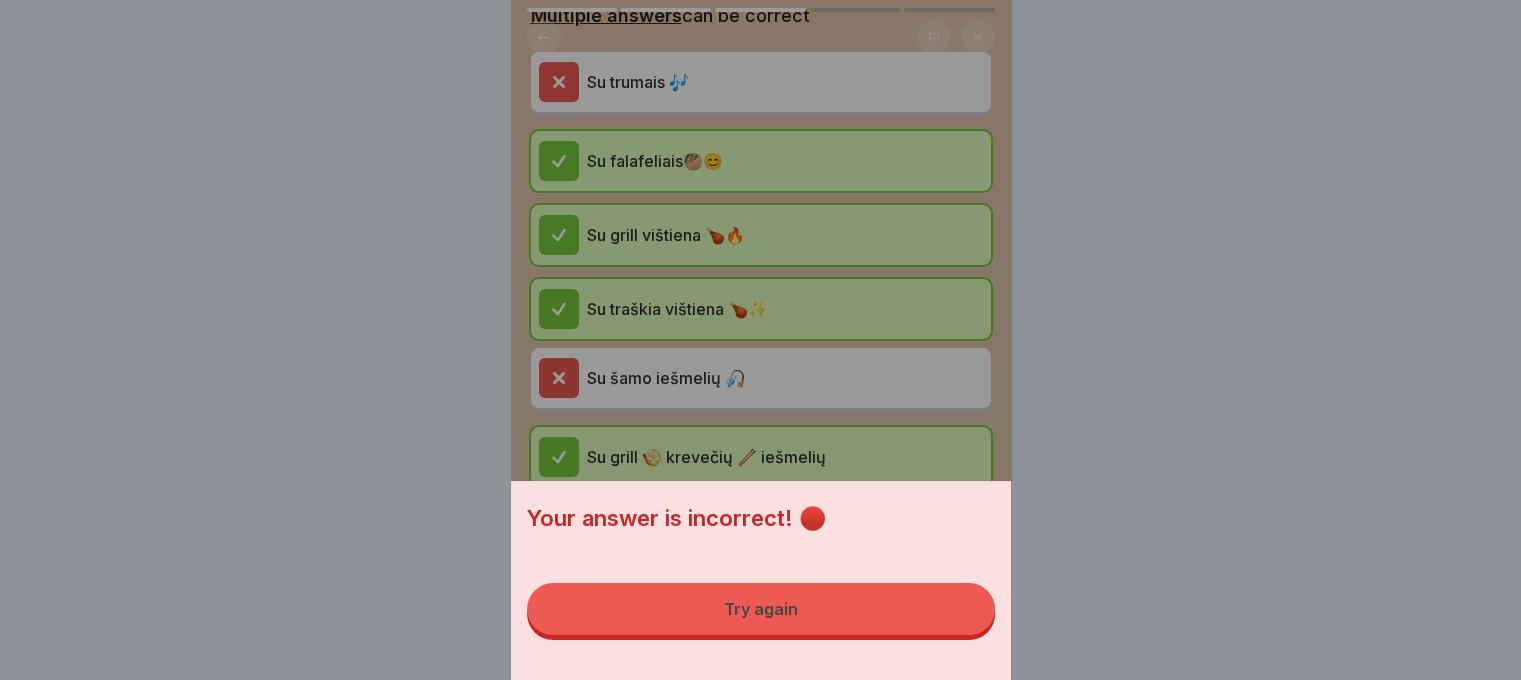 click on "Try again" at bounding box center [761, 609] 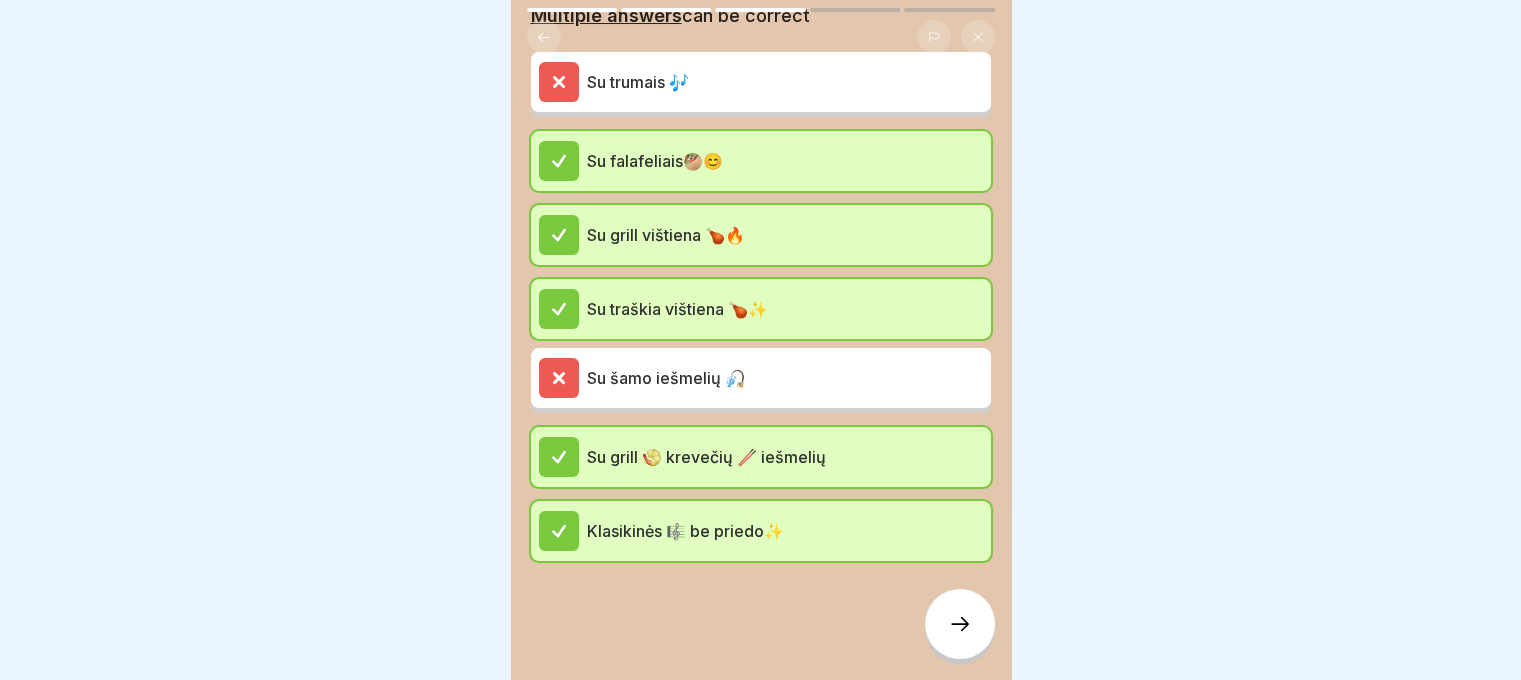 click at bounding box center [960, 624] 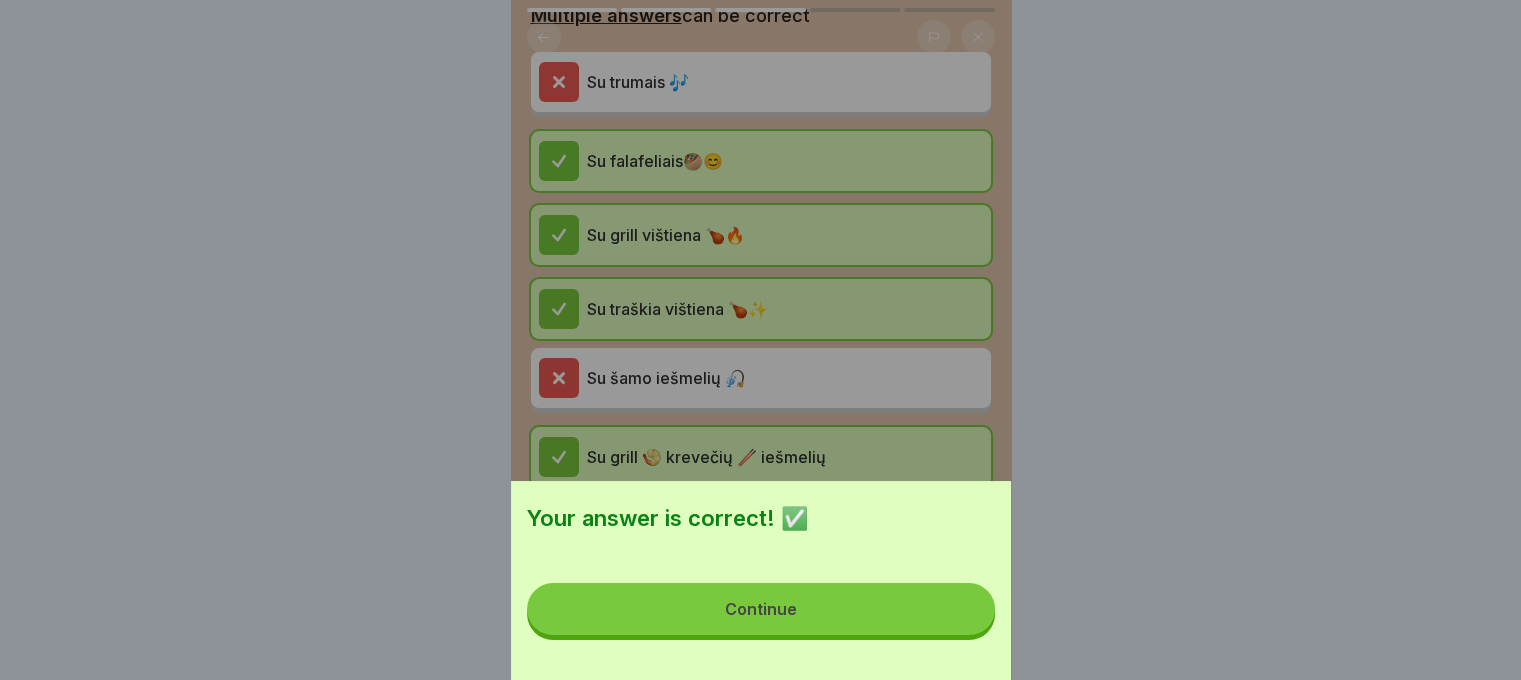 click on "Continue" at bounding box center (761, 609) 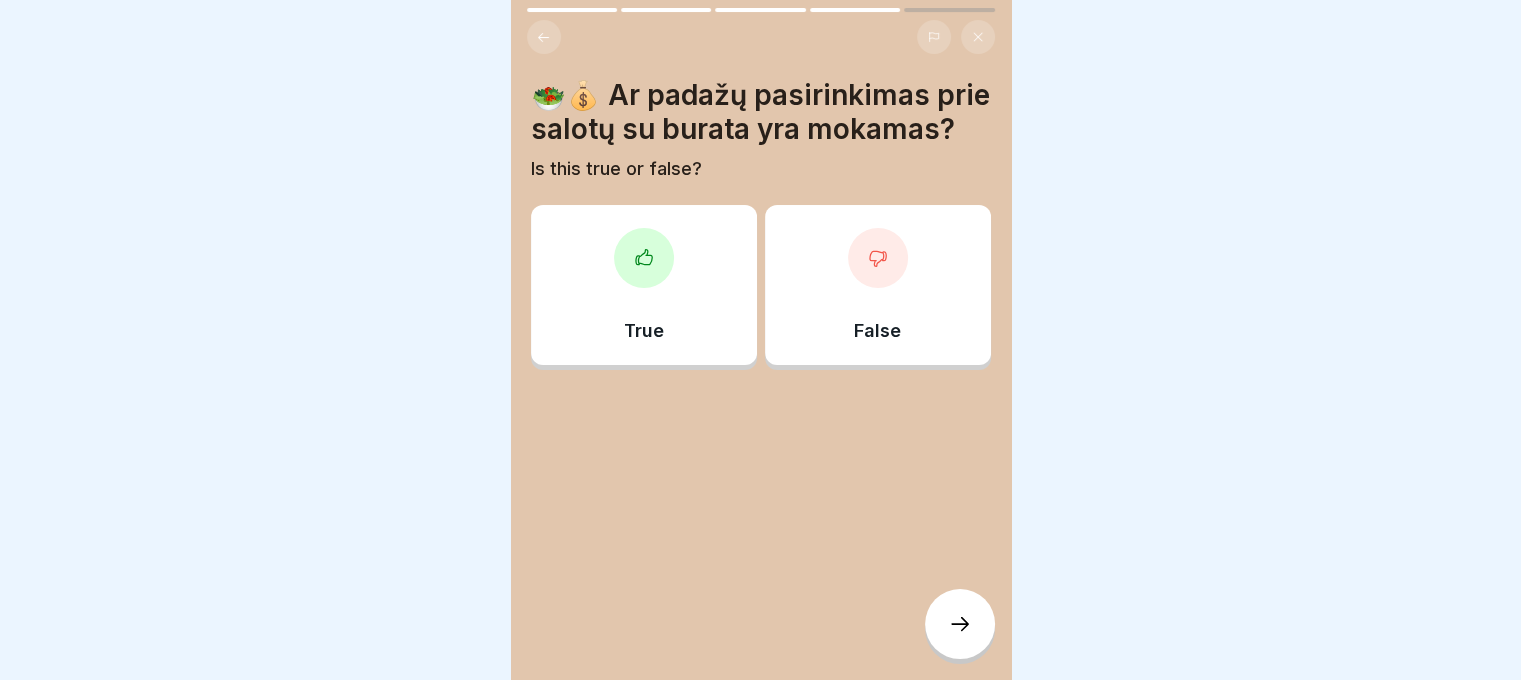 click on "False" at bounding box center [878, 285] 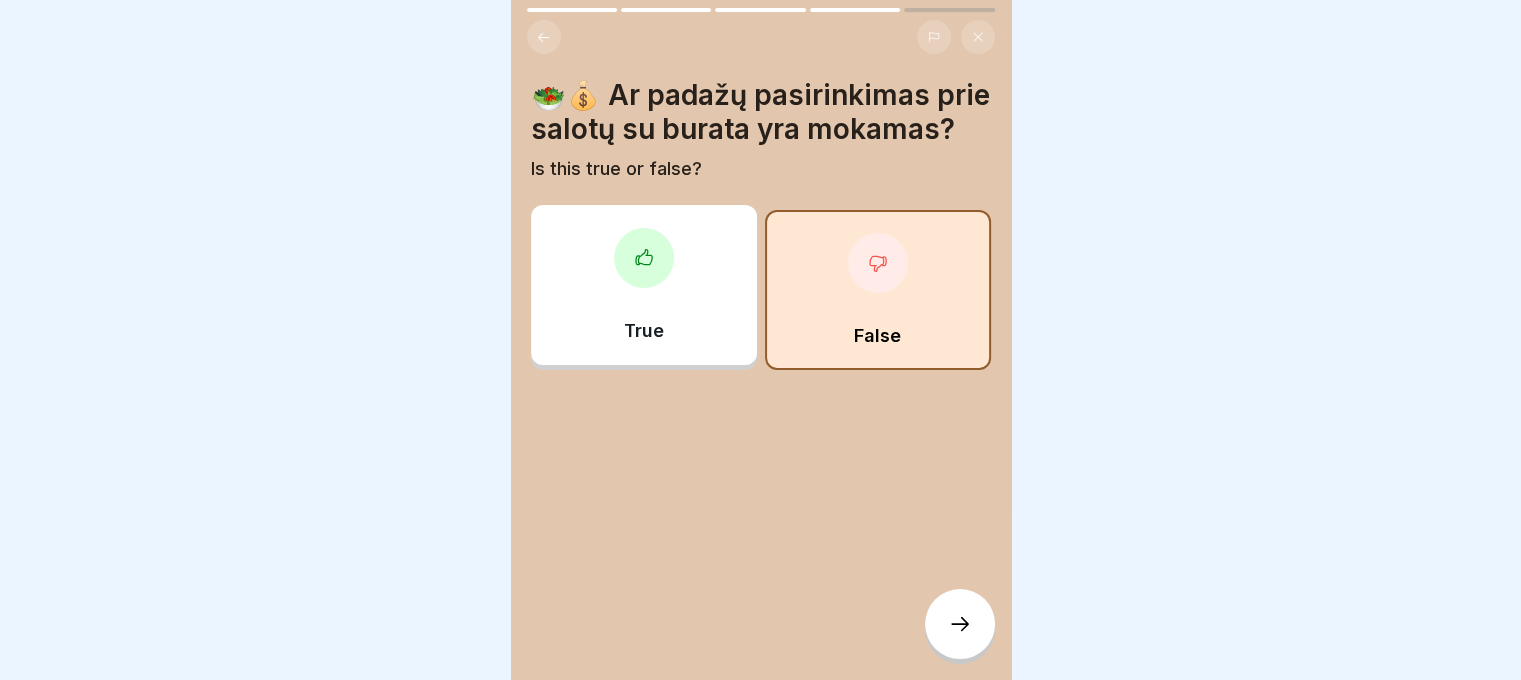 click at bounding box center (960, 624) 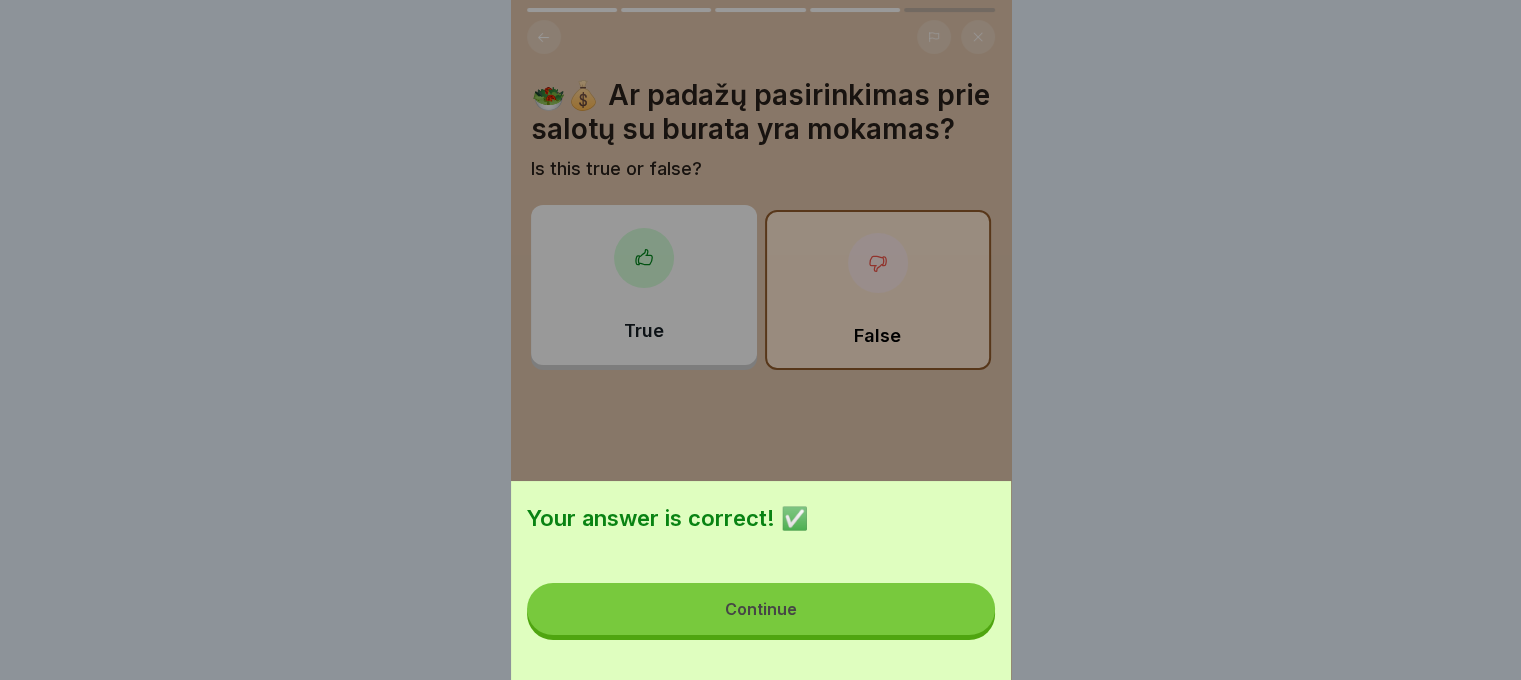 click on "Continue" at bounding box center [761, 609] 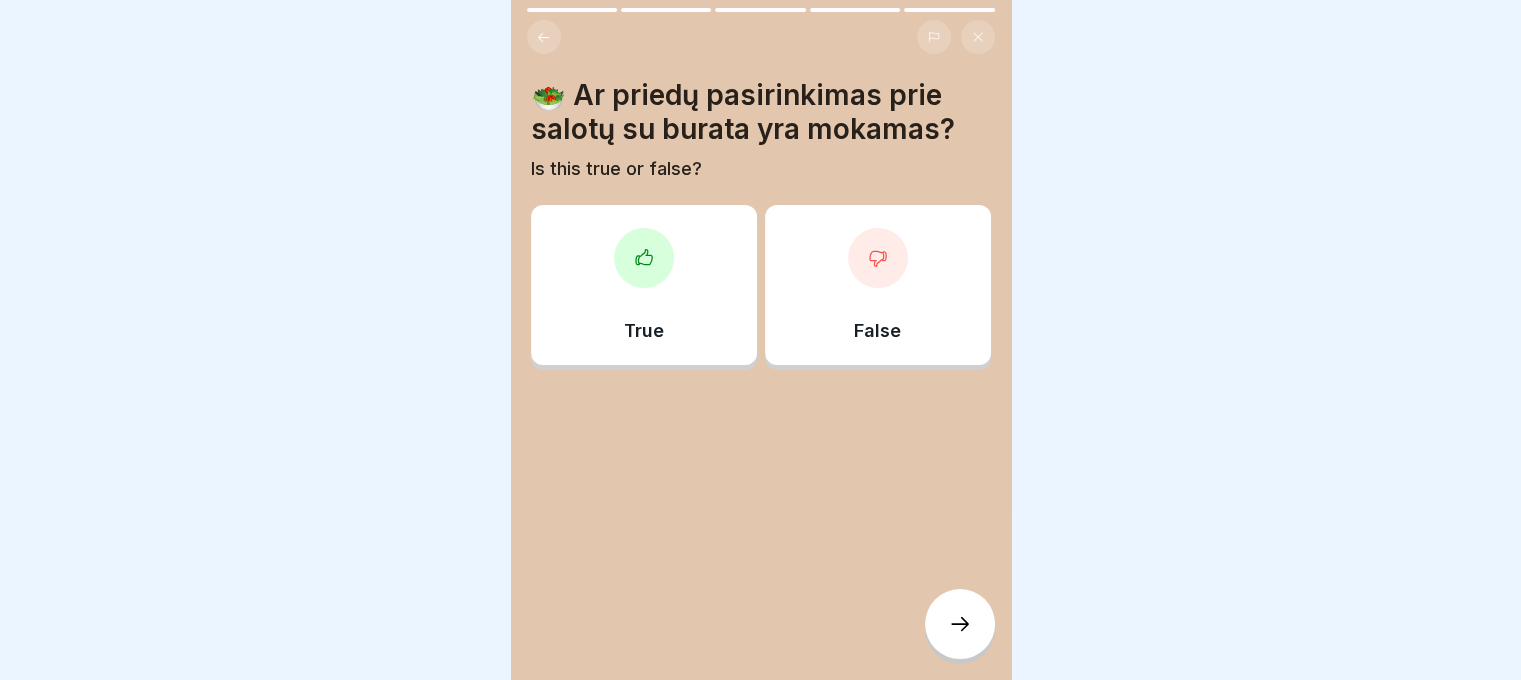 click on "True" at bounding box center (644, 285) 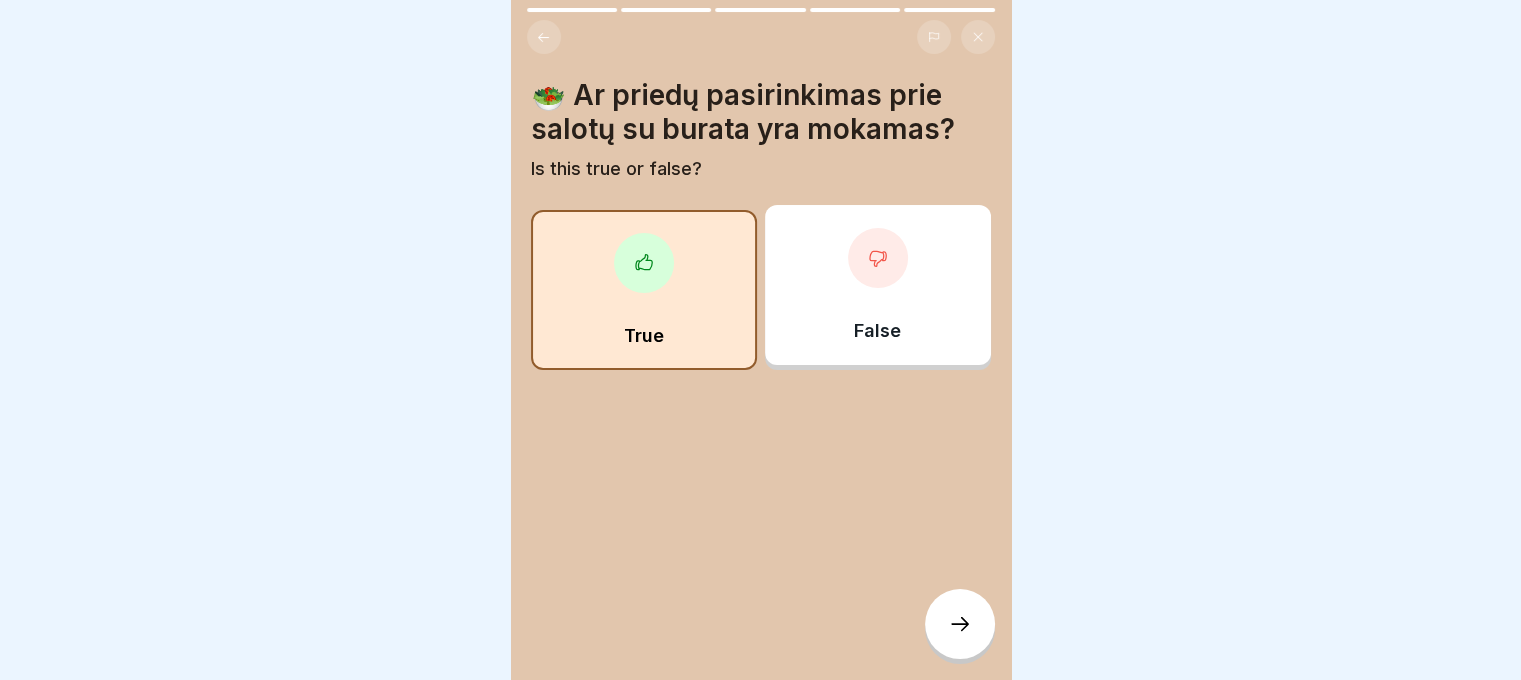click 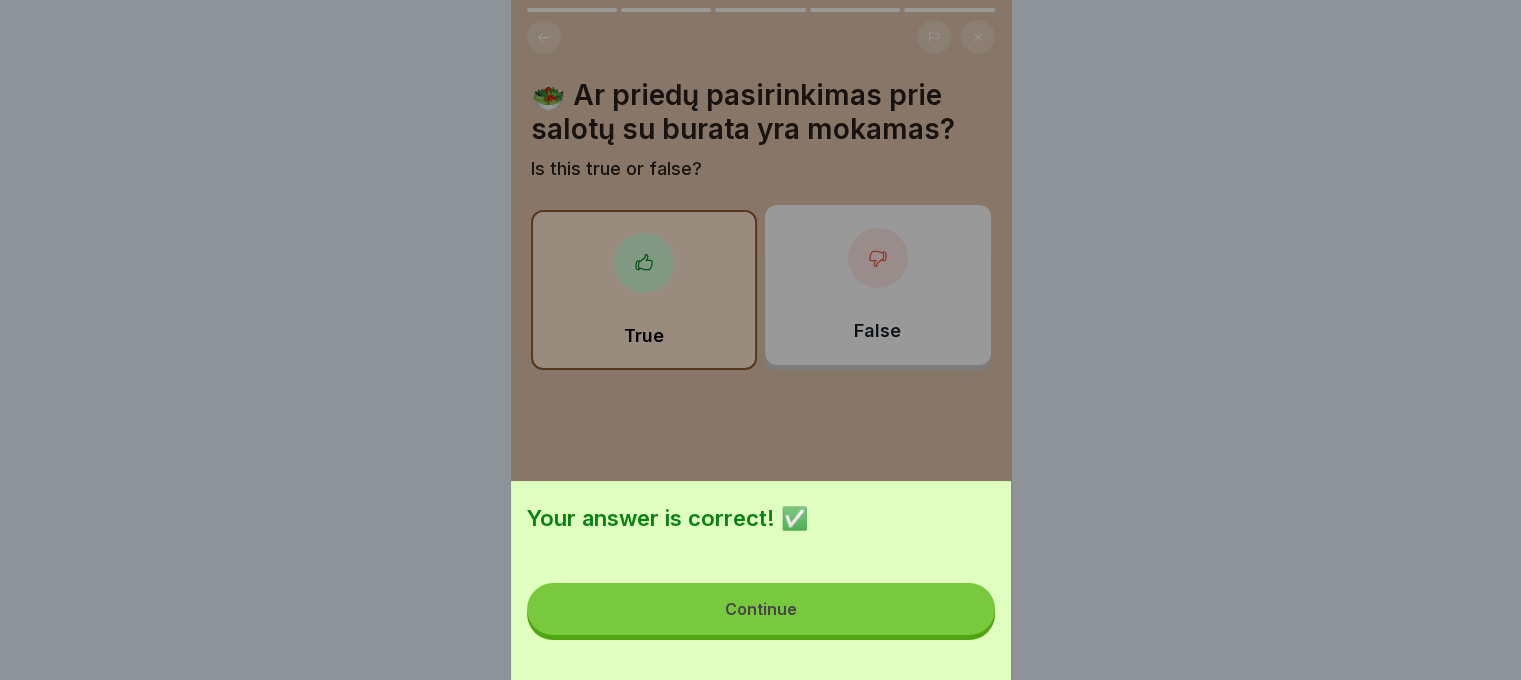 click on "Continue" at bounding box center (761, 609) 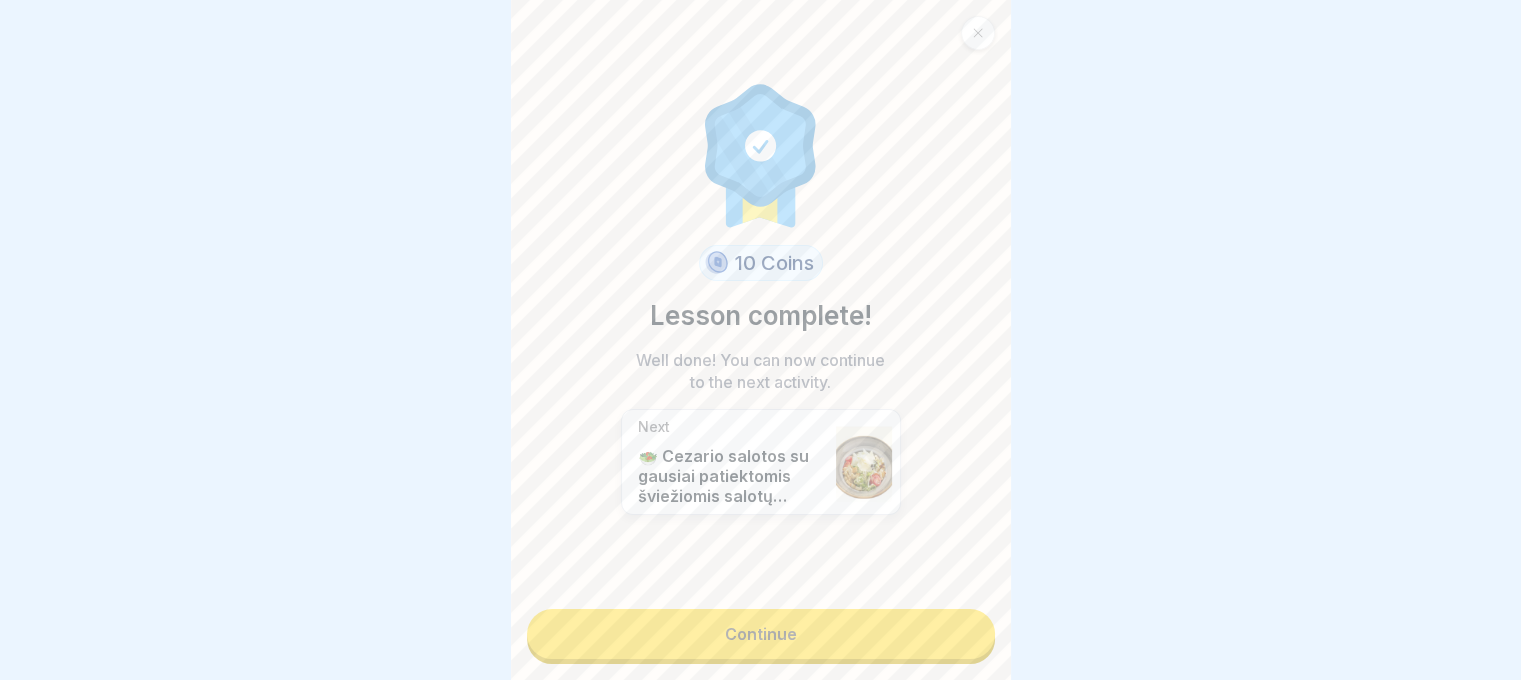 click on "Continue" at bounding box center [761, 634] 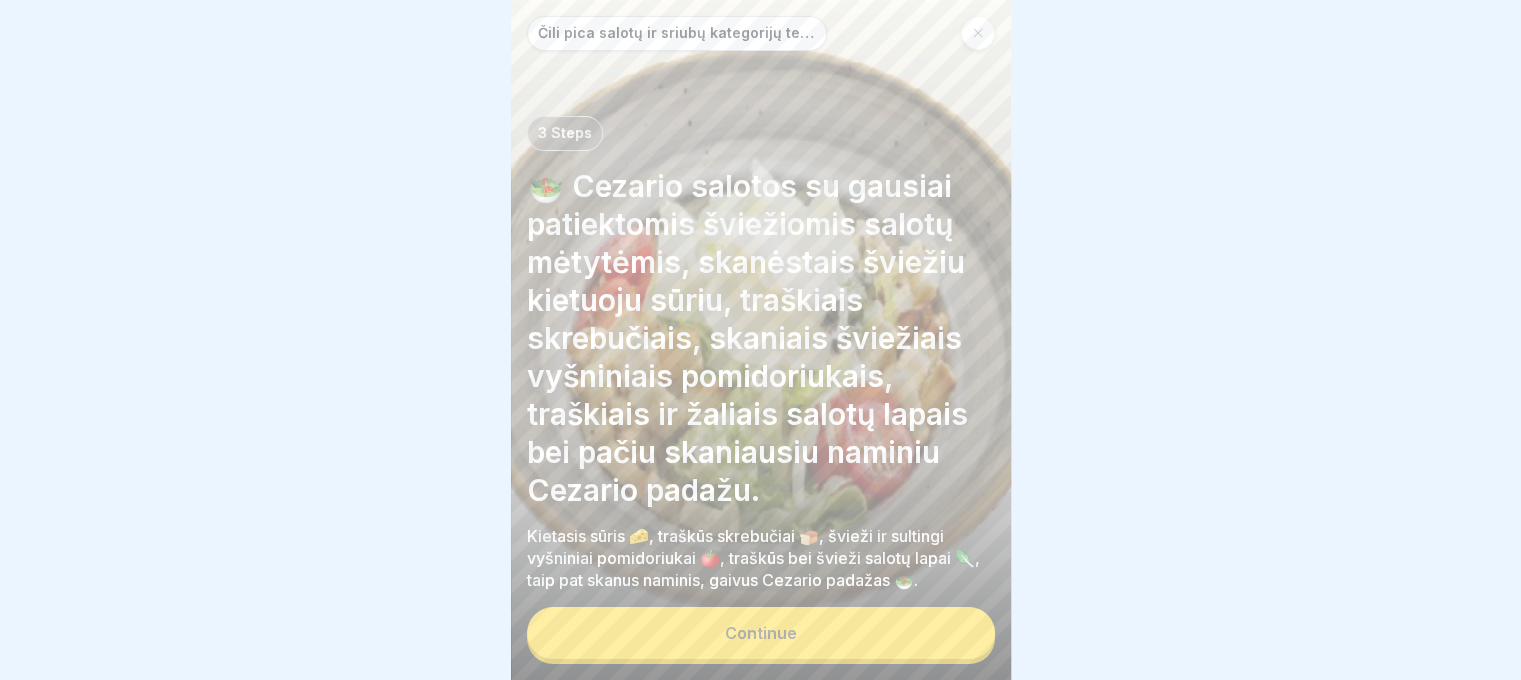 click on "Continue" at bounding box center [761, 633] 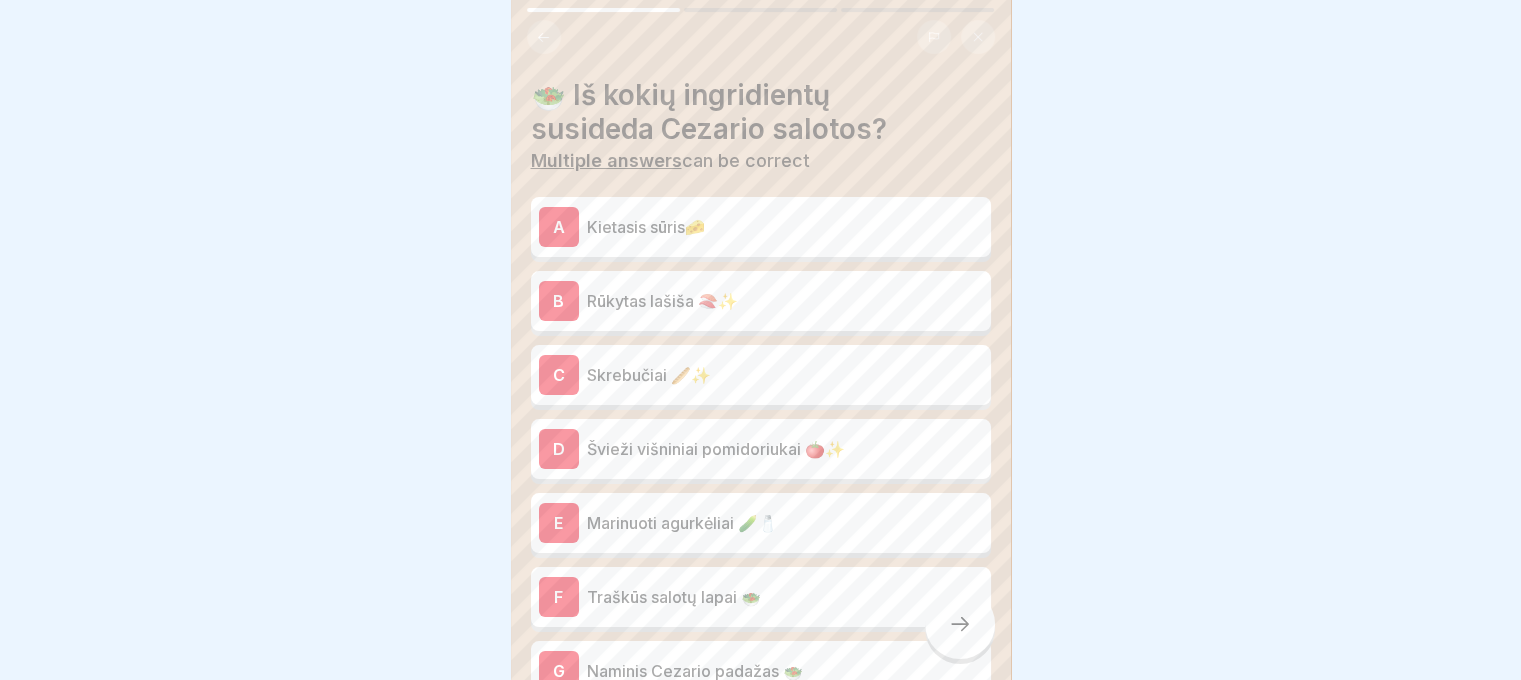 click on "Kietasis sūris🧀" at bounding box center [785, 227] 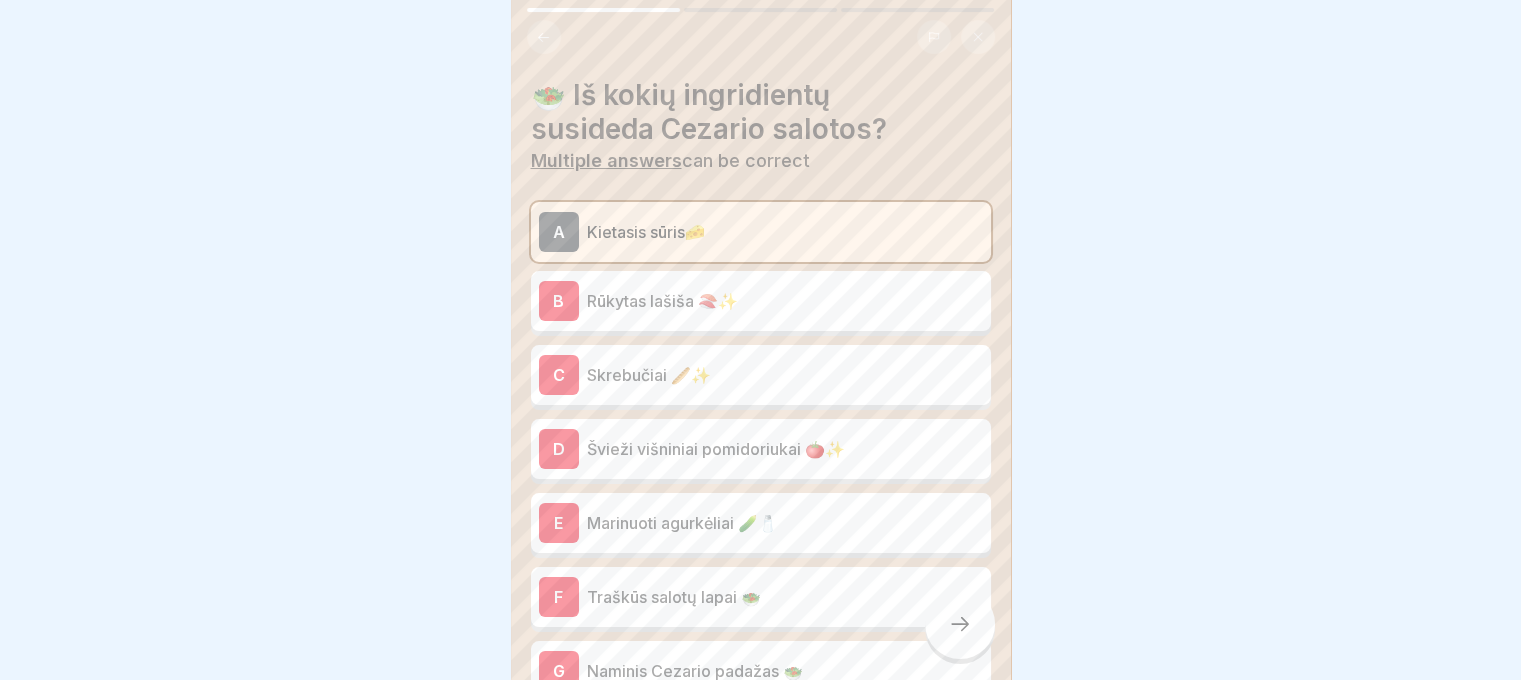 click on "Rūkytas lašiša 🍣✨" at bounding box center [785, 301] 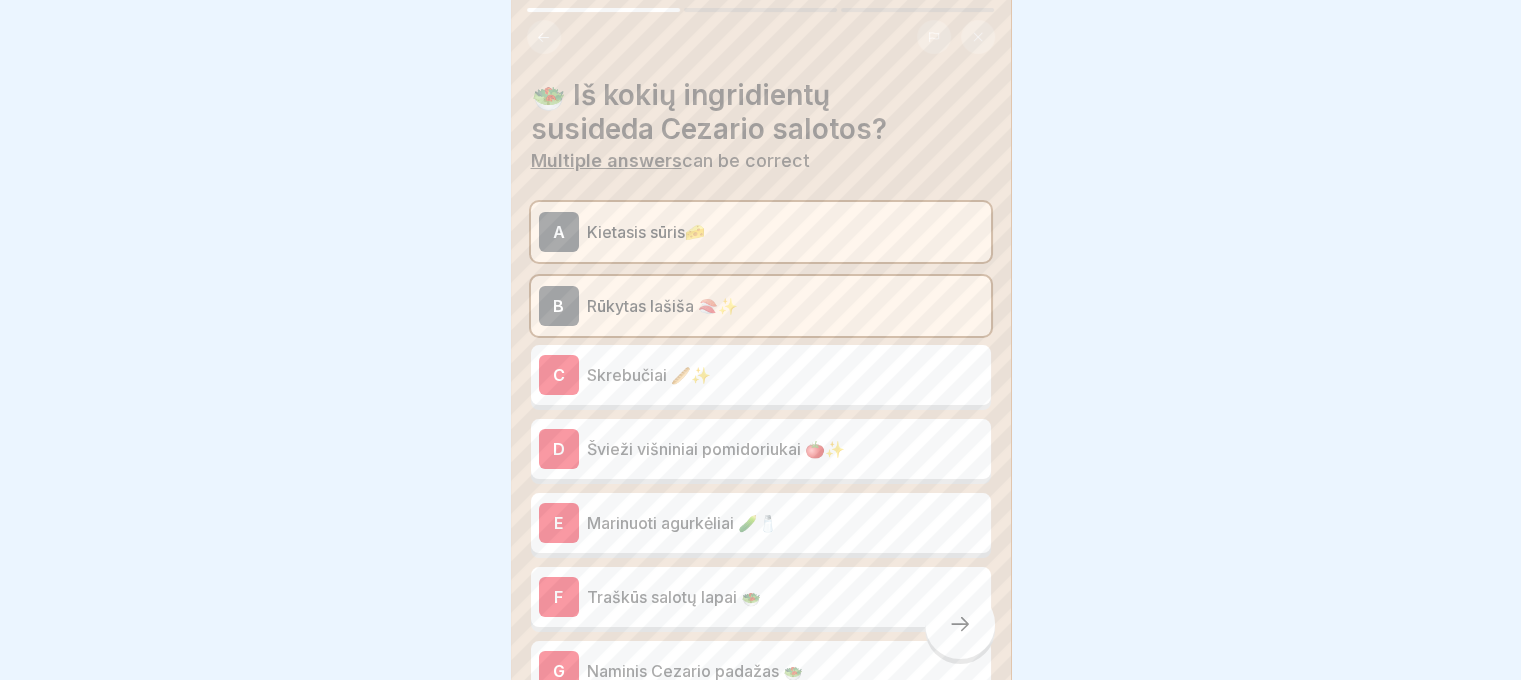 click on "Skrebučiai 🥖✨" at bounding box center (785, 375) 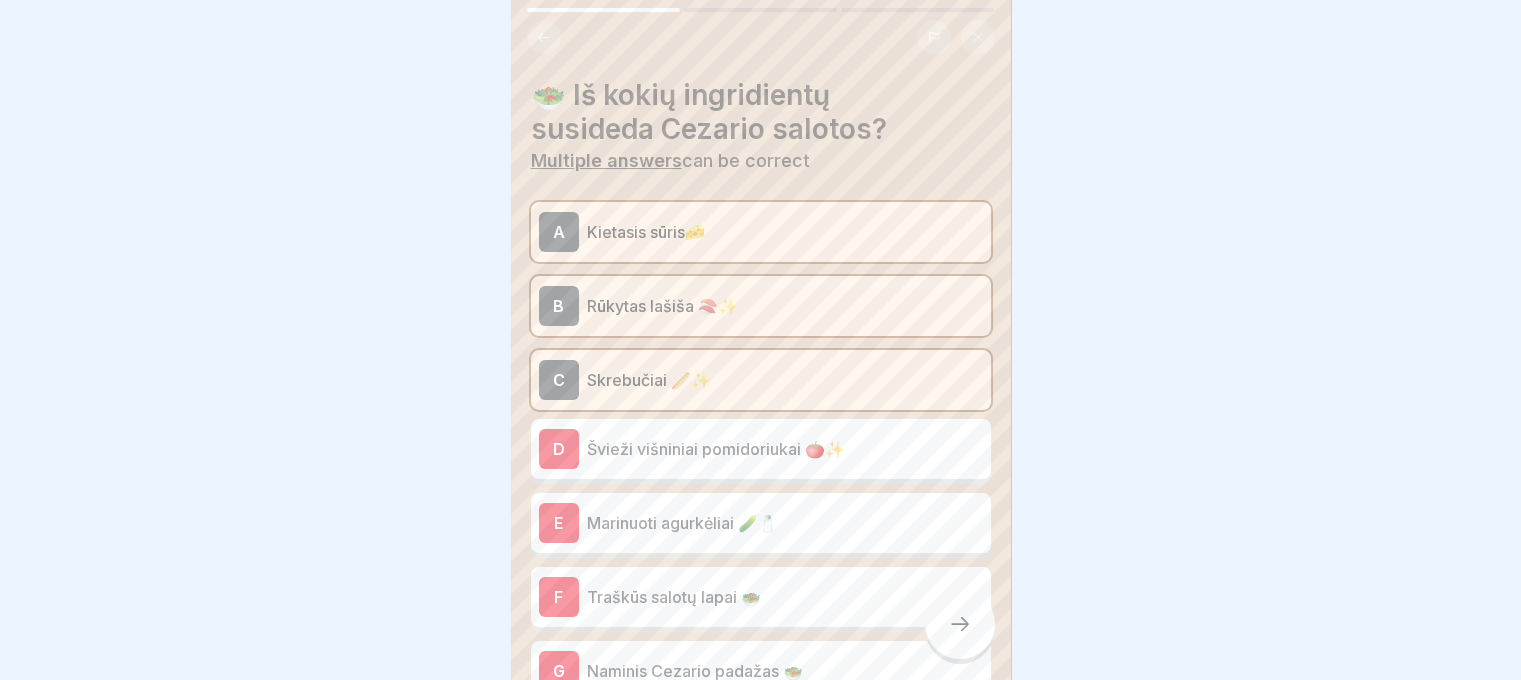 scroll, scrollTop: 200, scrollLeft: 0, axis: vertical 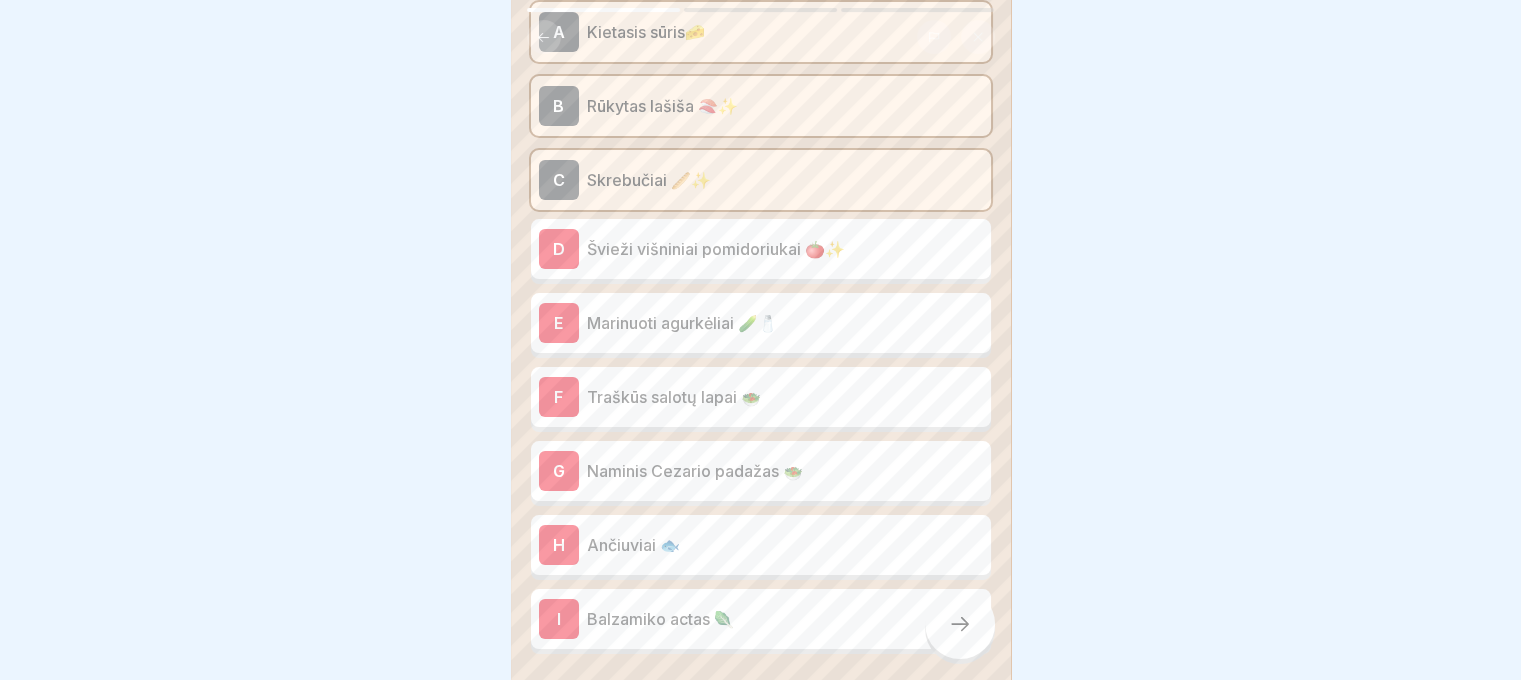 click on "D Švieži višniniai pomidoriukai 🍅✨" at bounding box center (761, 249) 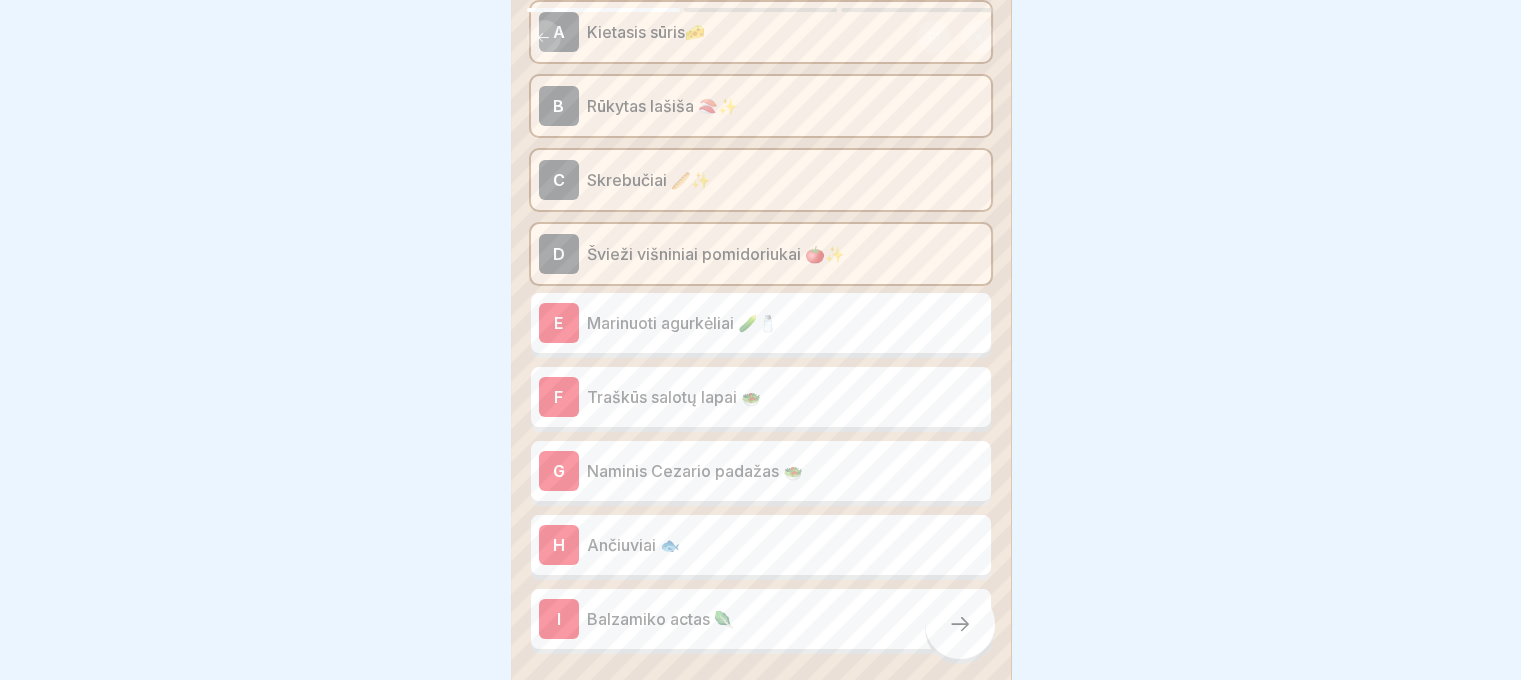 click on "E Marinuoti agurkėliai 🥒🧂" at bounding box center (761, 323) 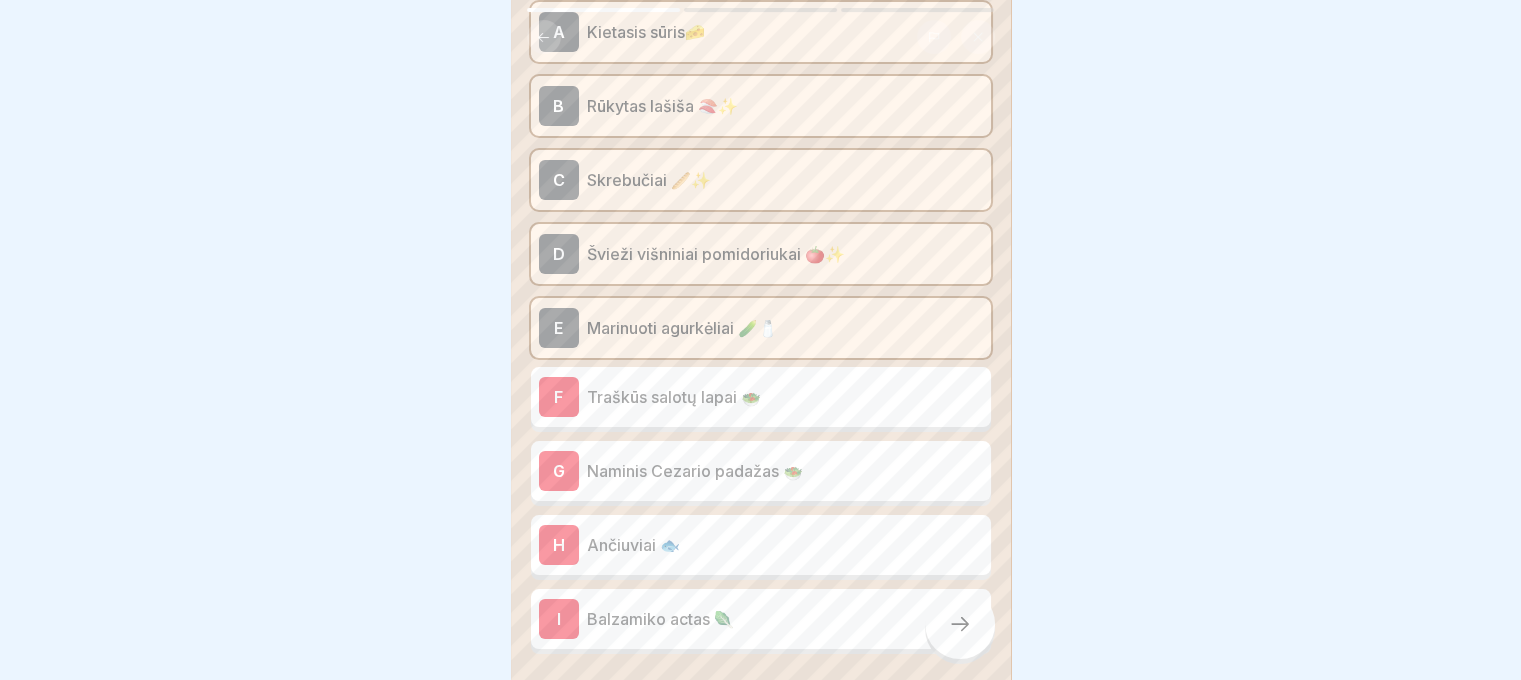 click on "F Traškūs salotų lapai 🥗" at bounding box center [761, 397] 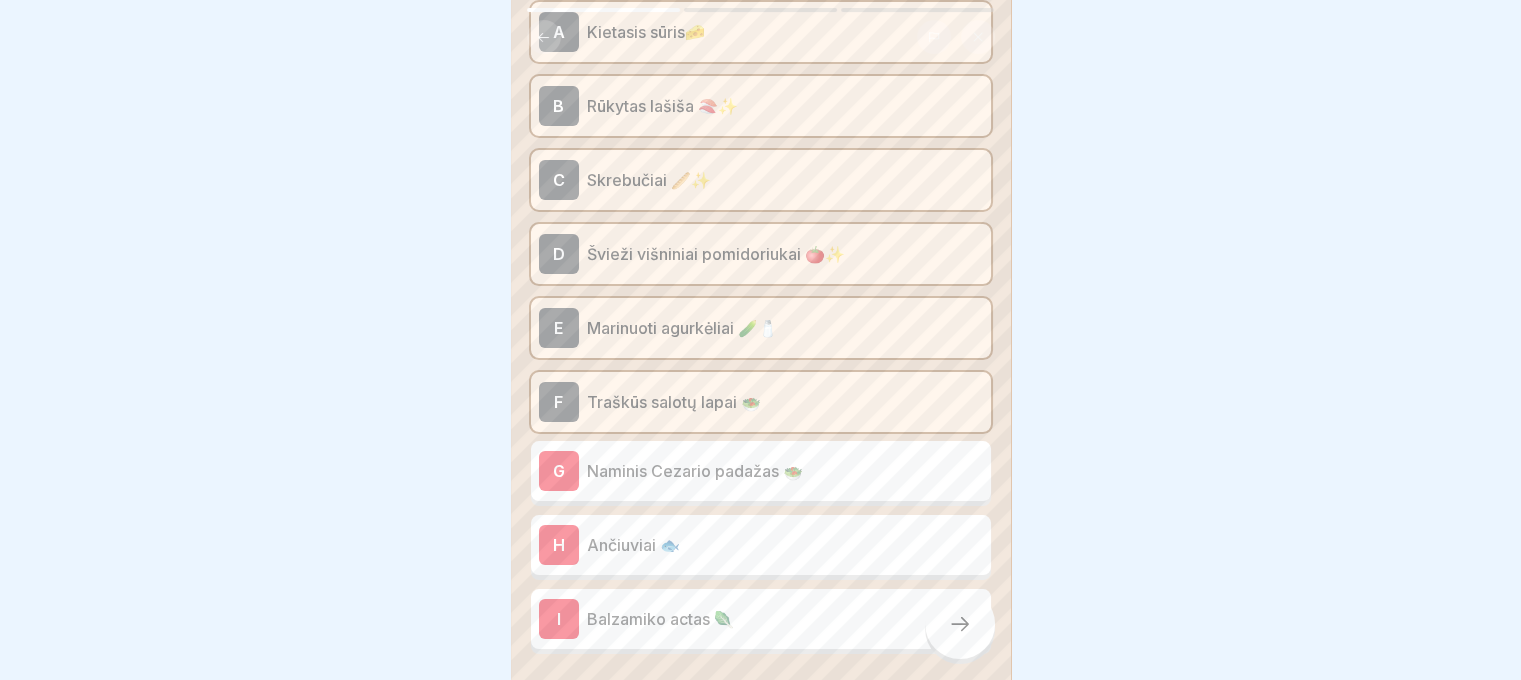 click on "G Naminis Cezario padažas 🥗" at bounding box center (761, 471) 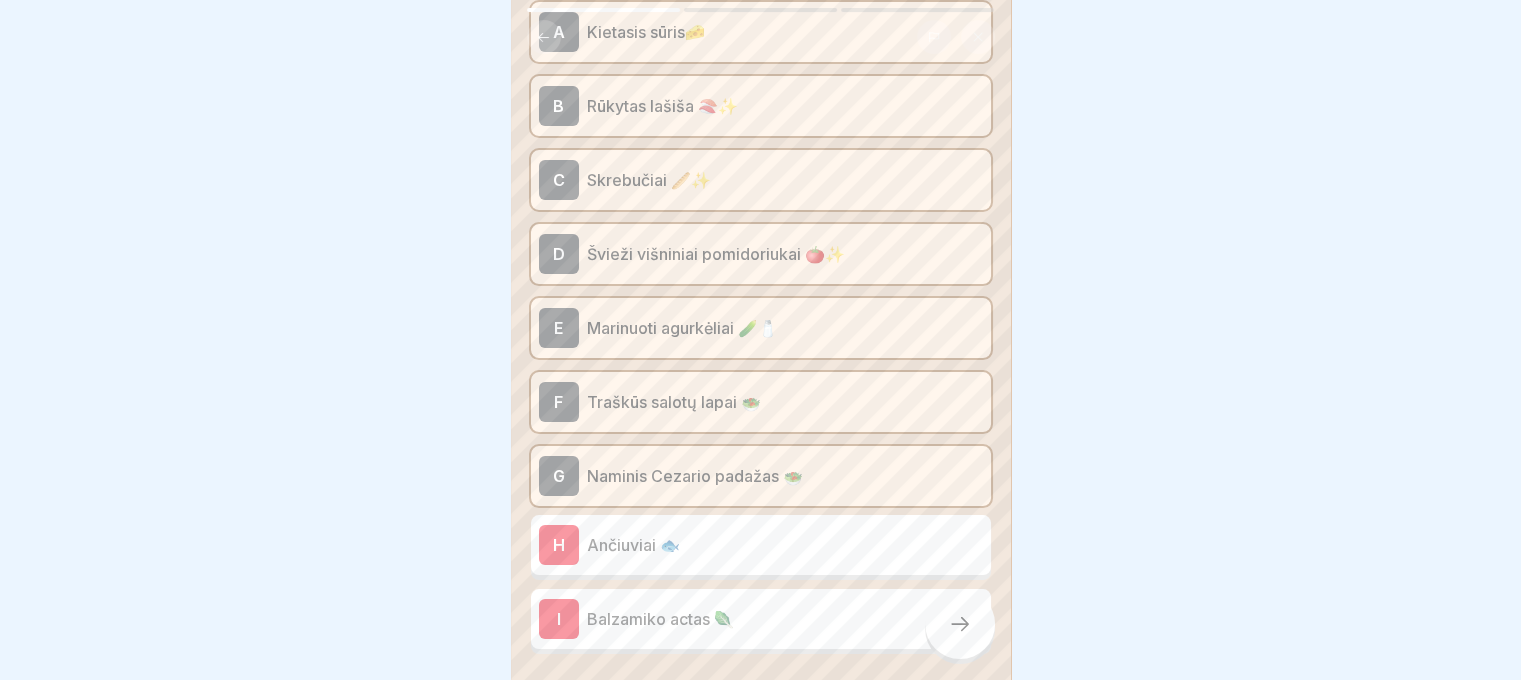 click on "Ančiuviai 🐟" at bounding box center (785, 545) 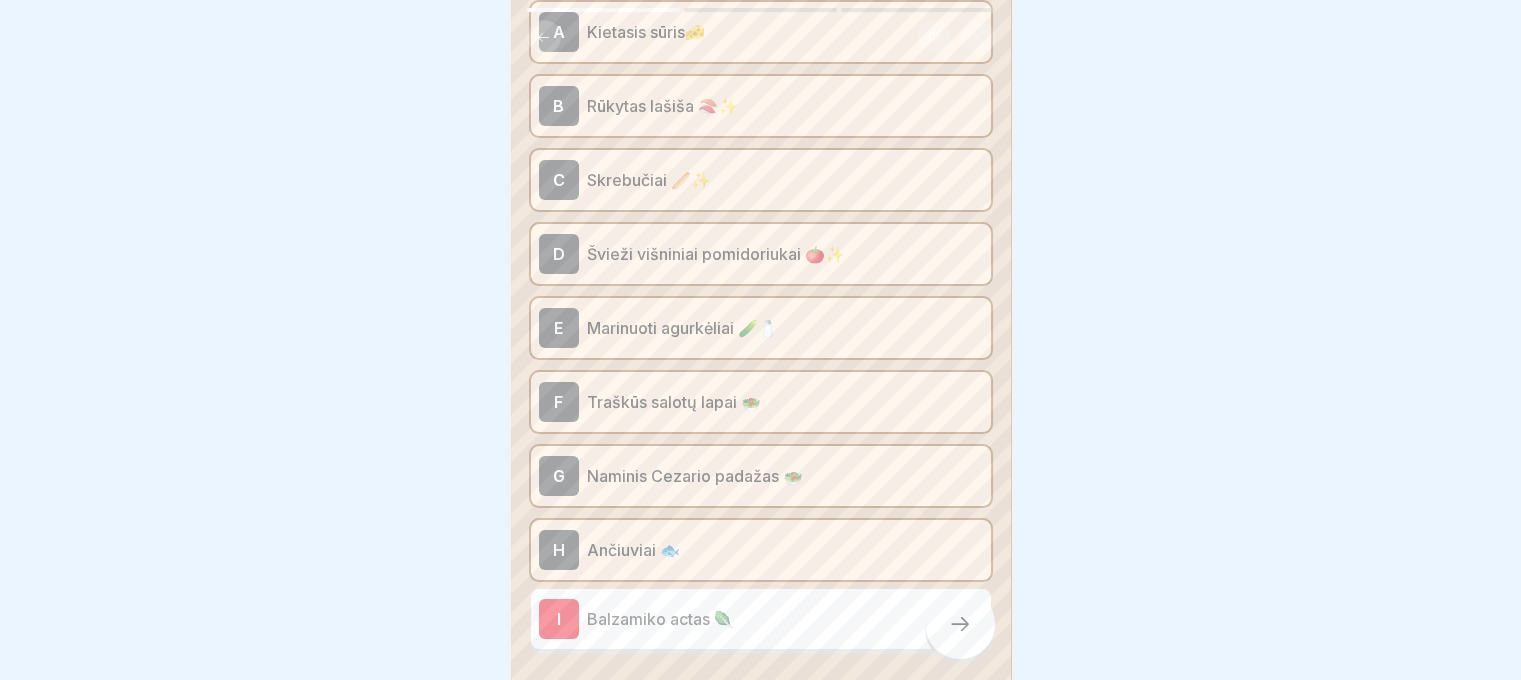 click on "I Balzamiko actas 🥬" at bounding box center (761, 619) 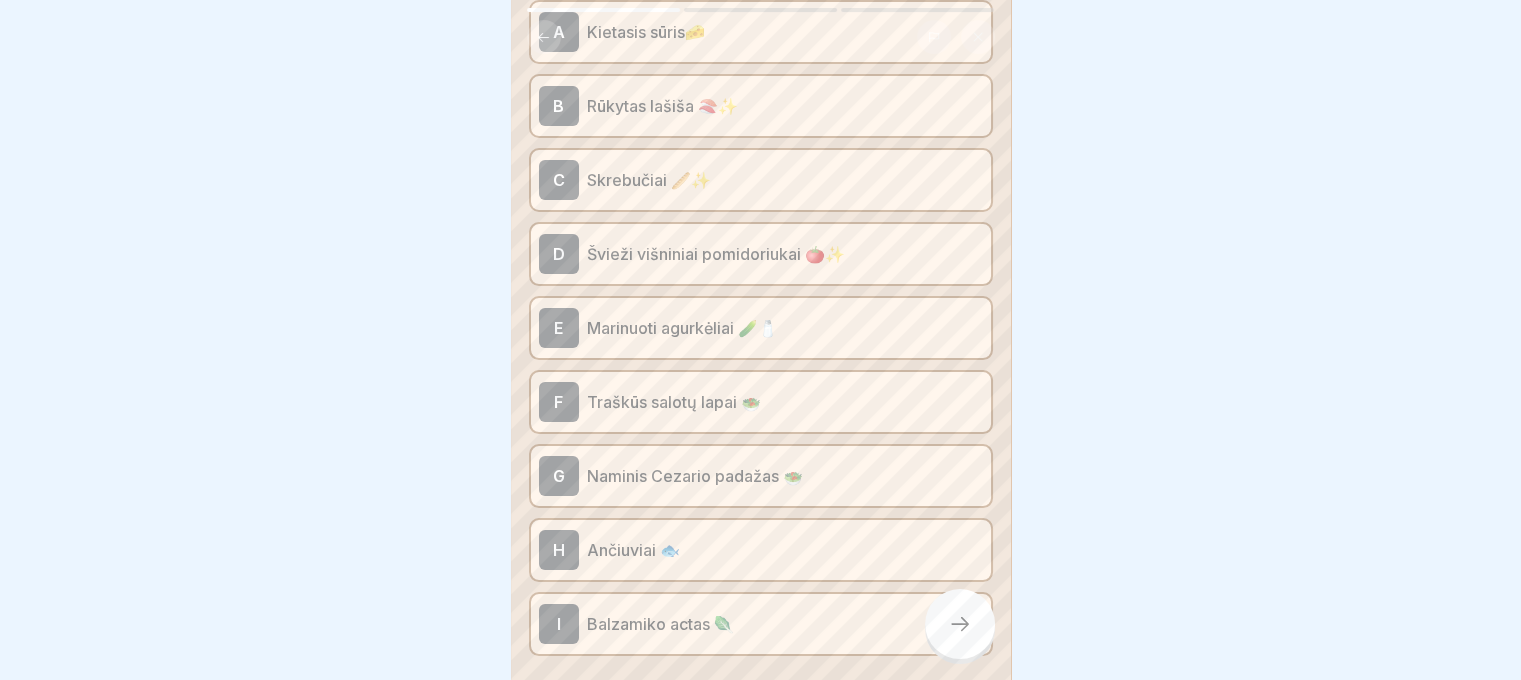 click 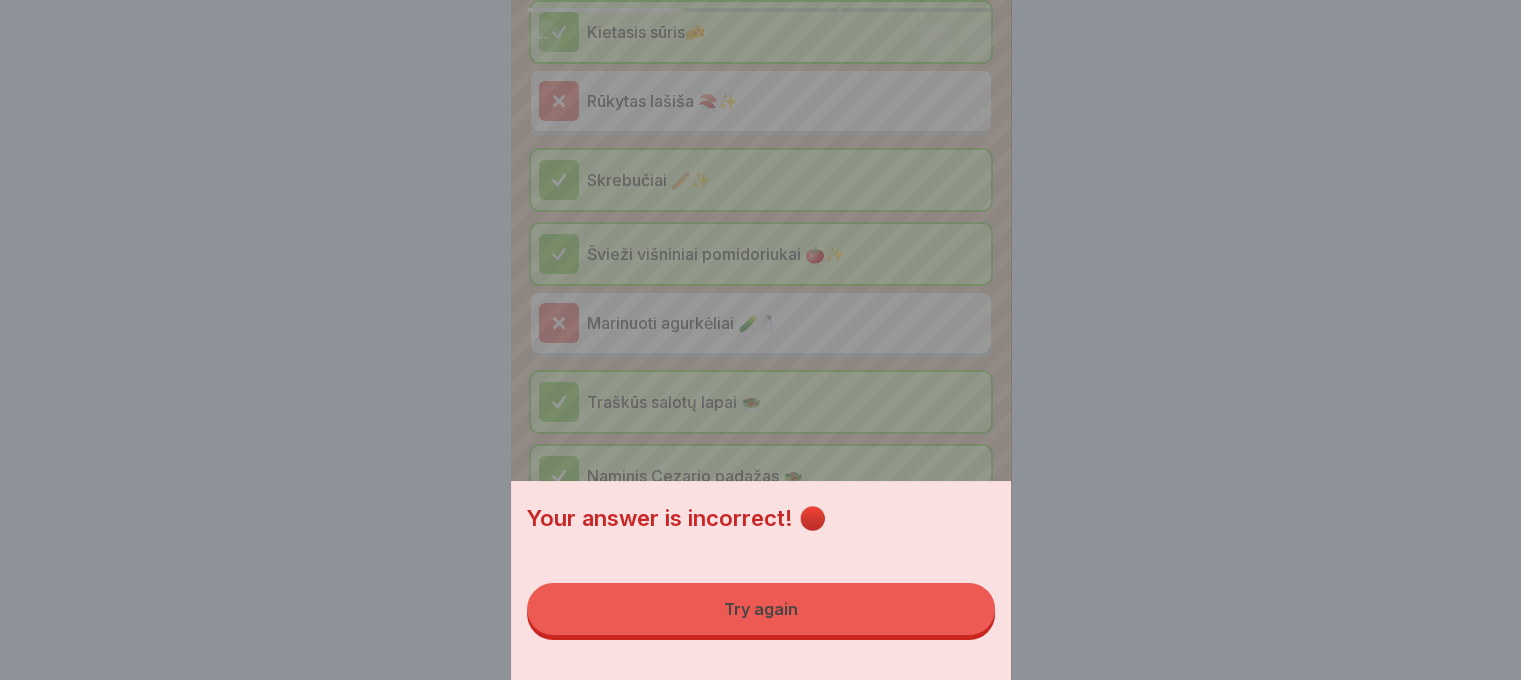 click on "Your answer is incorrect! 🔴   Try again" at bounding box center [761, 580] 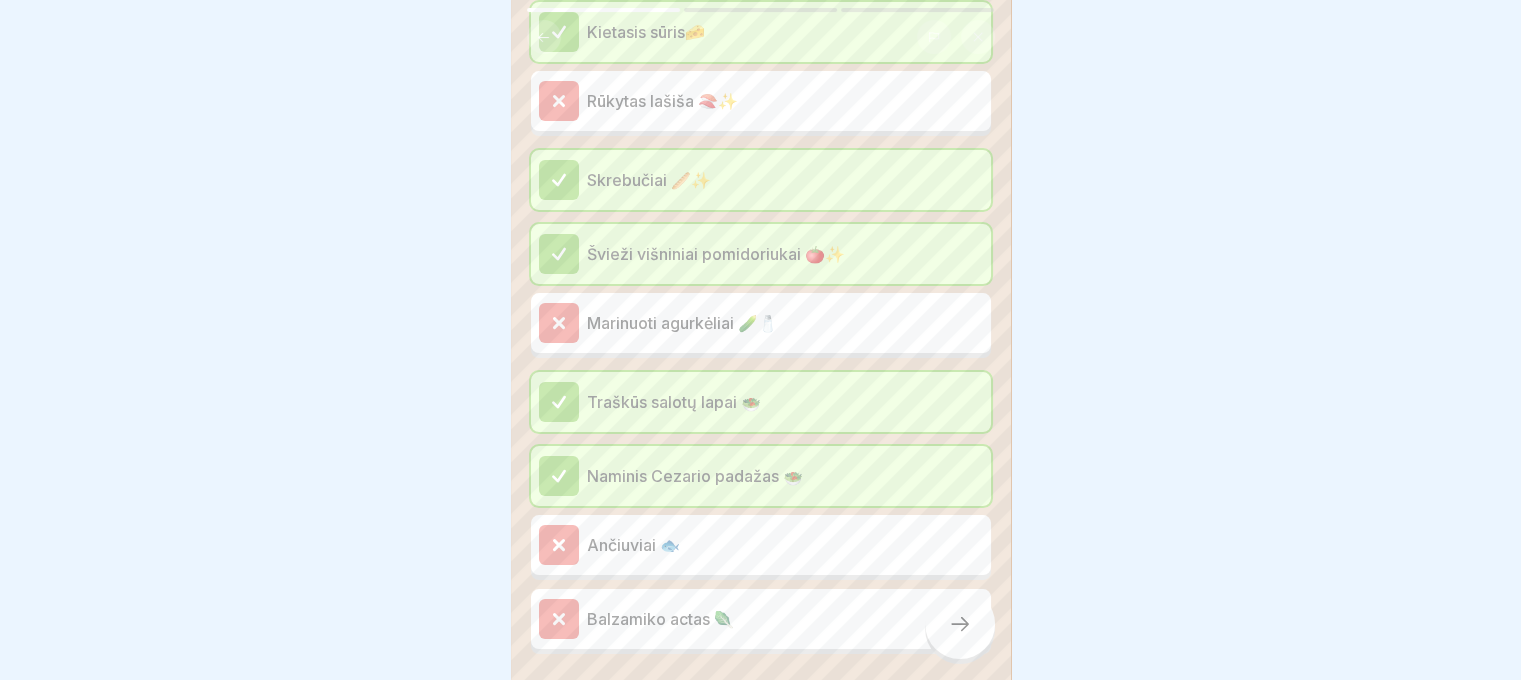 click 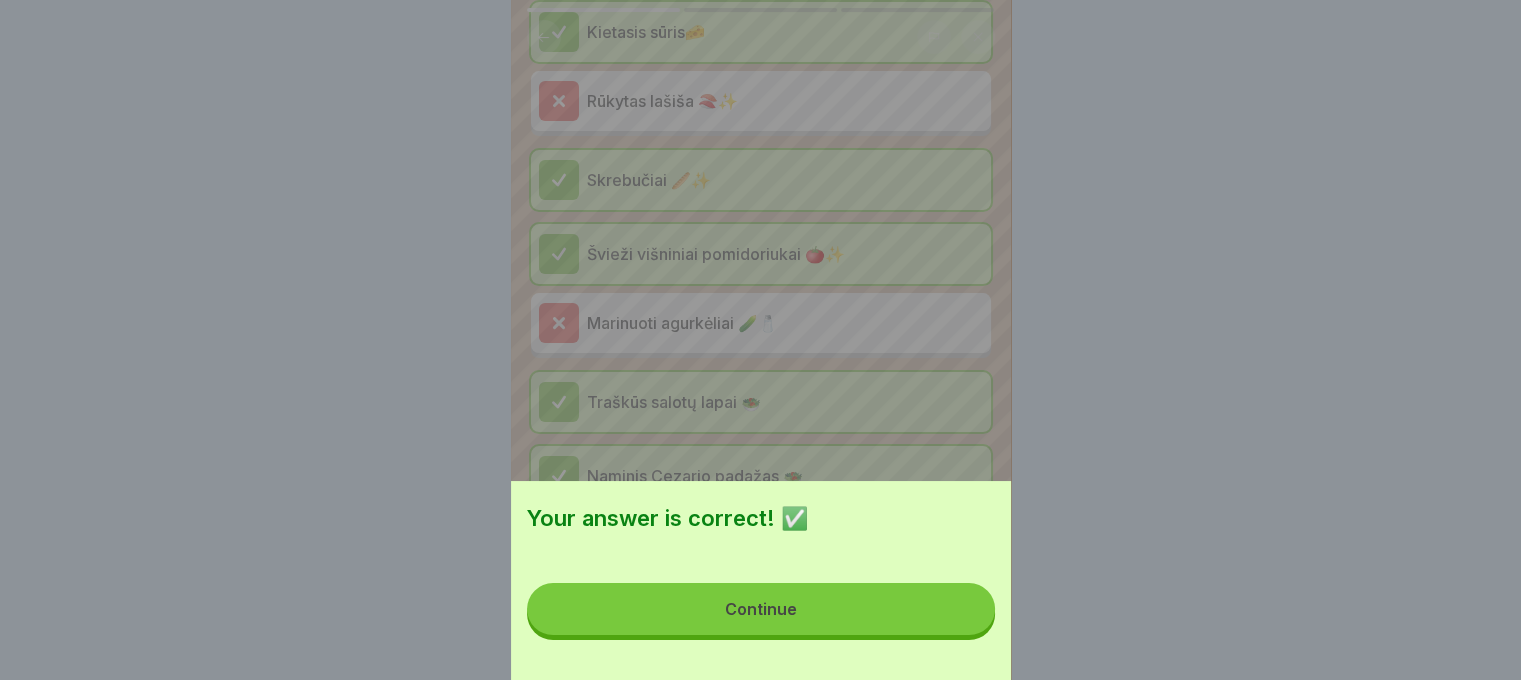 click on "Continue" at bounding box center [761, 609] 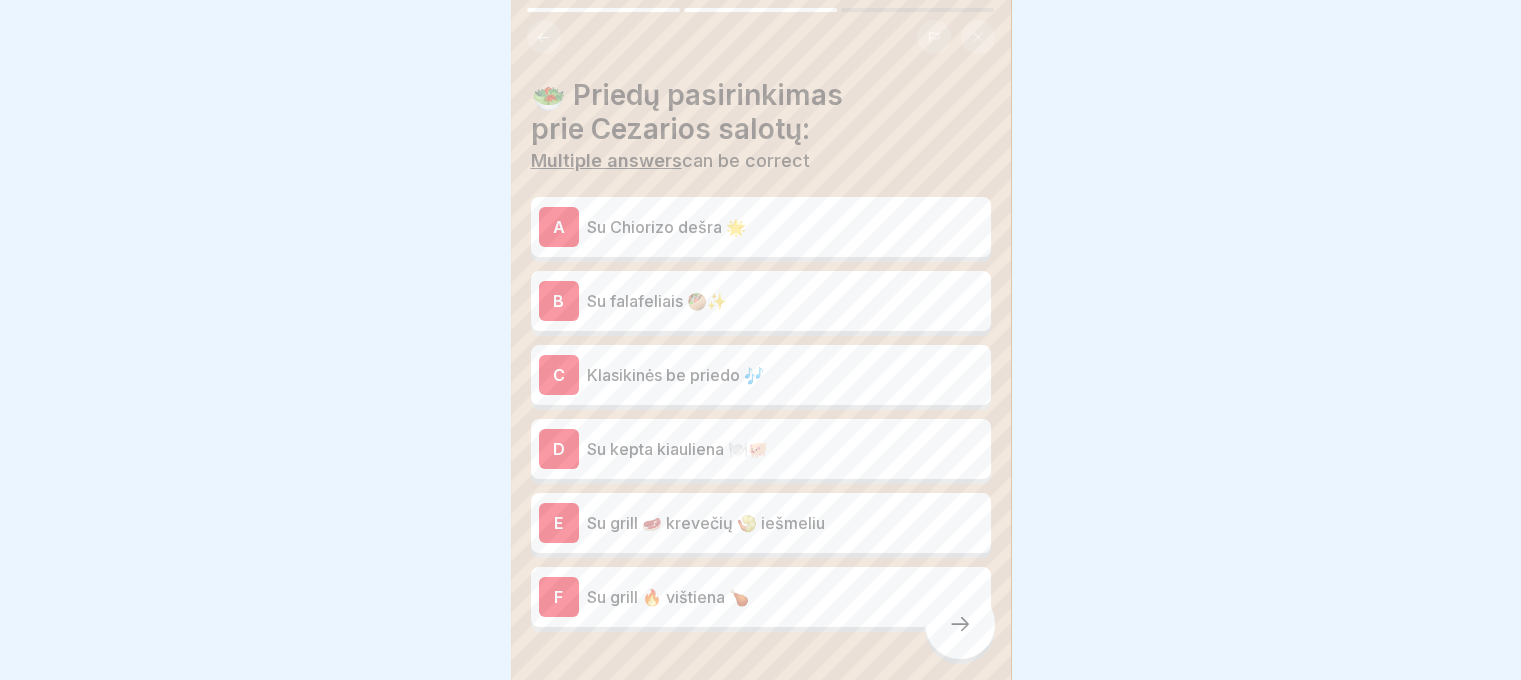 click on "A Su Chiorizo dešra 🌟" at bounding box center [761, 227] 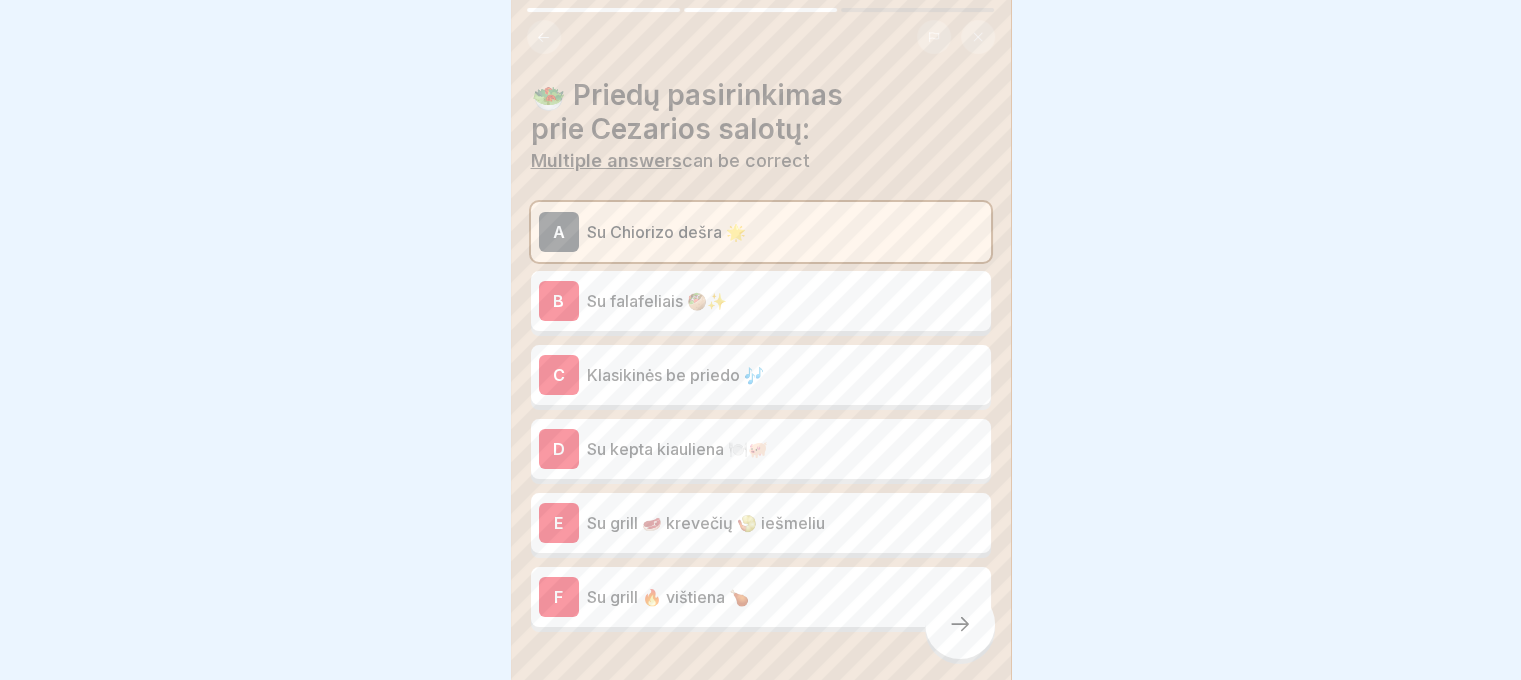 click on "Su falafeliais 🥙✨" at bounding box center (785, 301) 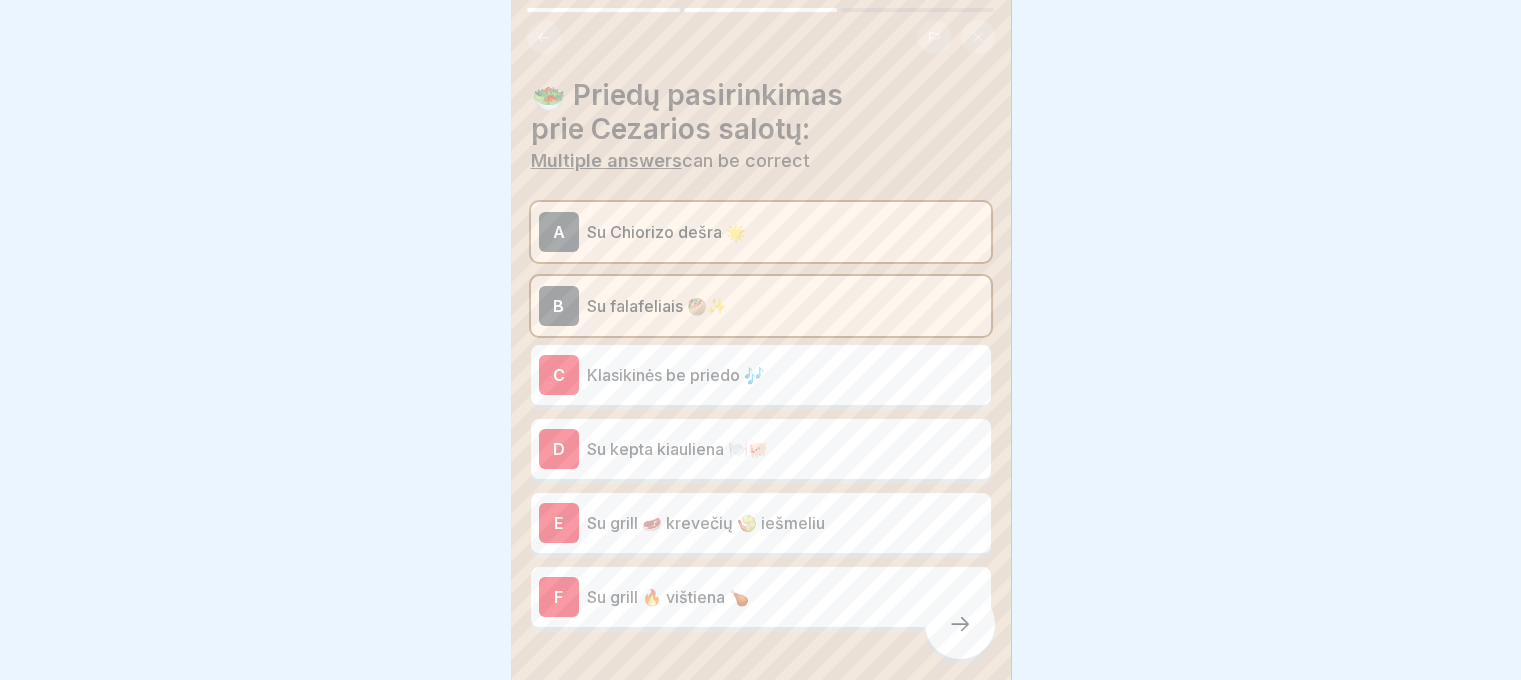 click on "C Klasikinės be priedo 🎶" at bounding box center (761, 375) 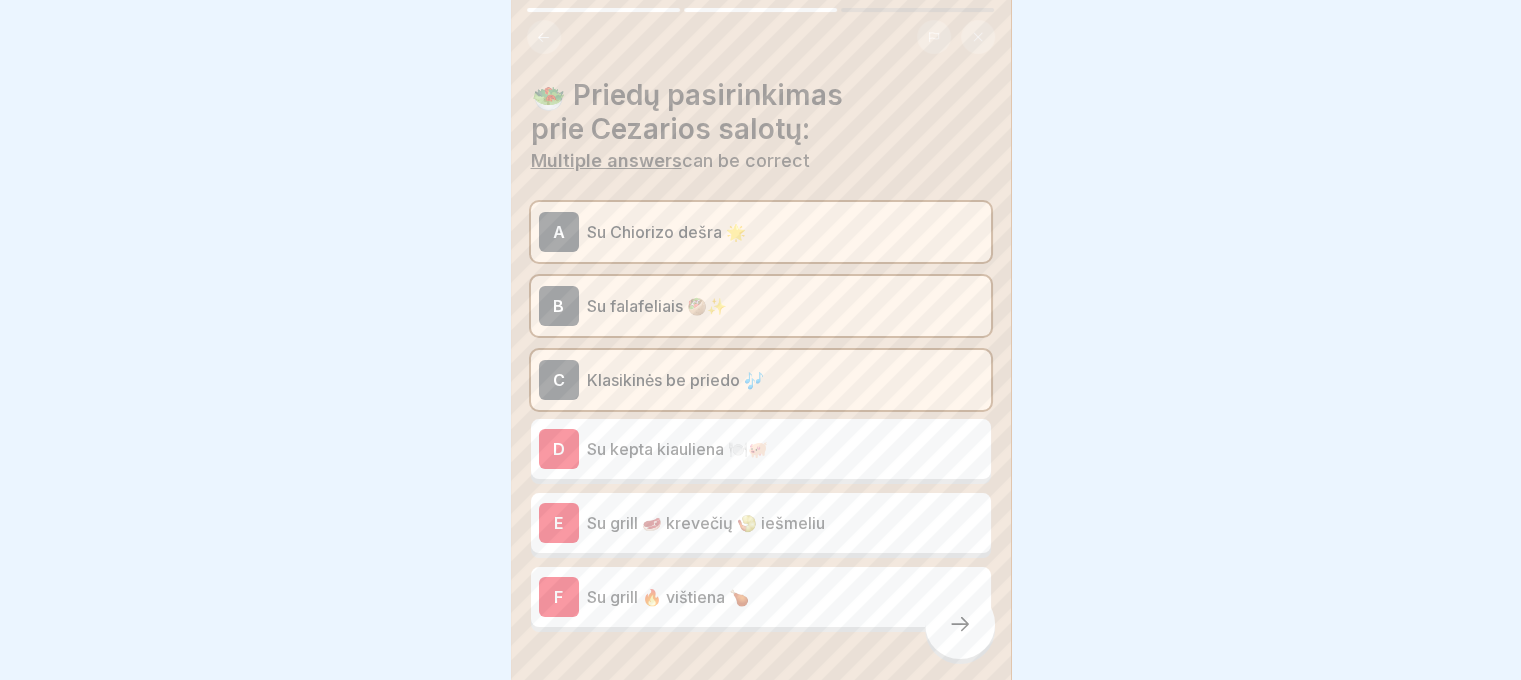 click on "Su kepta kiauliena 🍽️🐖" at bounding box center [785, 449] 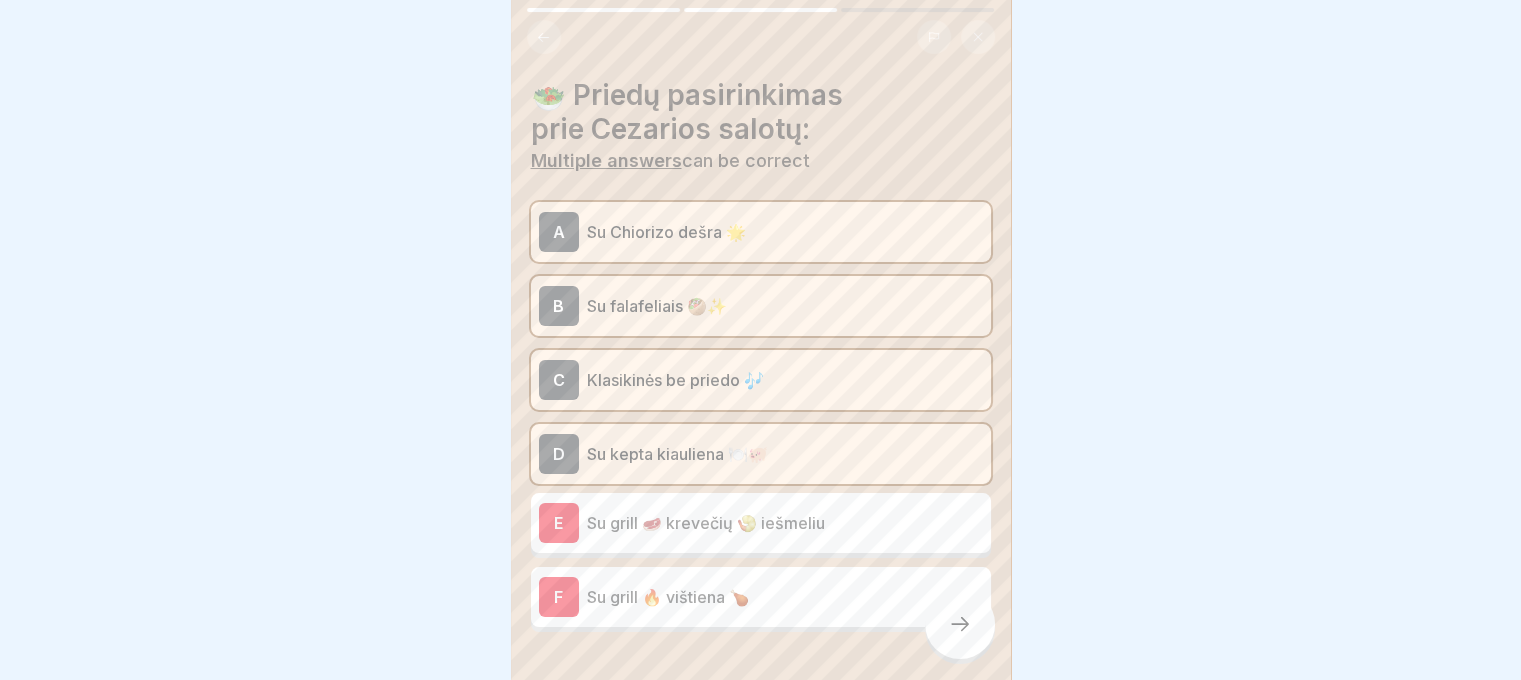 click on "E Su grill 🥩 krevečių 🍤 iešmeliu" at bounding box center (761, 523) 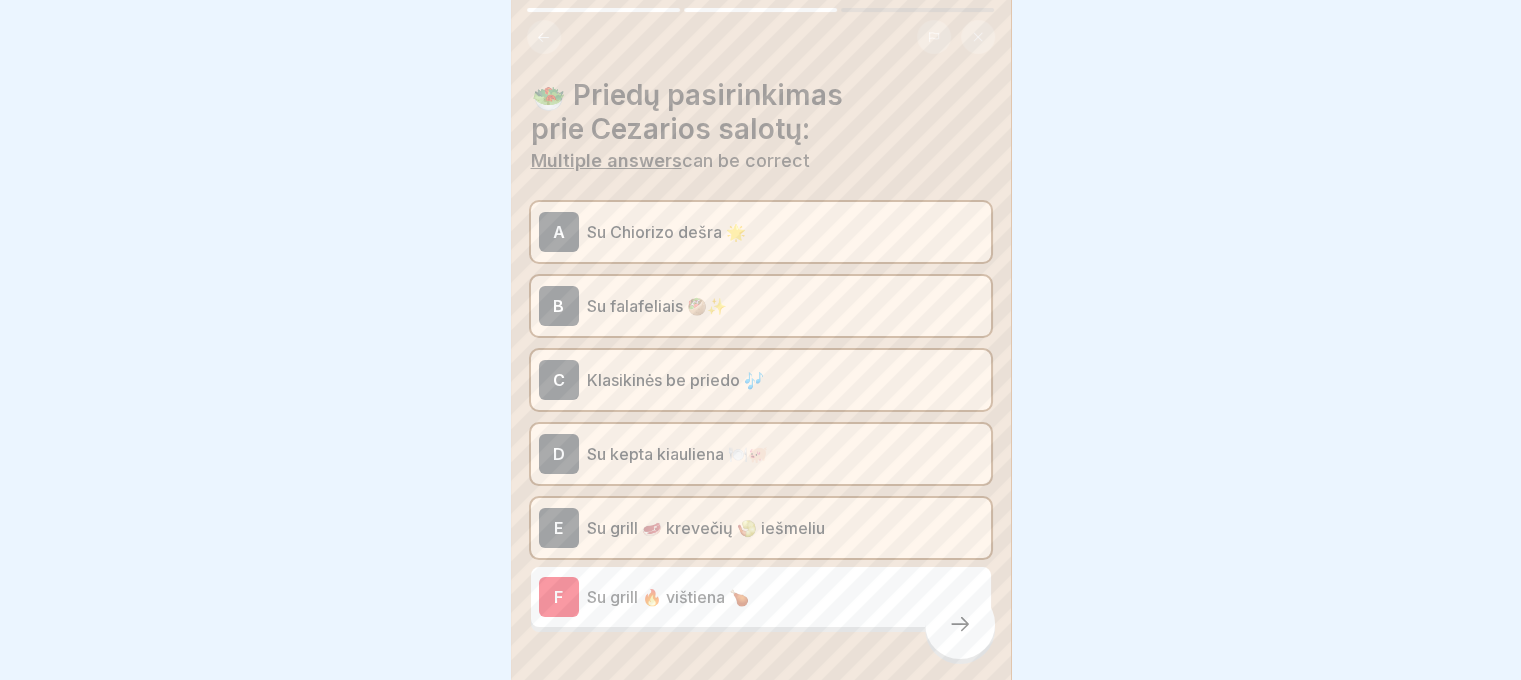 click on "Su grill 🔥 vištiena 🍗" at bounding box center (785, 597) 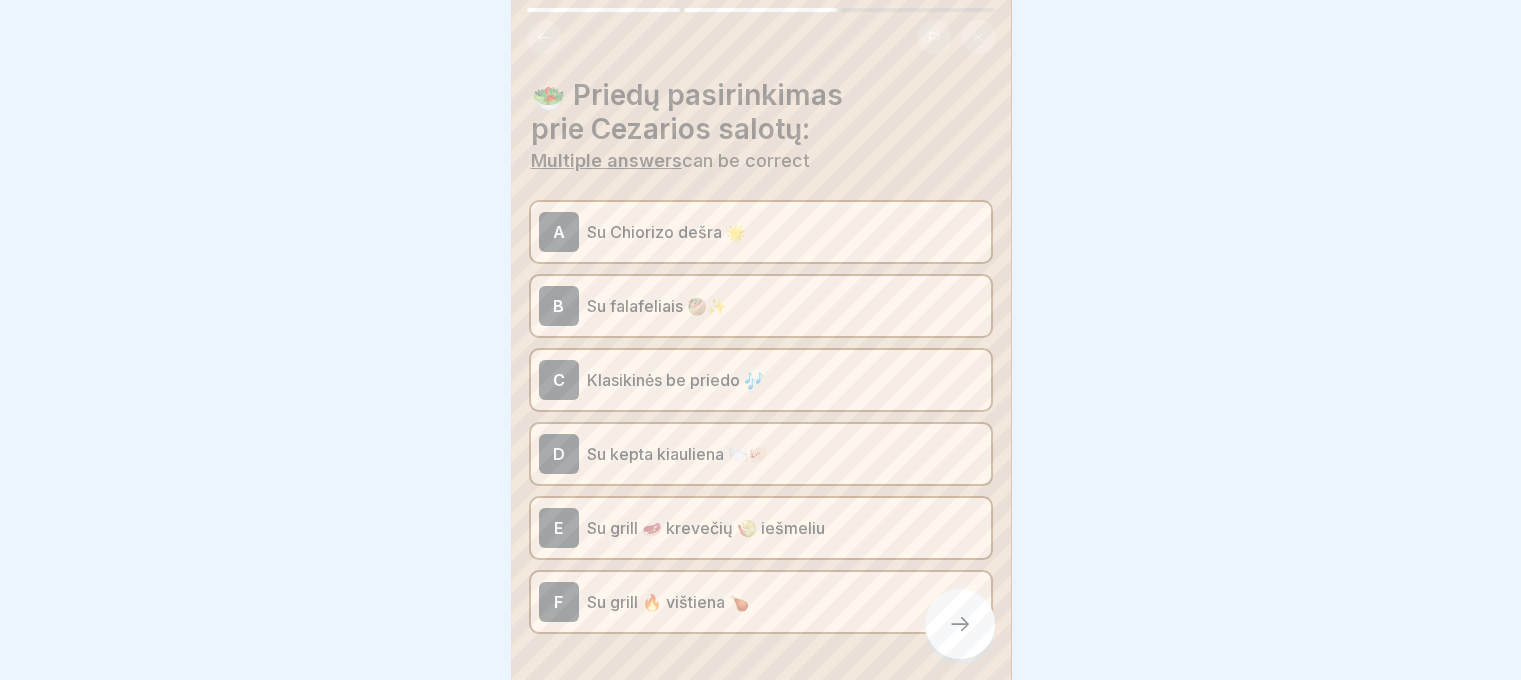 click at bounding box center (960, 624) 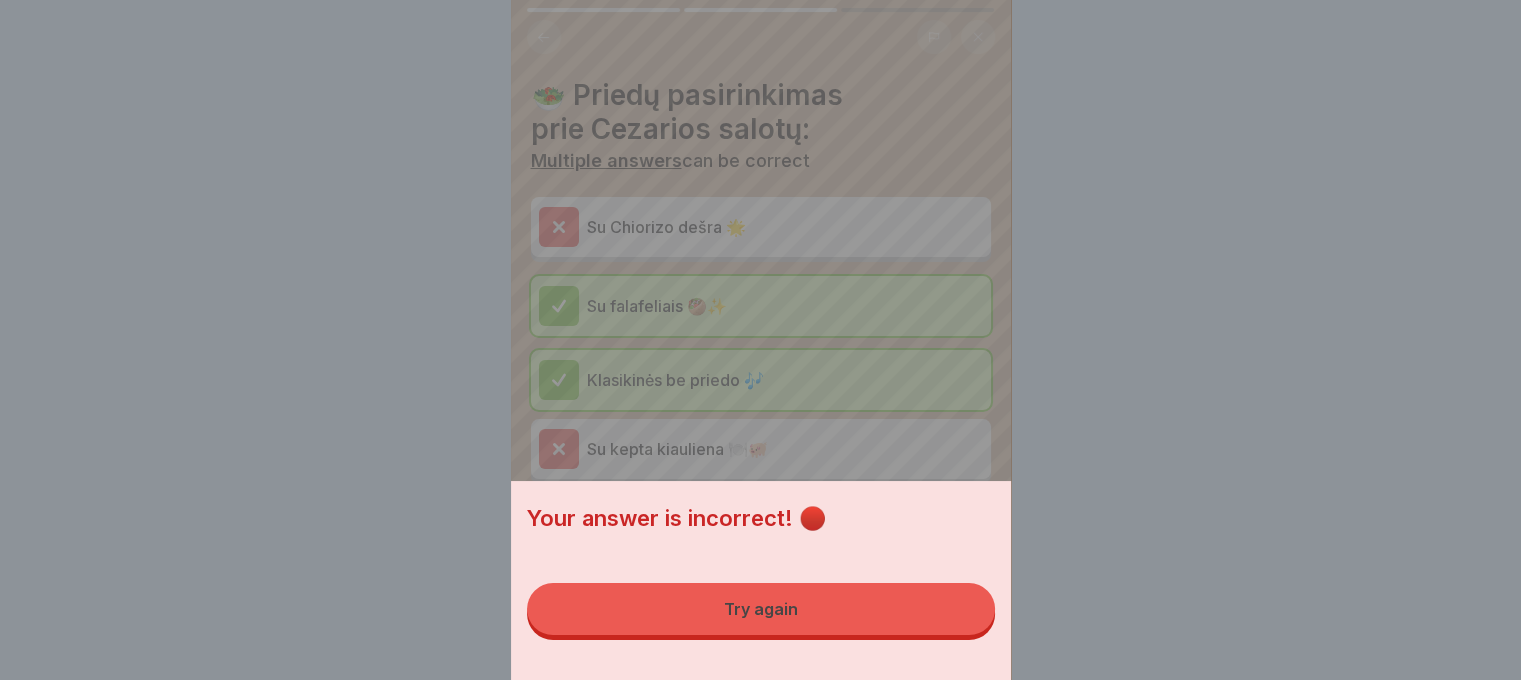 click on "Try again" at bounding box center (761, 609) 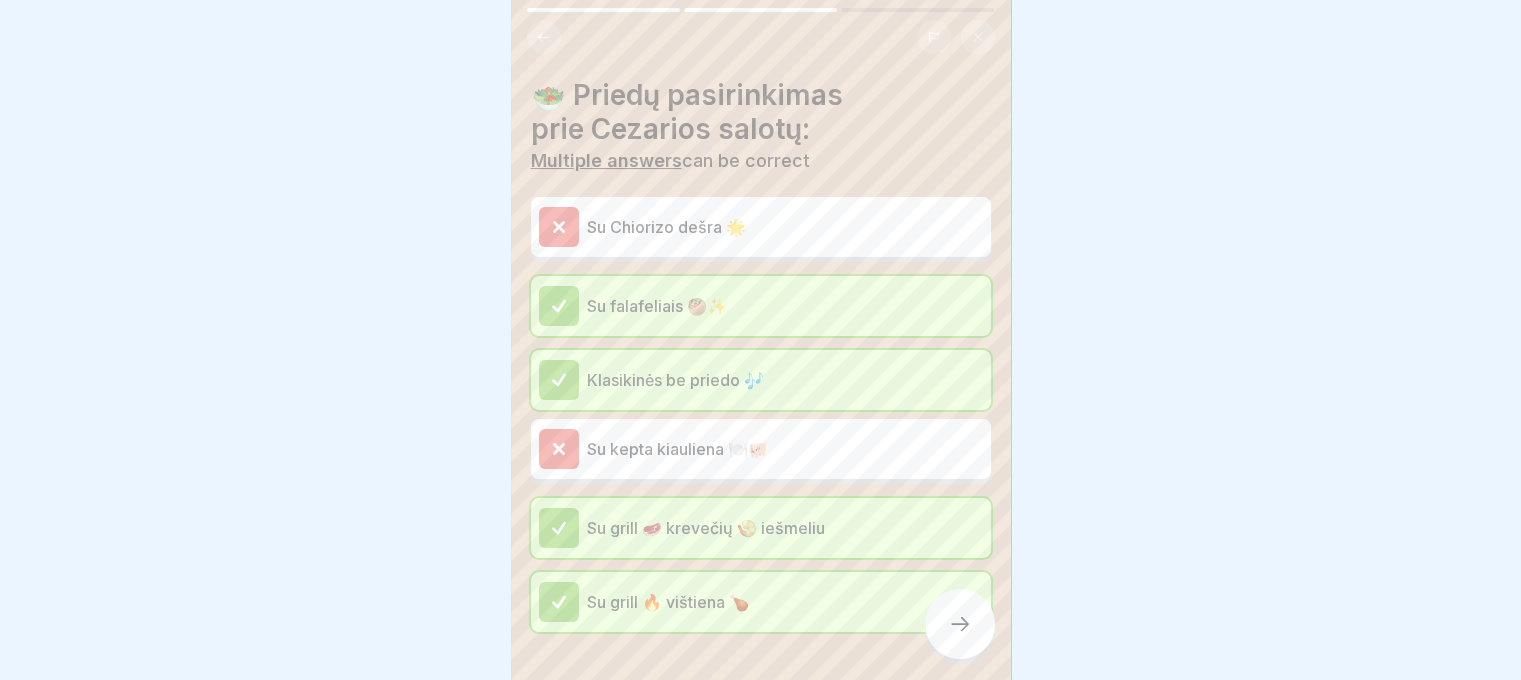 click at bounding box center (960, 624) 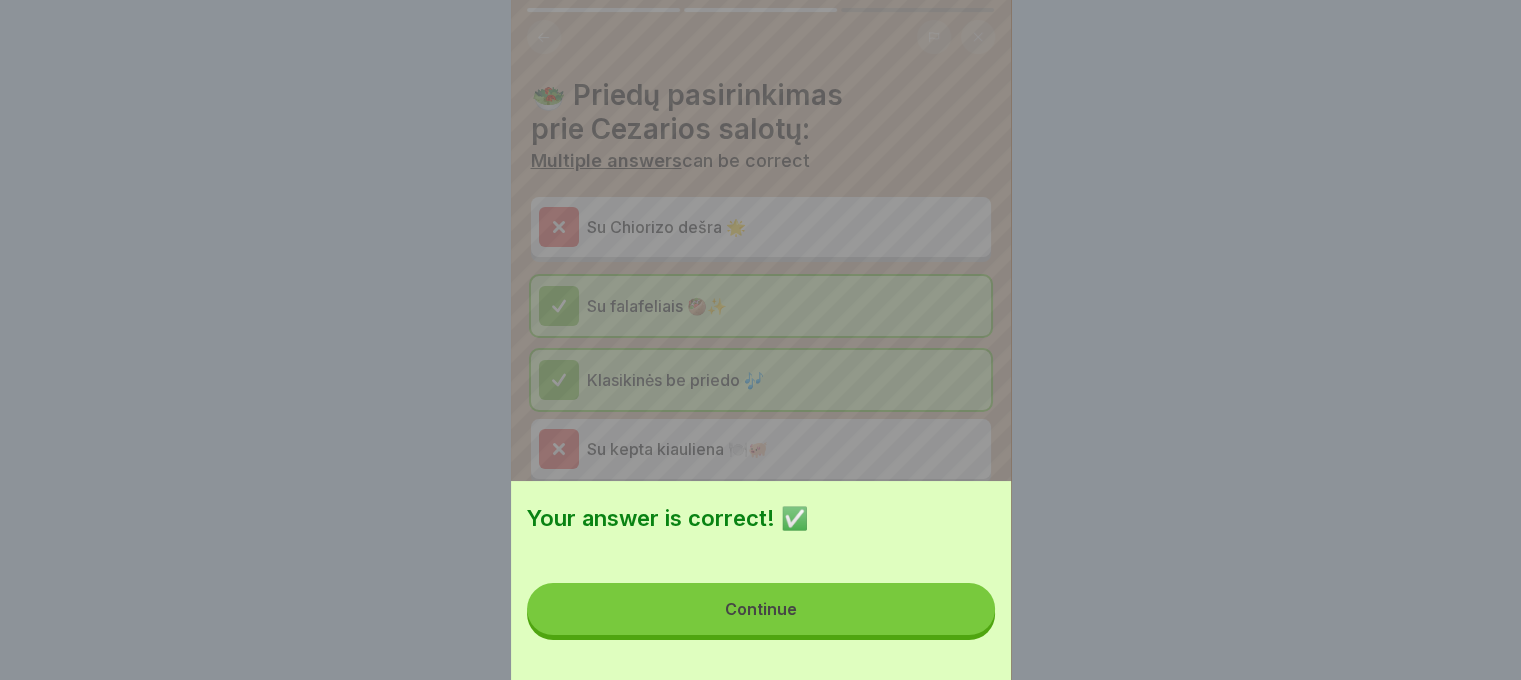 click on "Continue" at bounding box center [761, 609] 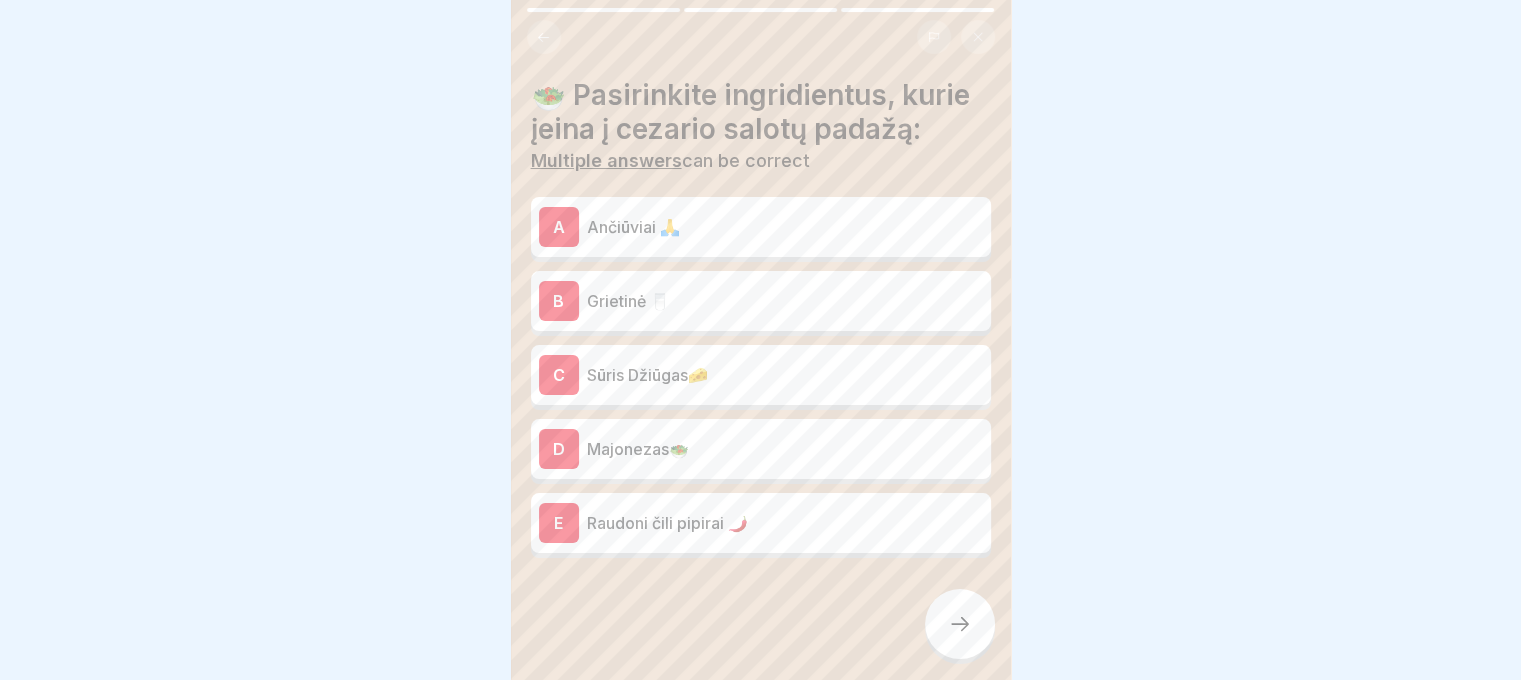 click on "Ančiūviai 🙏" at bounding box center (785, 227) 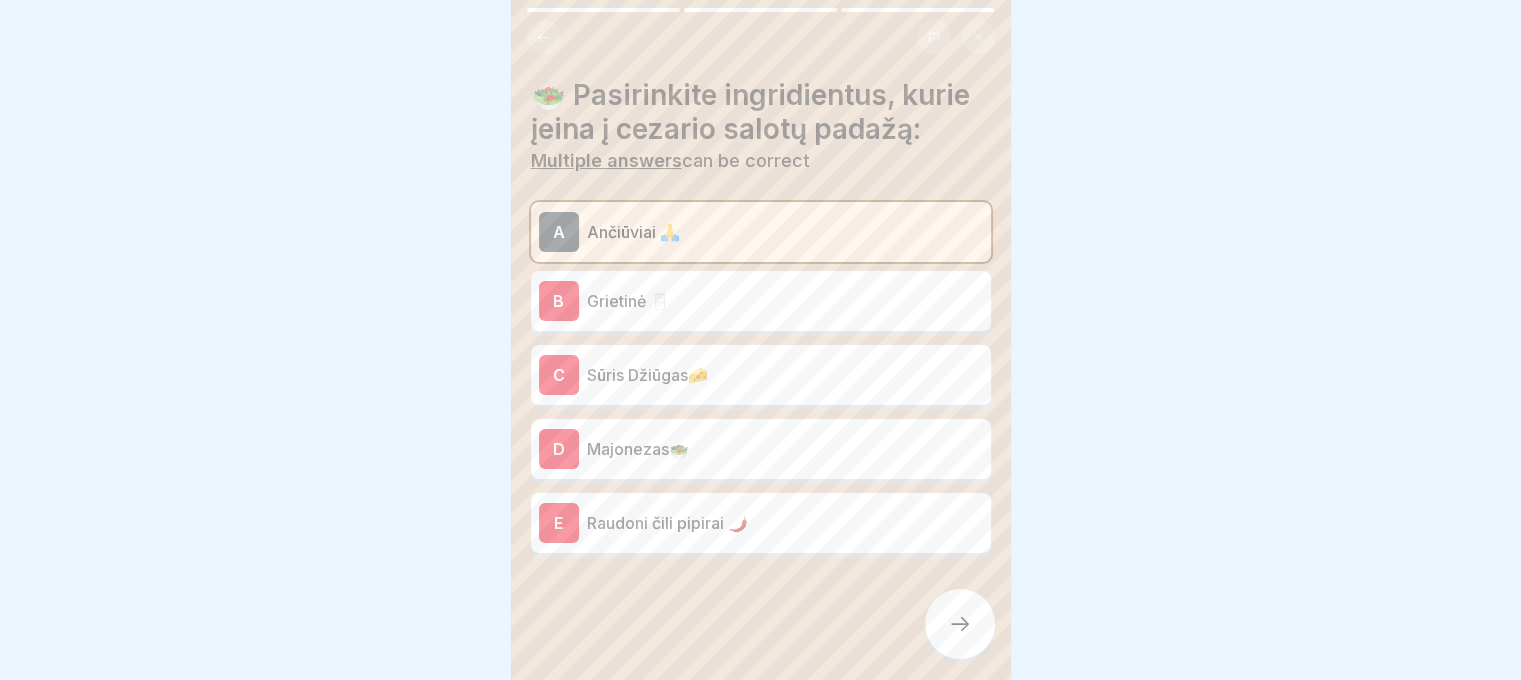 click on "Grietinė 🥛" at bounding box center (785, 301) 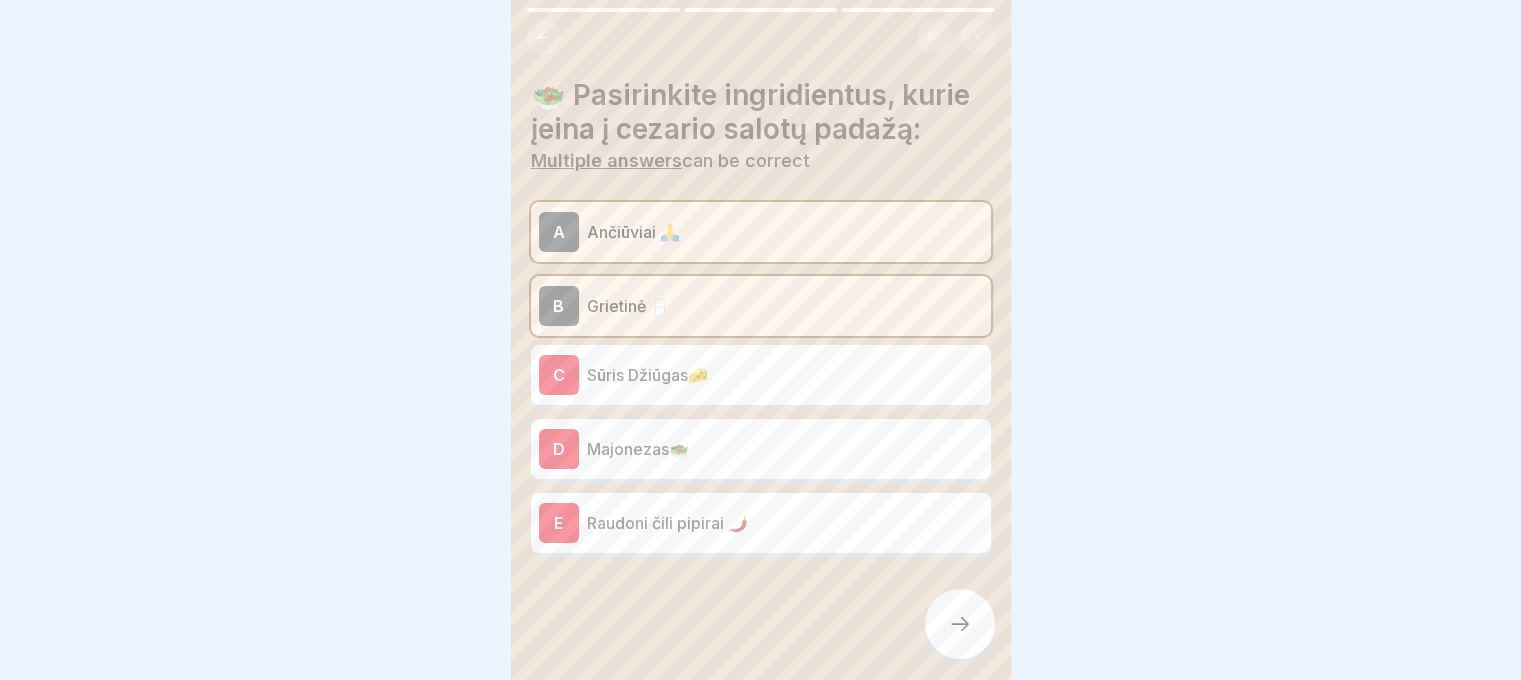 click on "B Grietinė 🥛" at bounding box center (761, 306) 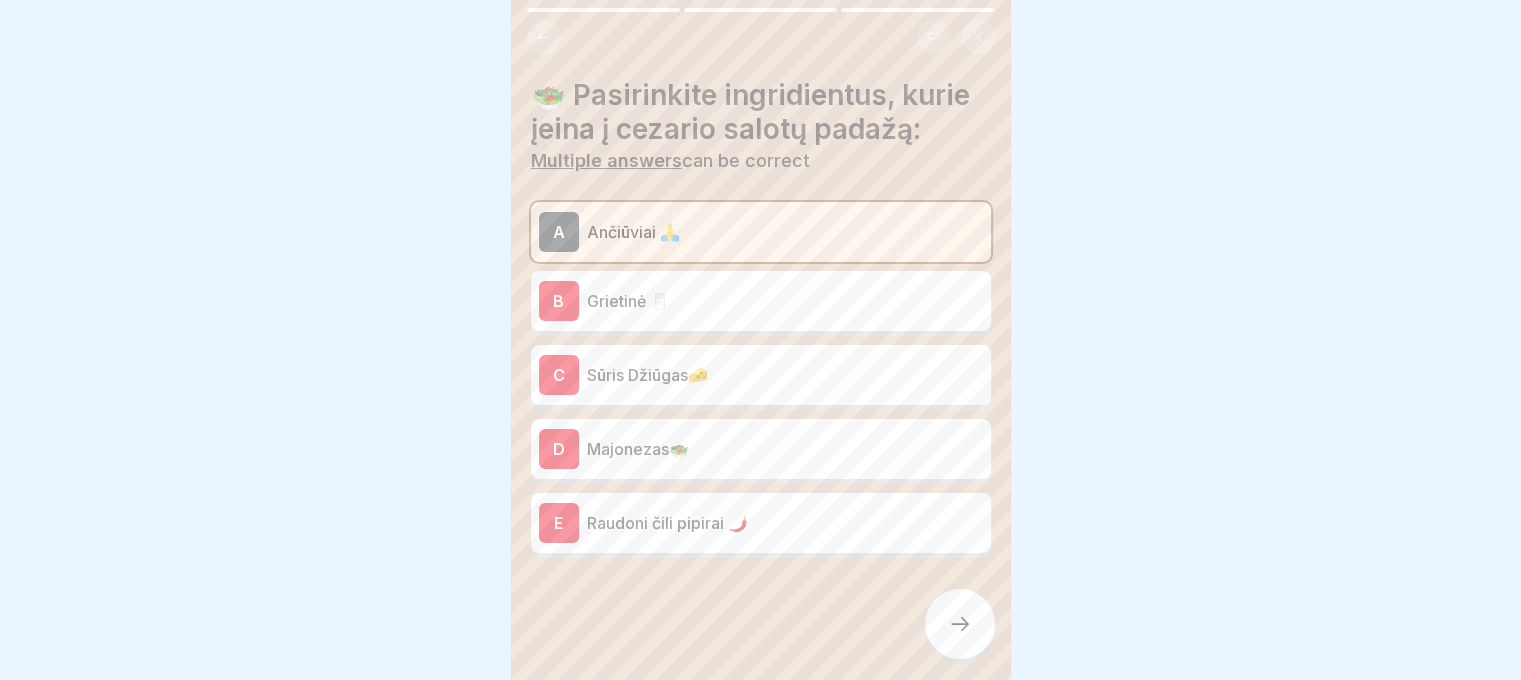 click on "C Sūris Džiūgas🧀" at bounding box center (761, 375) 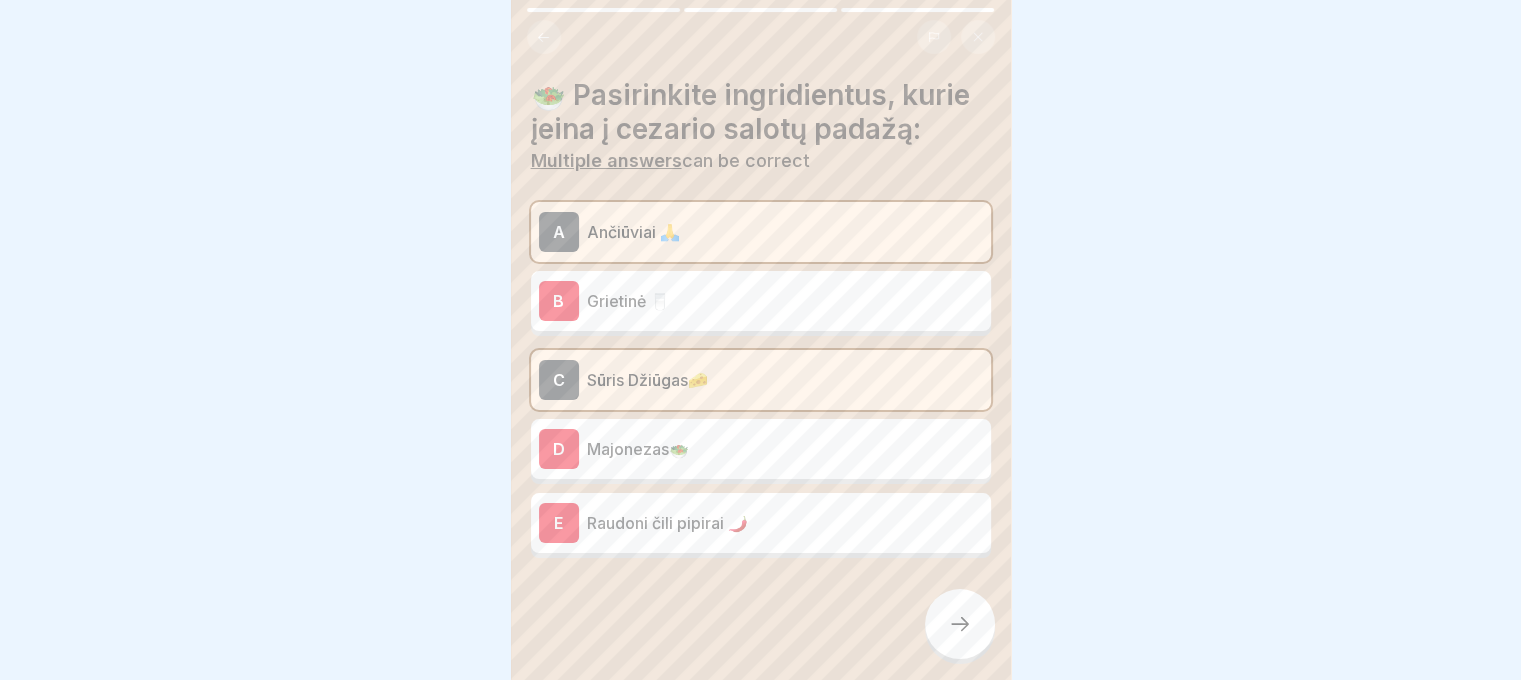 click on "B Grietinė 🥛" at bounding box center (761, 301) 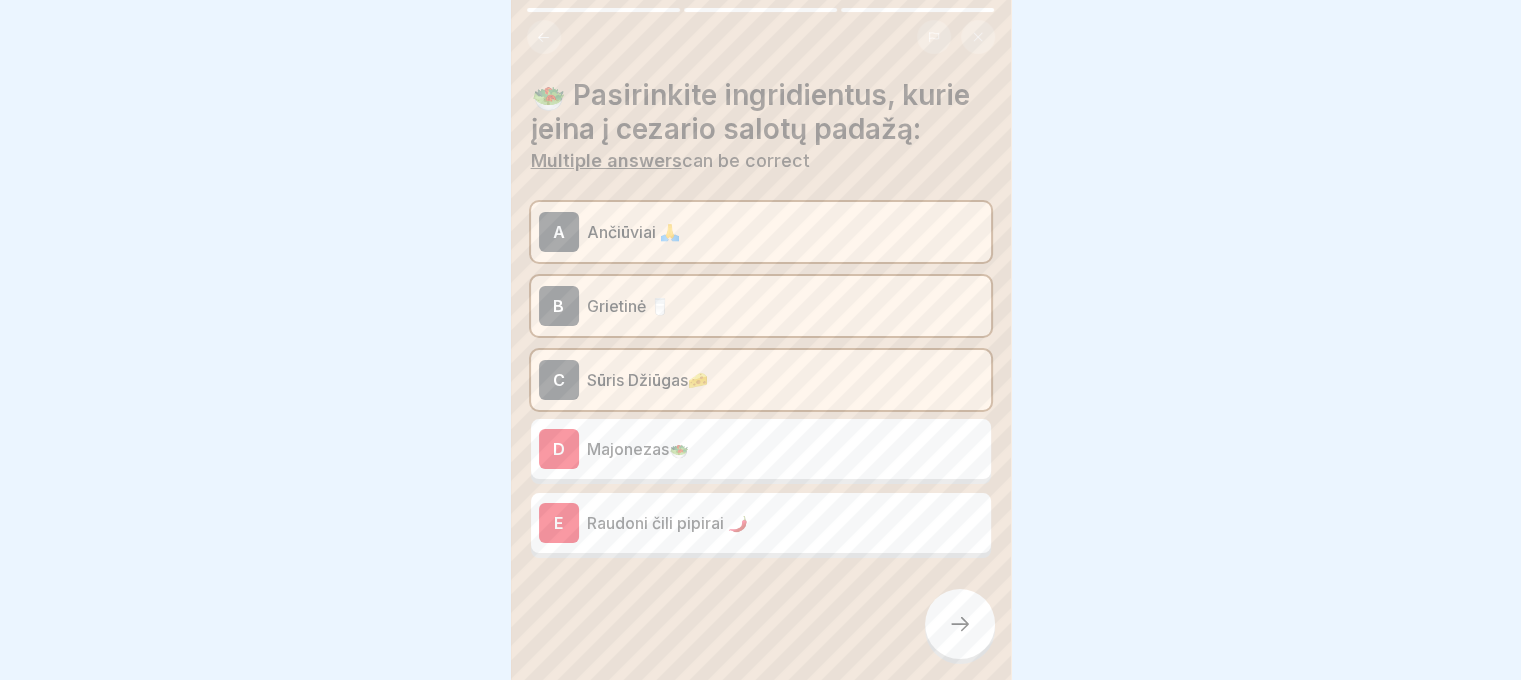 click on "Majonezas🥗" at bounding box center [785, 449] 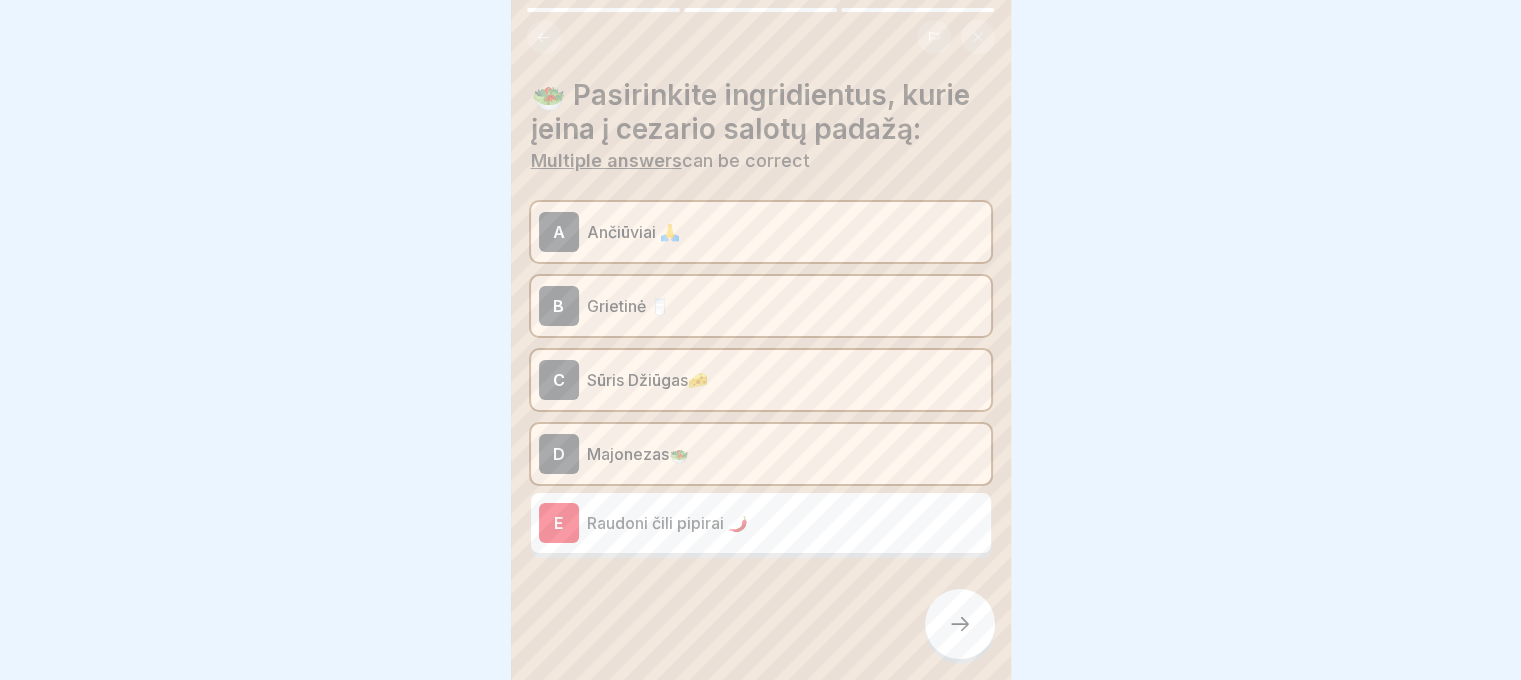 click on "Raudoni čili pipirai 🌶️" at bounding box center (785, 523) 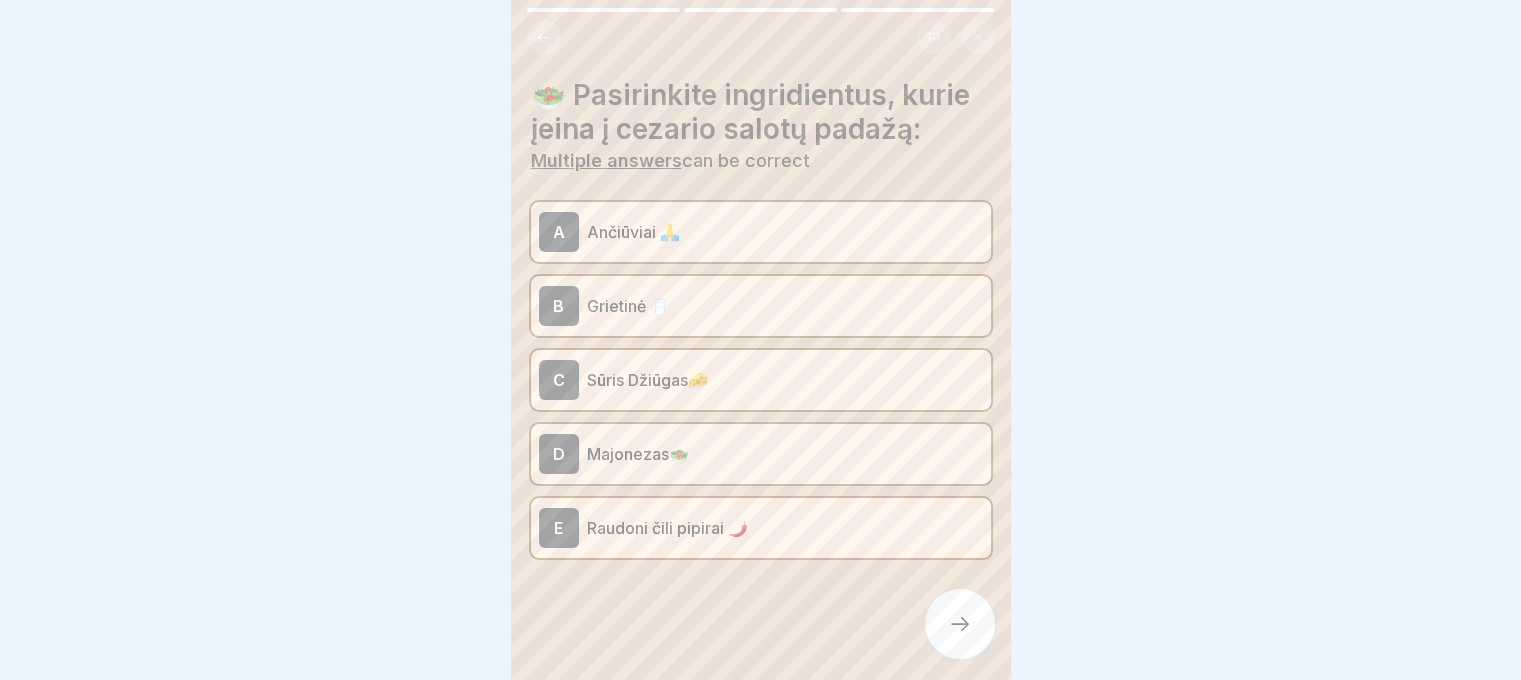 click at bounding box center [960, 624] 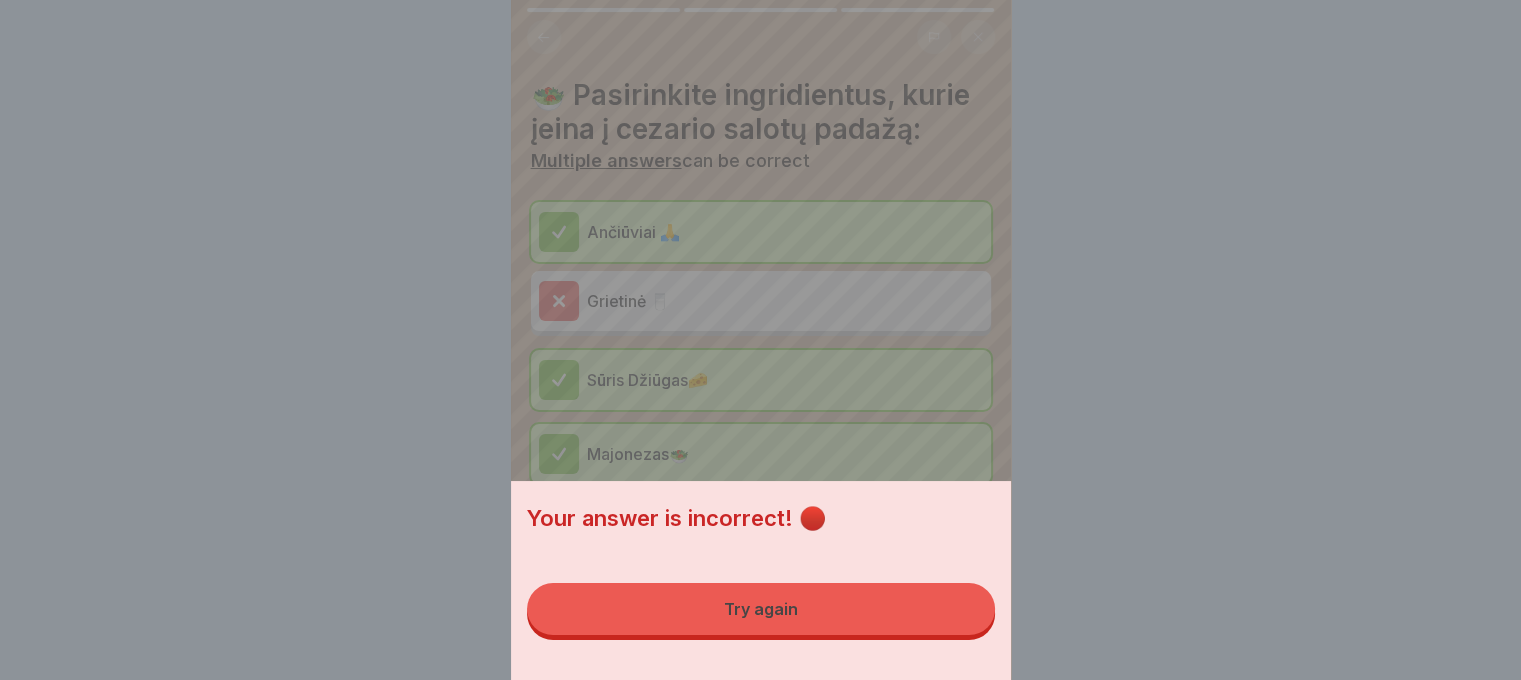 click on "Try again" at bounding box center (761, 609) 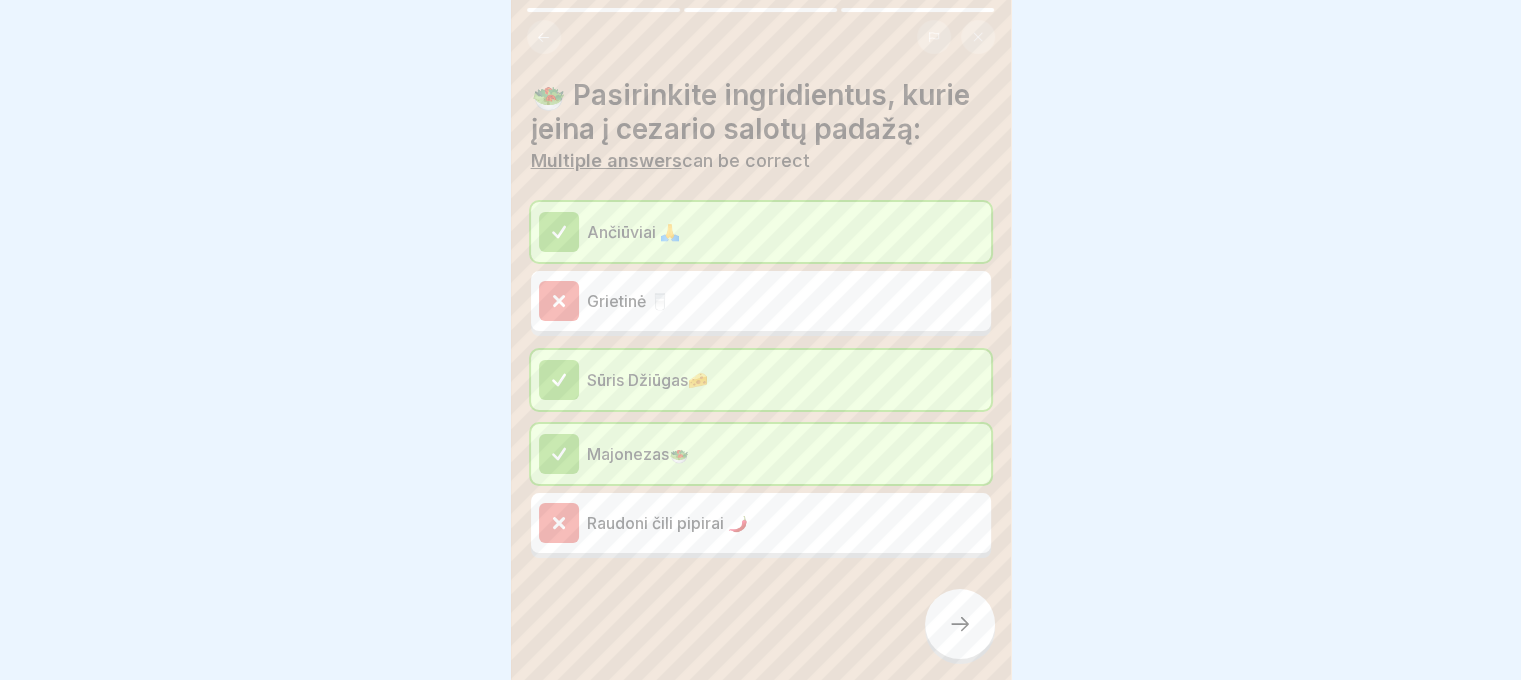 click at bounding box center [960, 624] 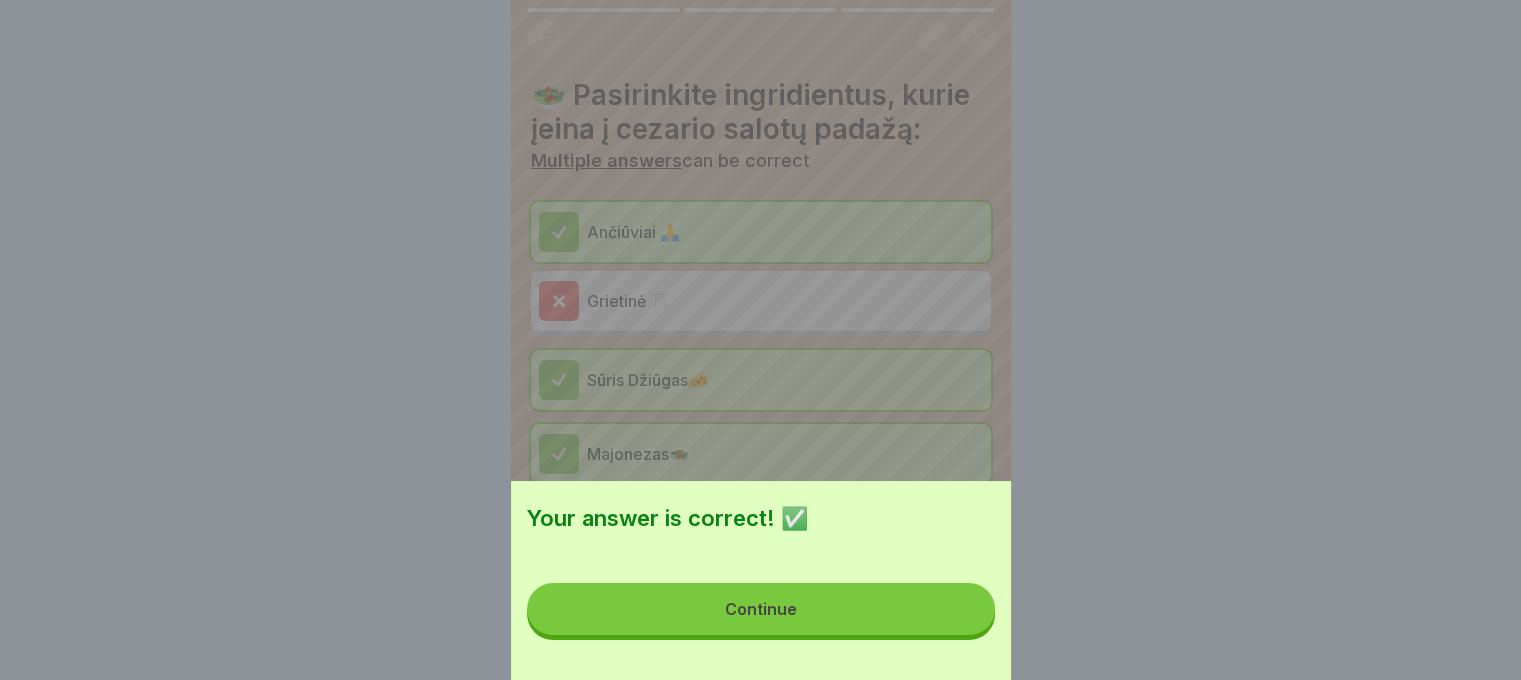 click on "Continue" at bounding box center (761, 609) 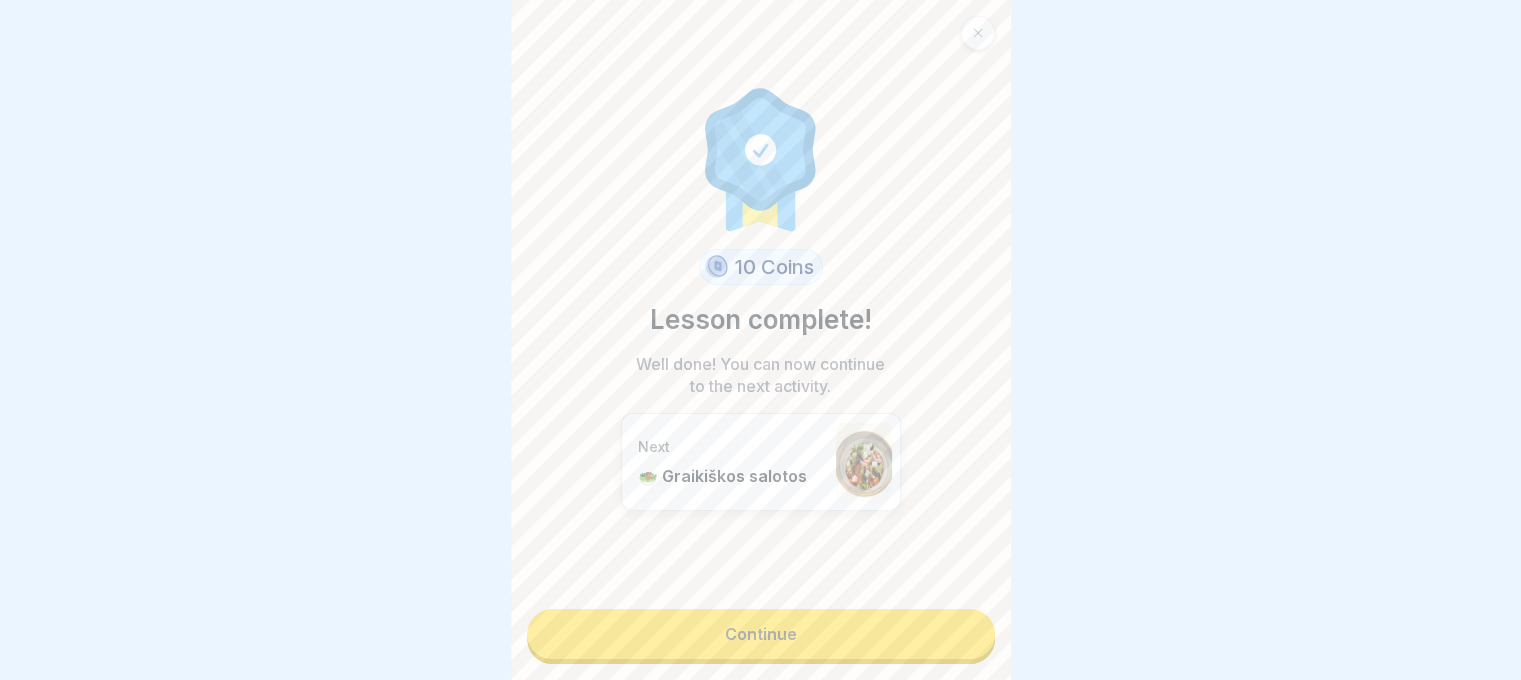 click on "Continue" at bounding box center [761, 634] 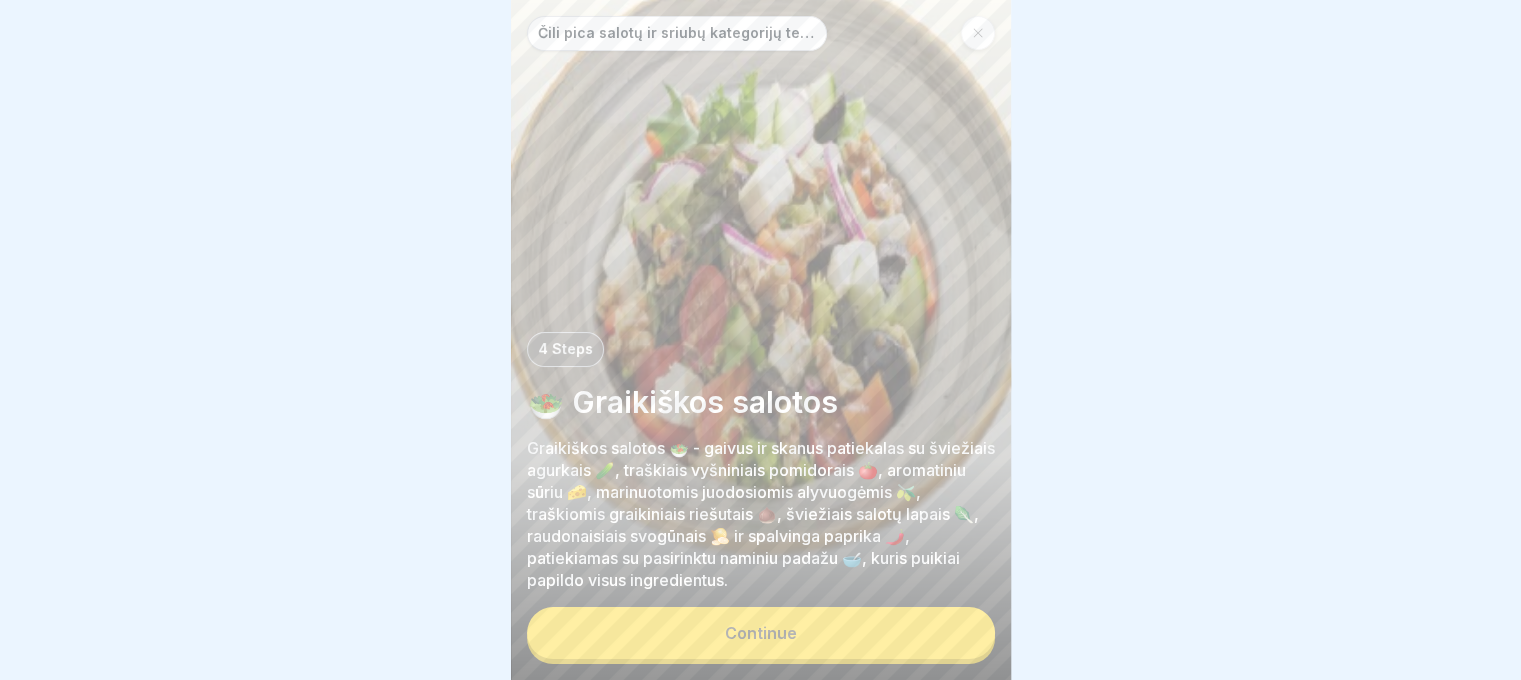 click on "Continue" at bounding box center [761, 633] 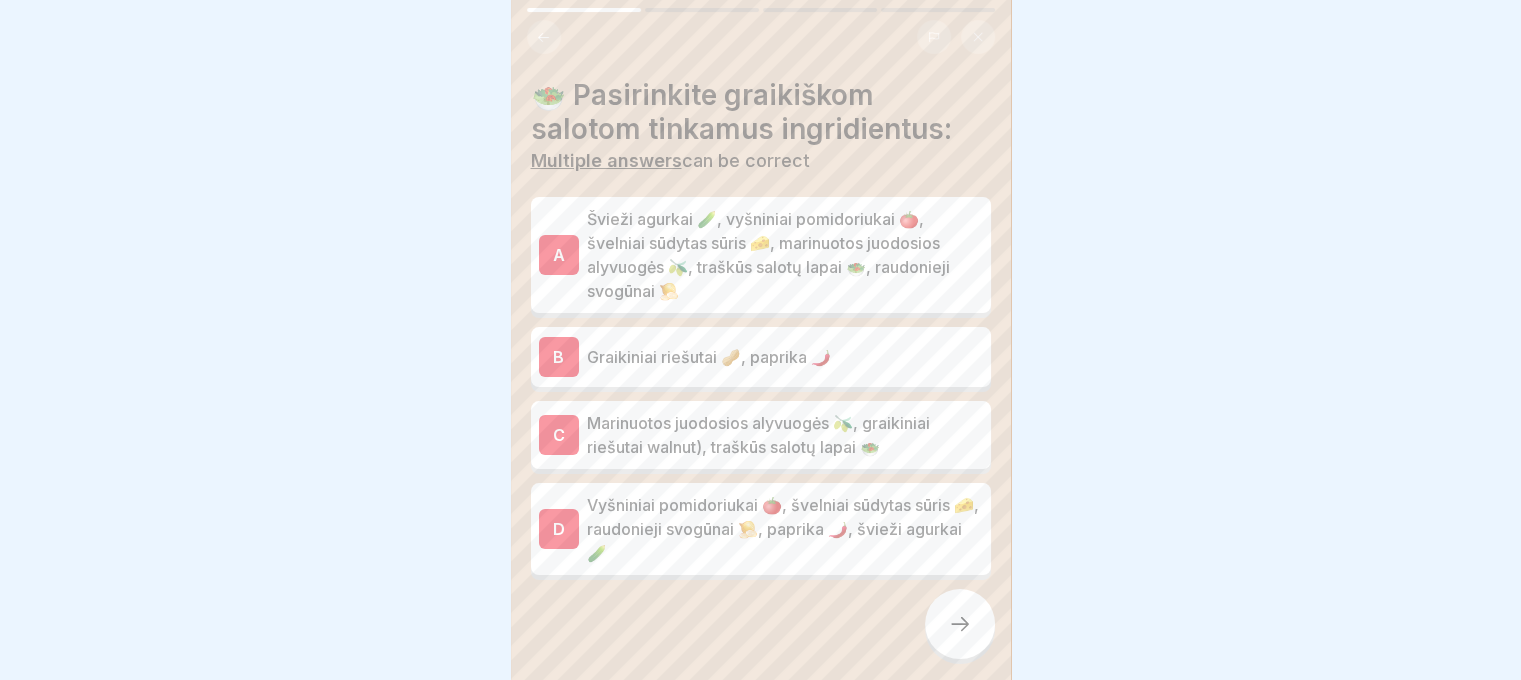 click on "Vyšniniai pomidoriukai 🍅, švelniai sūdytas sūris 🧀, raudonieji svogūnai 🧅, paprika 🌶️, švieži agurkai 🥒" at bounding box center (785, 529) 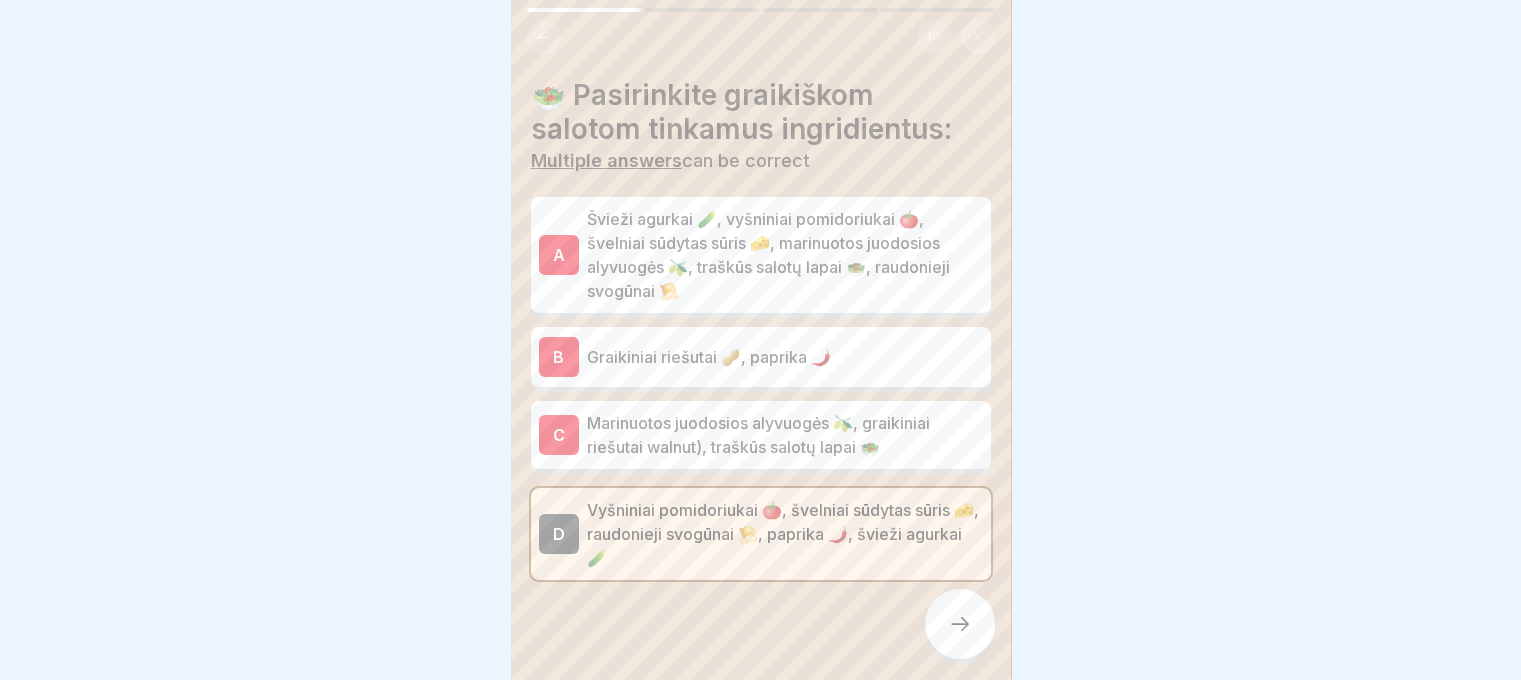 click on "Marinuotos juodosios alyvuogės 🫒, graikiniai riešutai  walnut), traškūs salotų lapai 🥗" at bounding box center [785, 435] 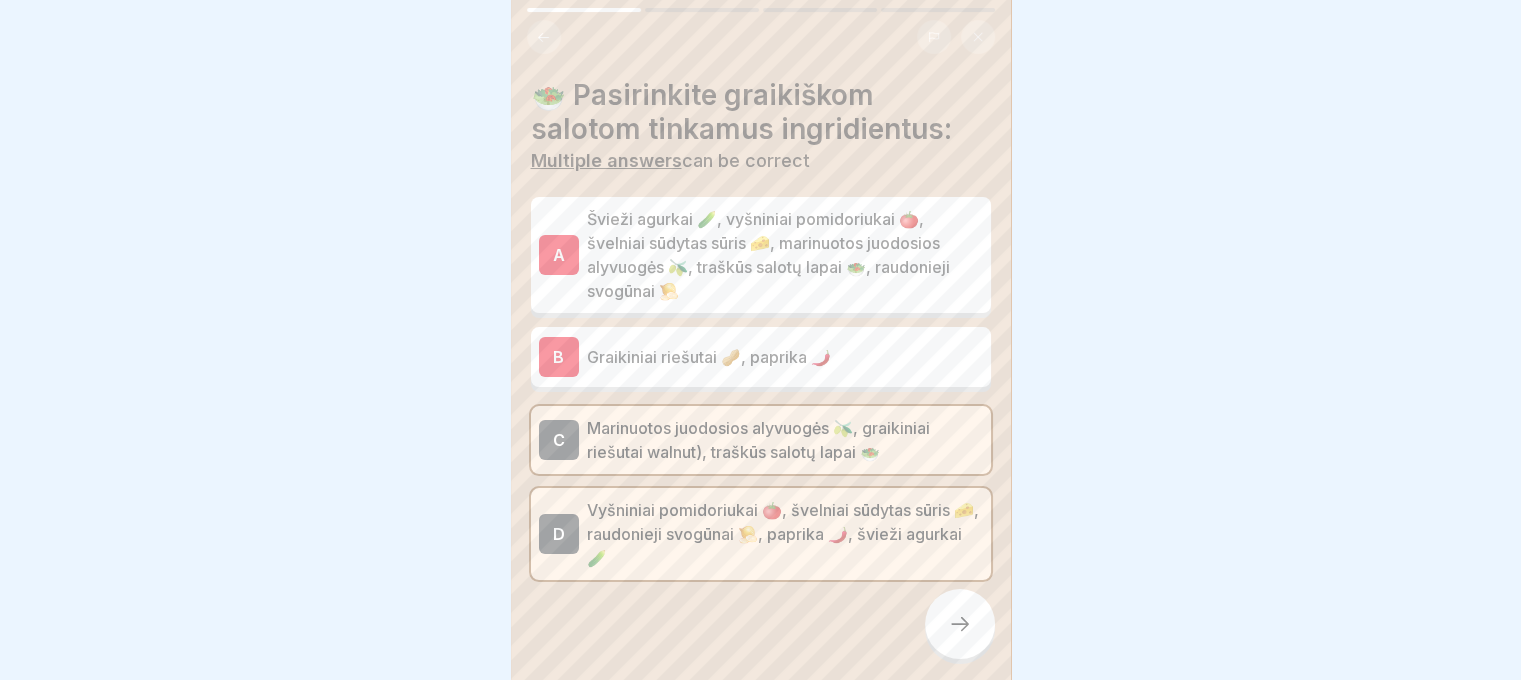click on "B Graikiniai riešutai 🥜, paprika 🌶️" at bounding box center (761, 357) 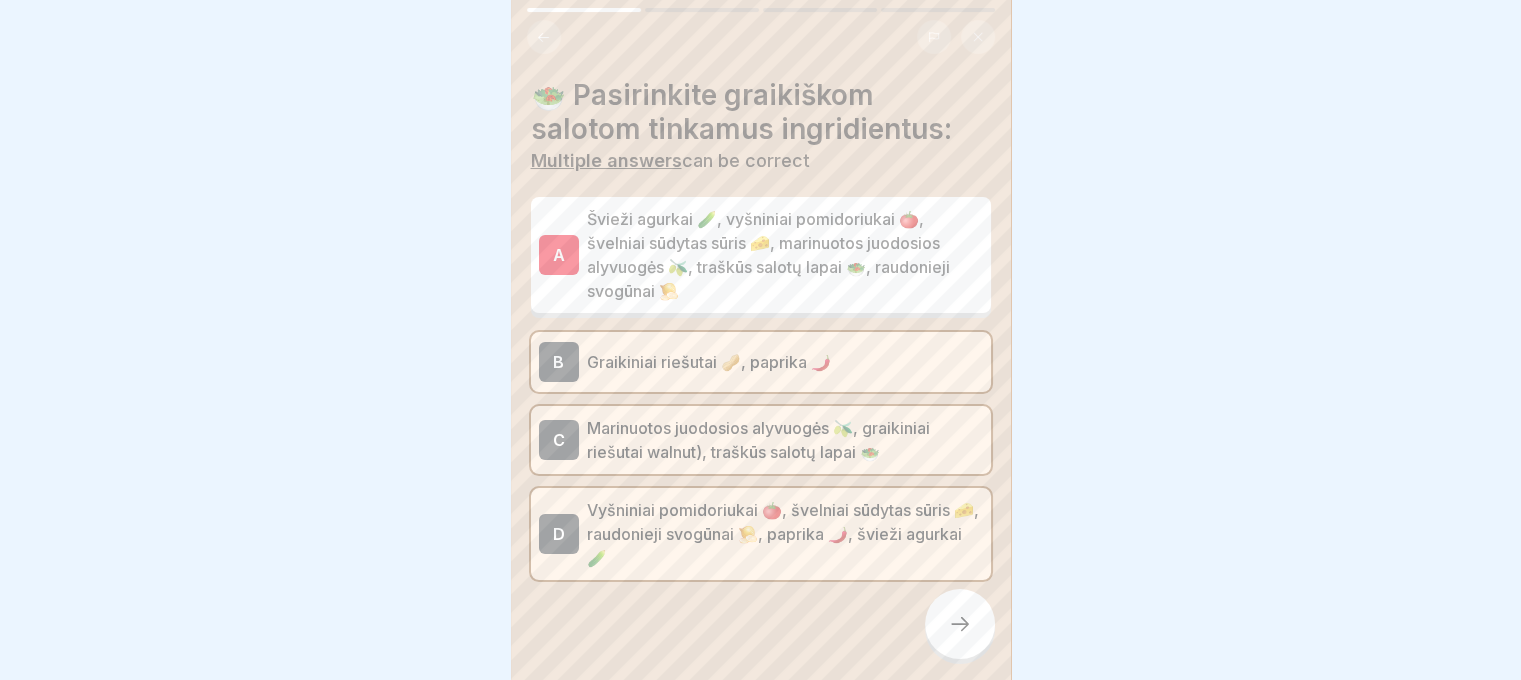 click on "Švieži agurkai 🥒, vyšniniai pomidoriukai 🍅, švelniai sūdytas sūris 🧀, marinuotos juodosios alyvuogės 🫒, traškūs salotų lapai 🥗, raudonieji svogūnai 🧅" at bounding box center (785, 255) 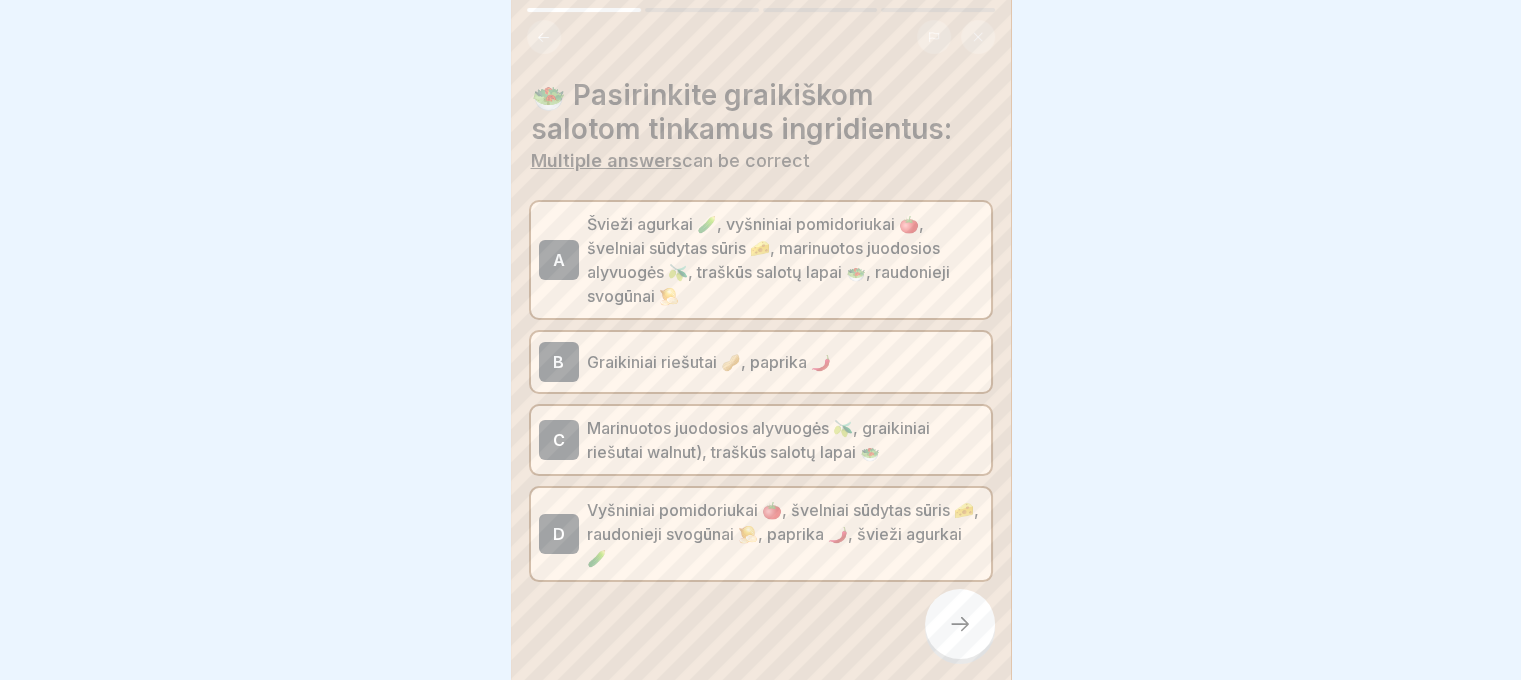click at bounding box center [960, 624] 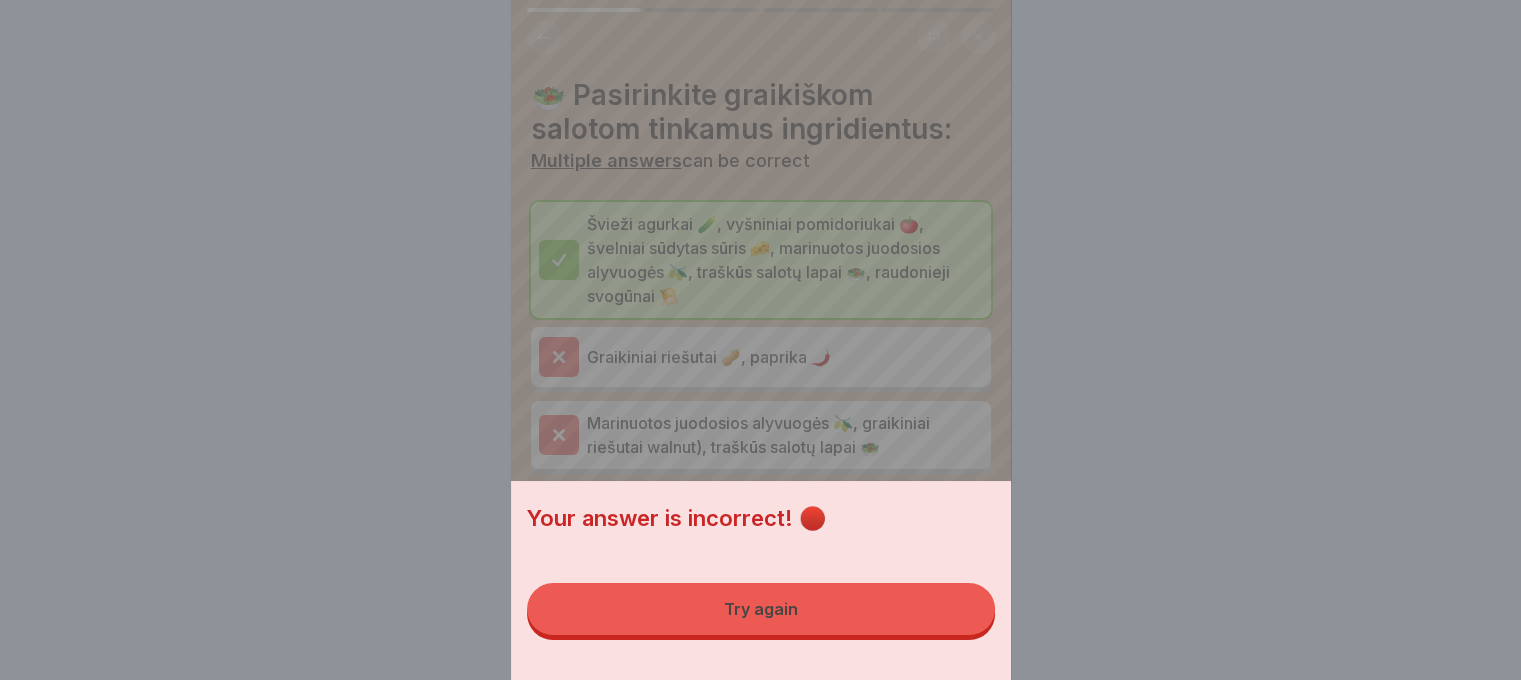 click on "Try again" at bounding box center (761, 609) 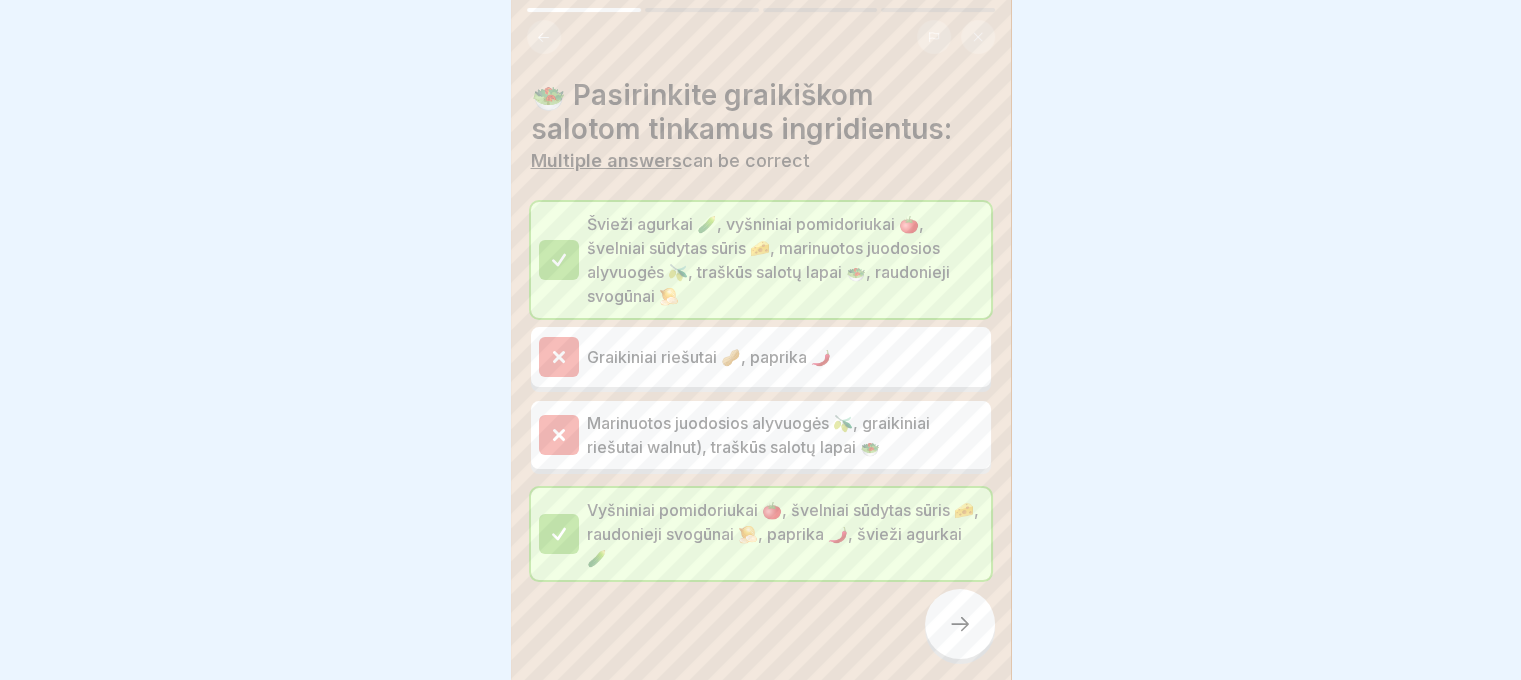click 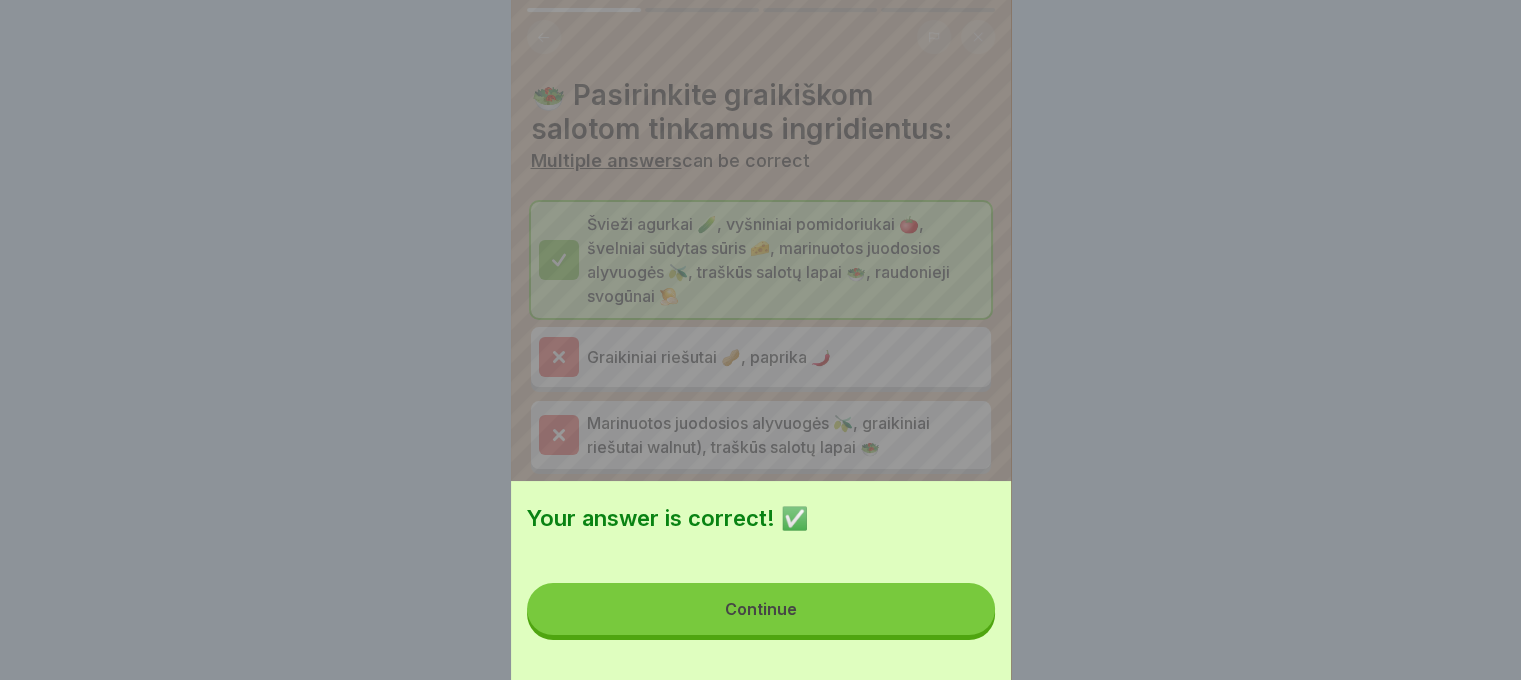 click on "Continue" at bounding box center [761, 609] 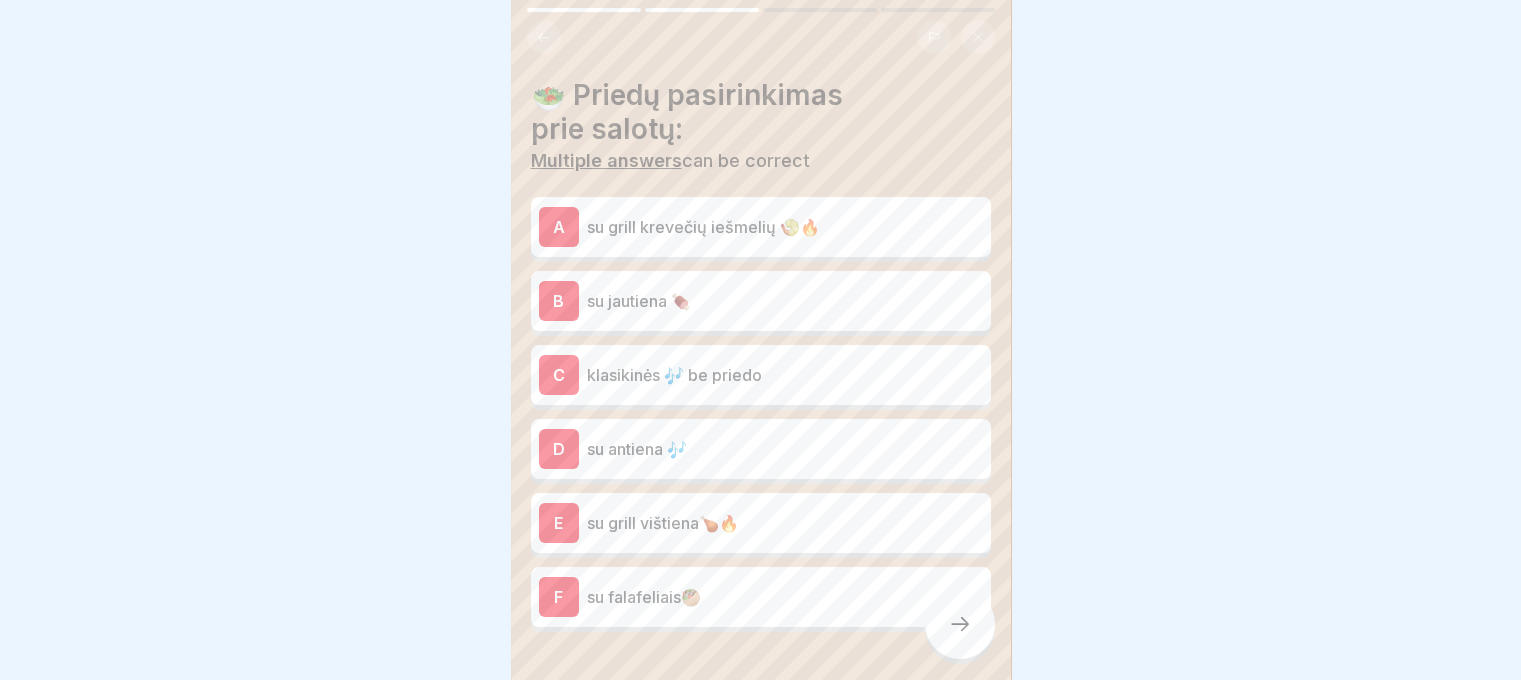click on "su grill krevečių iešmelių 🍤🔥" at bounding box center (785, 227) 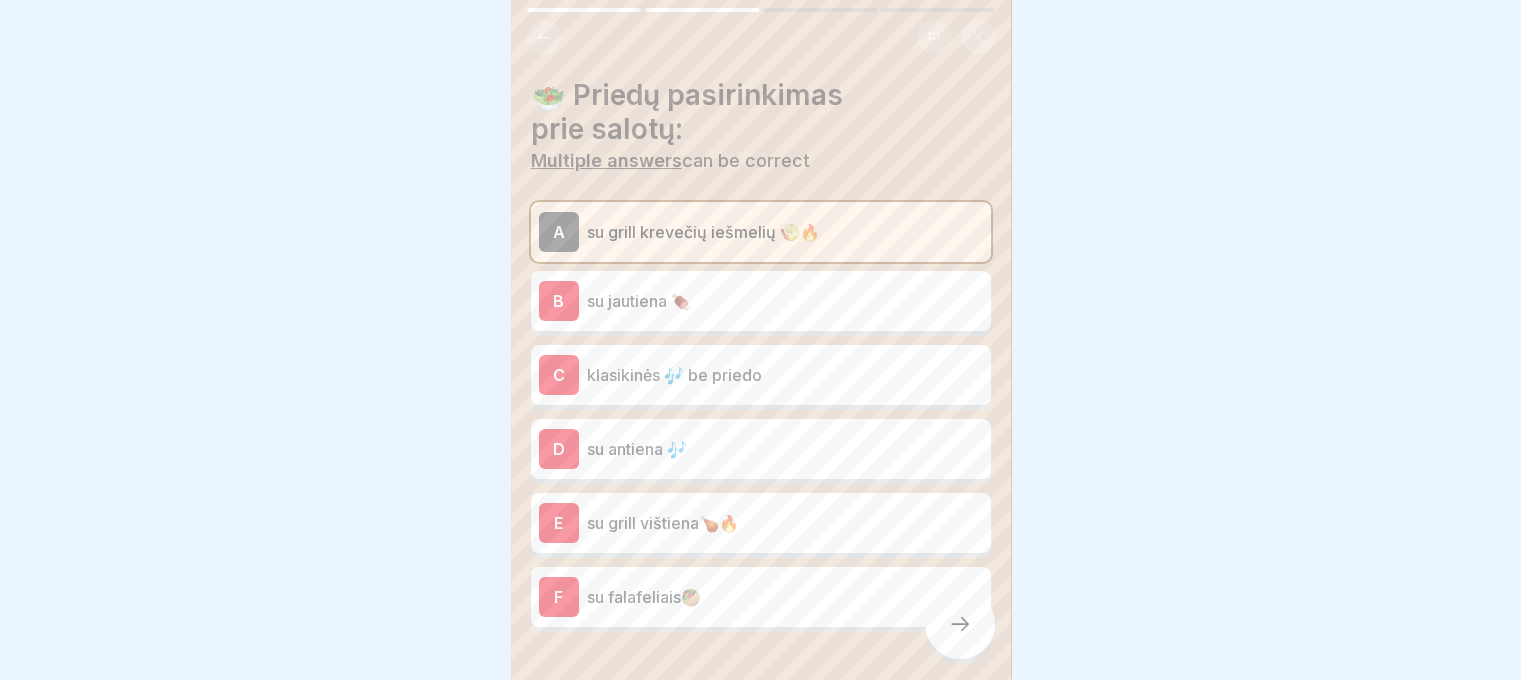 click on "su jautiena 🍖" at bounding box center (785, 301) 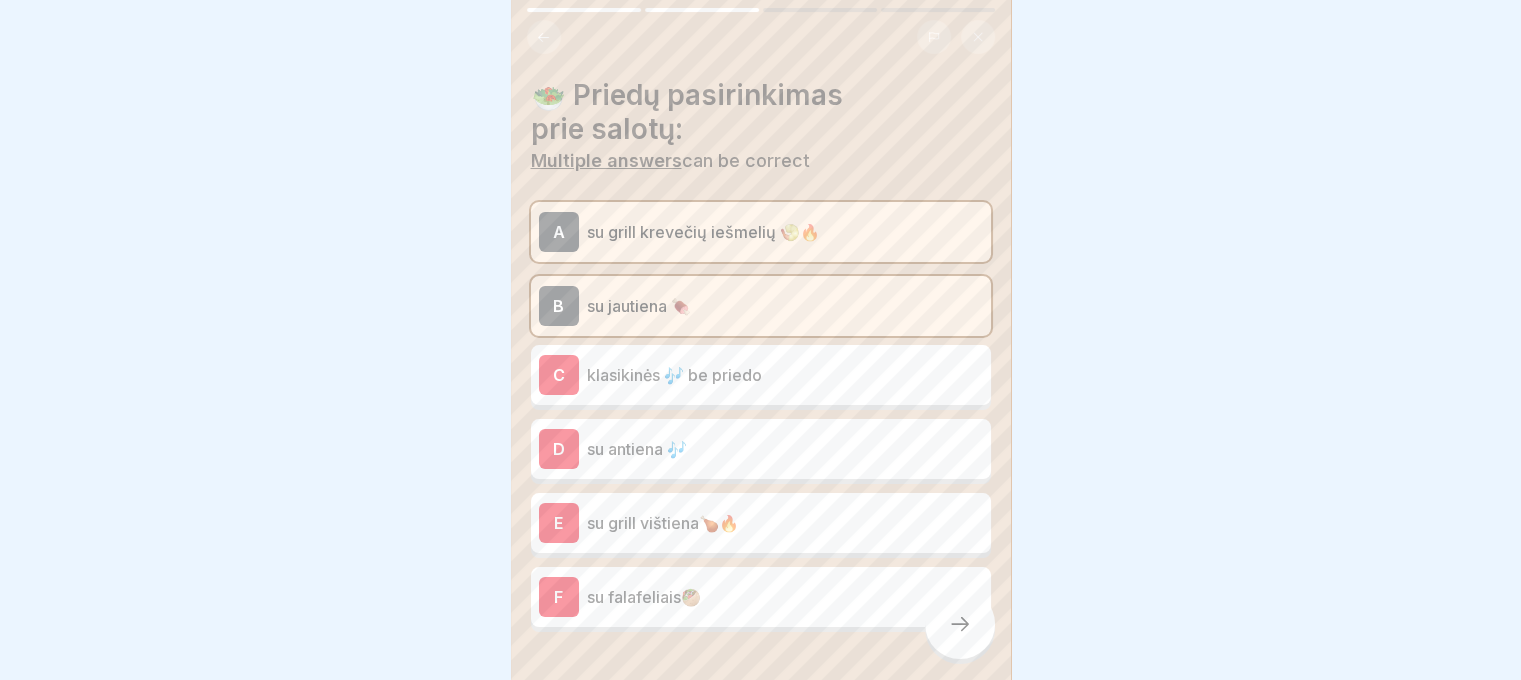 click on "klasikinės 🎶 be priedo" at bounding box center [785, 375] 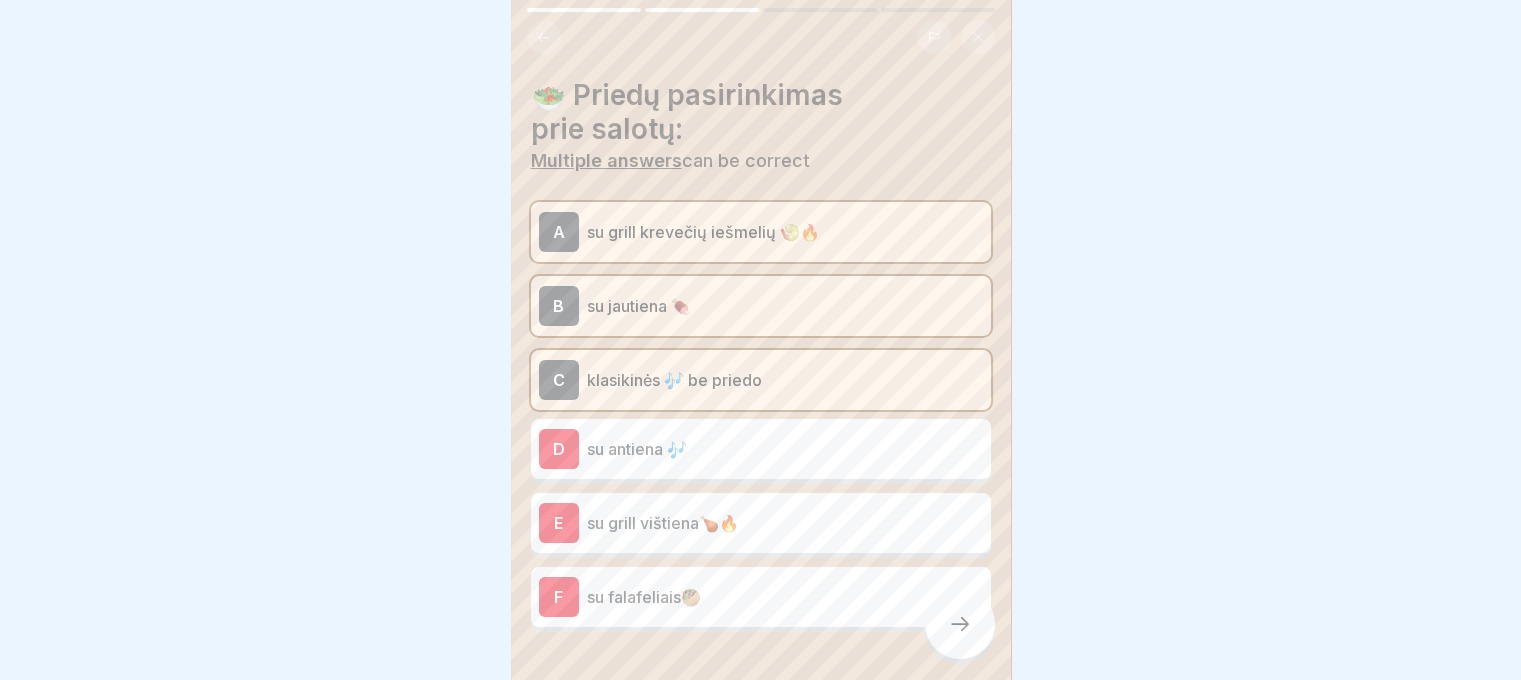 click on "D su antiena 🎶" at bounding box center [761, 449] 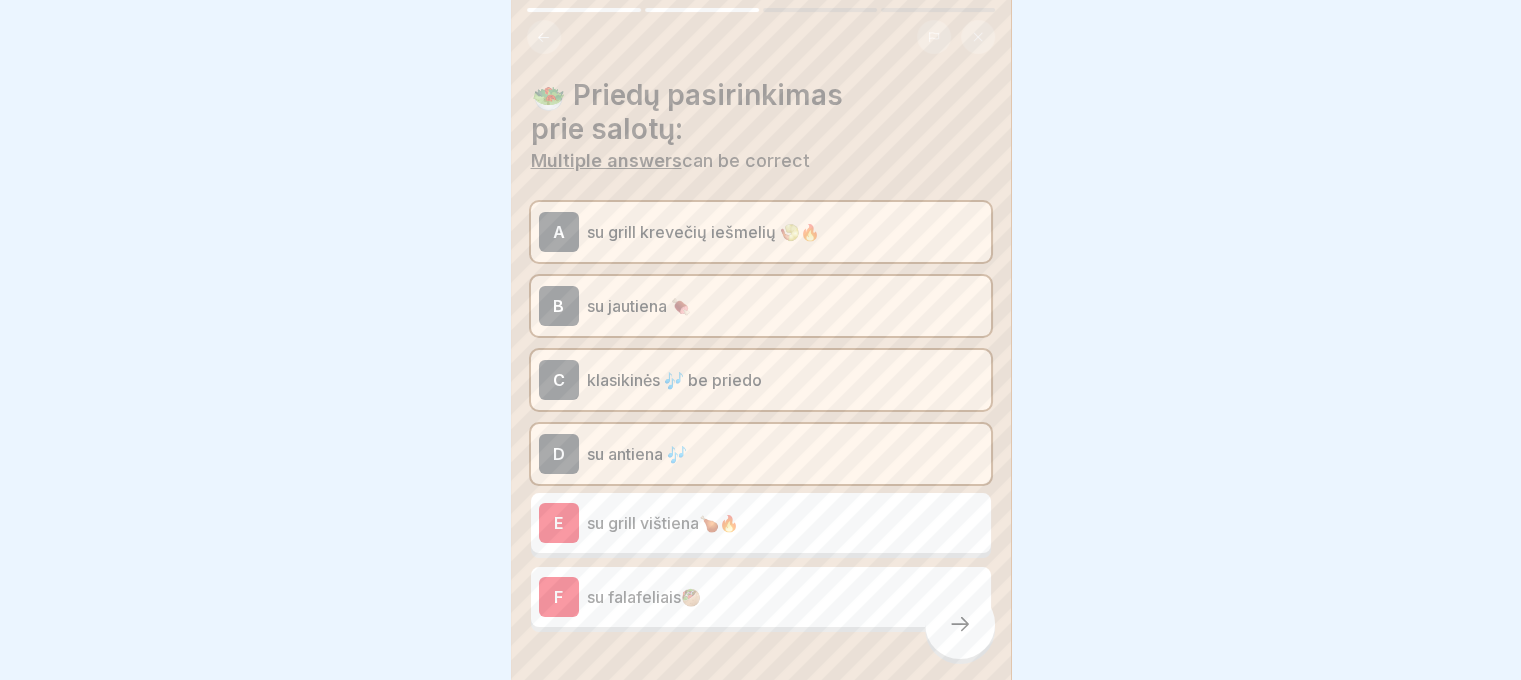 click on "su grill vištiena🍗🔥" at bounding box center [785, 523] 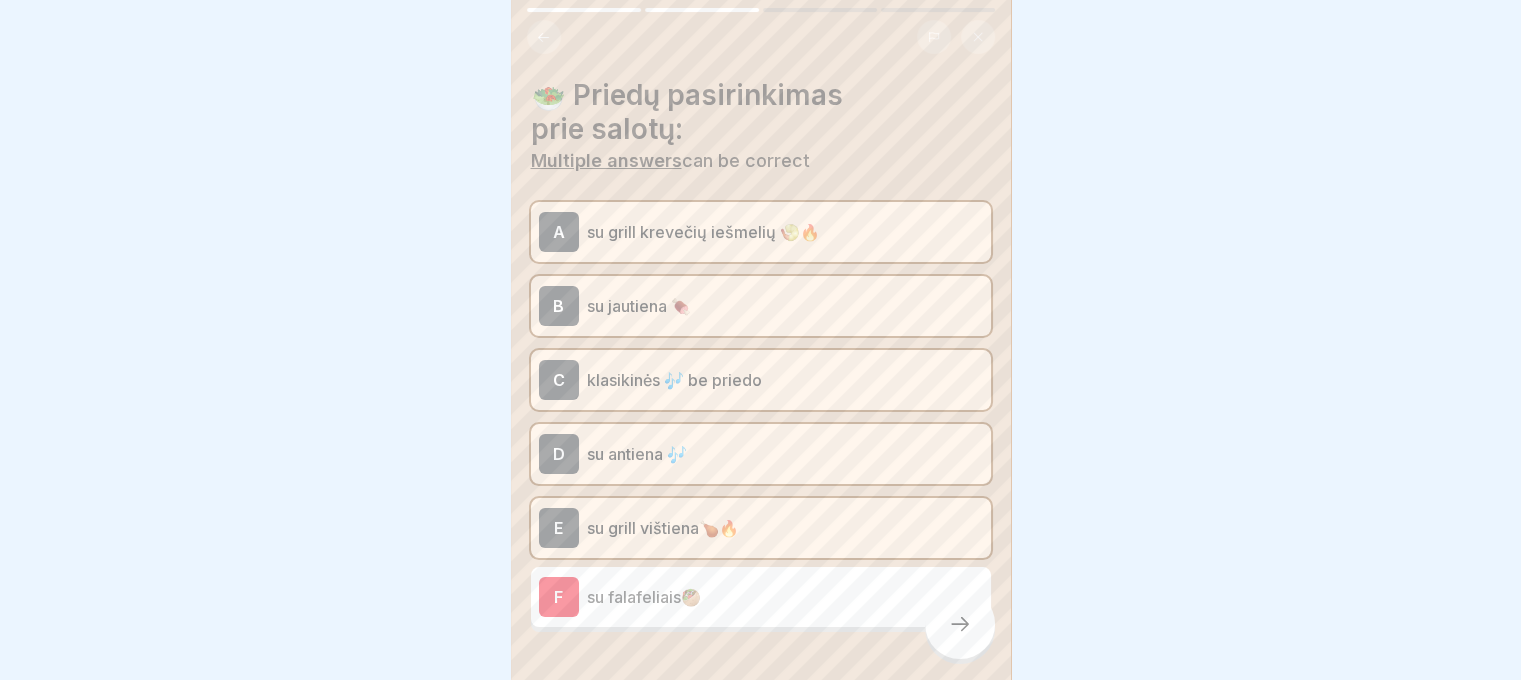 click on "F su falafeliais🥙" at bounding box center [761, 597] 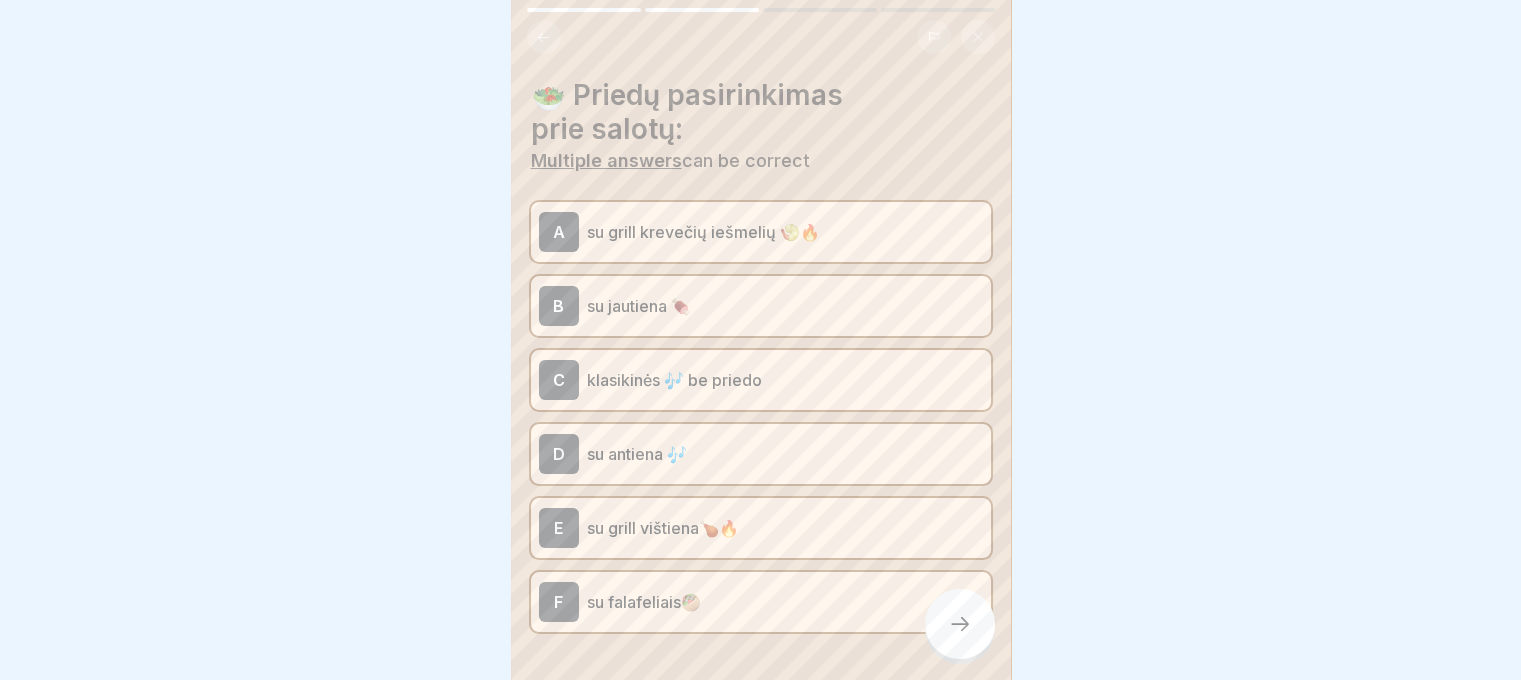 click at bounding box center (960, 624) 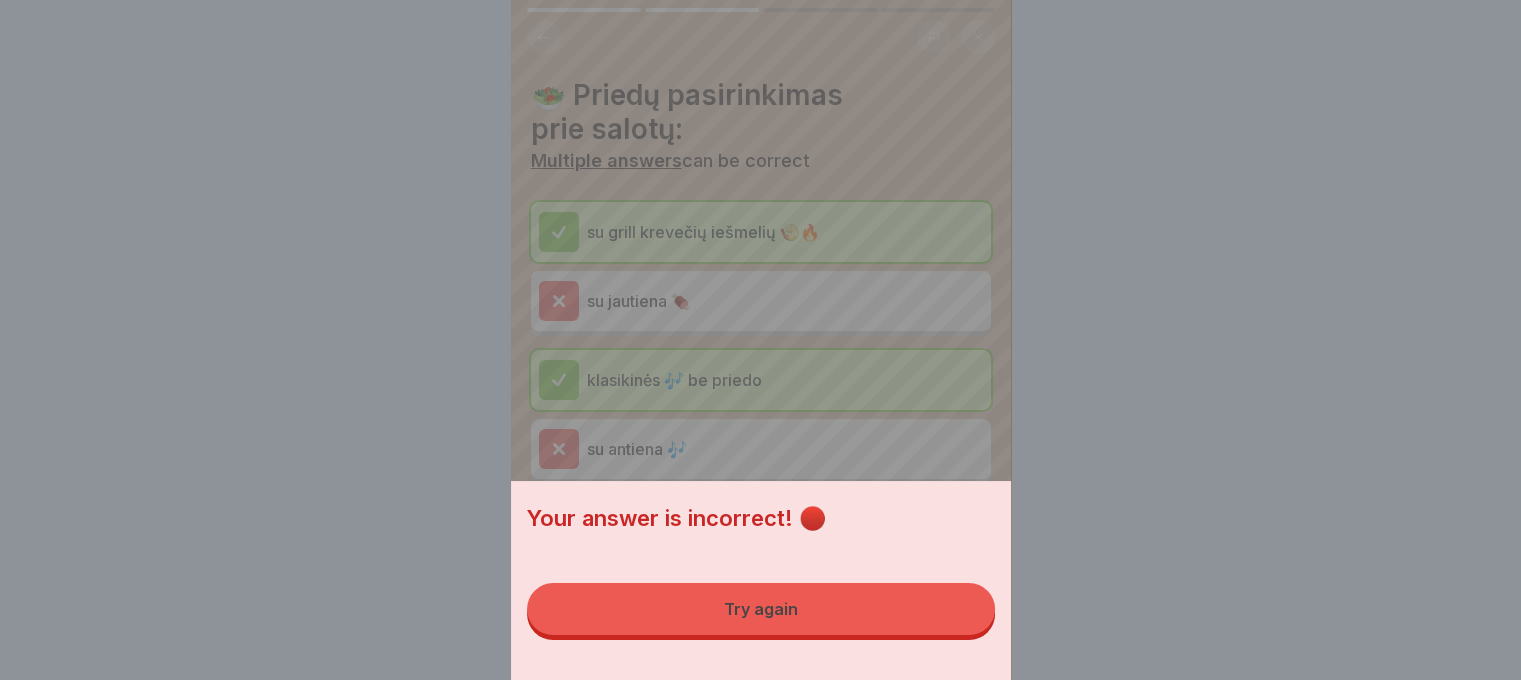 click on "Try again" at bounding box center (761, 609) 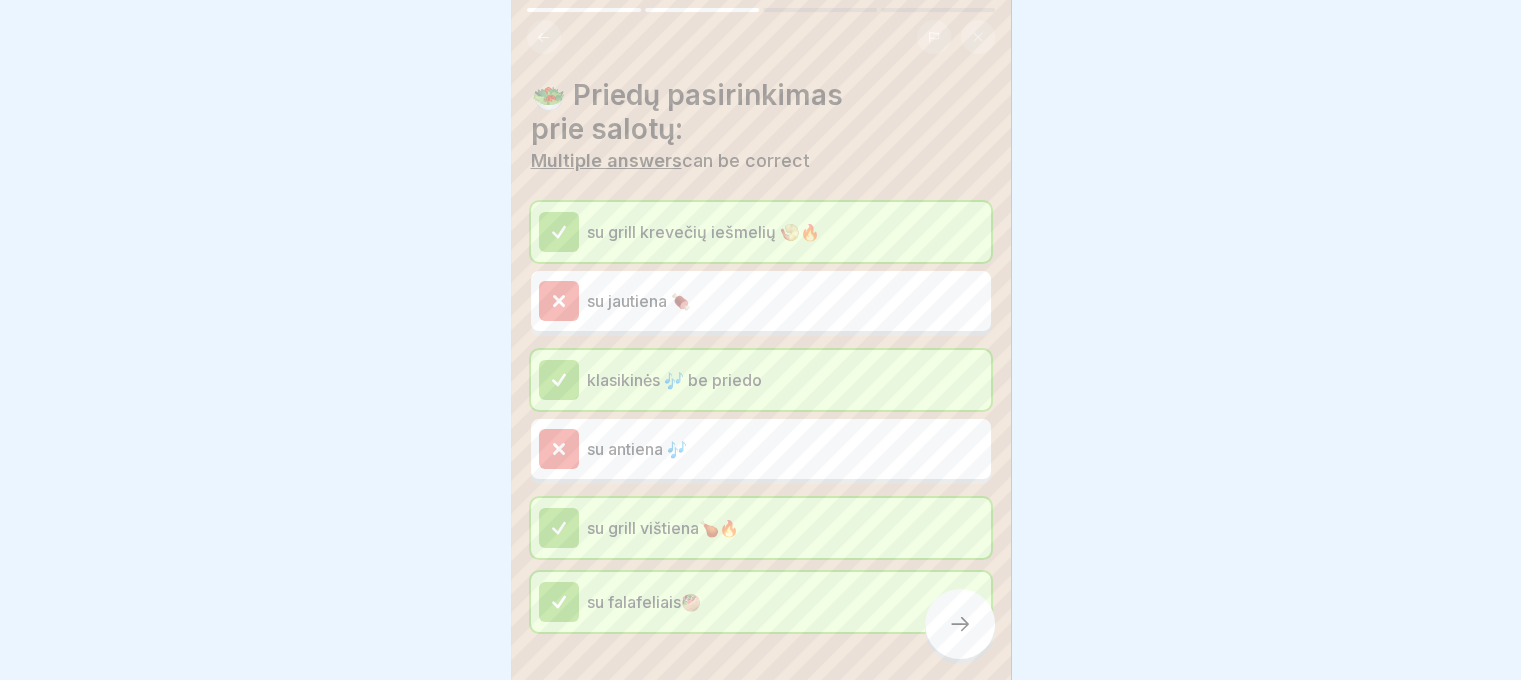 click at bounding box center [960, 624] 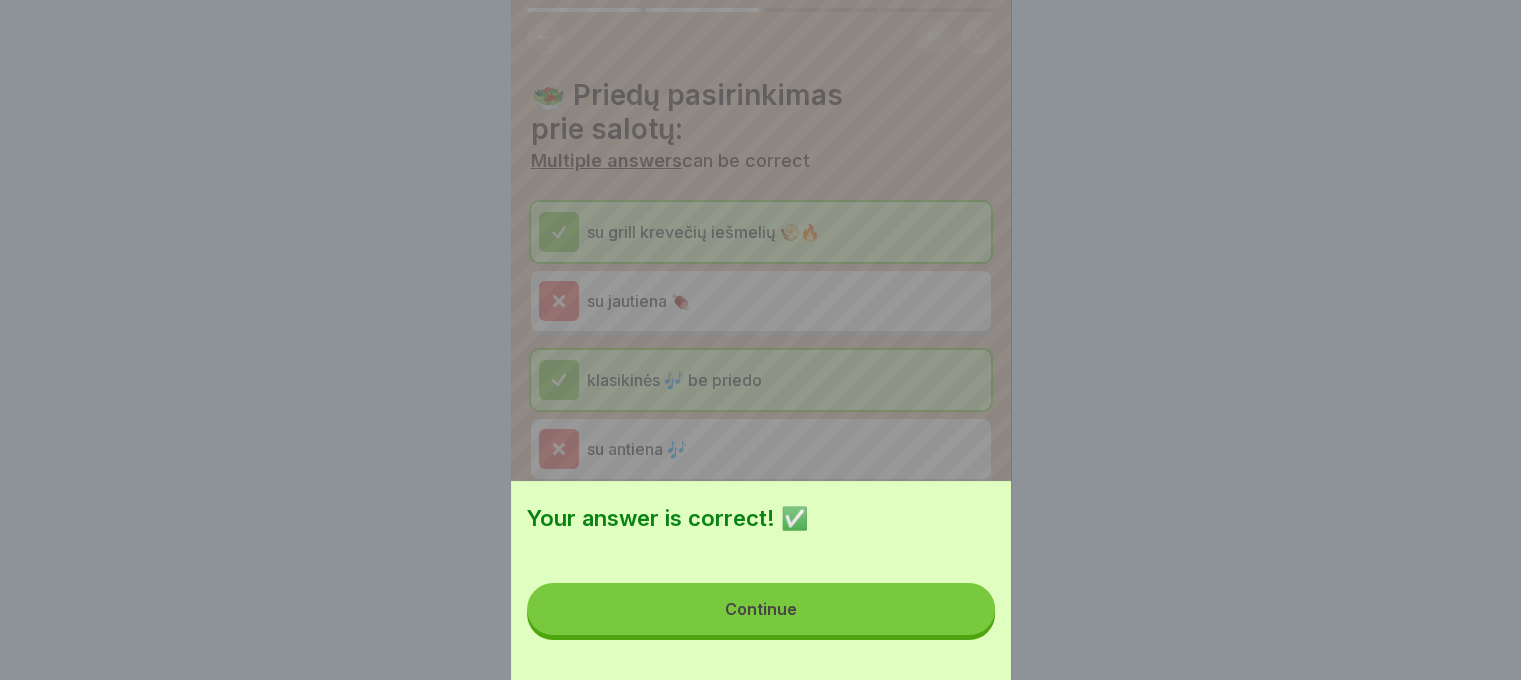 click on "Continue" at bounding box center (761, 609) 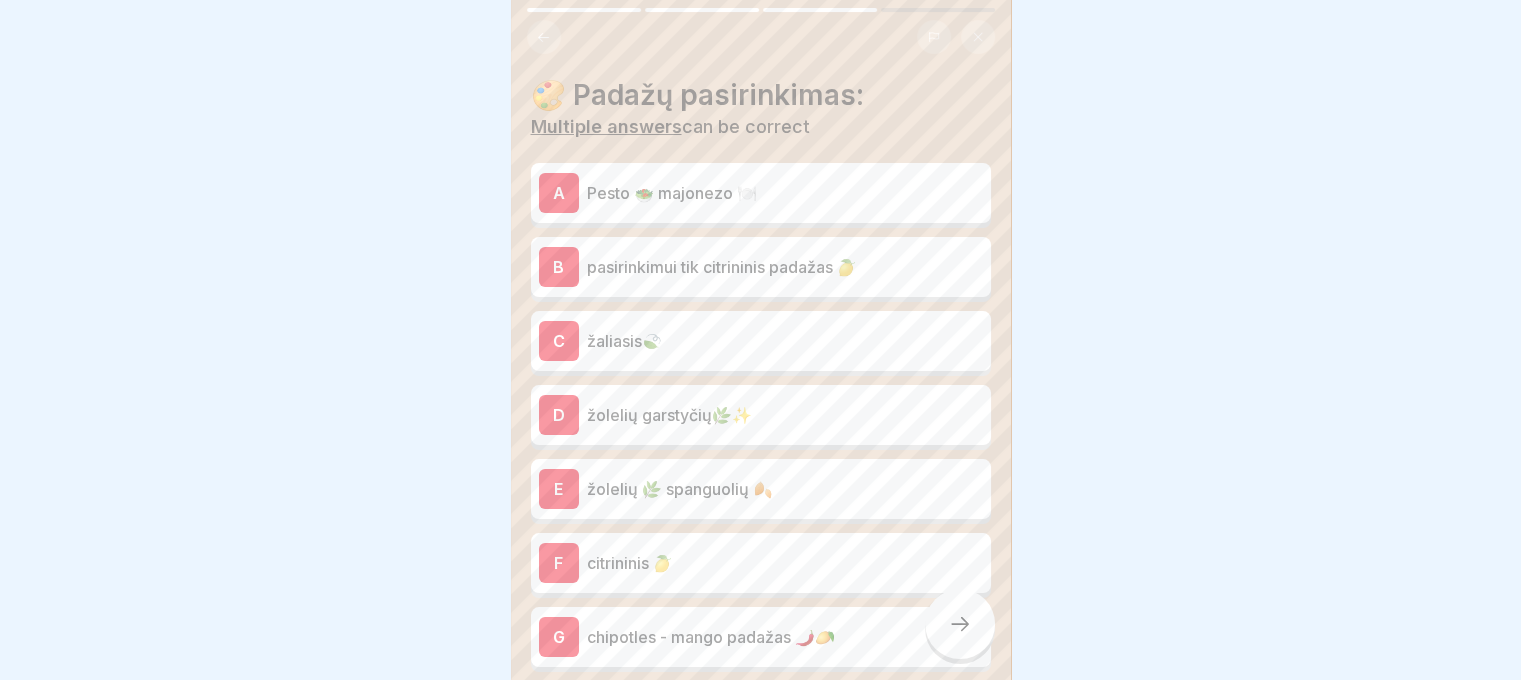 click on "Pesto 🥗 majonezo 🍽️" at bounding box center (785, 193) 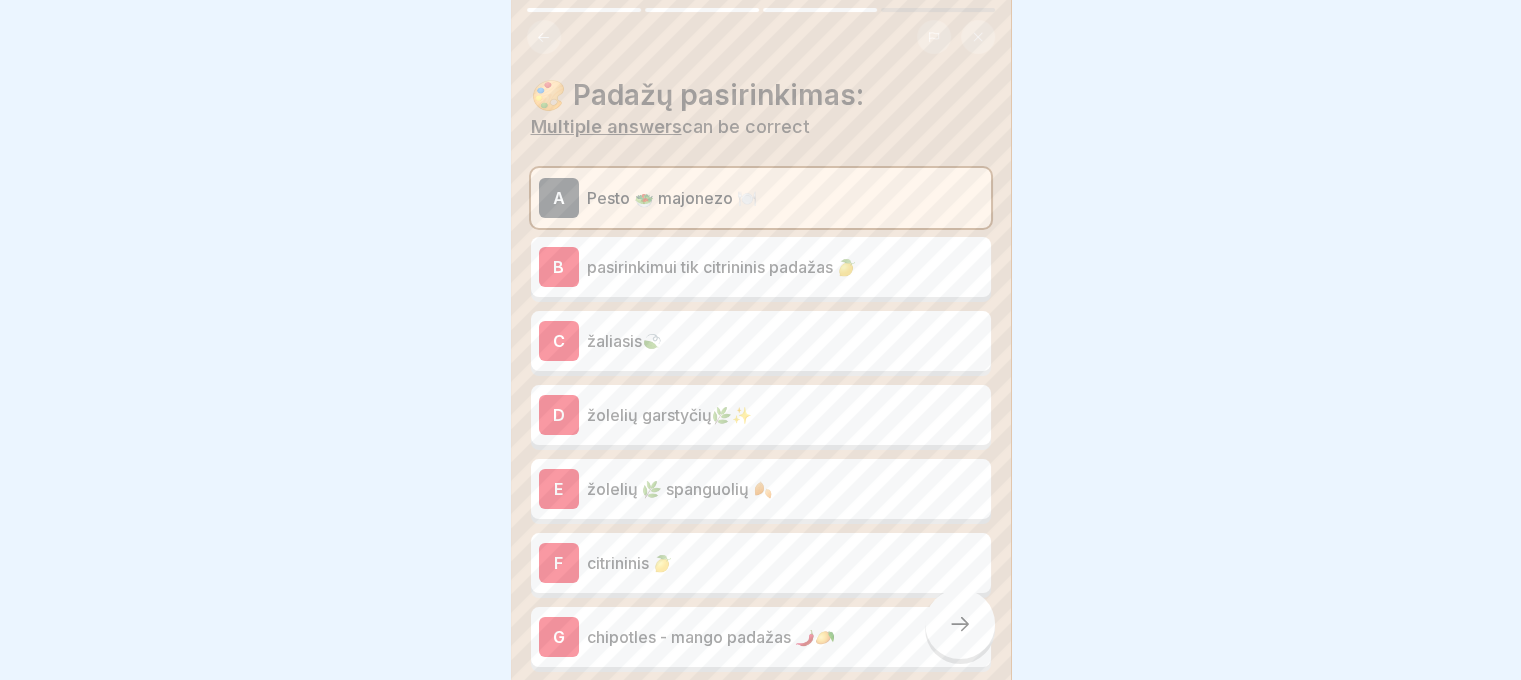 click on "pasirinkimui tik citrininis padažas 🍋" at bounding box center (785, 267) 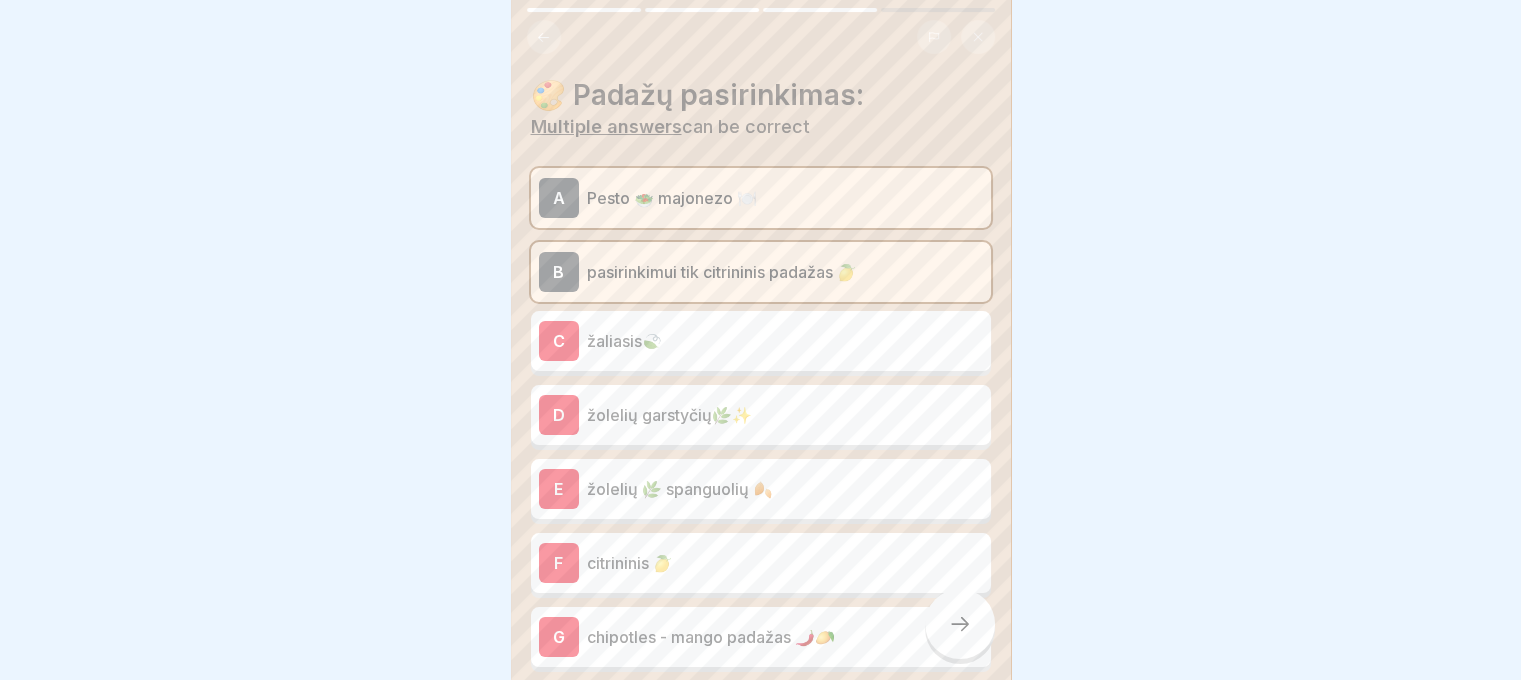 click on "C žaliasis🍃" at bounding box center (761, 341) 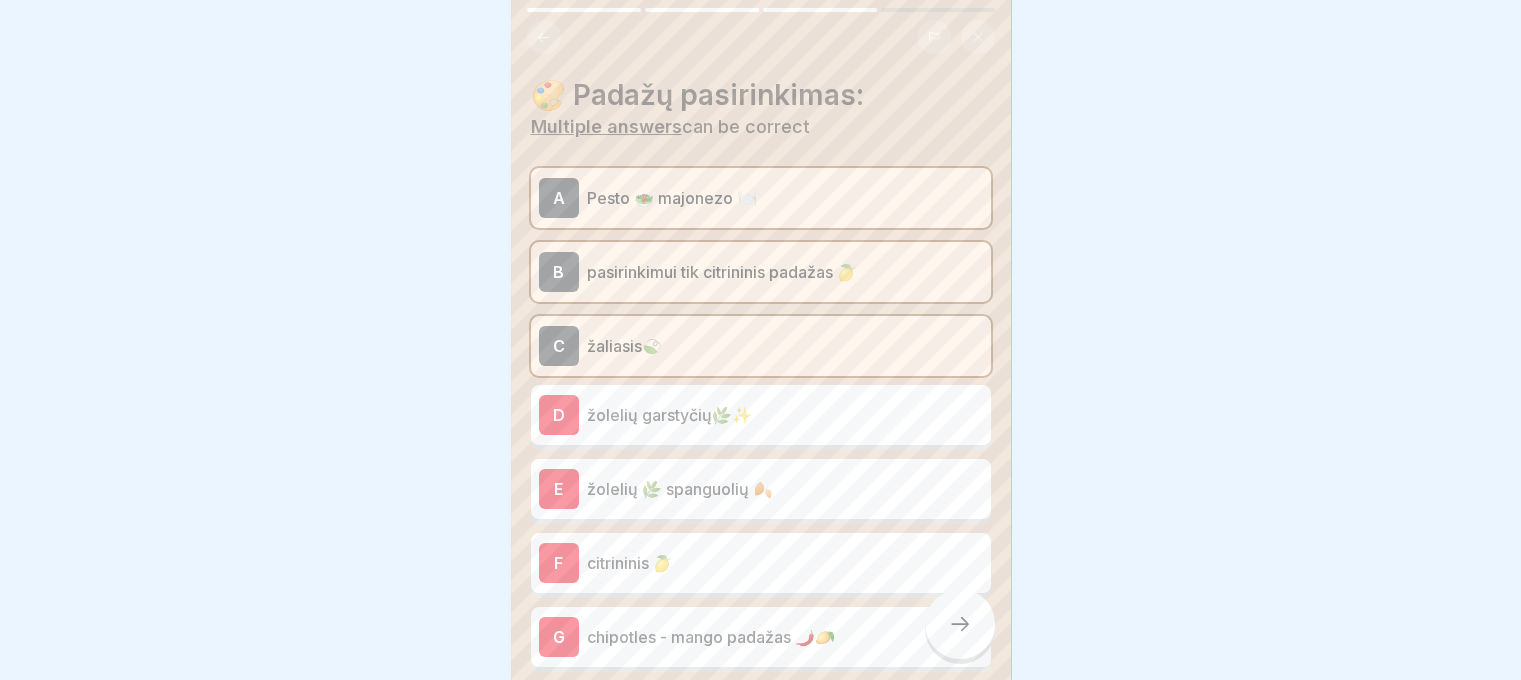 click on "žolelių garstyčių🌿✨" at bounding box center (785, 415) 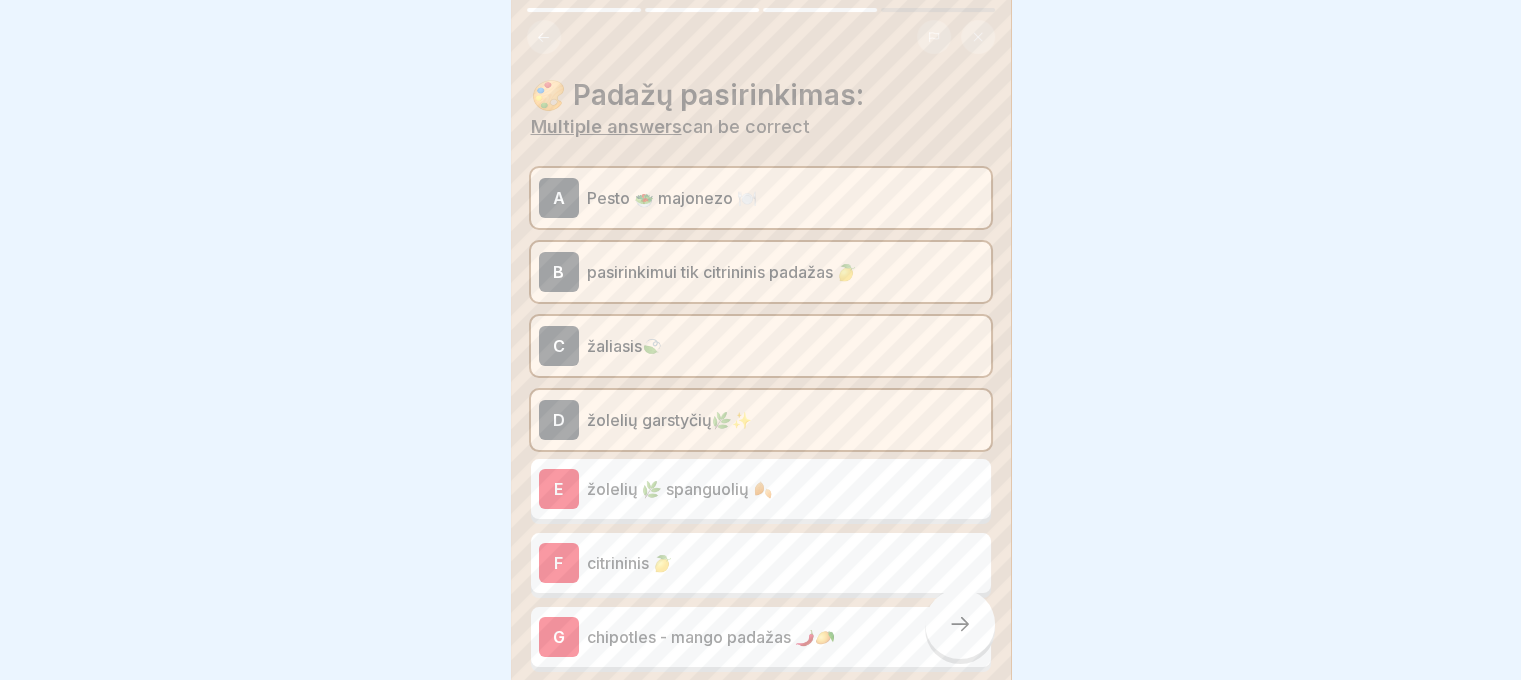 click on "E žolelių 🌿 spanguolių 🍂" at bounding box center (761, 489) 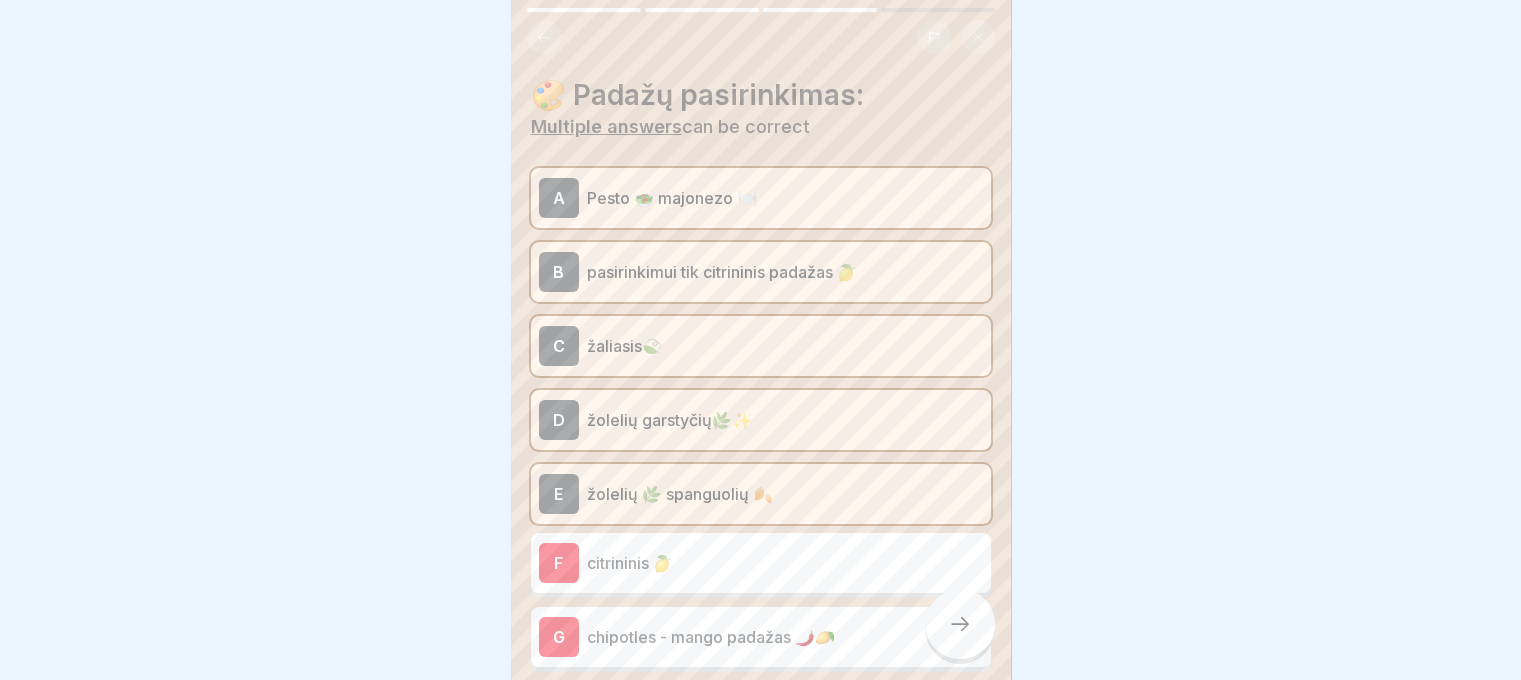 click on "A Pesto 🥗 majonezo 🍽️ B pasirinkimui tik citrininis padažas 🍋 C žaliasis🍃 D žolelių garstyčių🌿✨ E žolelių 🌿 spanguolių 🍂 F citrininis 🍋 G chipotles - mango padažas 🌶️🥭" at bounding box center (761, 420) 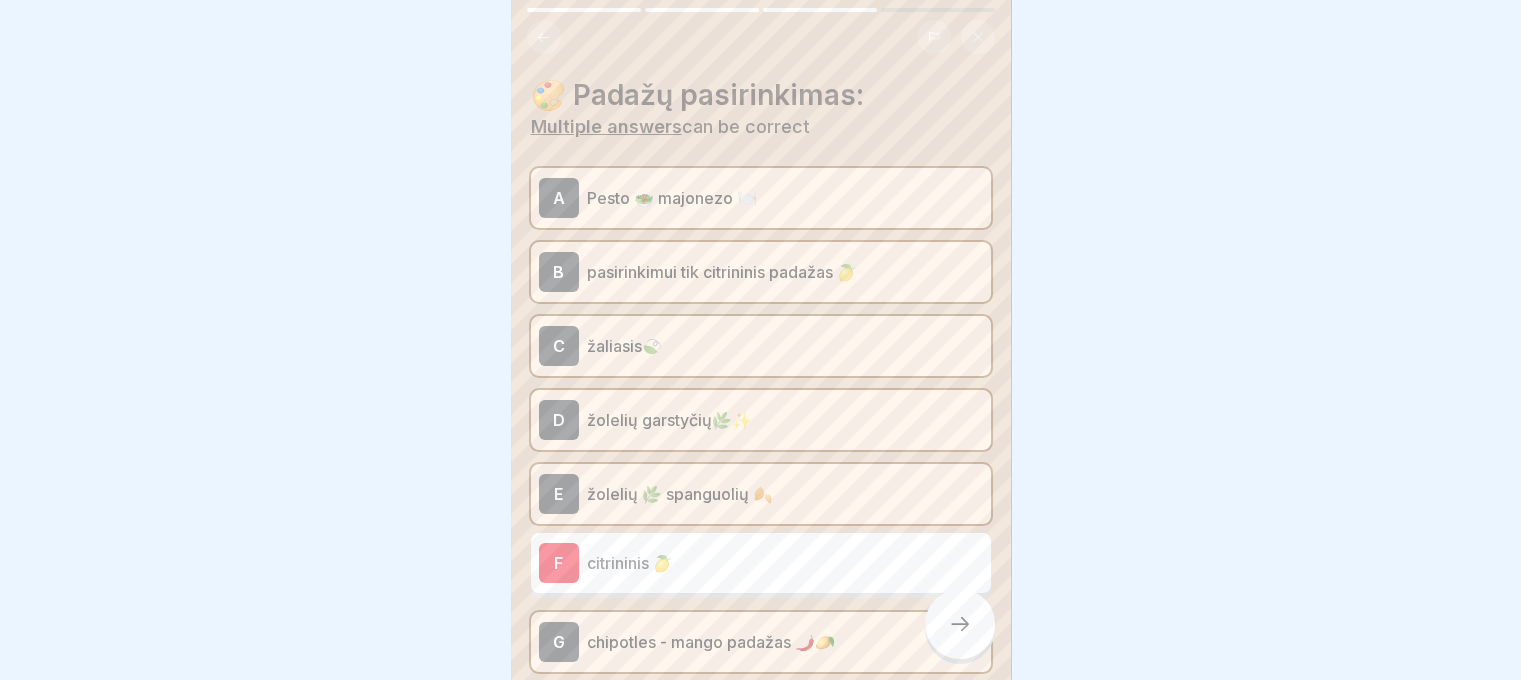 click on "citrininis 🍋" at bounding box center (785, 563) 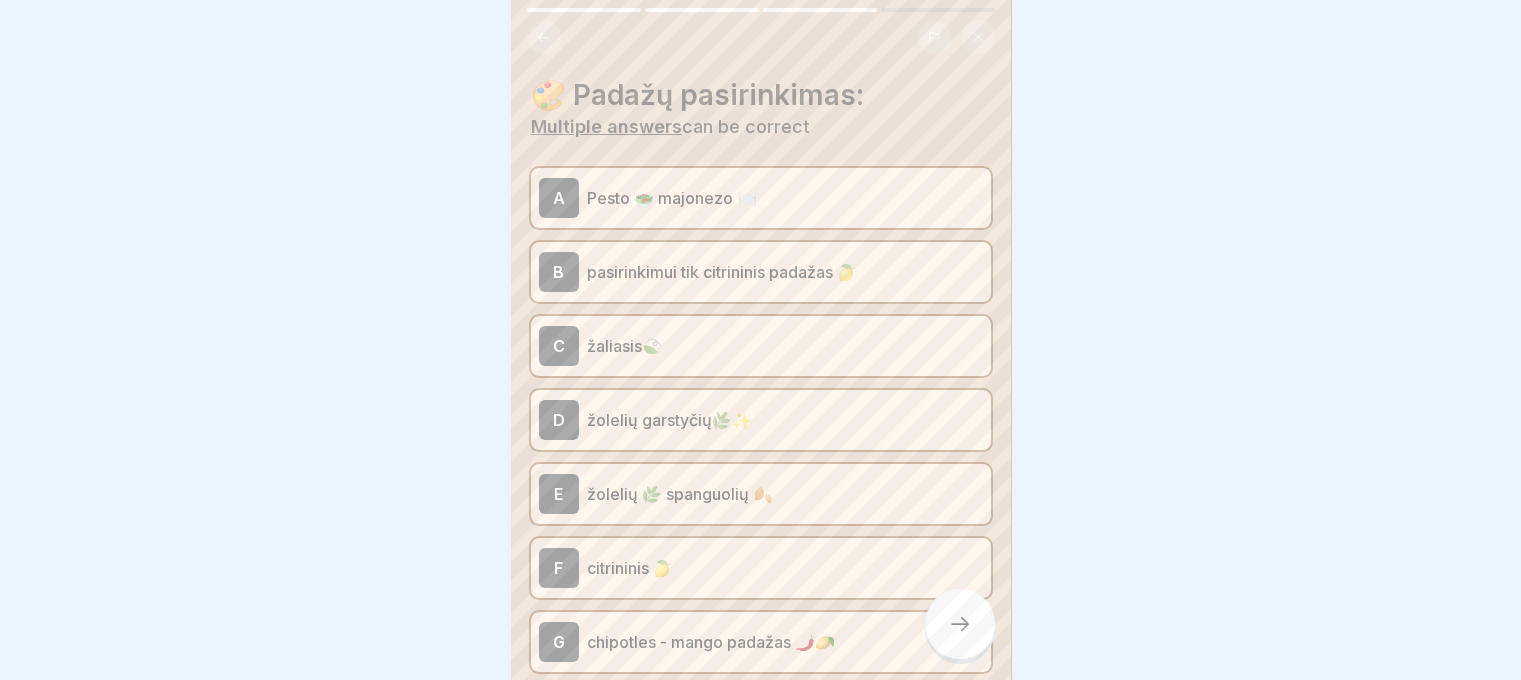 click at bounding box center [960, 624] 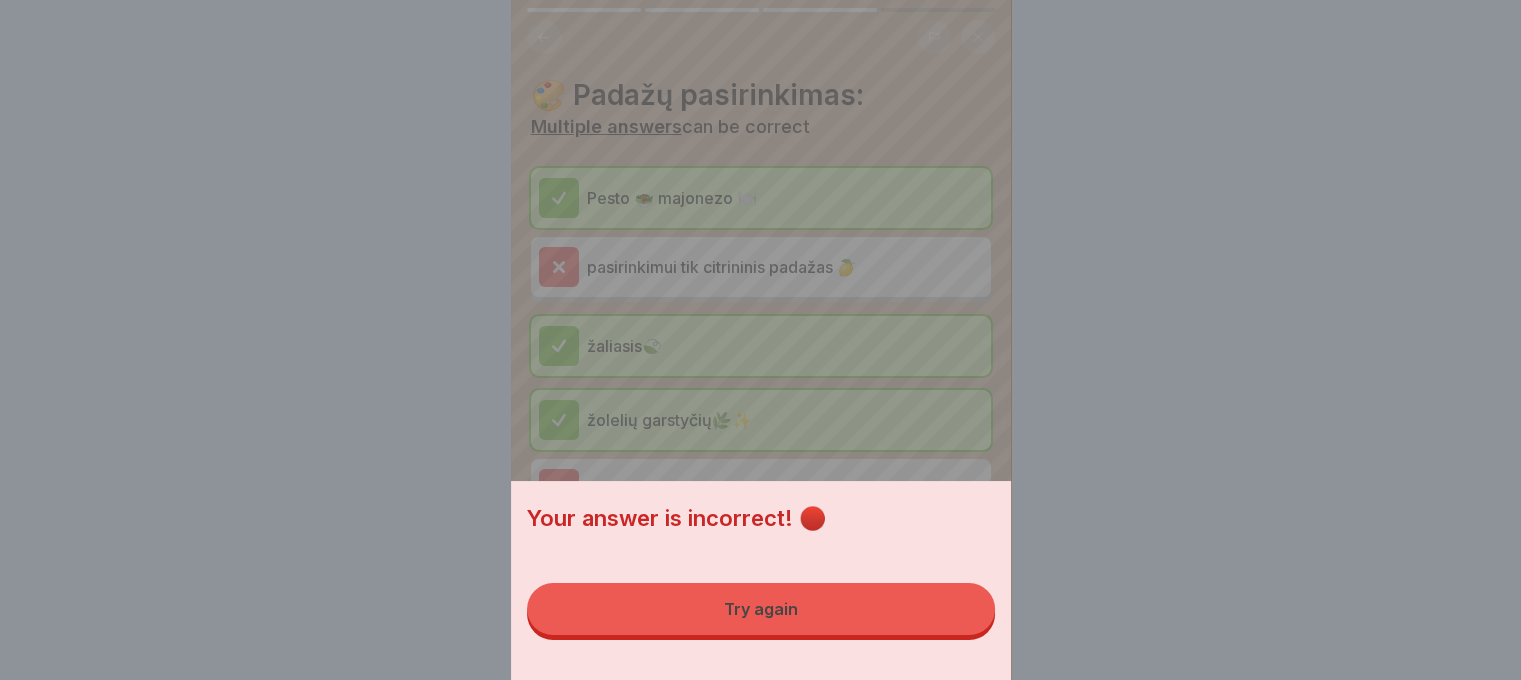 click on "Try again" at bounding box center [761, 609] 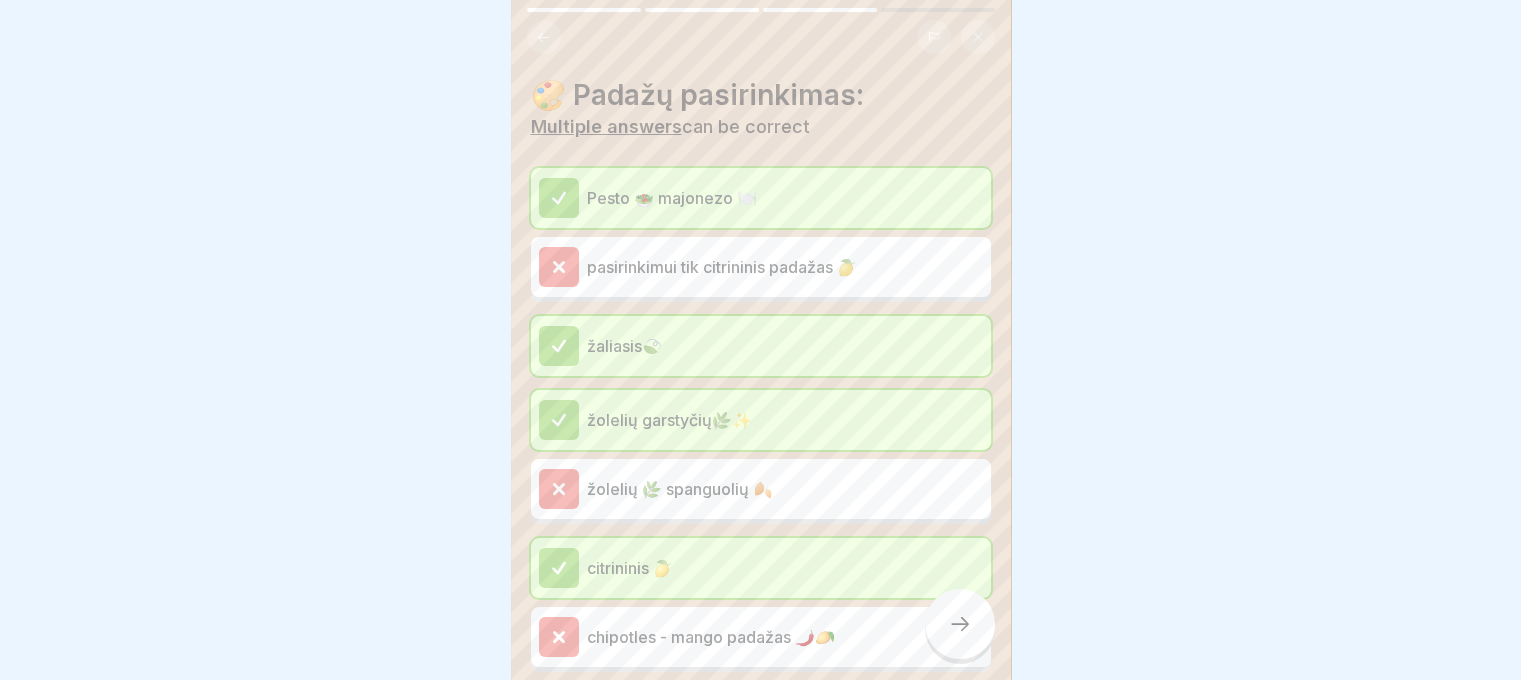 click at bounding box center (960, 624) 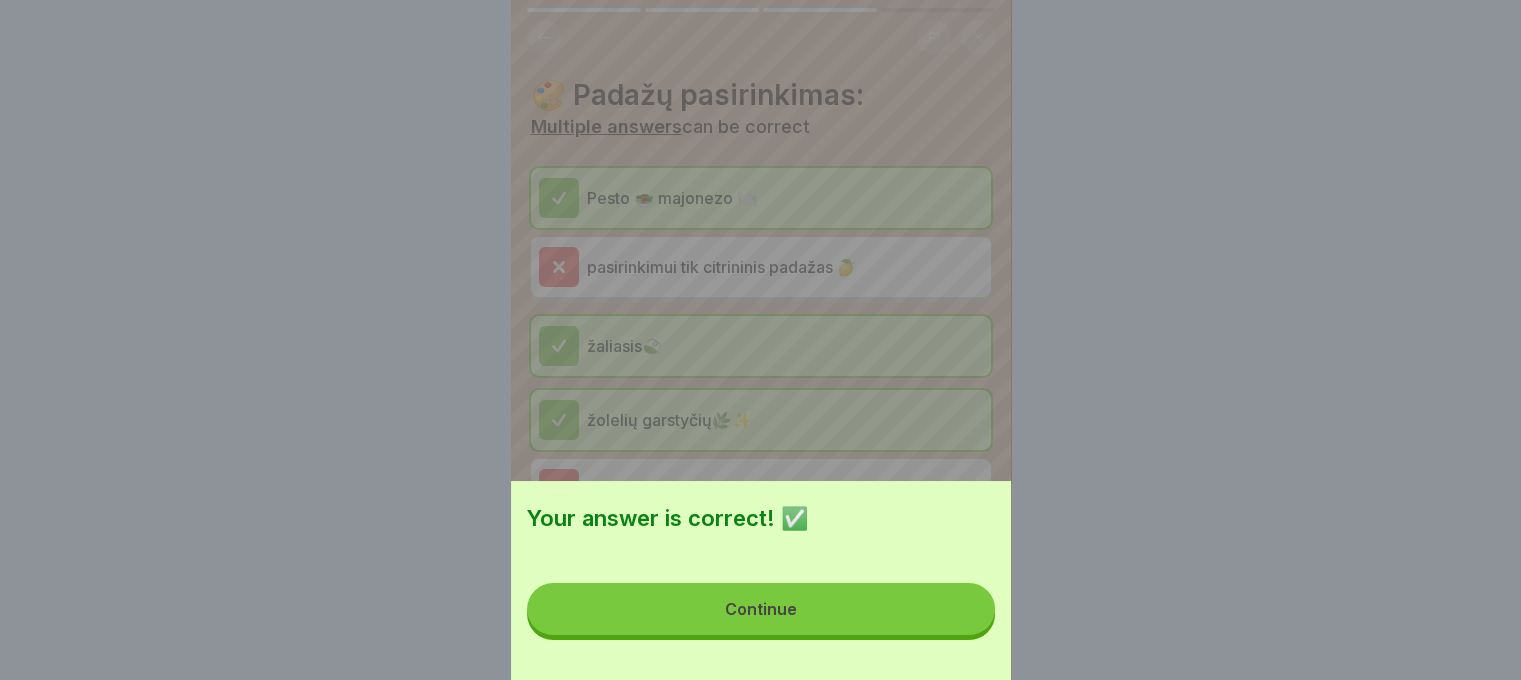 click on "Continue" at bounding box center [761, 609] 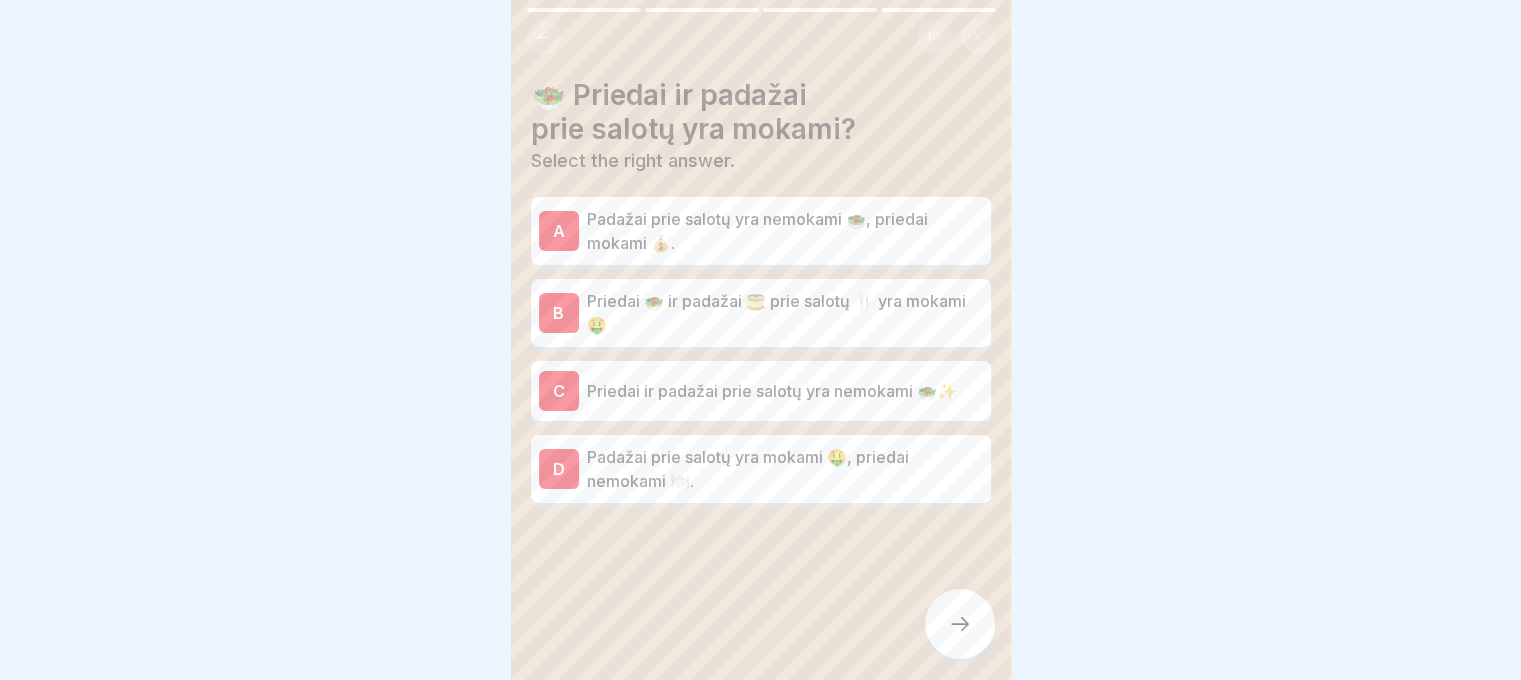 click on "Padažai prie salotų yra nemokami 🥗, priedai mokami 💰." at bounding box center [785, 231] 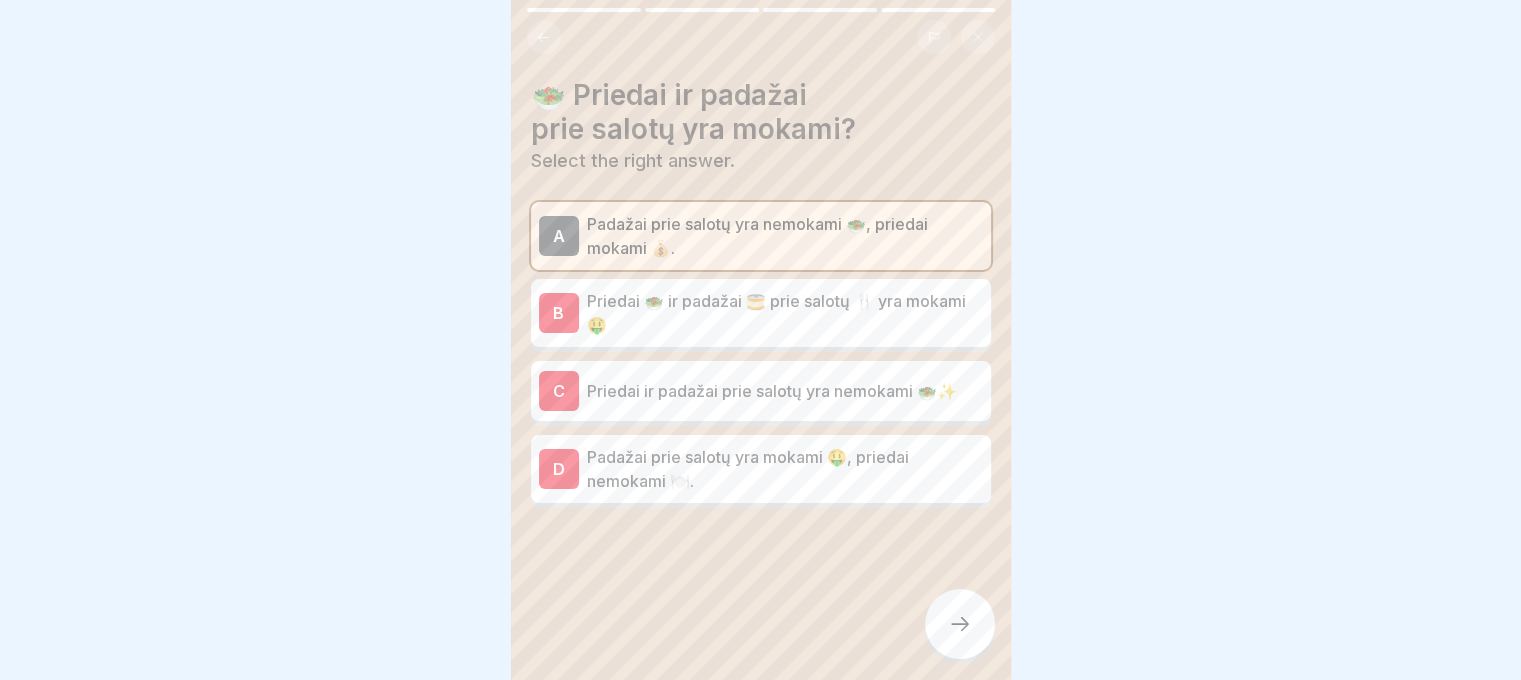 click on "B Priedai 🥗 ir padažai 🥫 prie salotų 🍴 yra mokami 🤑" at bounding box center (761, 313) 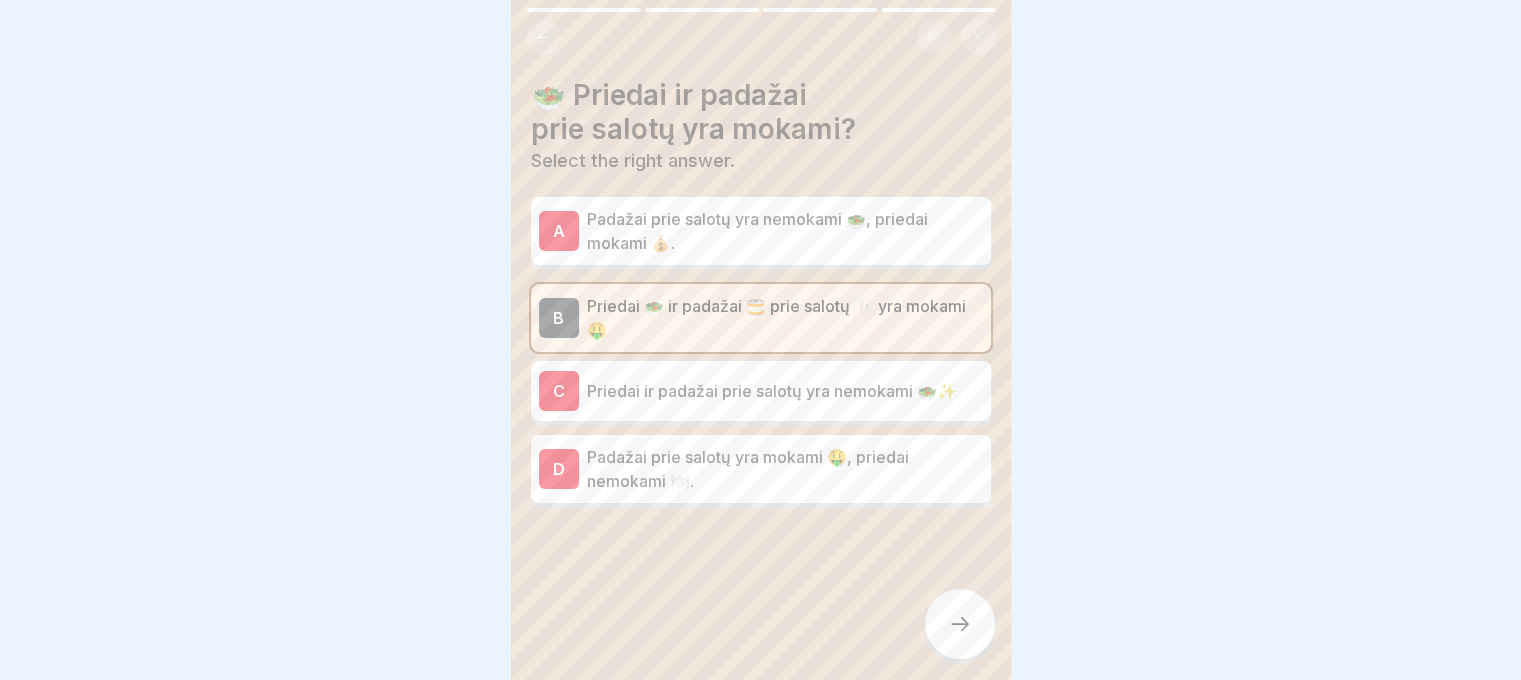 click on "C Priedai ir padažai prie salotų yra nemokami 🥗✨" at bounding box center [761, 391] 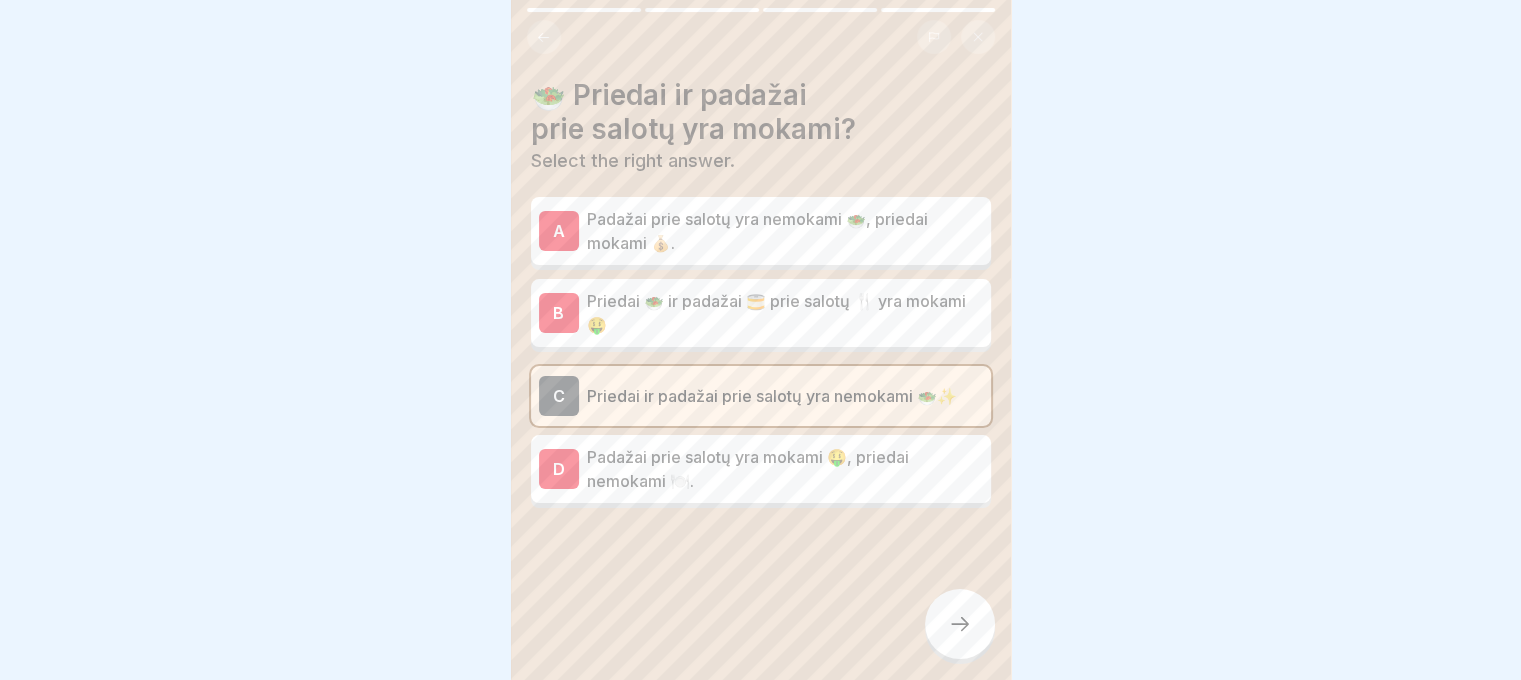 click on "Padažai prie salotų yra mokami 🤑, priedai nemokami 🍽️." at bounding box center [785, 469] 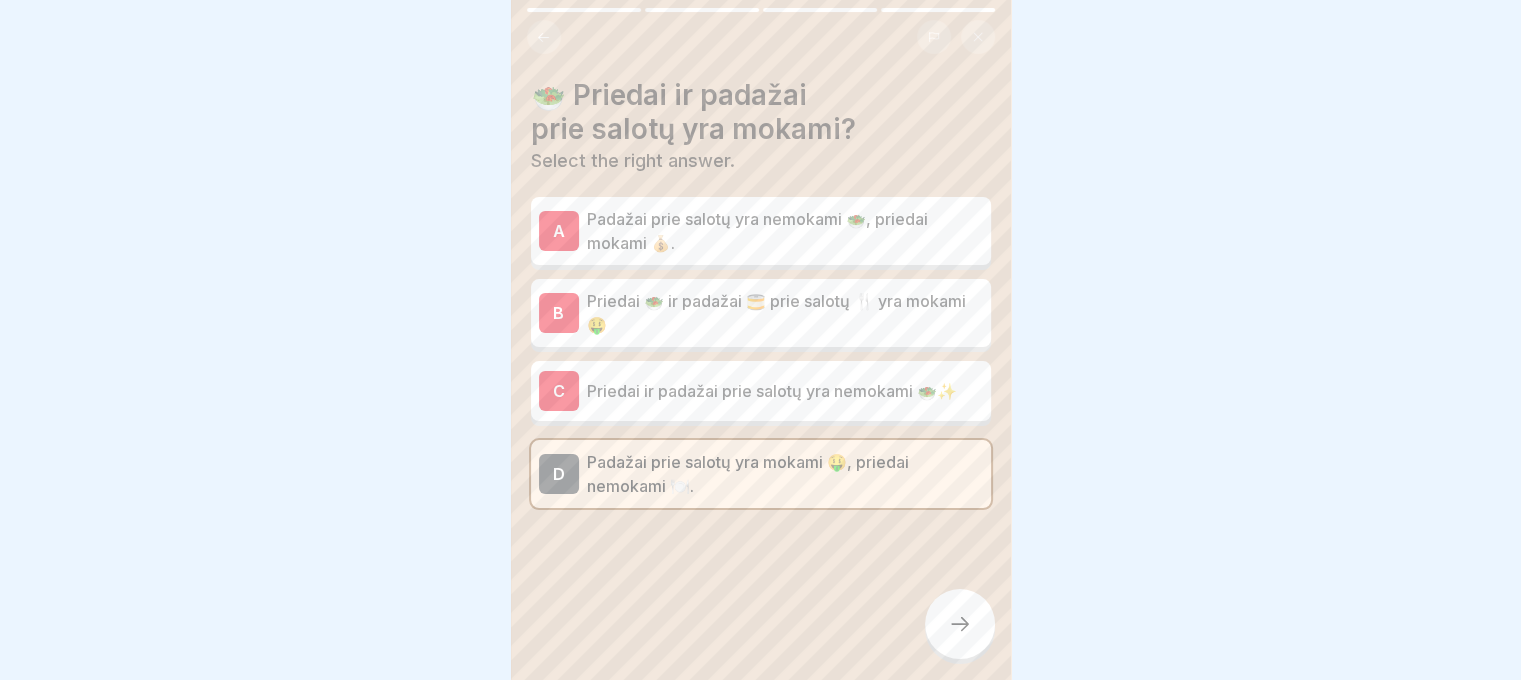 click on "Priedai ir padažai prie salotų yra nemokami 🥗✨" at bounding box center (785, 391) 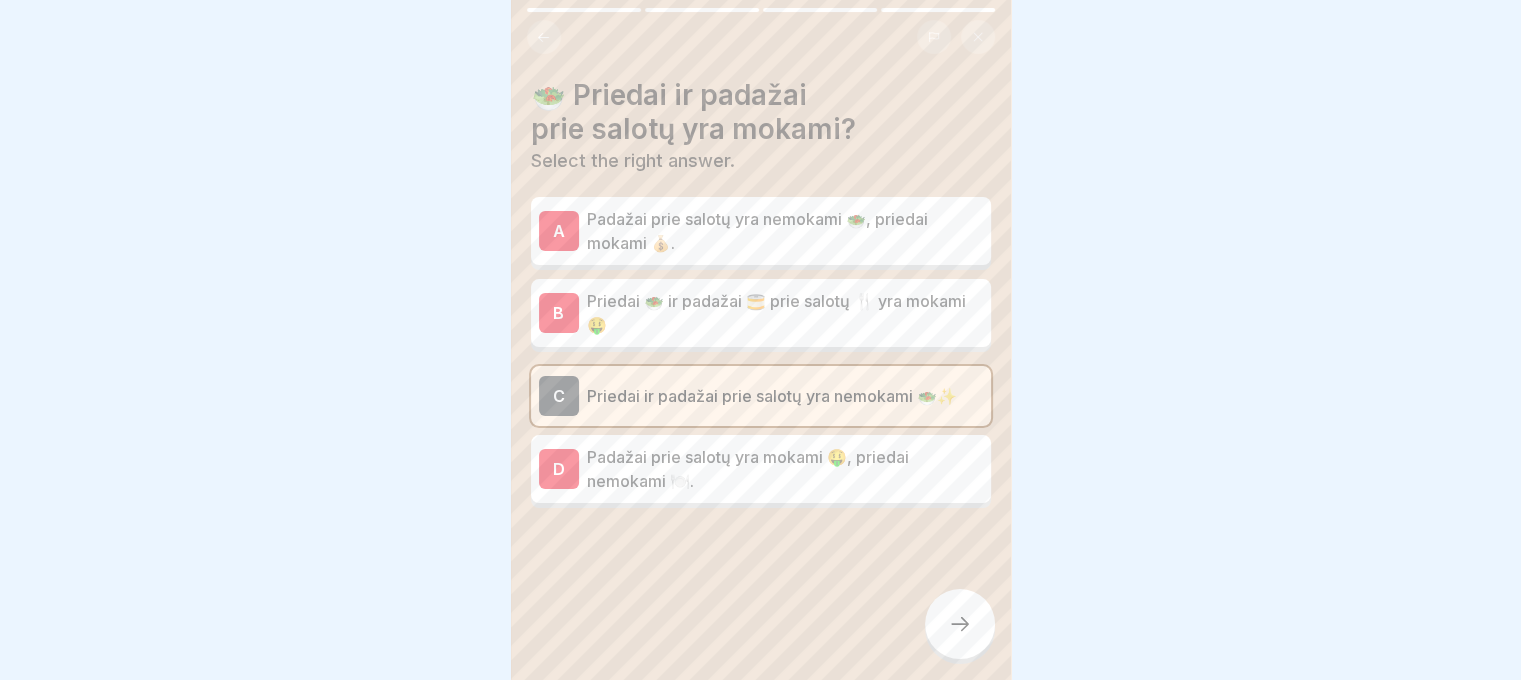 click on "A Padažai prie salotų yra nemokami 🥗, priedai mokami 💰. B Priedai 🥗 ir padažai 🥫 prie salotų 🍴 yra mokami 🤑 C Priedai ir padažai prie salotų yra nemokami 🥗✨ D Padažai prie salotų yra mokami 🤑, priedai nemokami 🍽️." at bounding box center (761, 355) 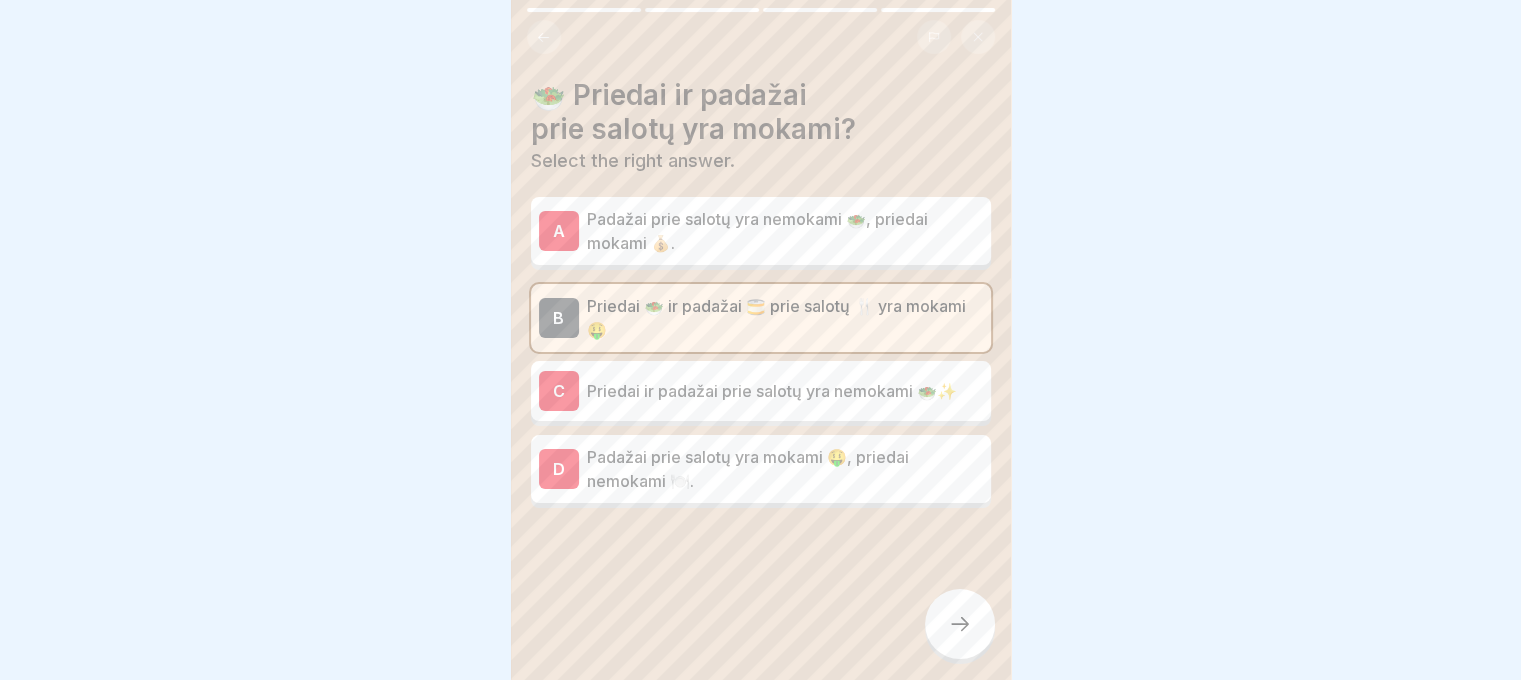 click on "Padažai prie salotų yra nemokami 🥗, priedai mokami 💰." at bounding box center [785, 231] 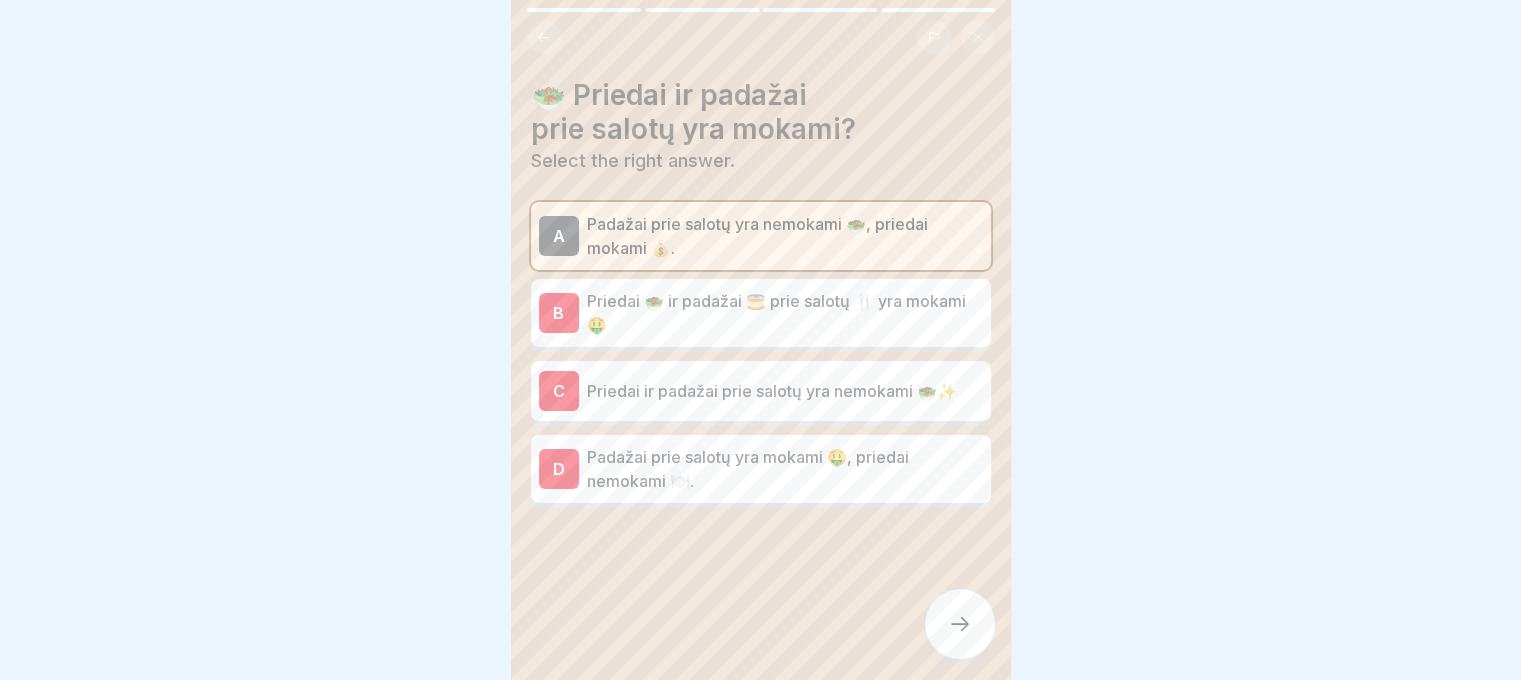 click at bounding box center [960, 624] 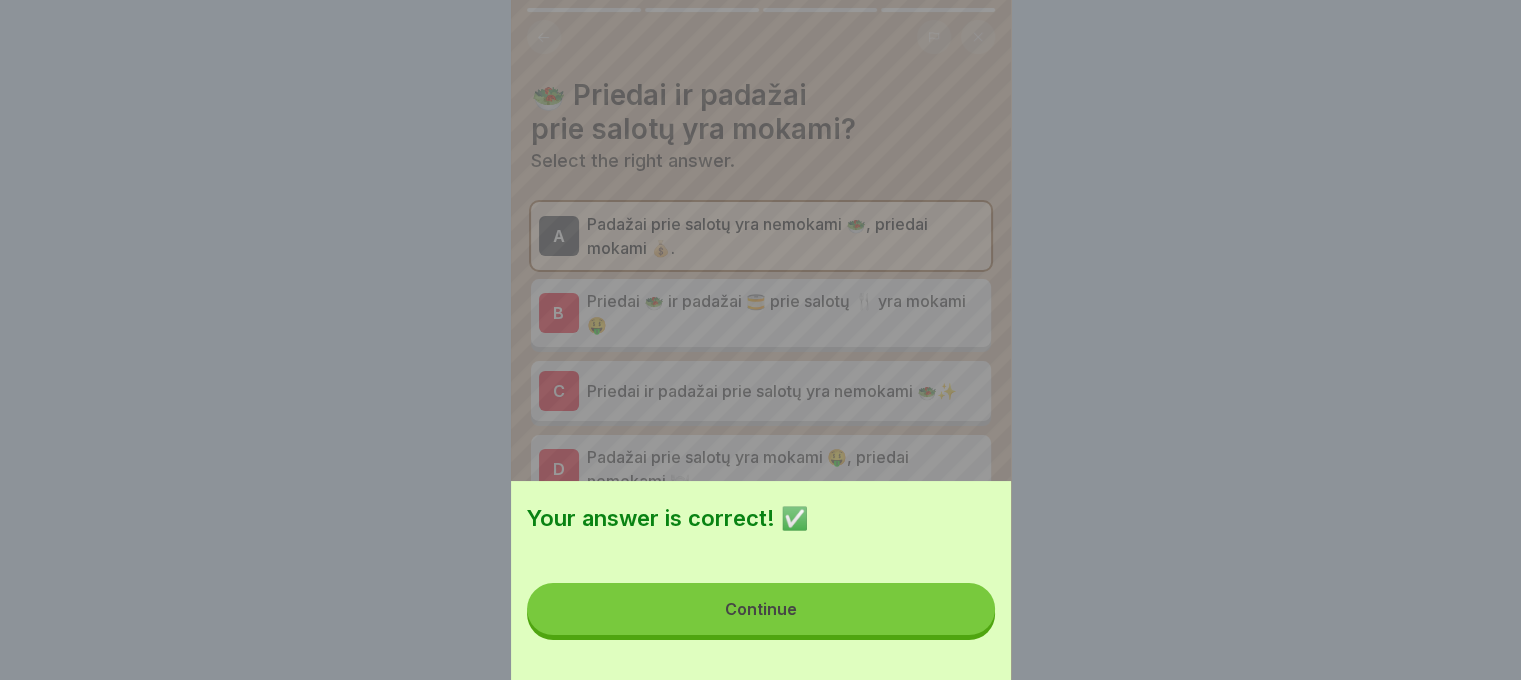 click on "Continue" at bounding box center [761, 609] 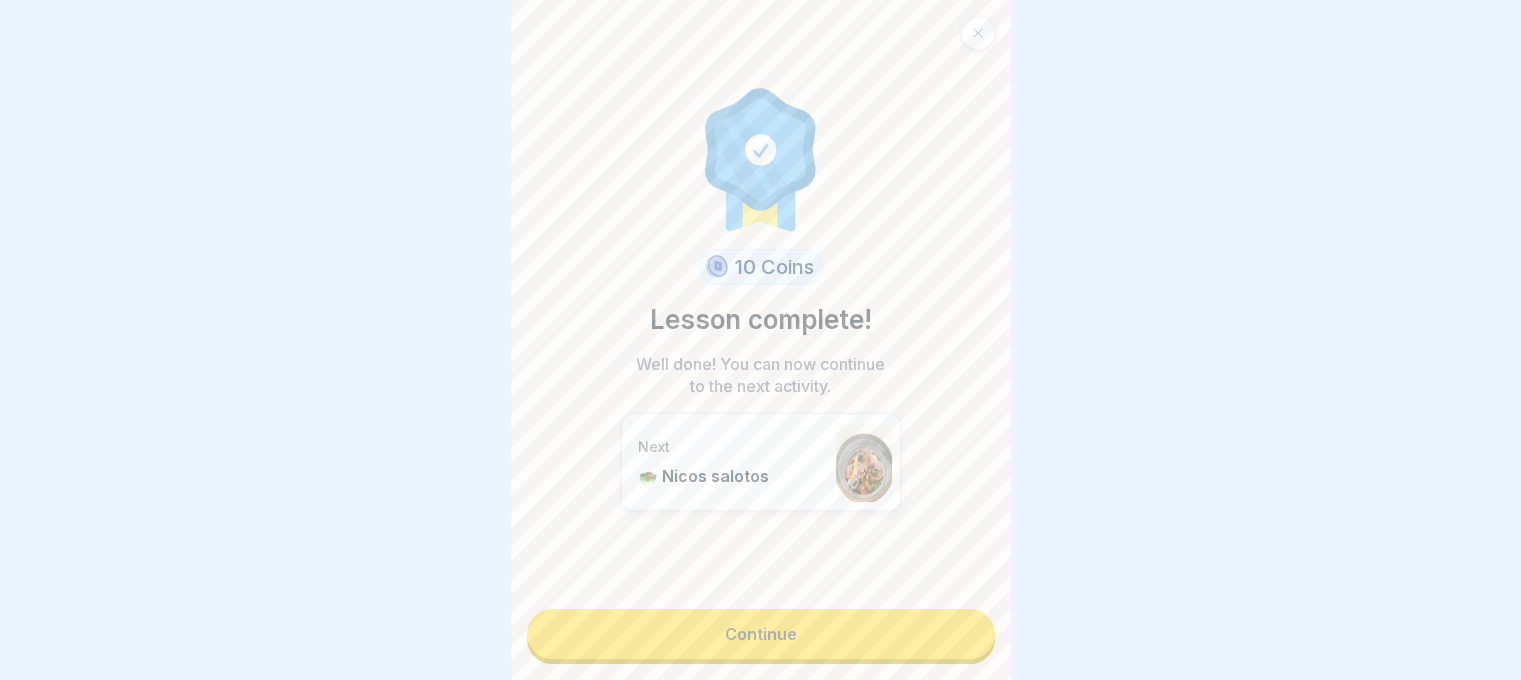 click on "Continue" at bounding box center [761, 634] 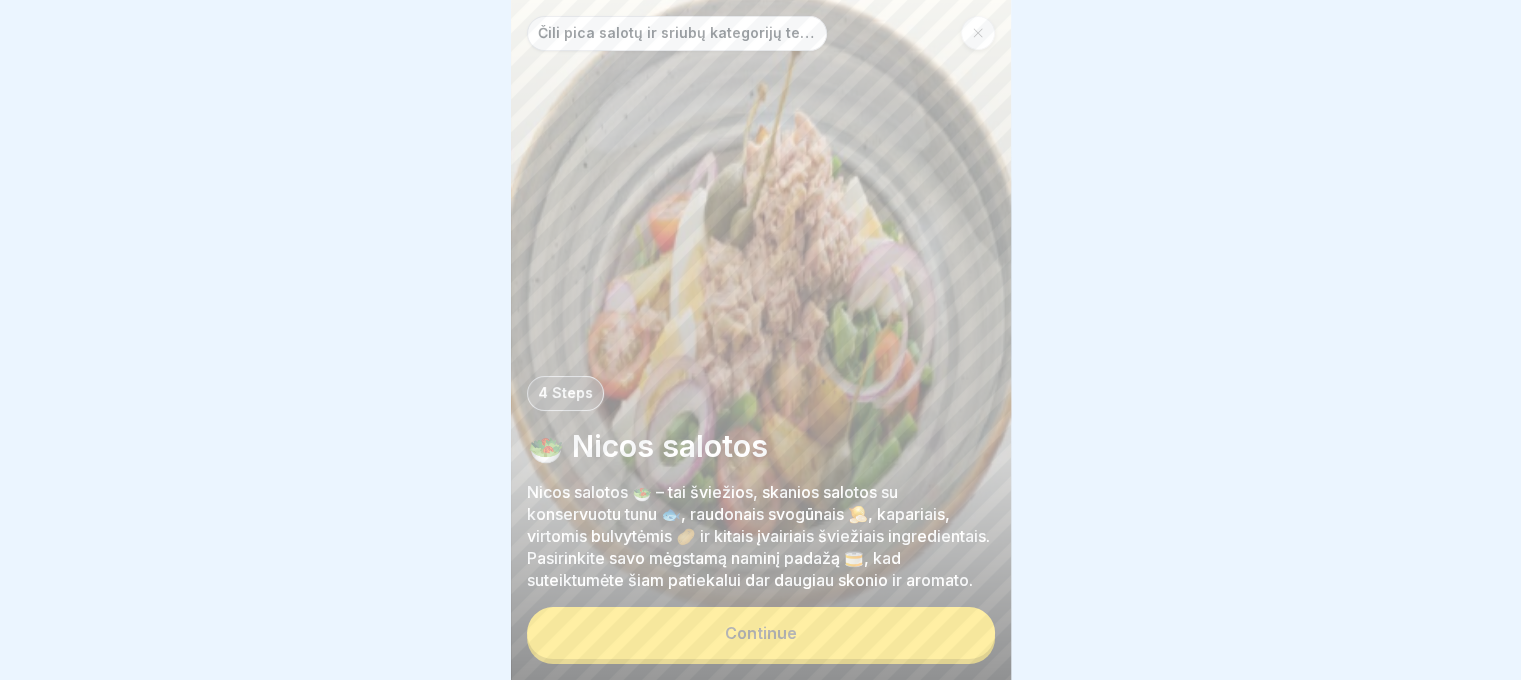 click on "Continue" at bounding box center [761, 633] 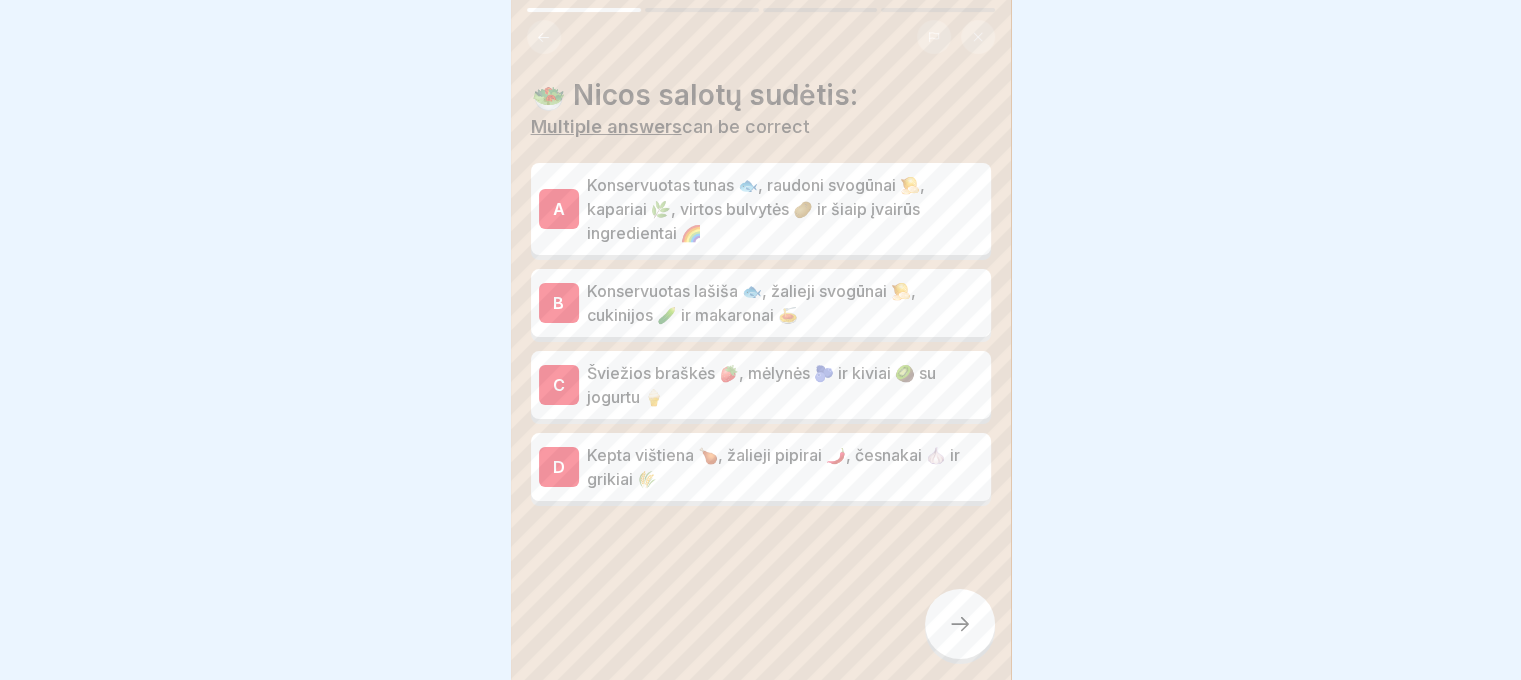 click on "Konservuotas tunas 🐟, raudoni svogūnai 🧅, kapariai 🌿, virtos bulvytės 🥔 ir šiaip įvairūs ingredientai 🌈" at bounding box center (785, 209) 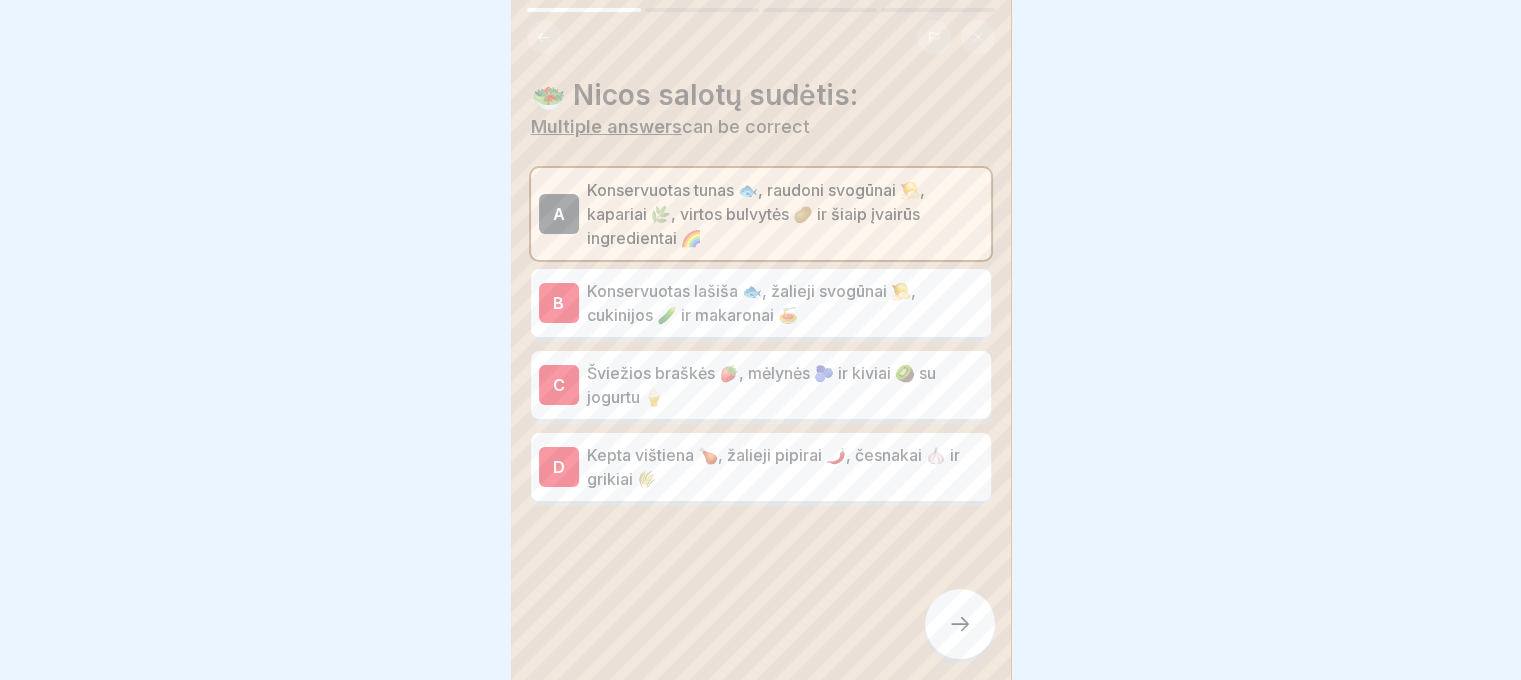 click on "B Konservuotas lašiša 🐟, žalieji svogūnai 🧅, cukinijos 🥒 ir makaronai 🍝" at bounding box center (761, 303) 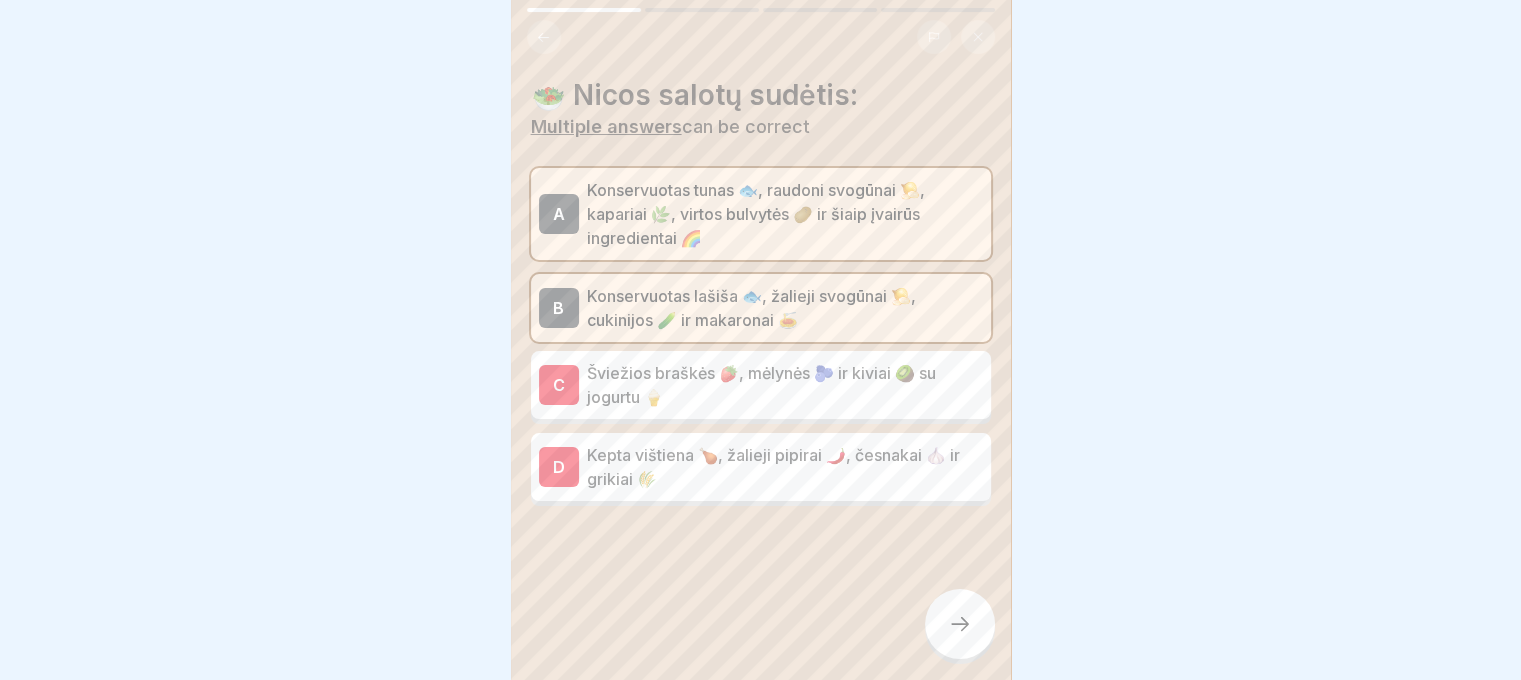click on "Šviežios braškės 🍓, mėlynės 🫐 ir kiviai 🥝 su jogurtu 🍦" at bounding box center (785, 385) 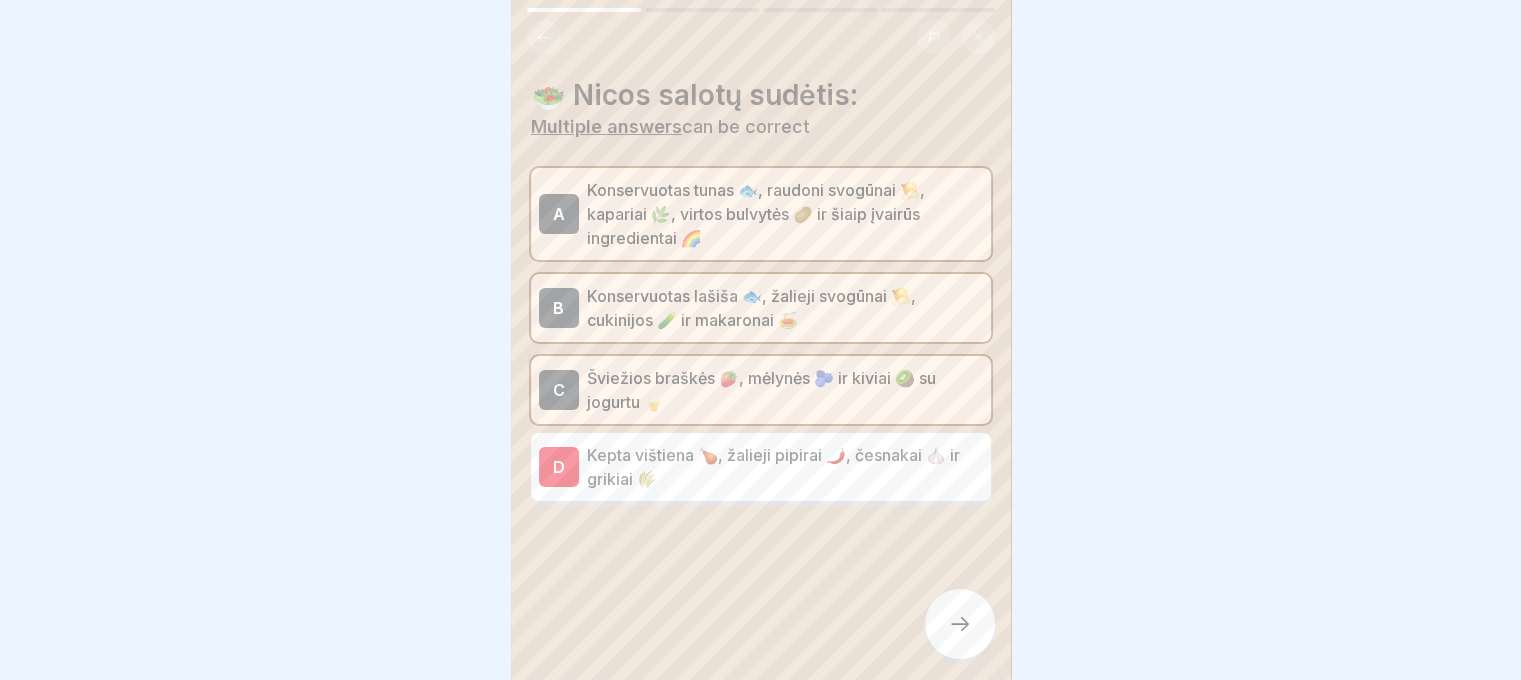 click on "Kepta vištiena 🍗, žalieji pipirai 🌶️, česnakai 🧄 ir grikiai 🌾" at bounding box center (785, 467) 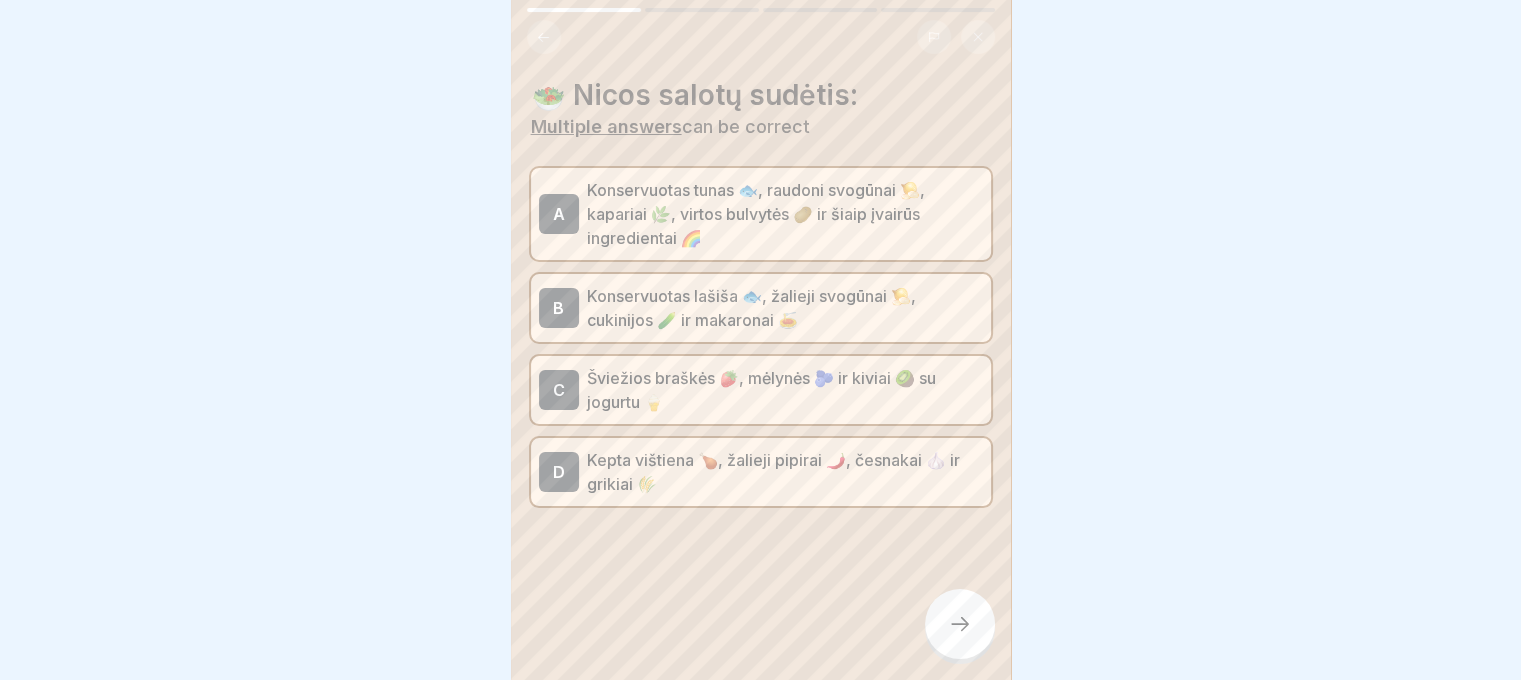 click at bounding box center [960, 624] 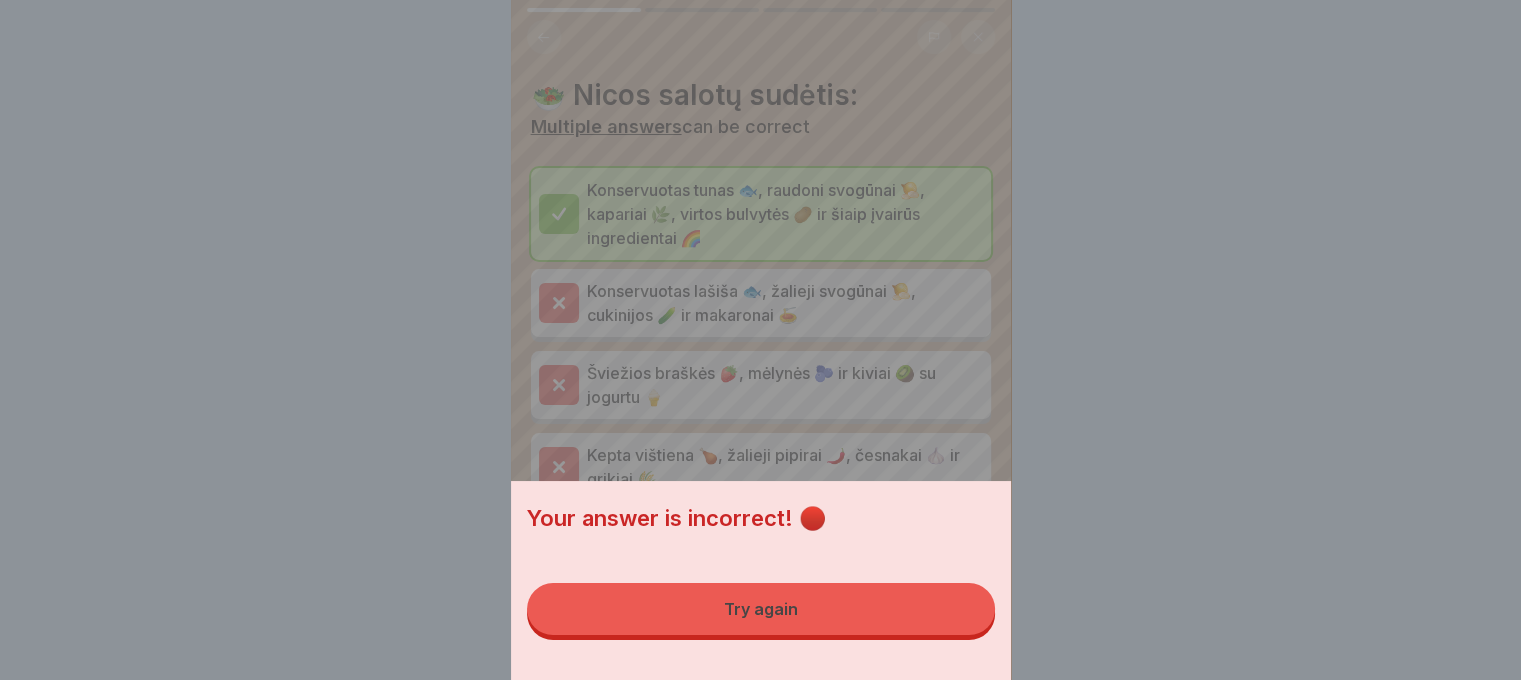 click on "Try again" at bounding box center [761, 609] 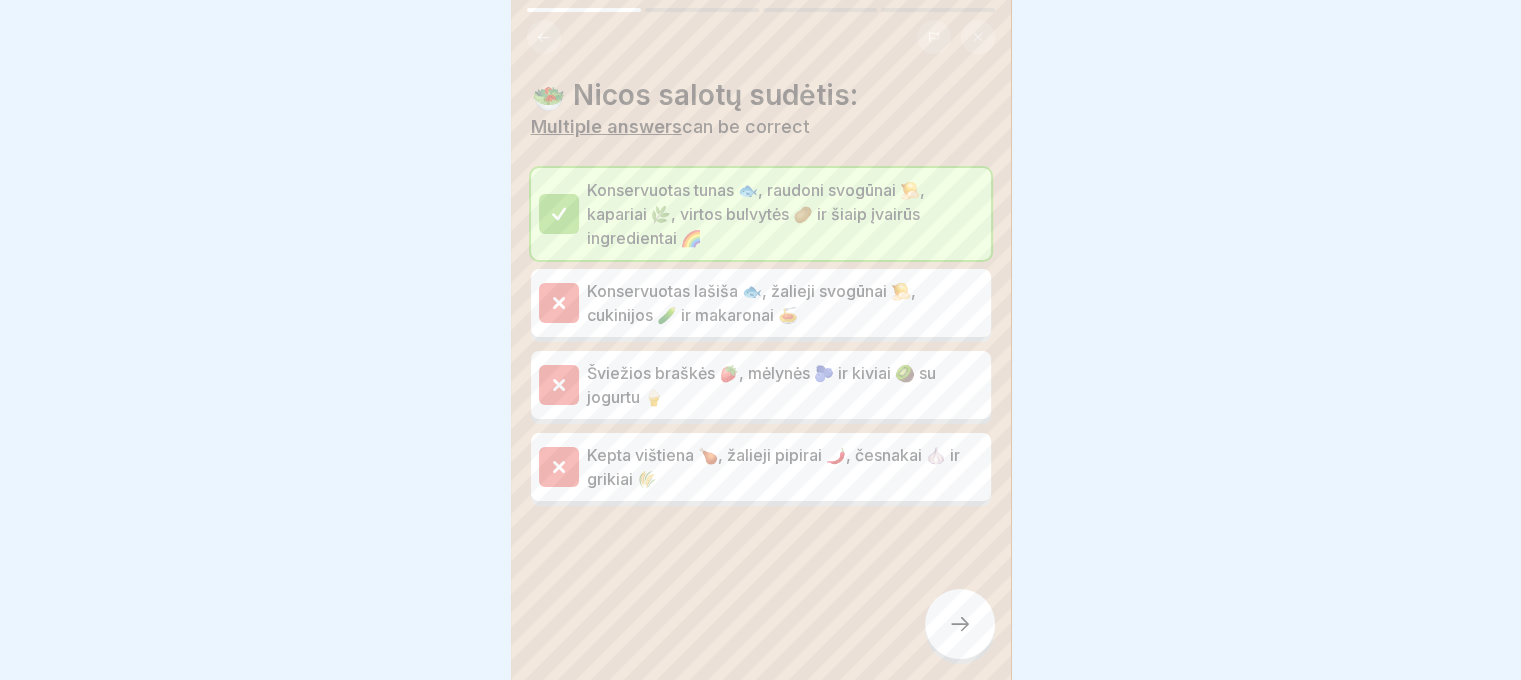 click at bounding box center [960, 624] 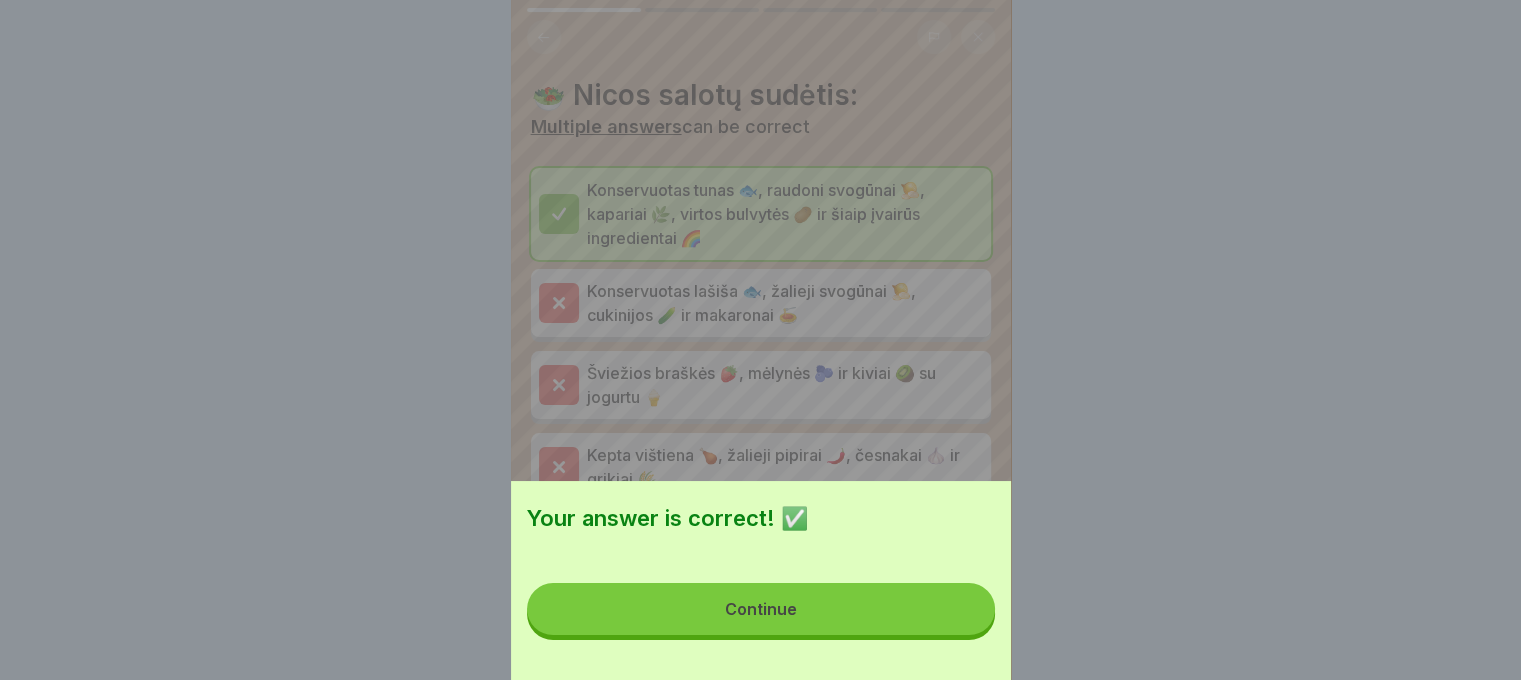 click on "Continue" at bounding box center [761, 609] 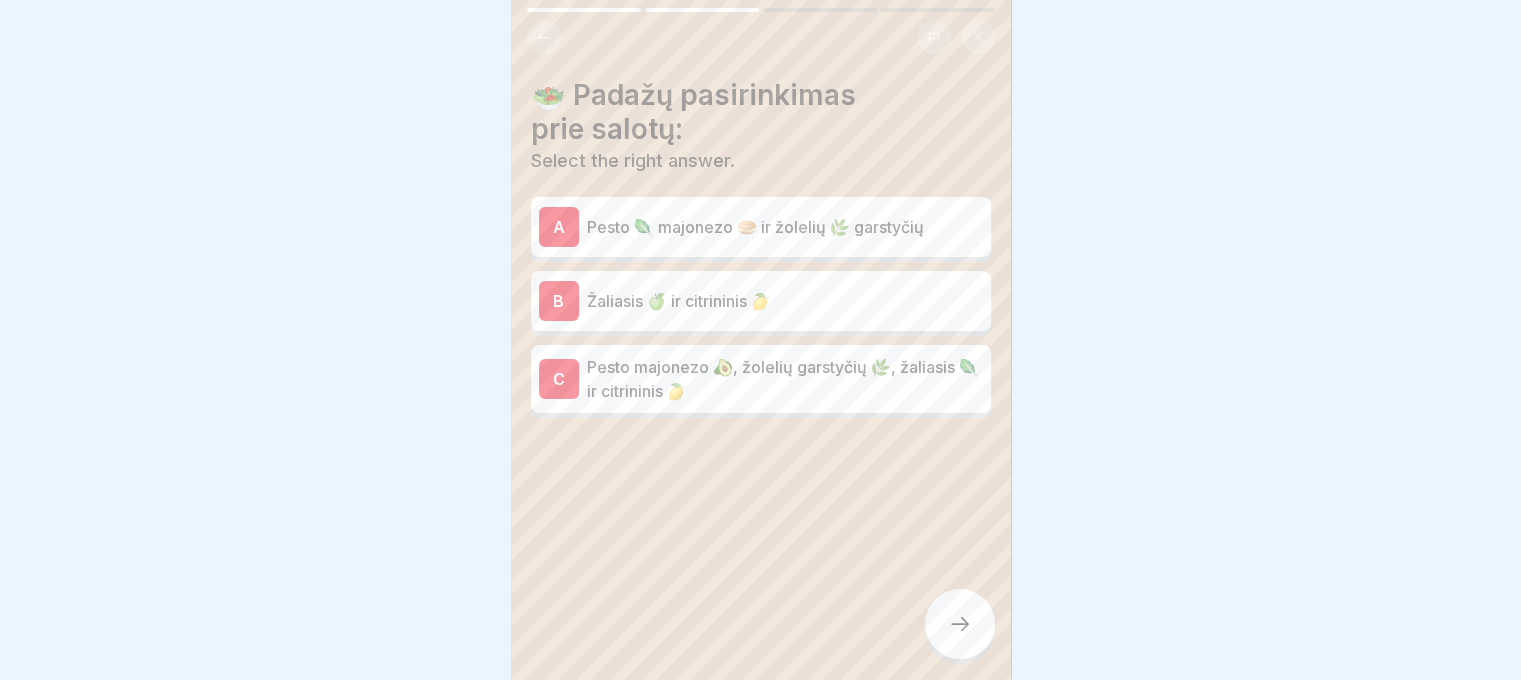 click on "A Pesto 🥬 majonezo 🥯 ir žolelių 🌿 garstyčių" at bounding box center (761, 227) 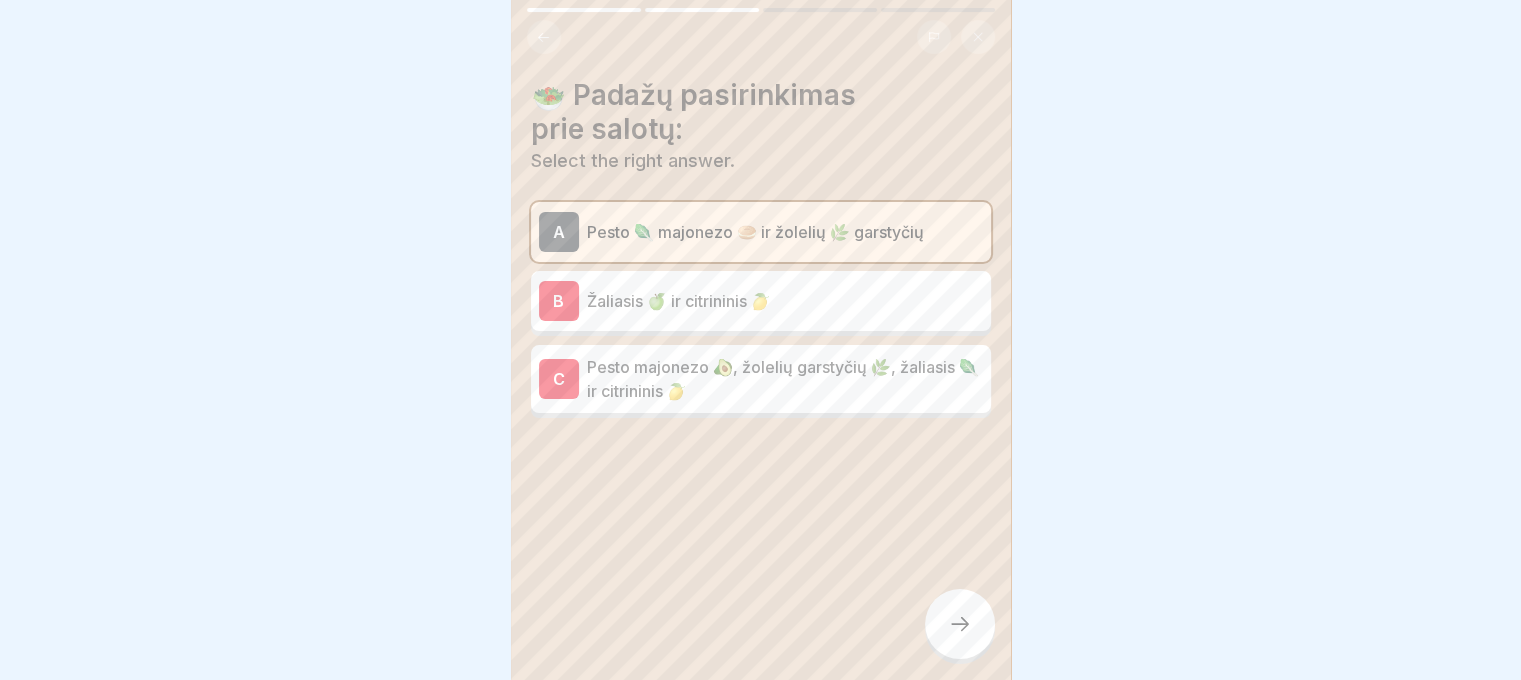 click on "Žaliasis 🍏 ir citrininis 🍋" at bounding box center (785, 301) 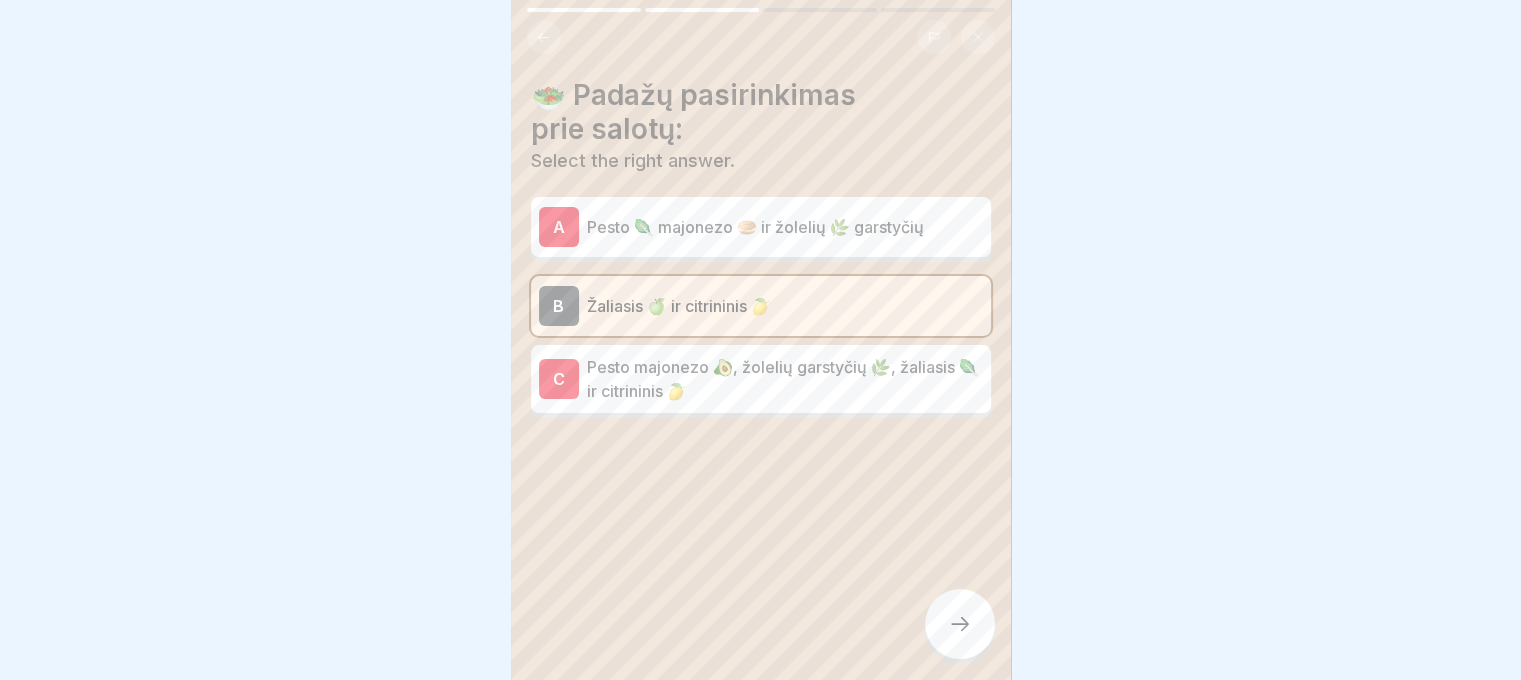 click on "Pesto majonezo 🥑, žolelių garstyčių 🌿, žaliasis 🥬 ir citrininis 🍋" at bounding box center [785, 379] 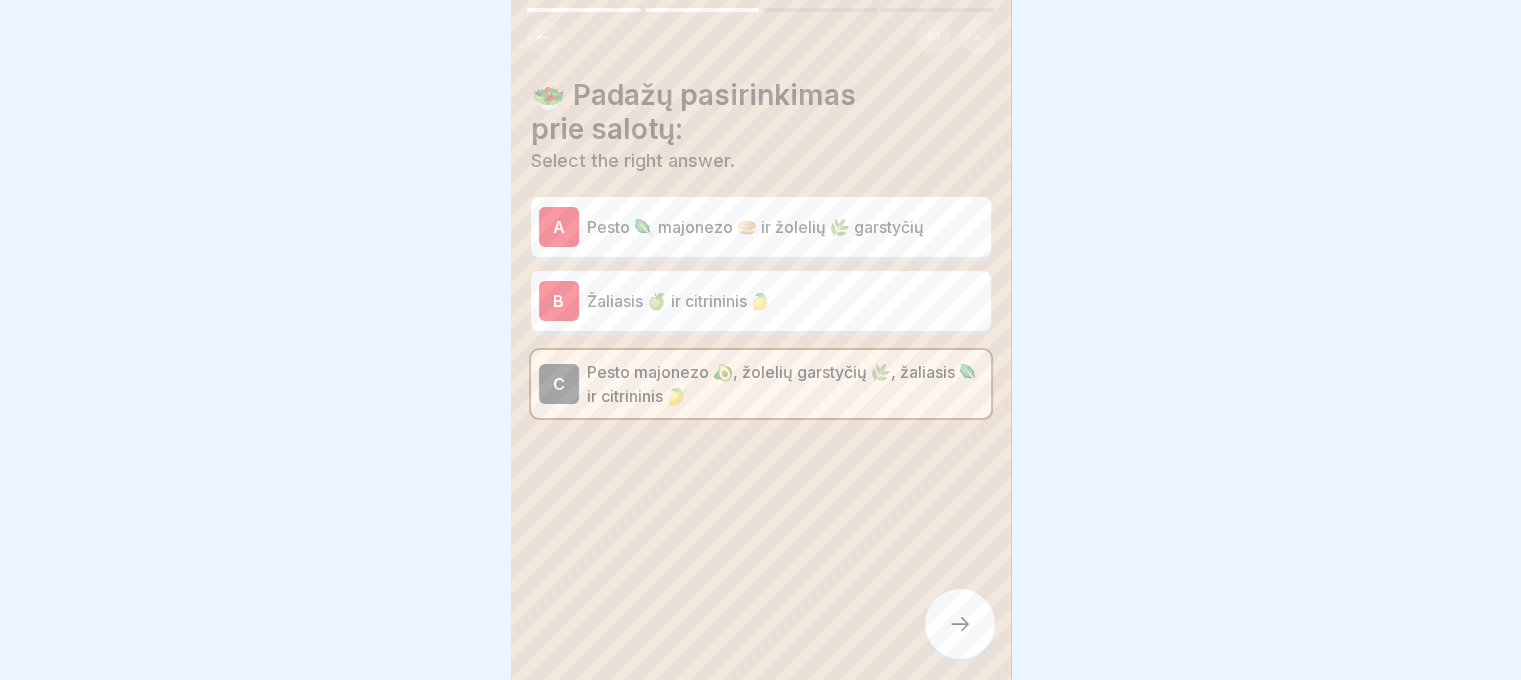 click at bounding box center (960, 624) 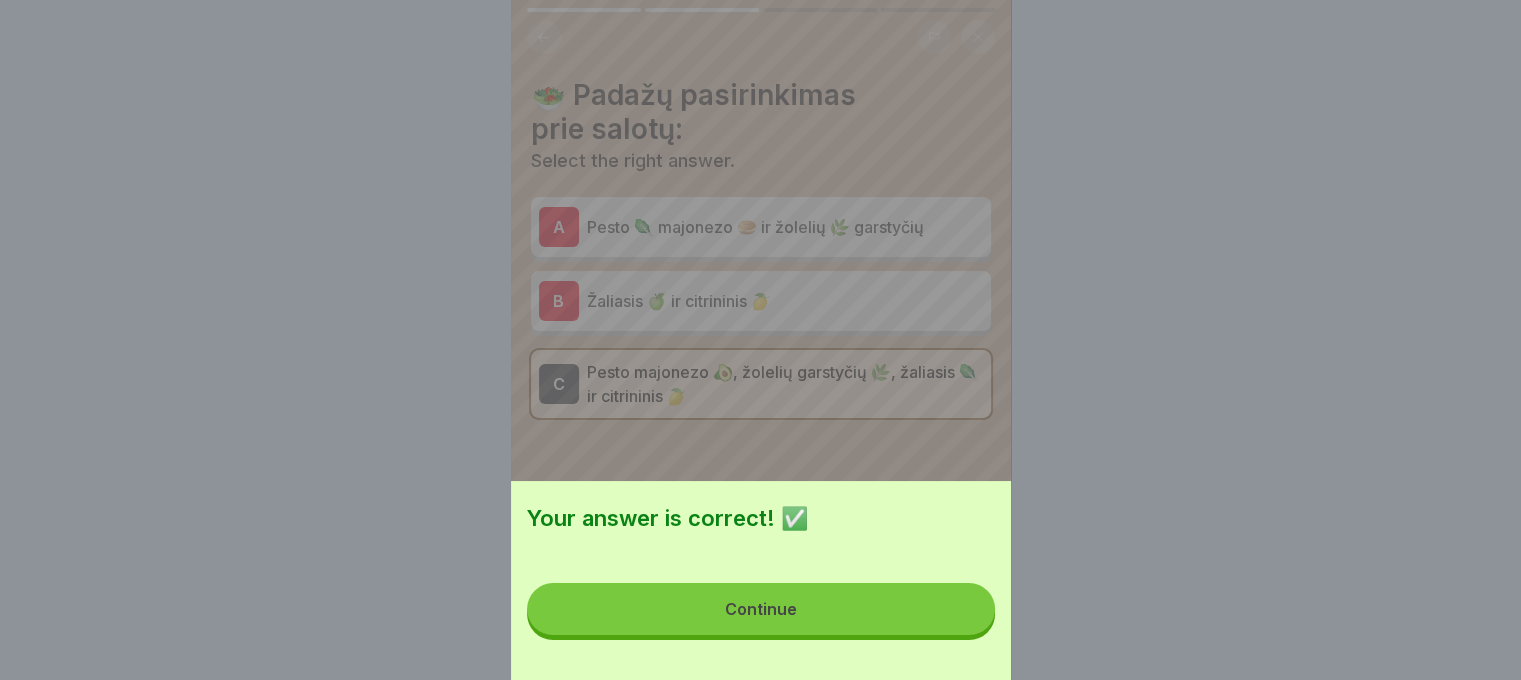click on "Continue" at bounding box center [761, 609] 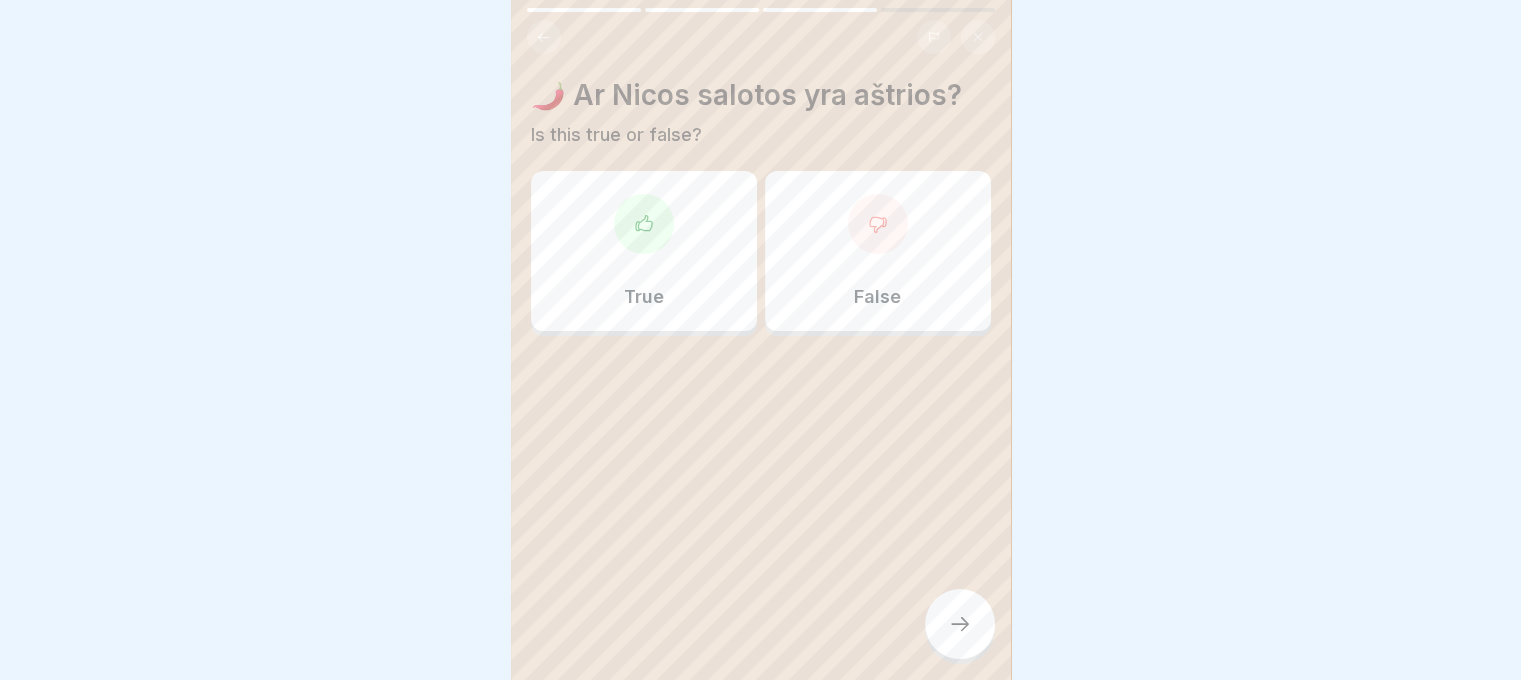 click on "False" at bounding box center [878, 251] 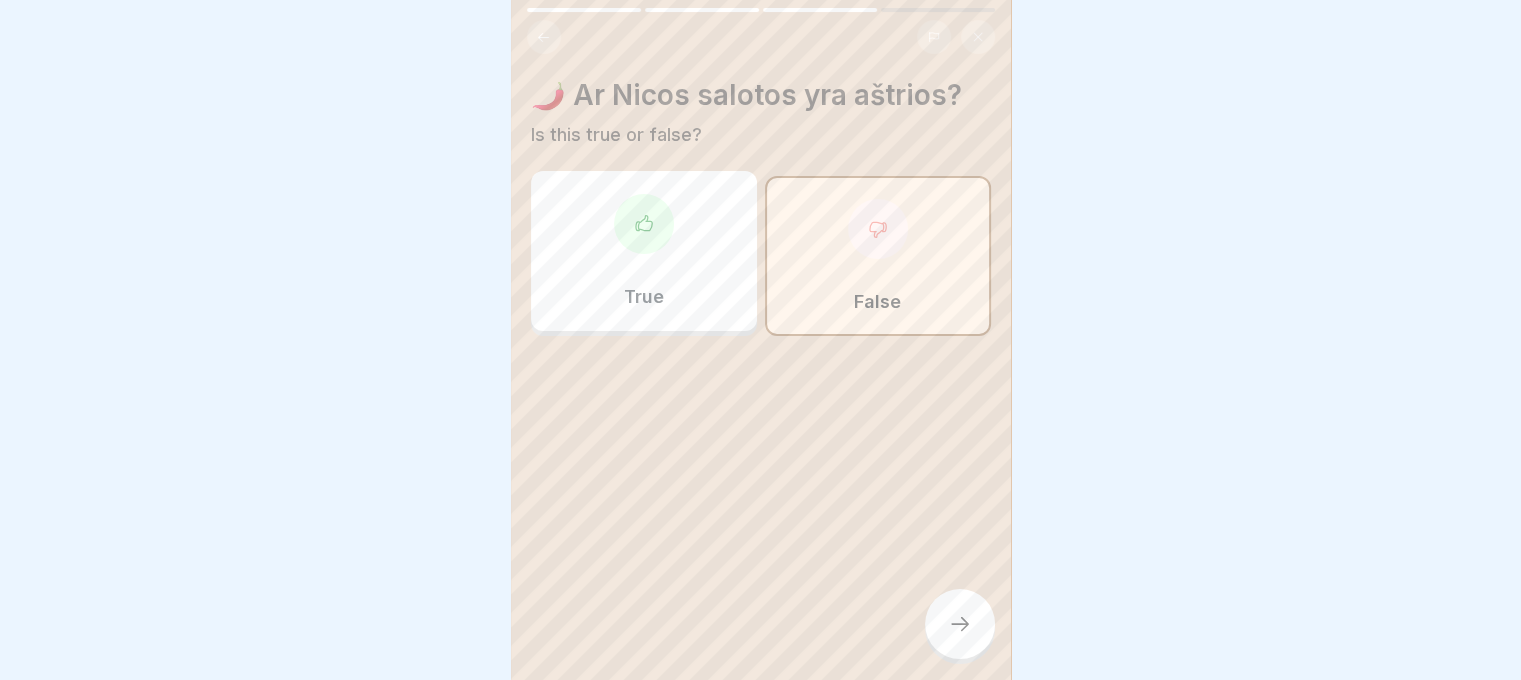 click 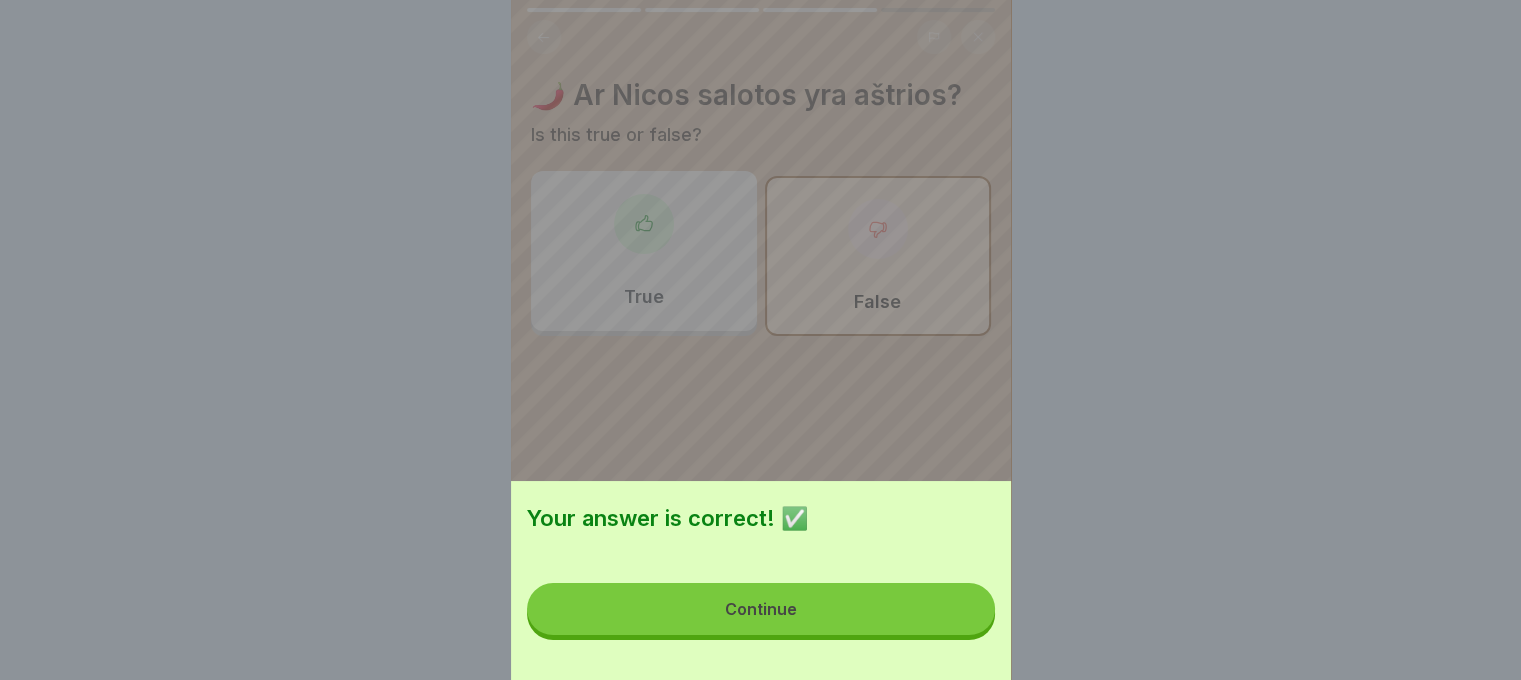 click on "Continue" at bounding box center [761, 609] 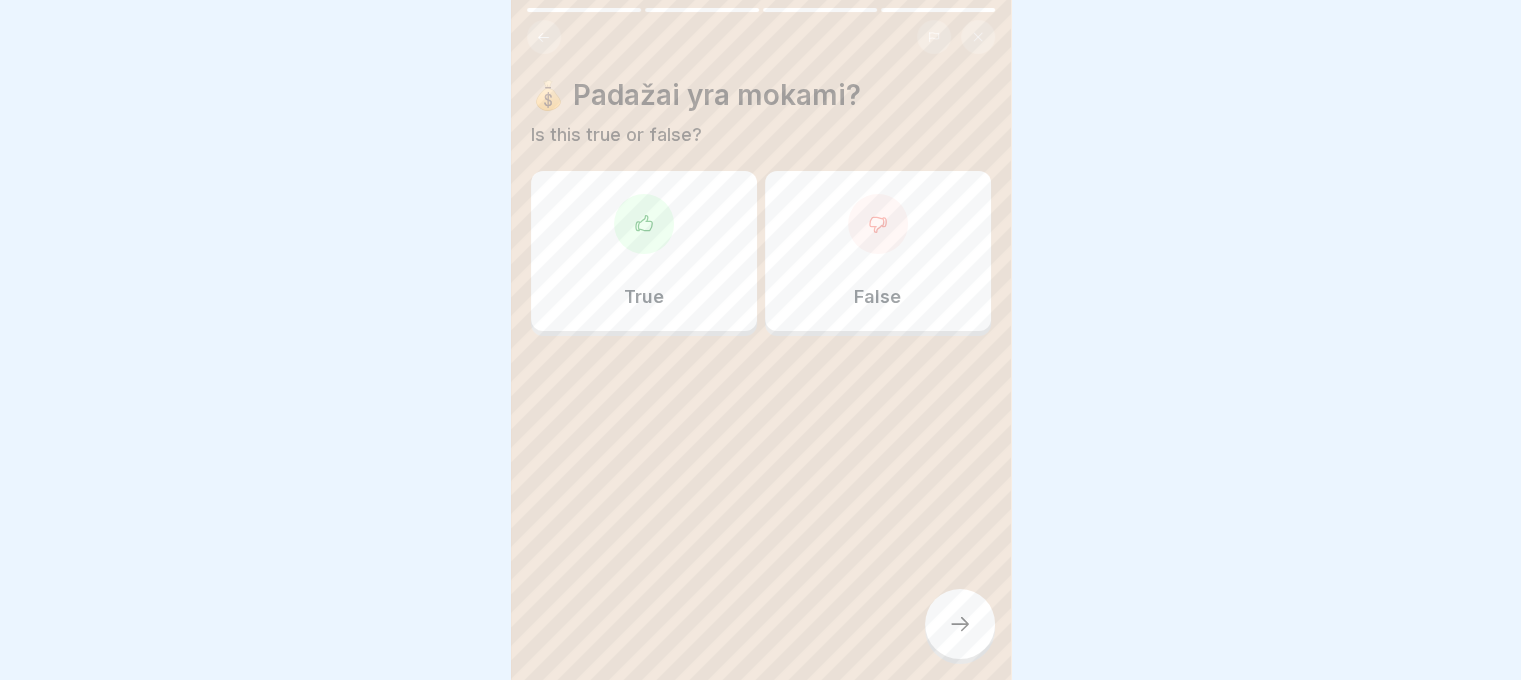 click on "False" at bounding box center (878, 251) 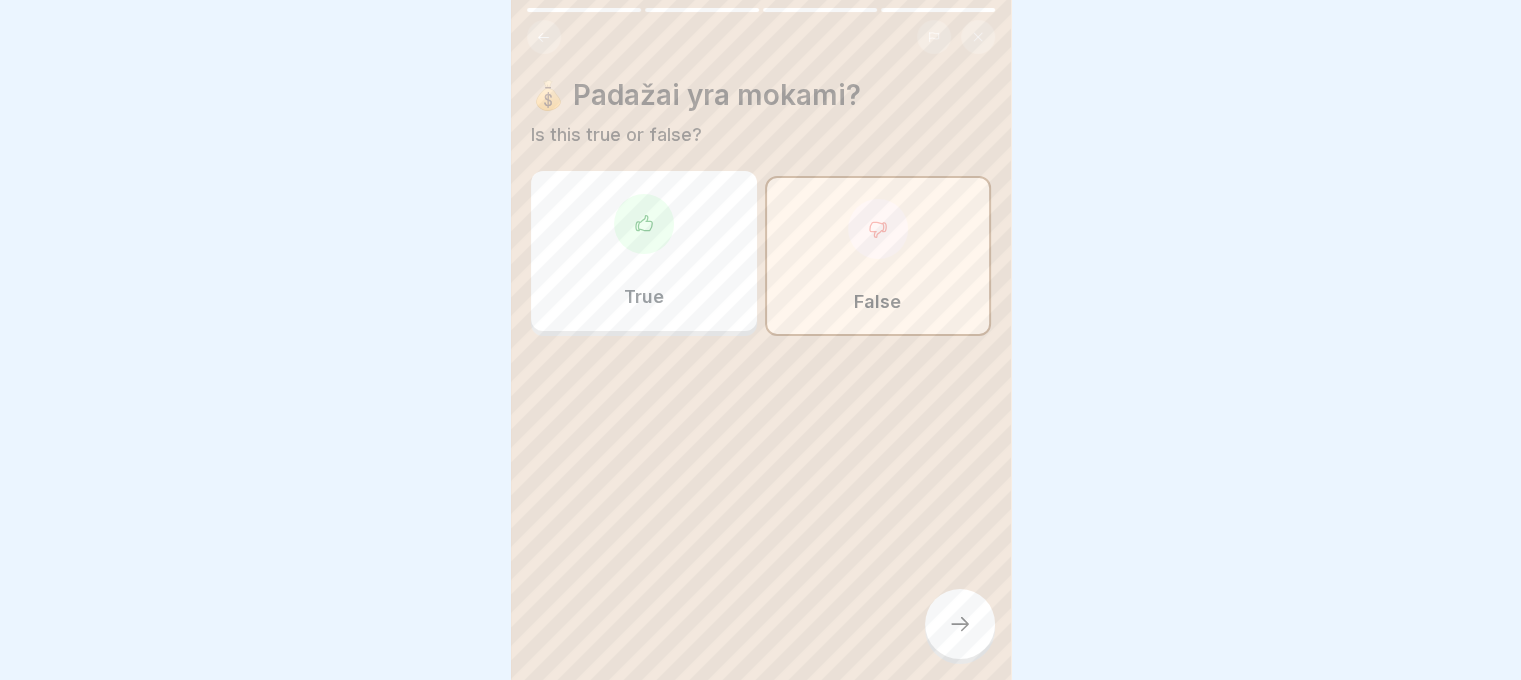 click at bounding box center (960, 624) 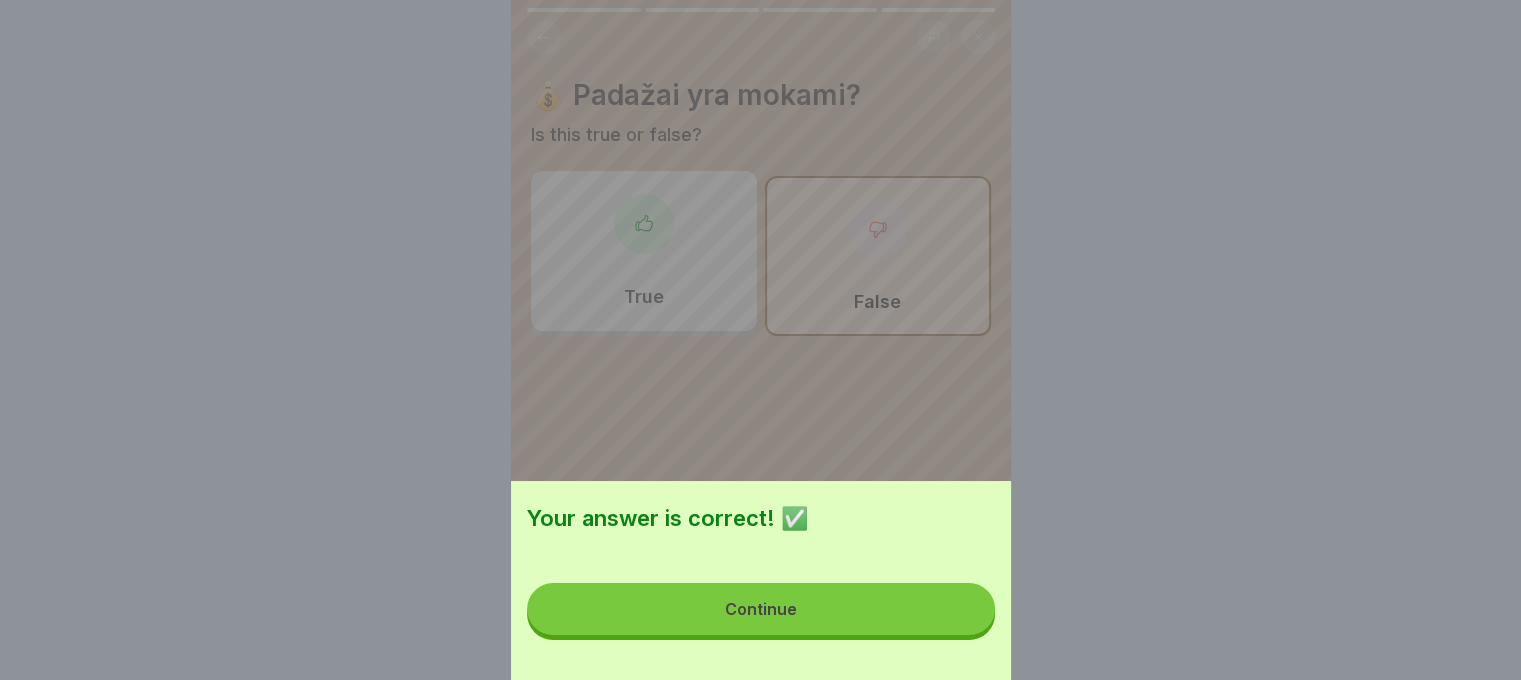 click on "Continue" at bounding box center [761, 609] 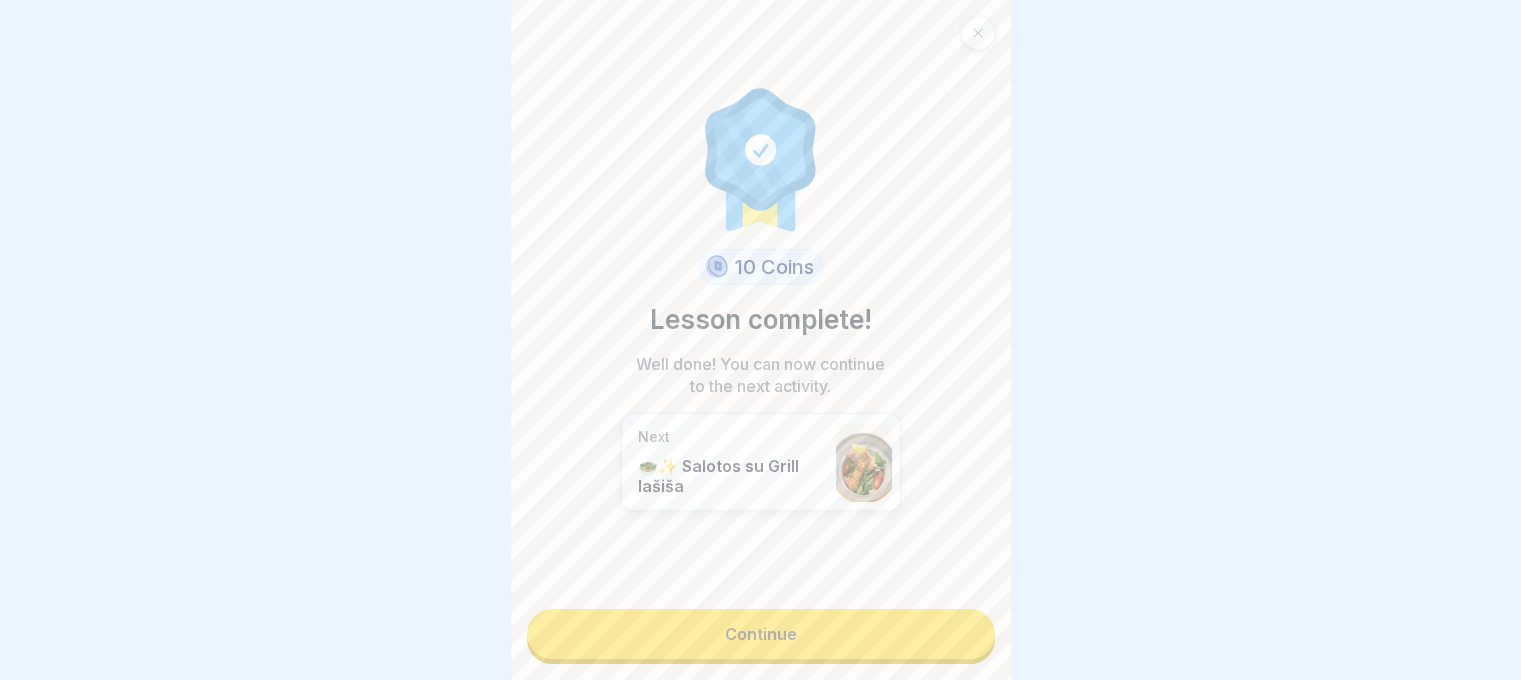 click on "Continue" at bounding box center [761, 634] 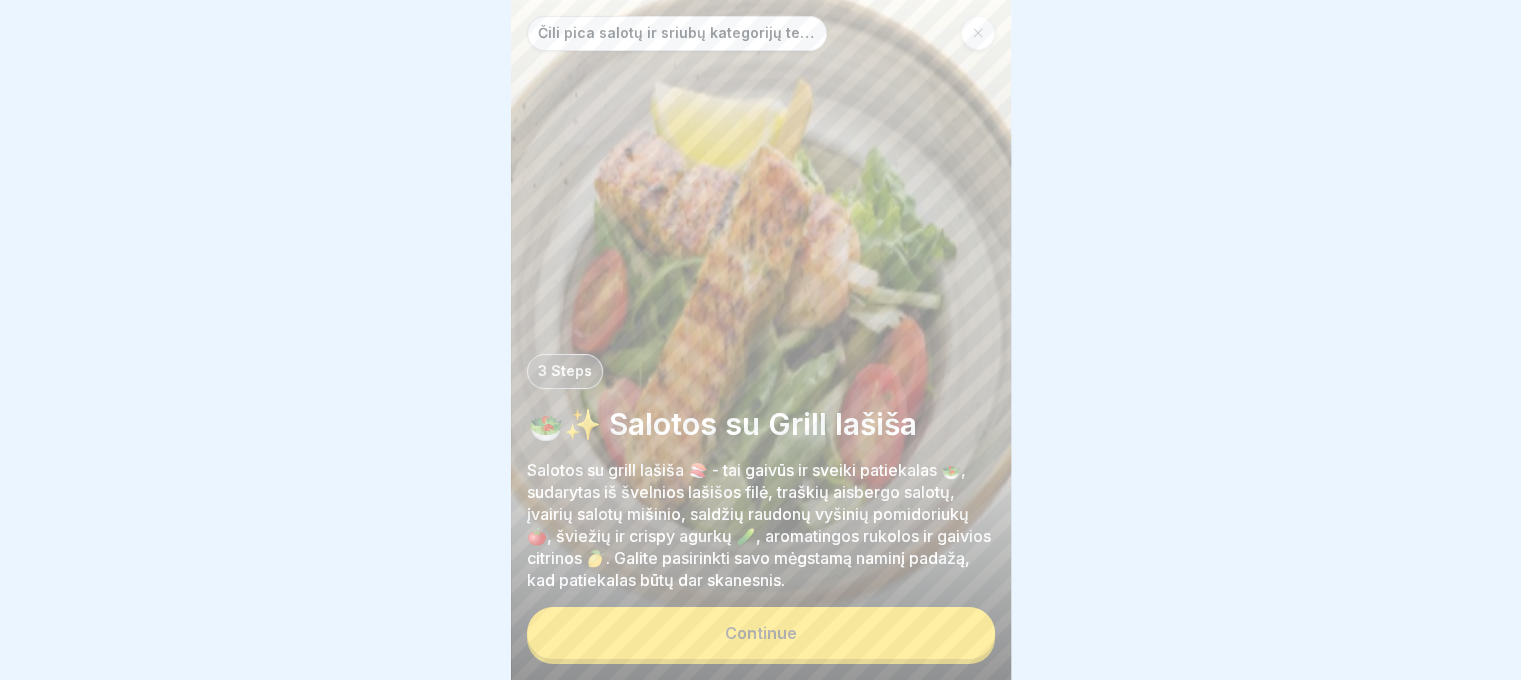 click on "Continue" at bounding box center (761, 633) 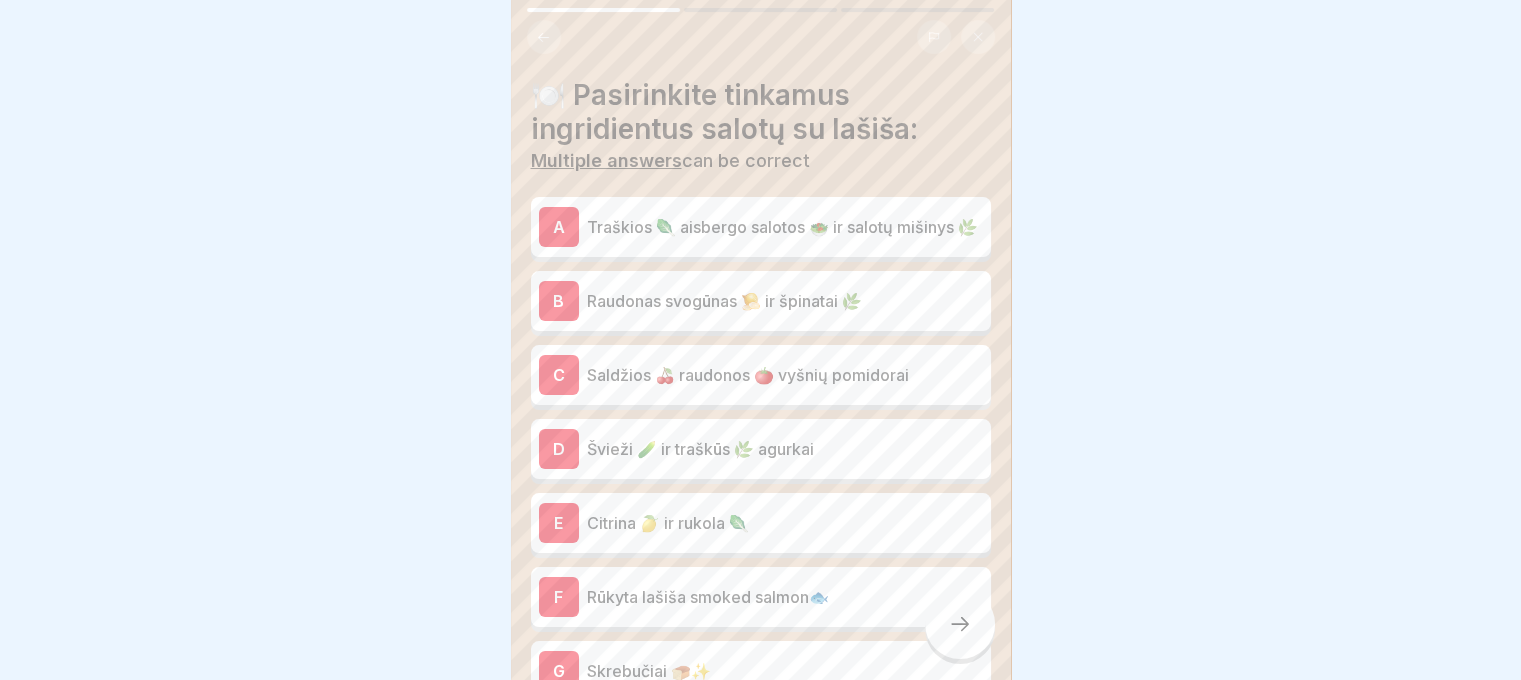 click on "A Traškios 🥬 aisbergo salotos 🥗 ir salotų mišinys 🌿" at bounding box center [761, 227] 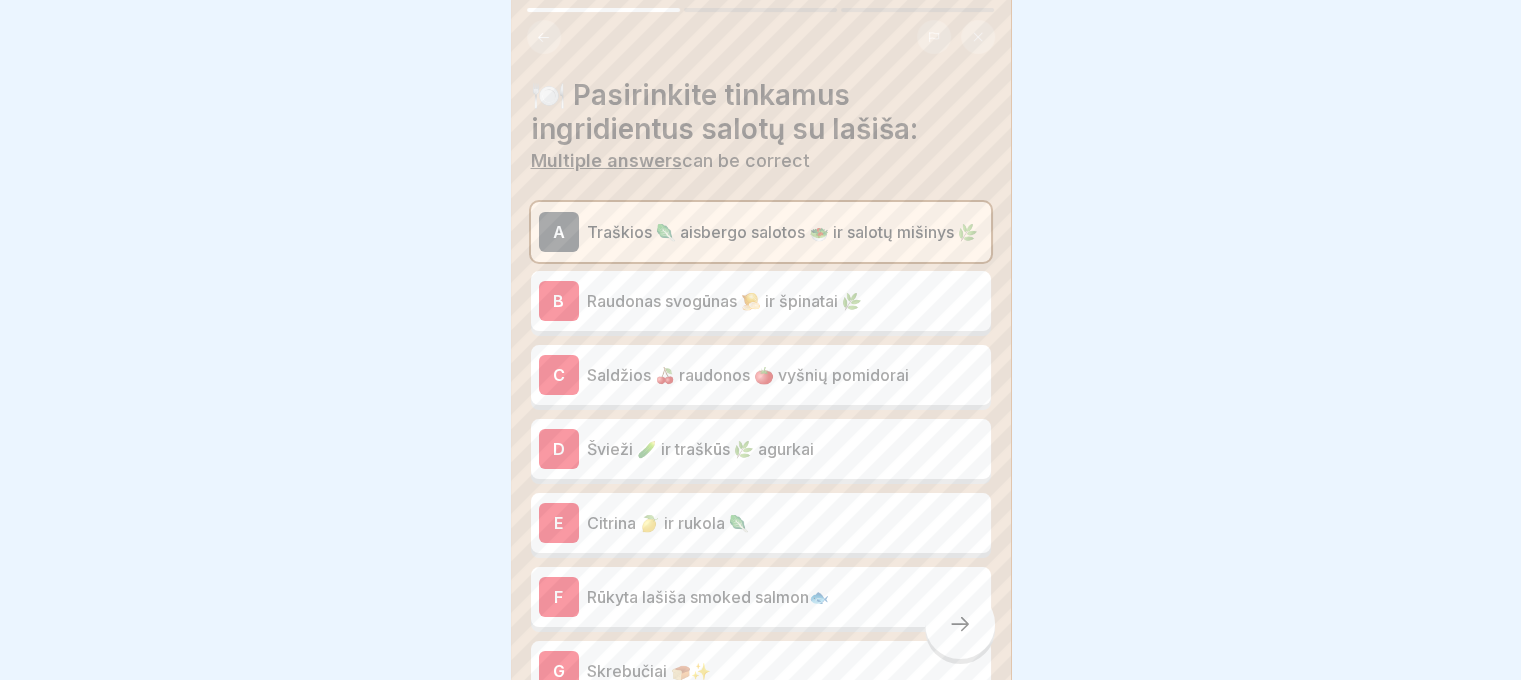 click on "Raudonas svogūnas 🧅 ir špinatai 🌿" at bounding box center [785, 301] 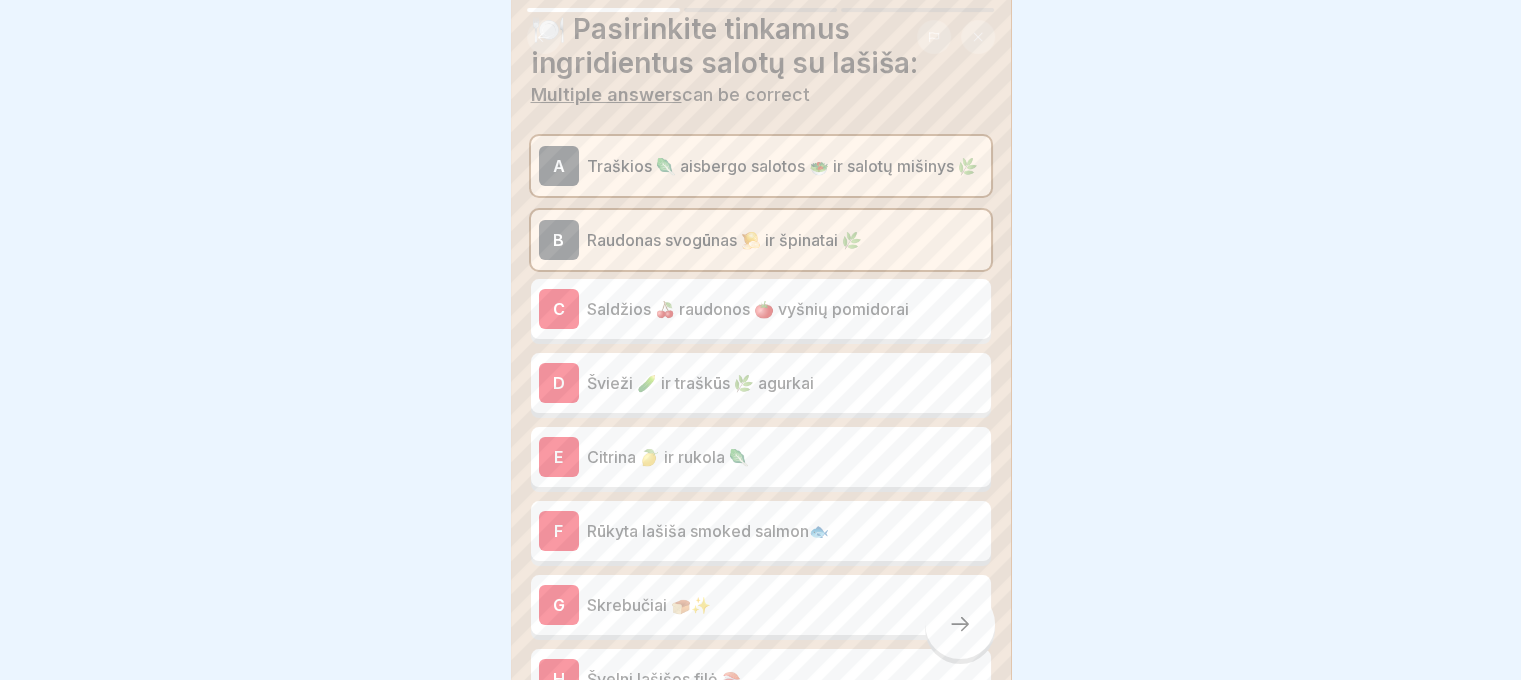 scroll, scrollTop: 100, scrollLeft: 0, axis: vertical 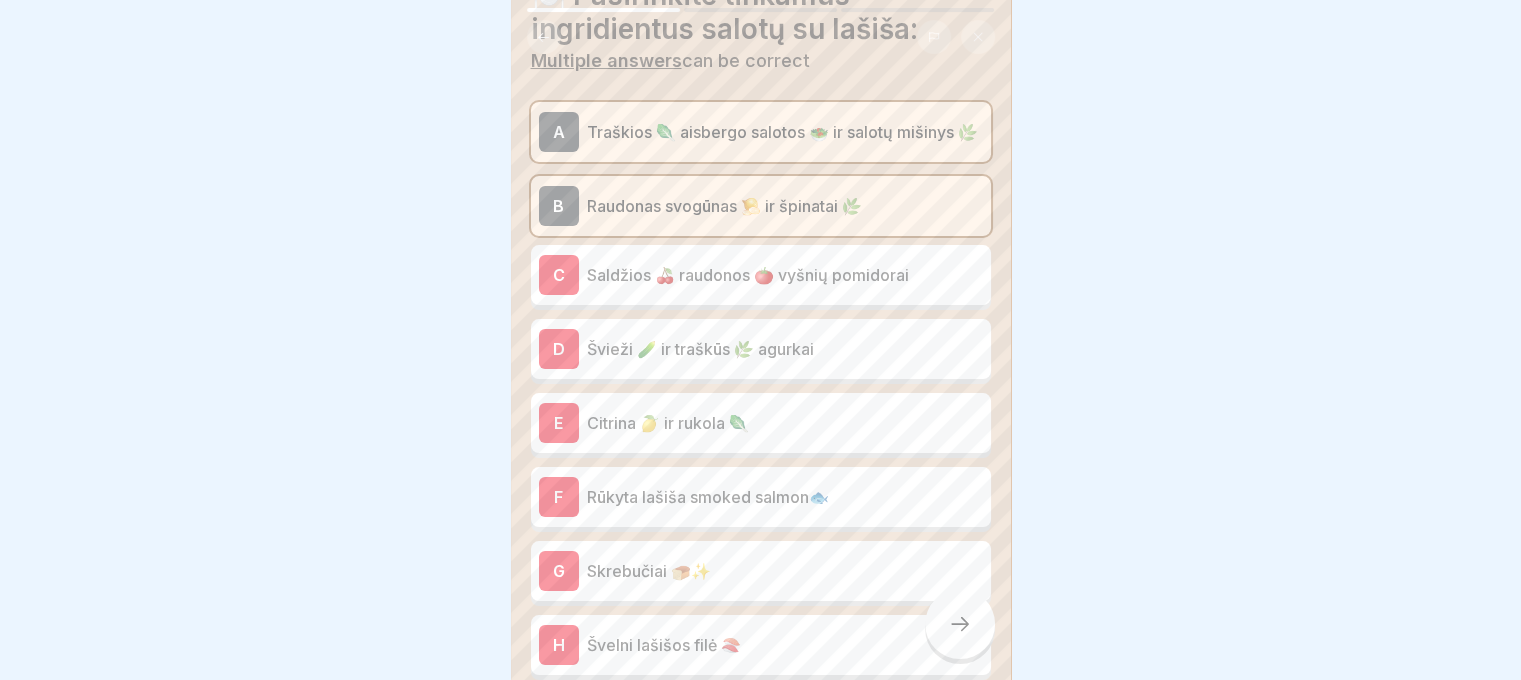 click on "Saldžios 🍒 raudonos 🍅 vyšnių pomidorai" at bounding box center (785, 275) 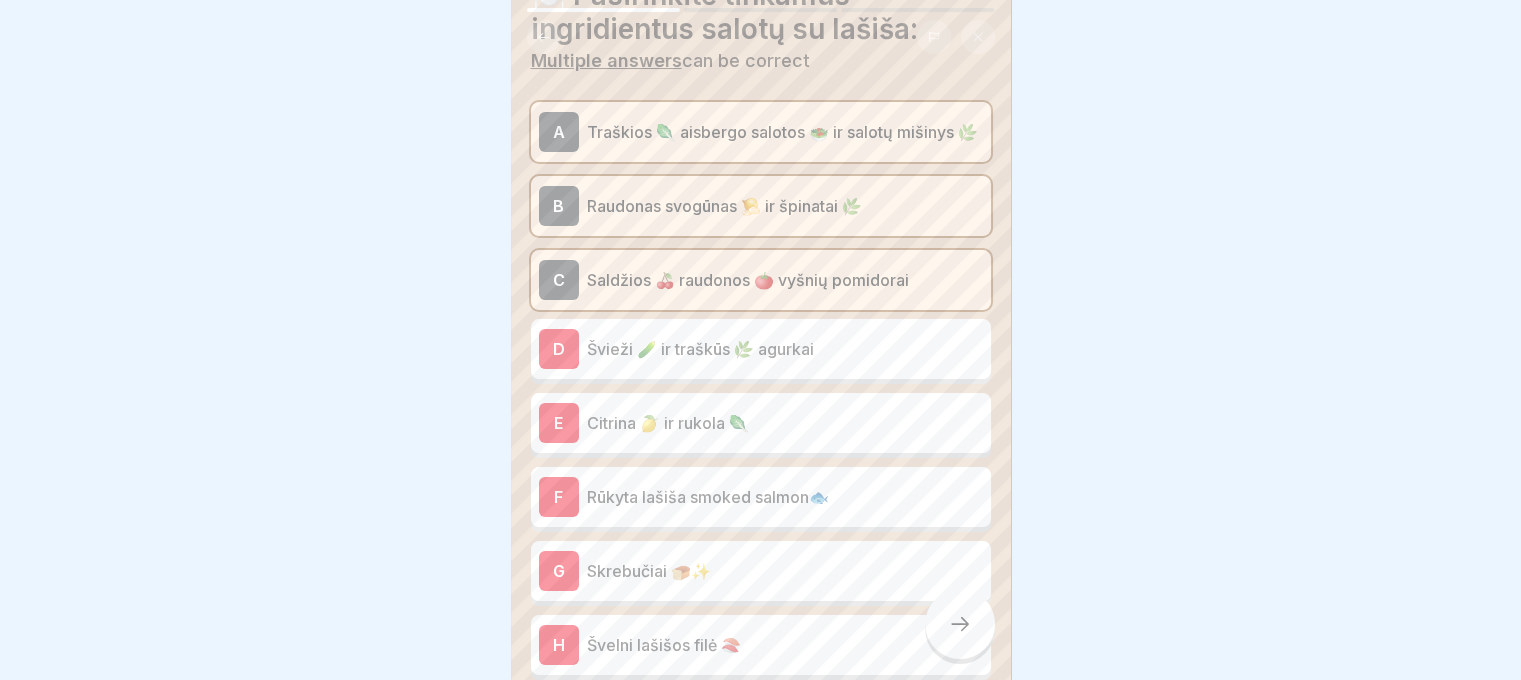 click on "A Traškios 🥬 aisbergo salotos 🥗 ir salotų mišinys 🌿 B Raudonas svogūnas 🧅 ir špinatai 🌿 C Saldžios 🍒 raudonos 🍅 vyšnių pomidorai D Švieži 🥒 ir traškūs 🌿 agurkai E Citrina 🍋 ir rukola 🥬 F Rūkyta lašiša smoked salmon🐟 G Skrebučiai 🍞✨ H Švelni lašišos filė 🍣" at bounding box center (761, 391) 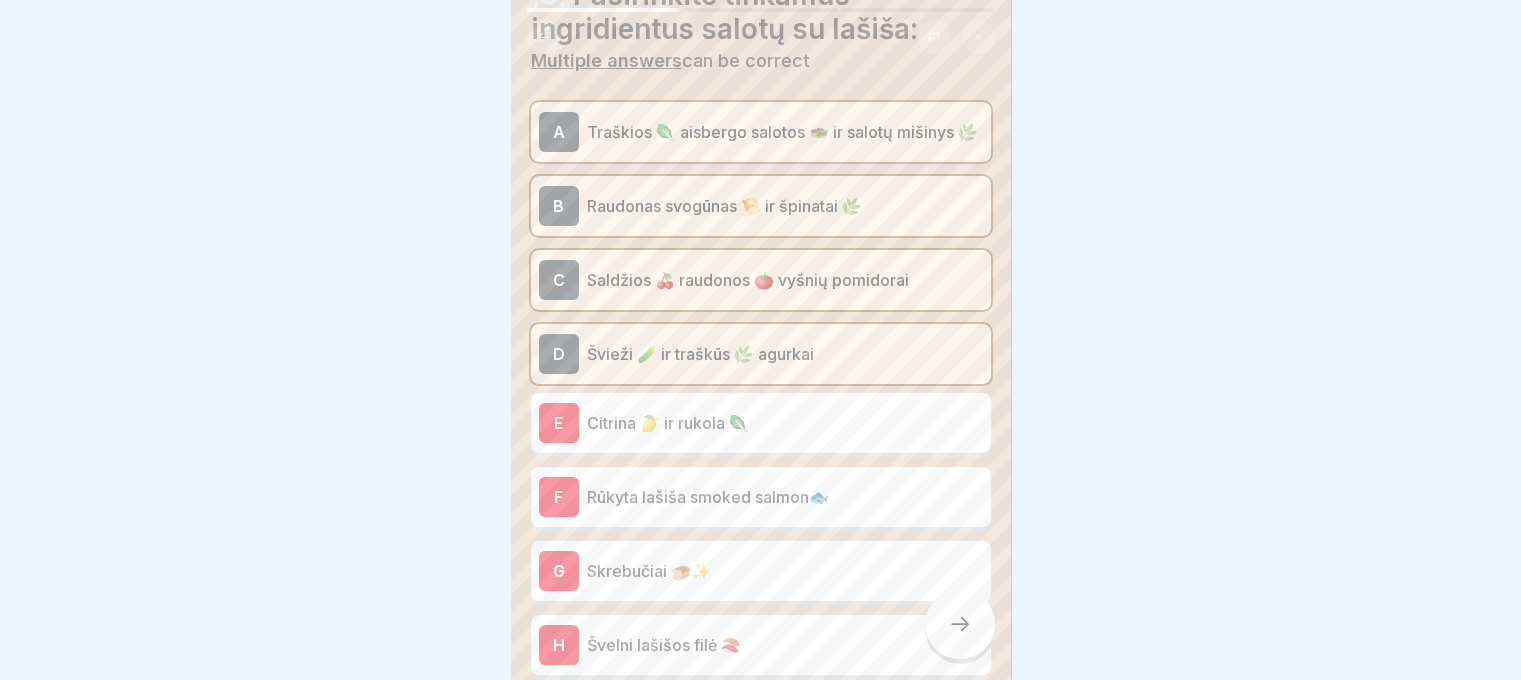 click on "Citrina 🍋 ir rukola 🥬" at bounding box center (785, 423) 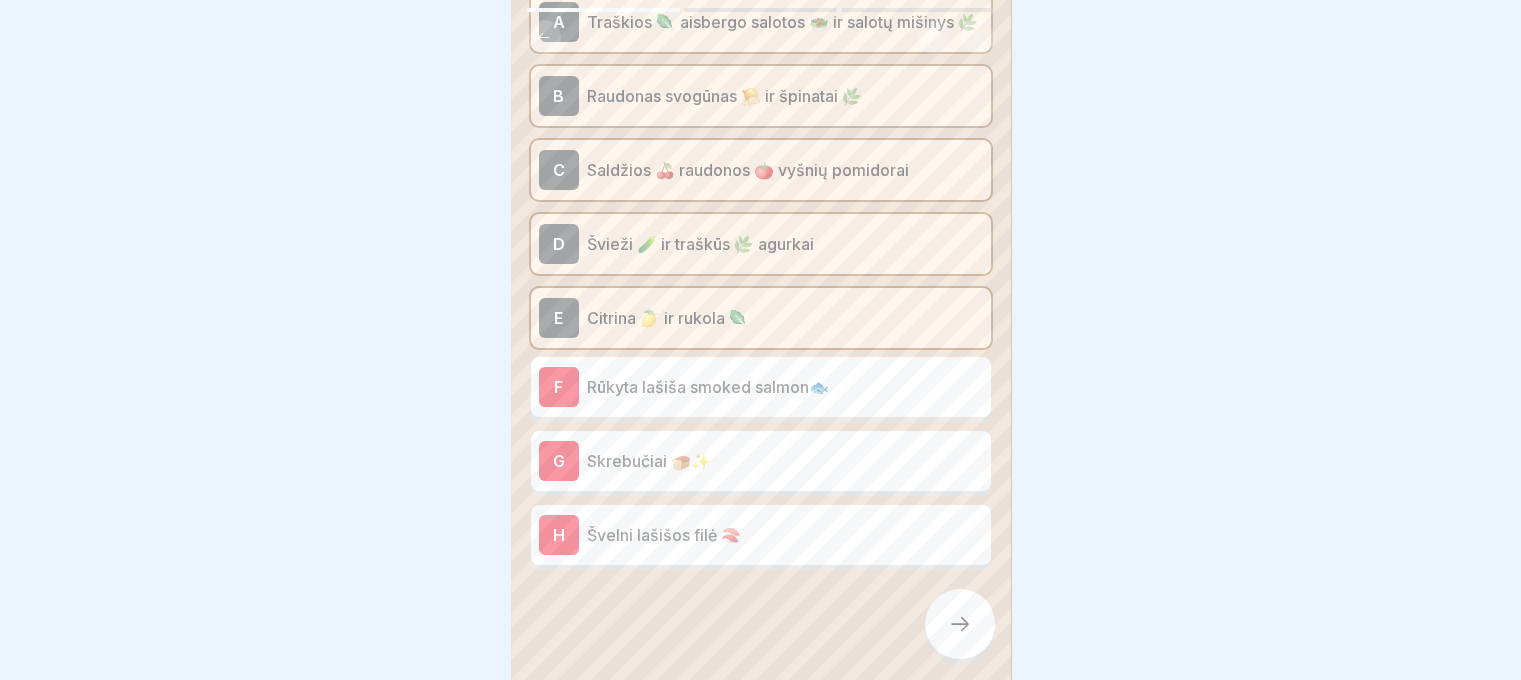 scroll, scrollTop: 228, scrollLeft: 0, axis: vertical 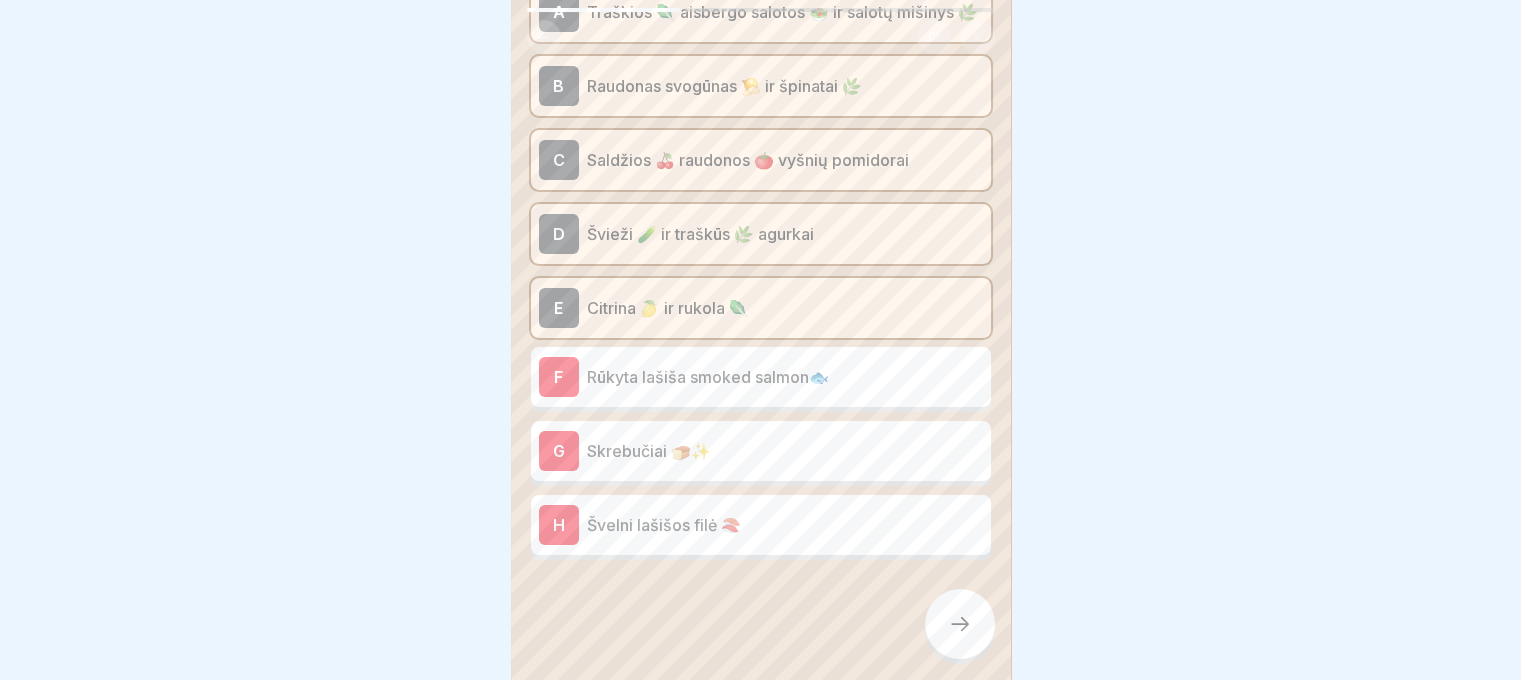 click on "Rūkyta lašiša smoked salmon🐟" at bounding box center [785, 377] 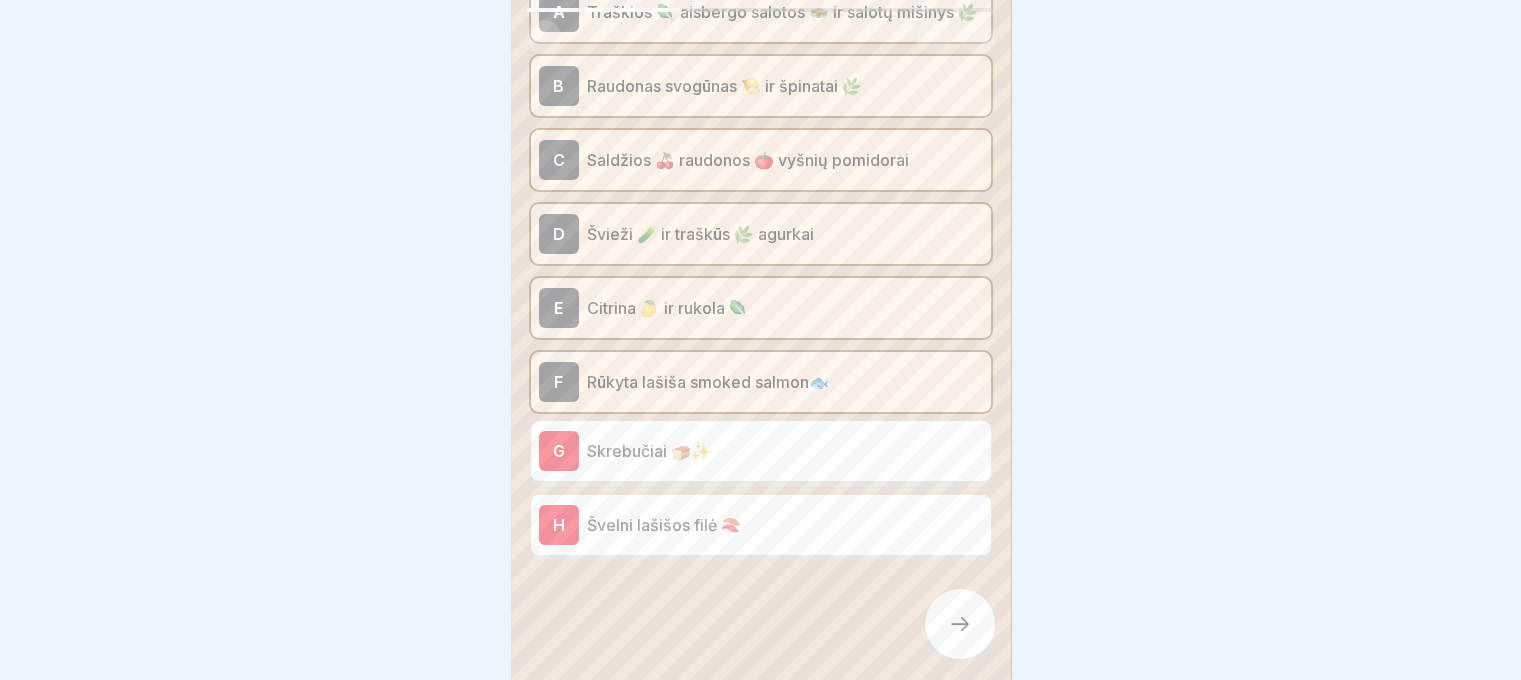 click on "Skrebučiai 🍞✨" at bounding box center [785, 451] 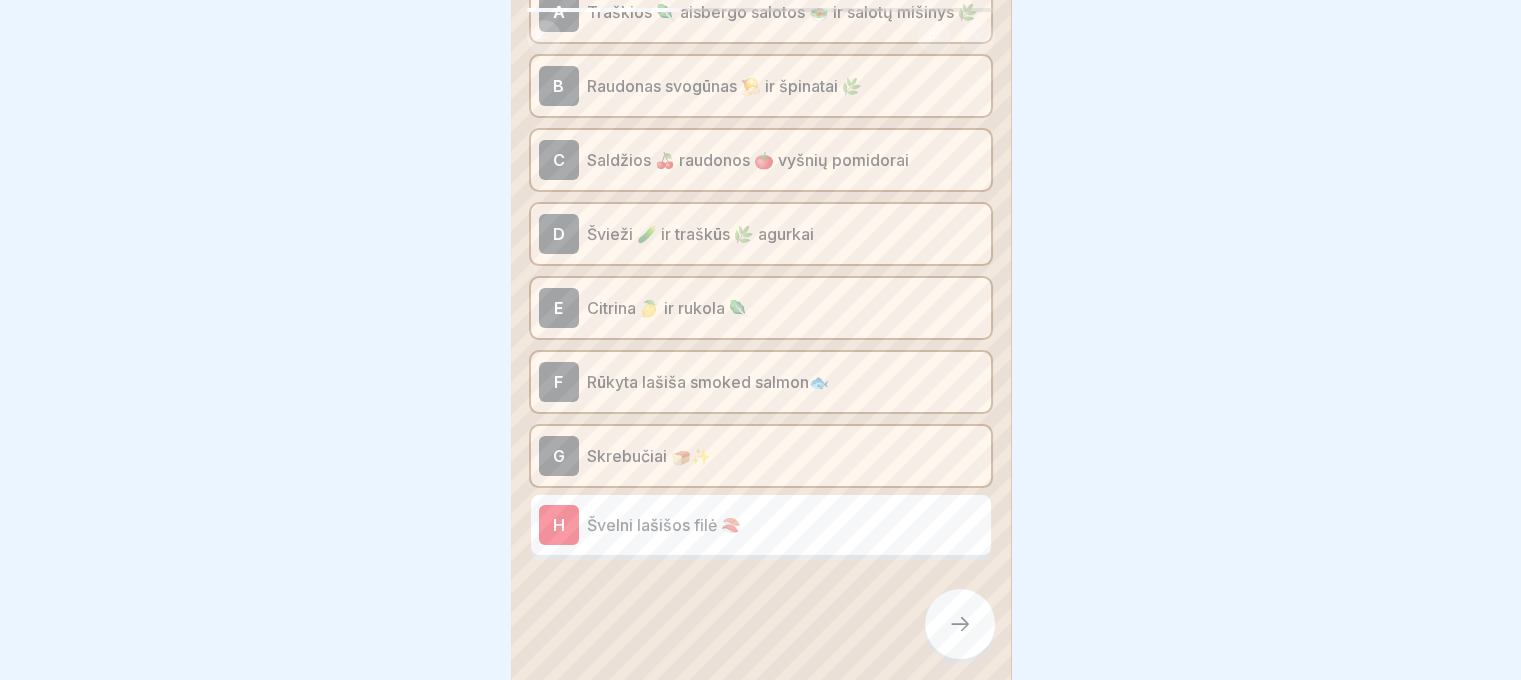 click at bounding box center (761, 620) 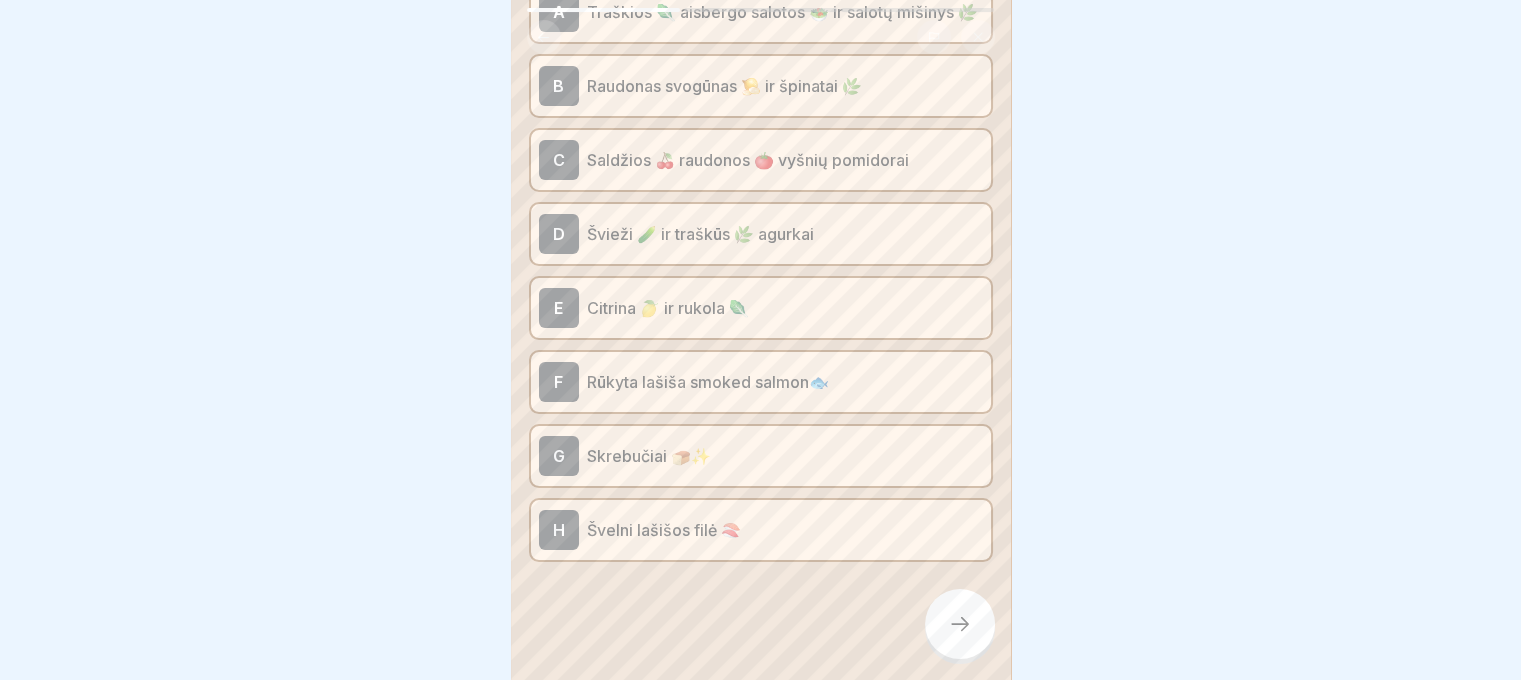 click at bounding box center (960, 624) 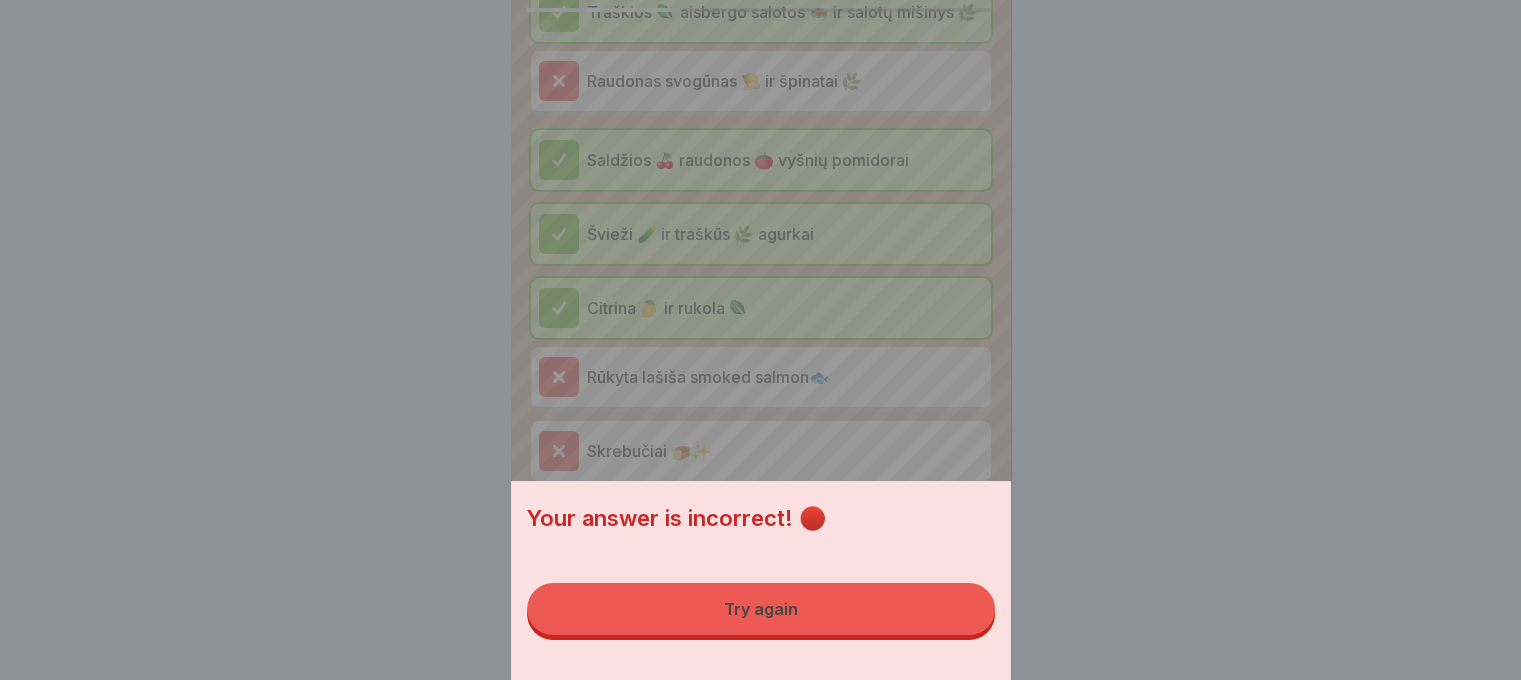click on "Try again" at bounding box center (761, 609) 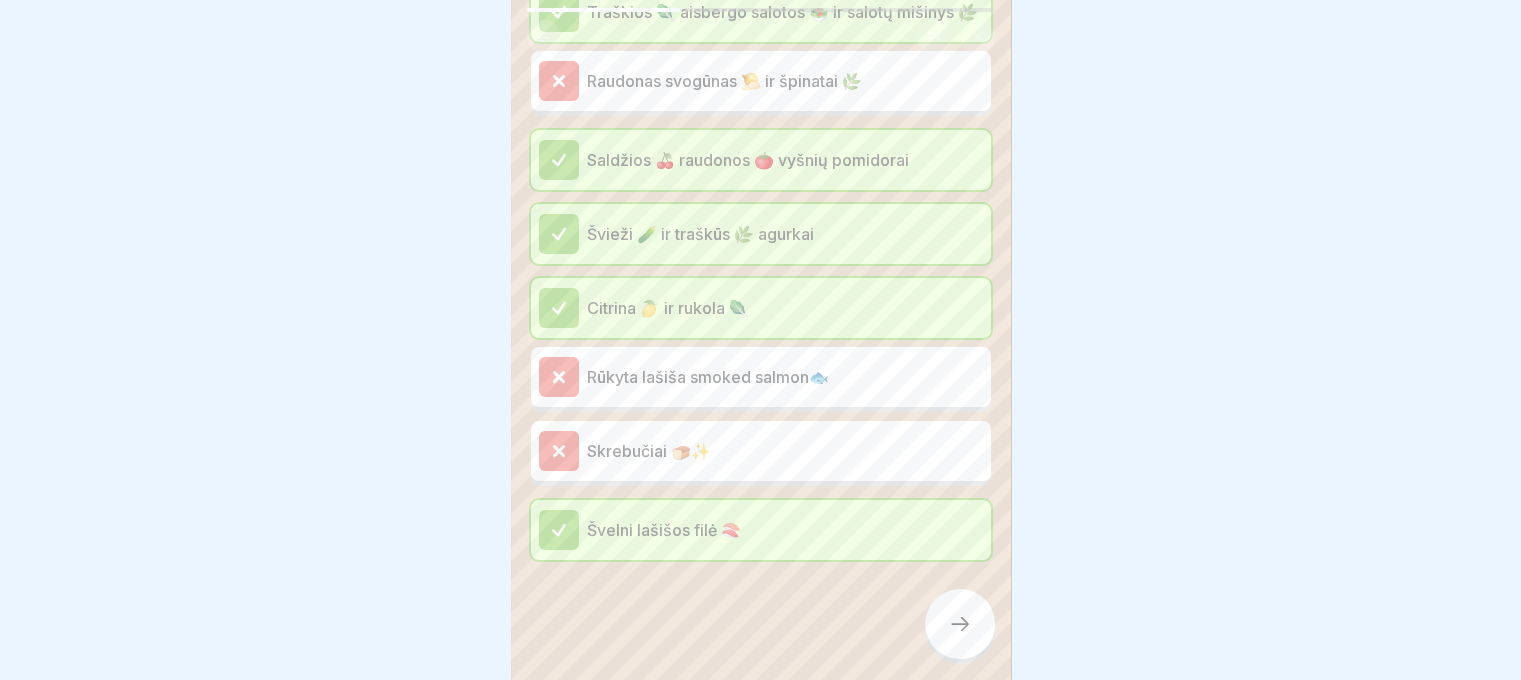 click at bounding box center [960, 624] 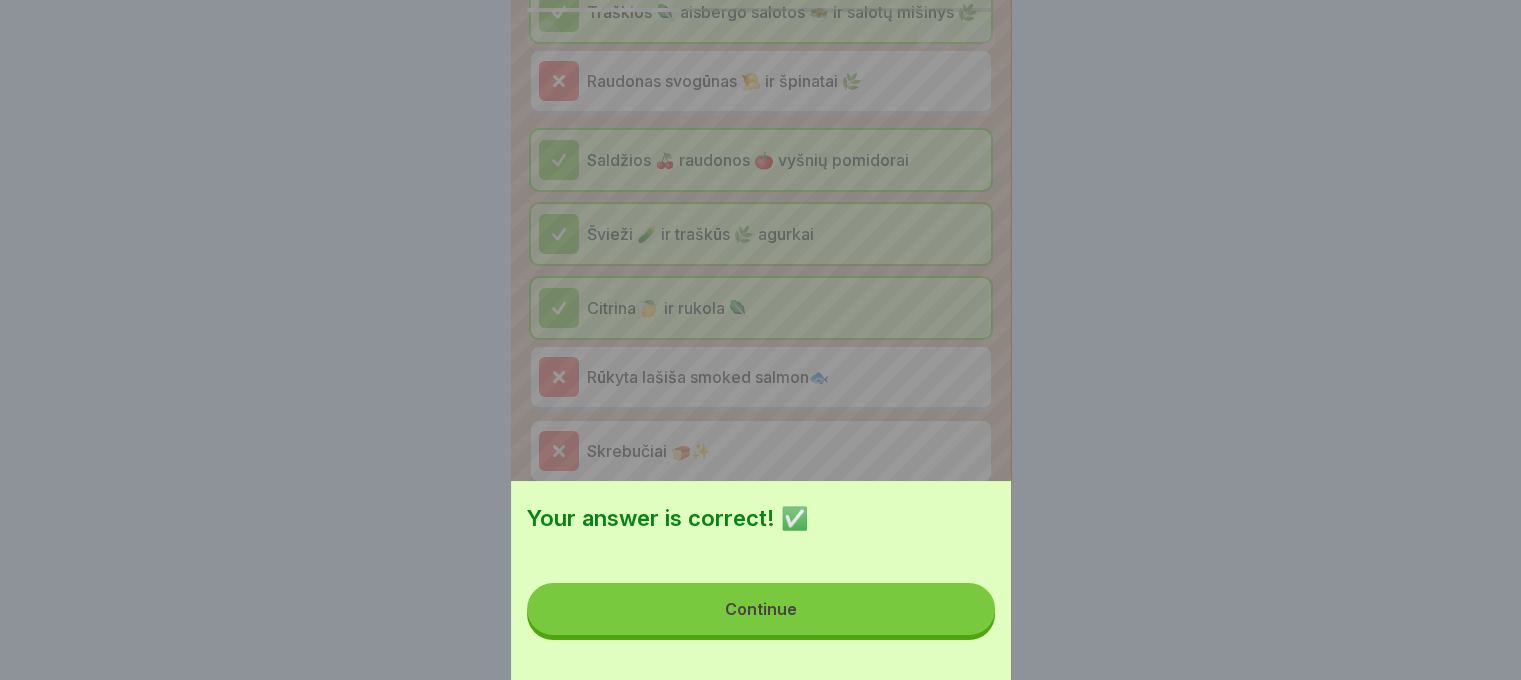 click on "Continue" at bounding box center (761, 609) 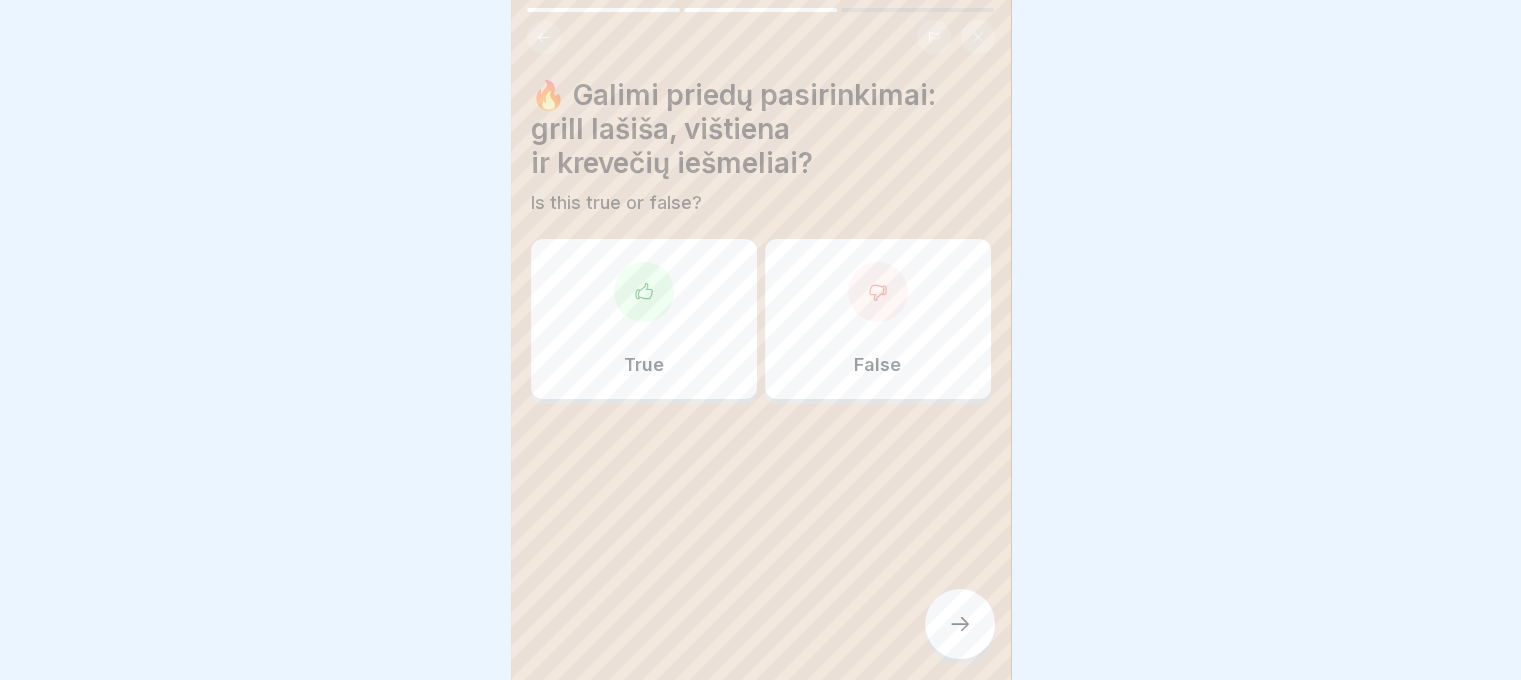 click on "False" at bounding box center (878, 319) 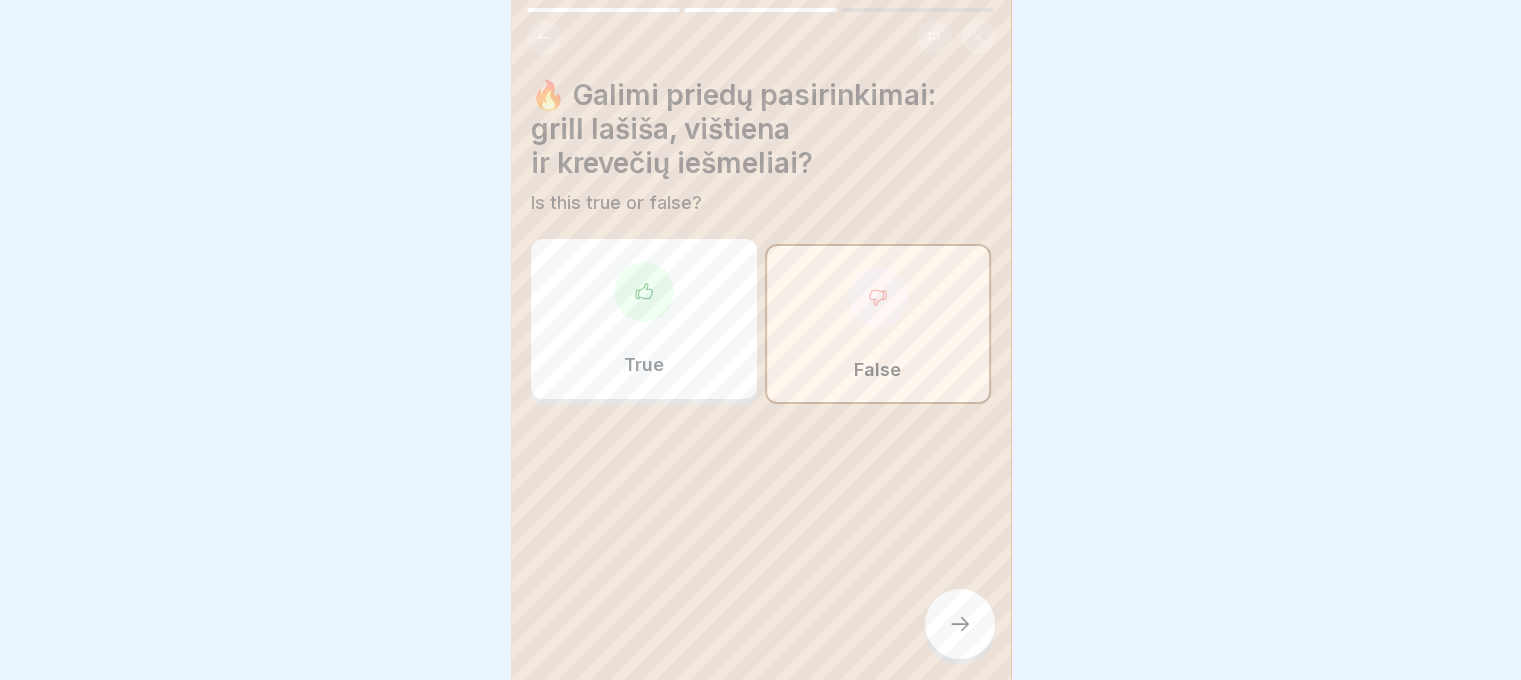 click 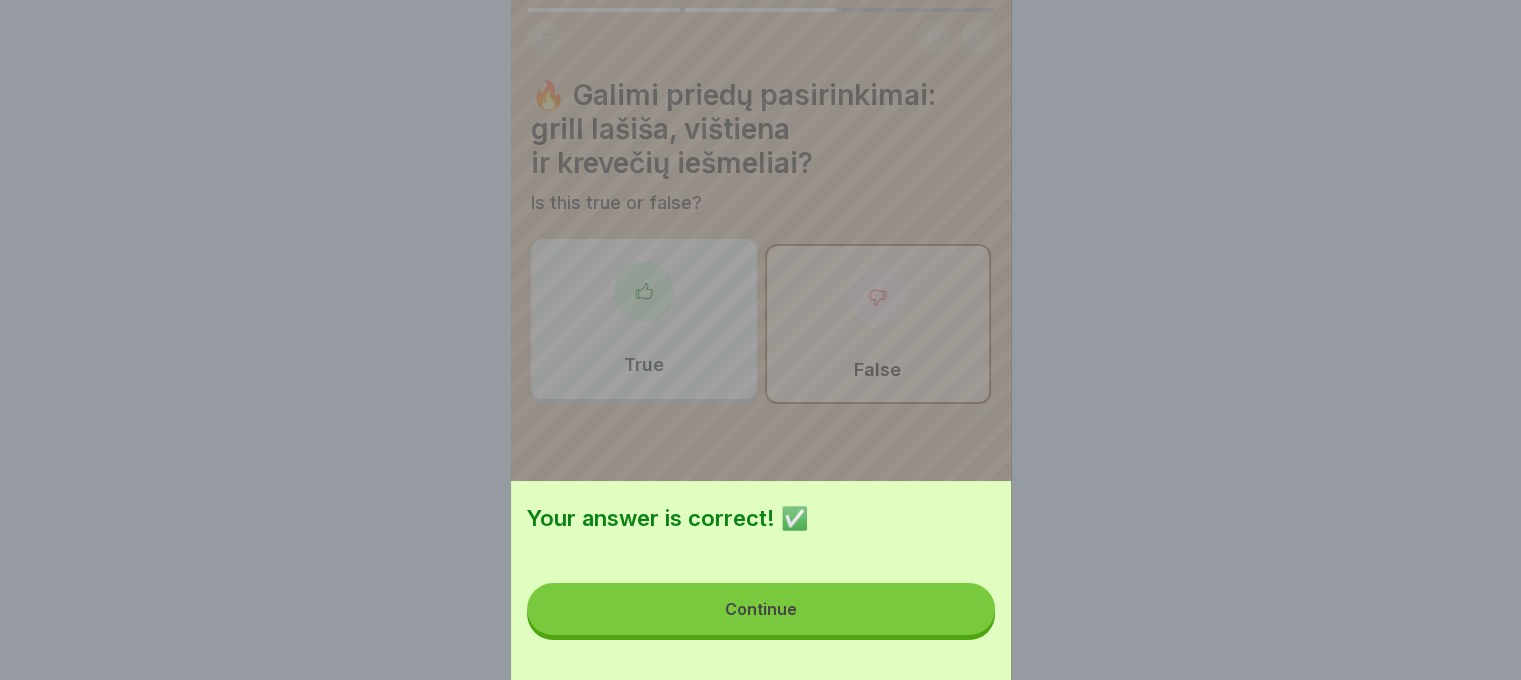 click on "Continue" at bounding box center (761, 609) 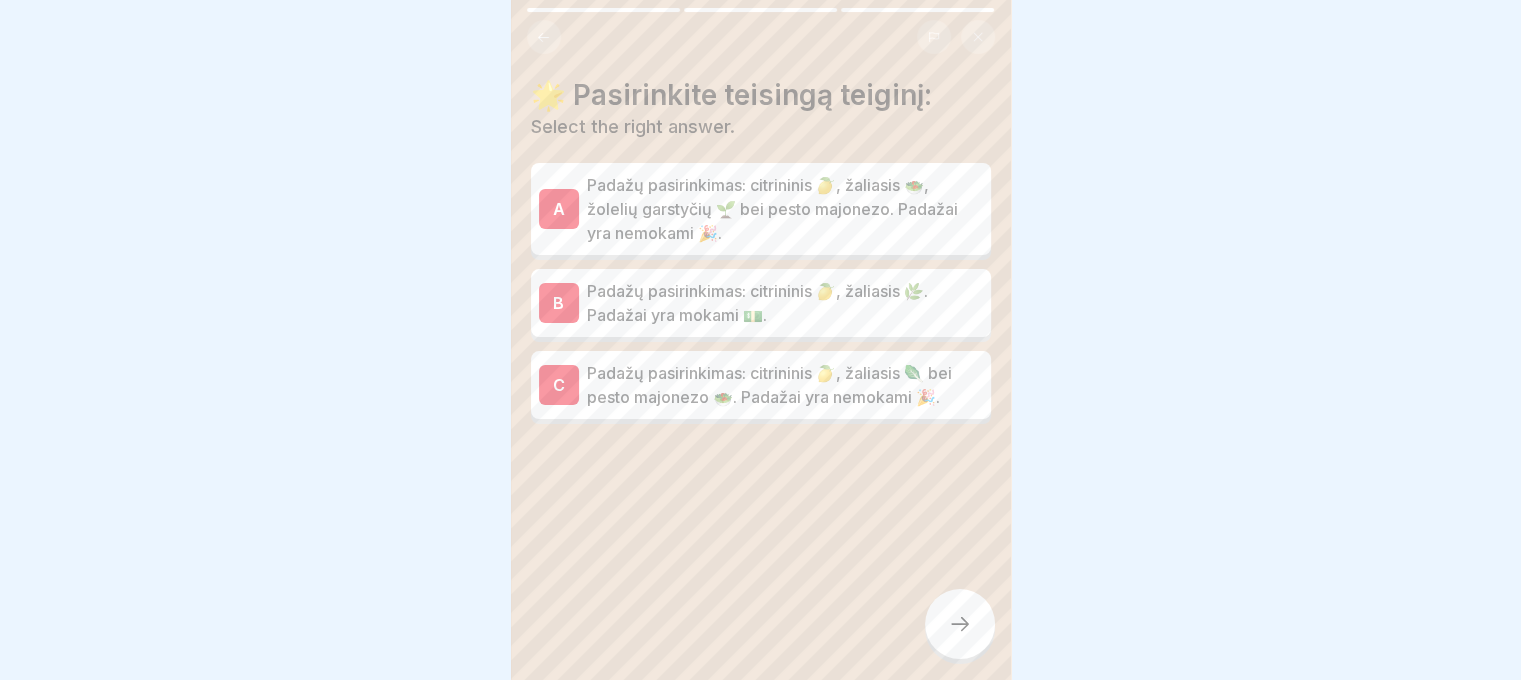 click on "Padažų pasirinkimas: citrininis 🍋, žaliasis 🥗, žolelių garstyčių 🌱 bei pesto majonezo. Padažai yra nemokami 🎉." at bounding box center [785, 209] 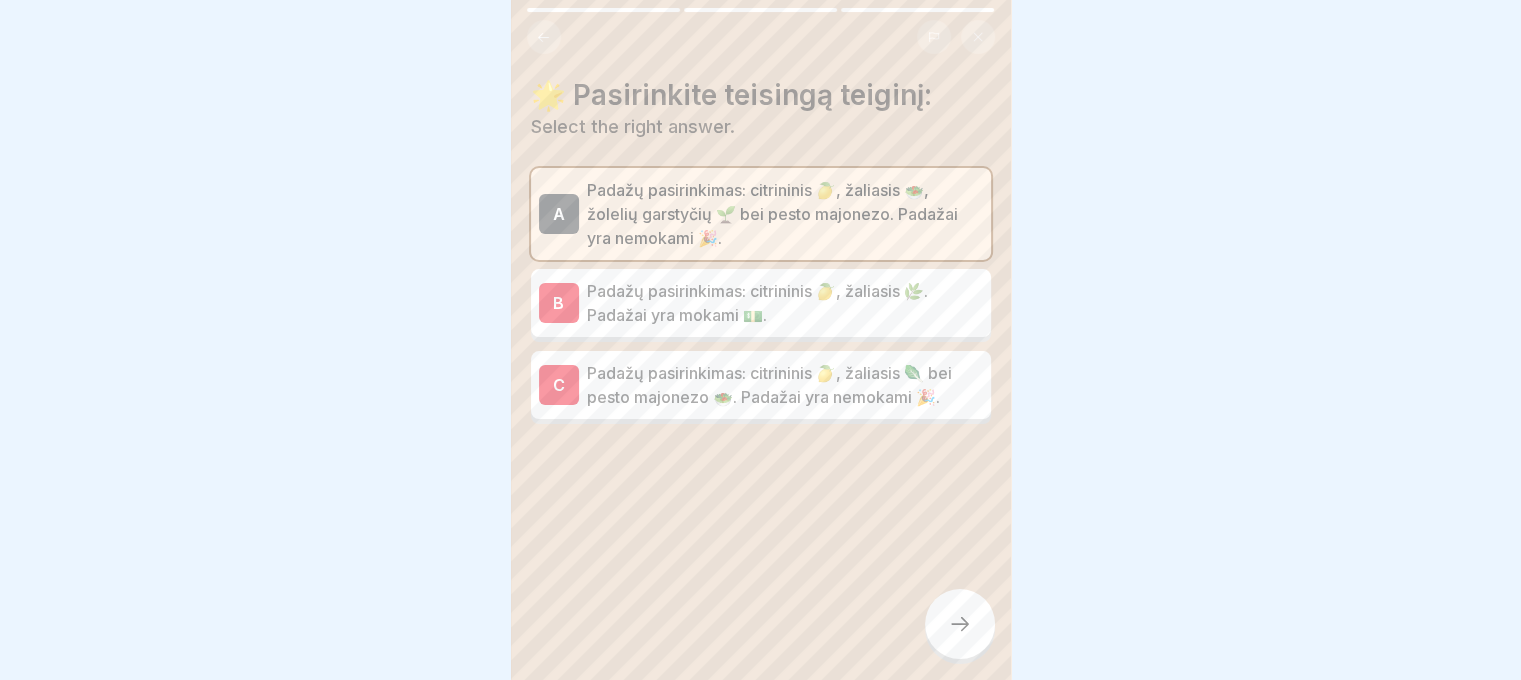 click on "Padažų pasirinkimas: citrininis 🍋, žaliasis 🌿. Padažai yra mokami 💵." at bounding box center [785, 303] 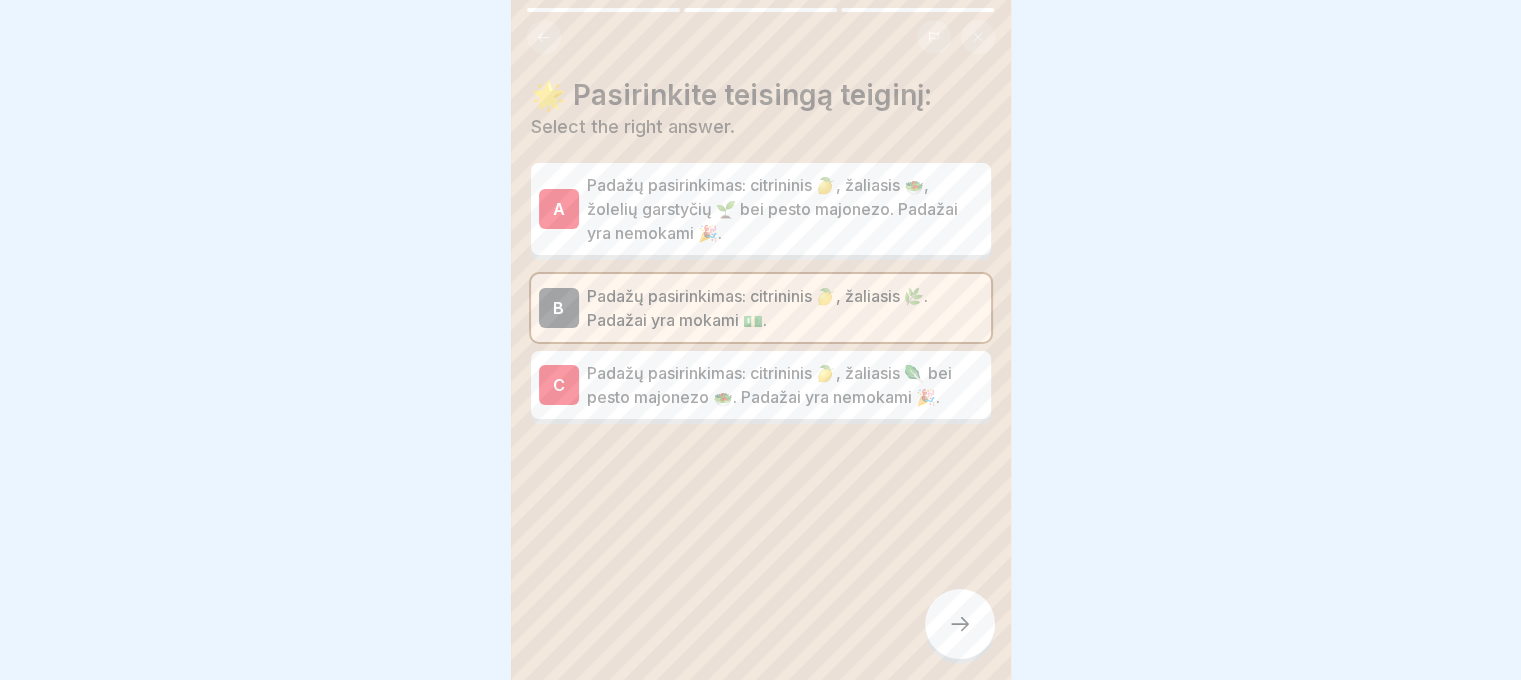 click on "Padažų pasirinkimas: citrininis 🍋, žaliasis 🥬 bei pesto majonezo 🥗. Padažai yra nemokami 🎉." at bounding box center (785, 385) 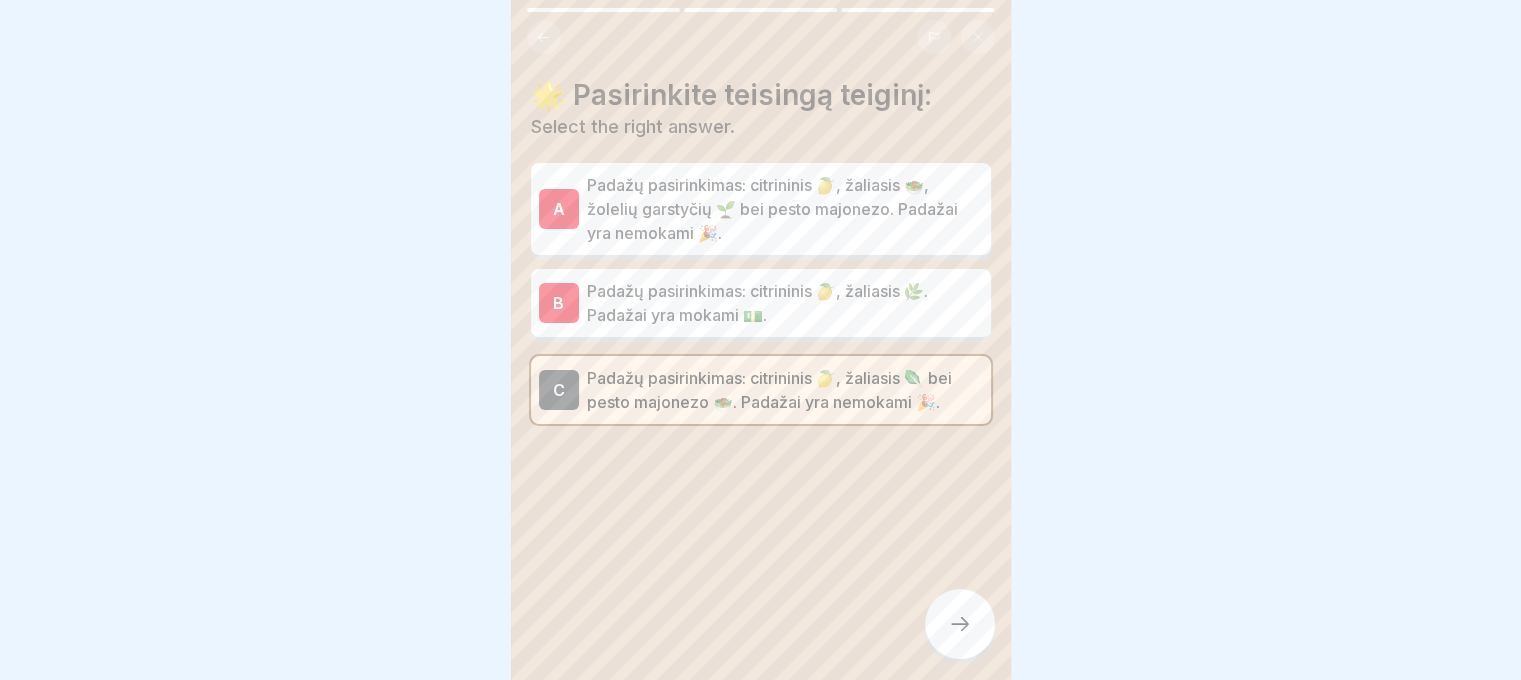 click on "Padažų pasirinkimas: citrininis 🍋, žaliasis 🥗, žolelių garstyčių 🌱 bei pesto majonezo. Padažai yra nemokami 🎉." at bounding box center [785, 209] 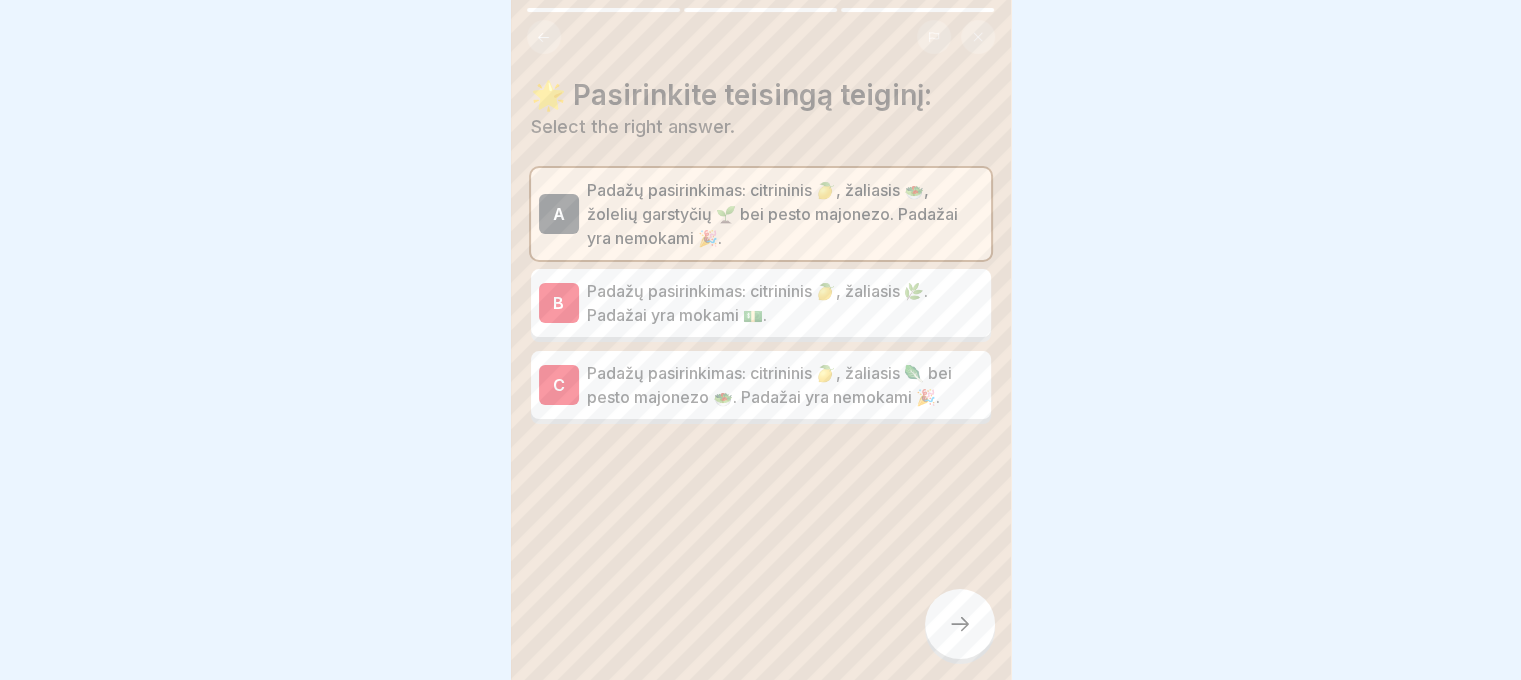 click at bounding box center [960, 624] 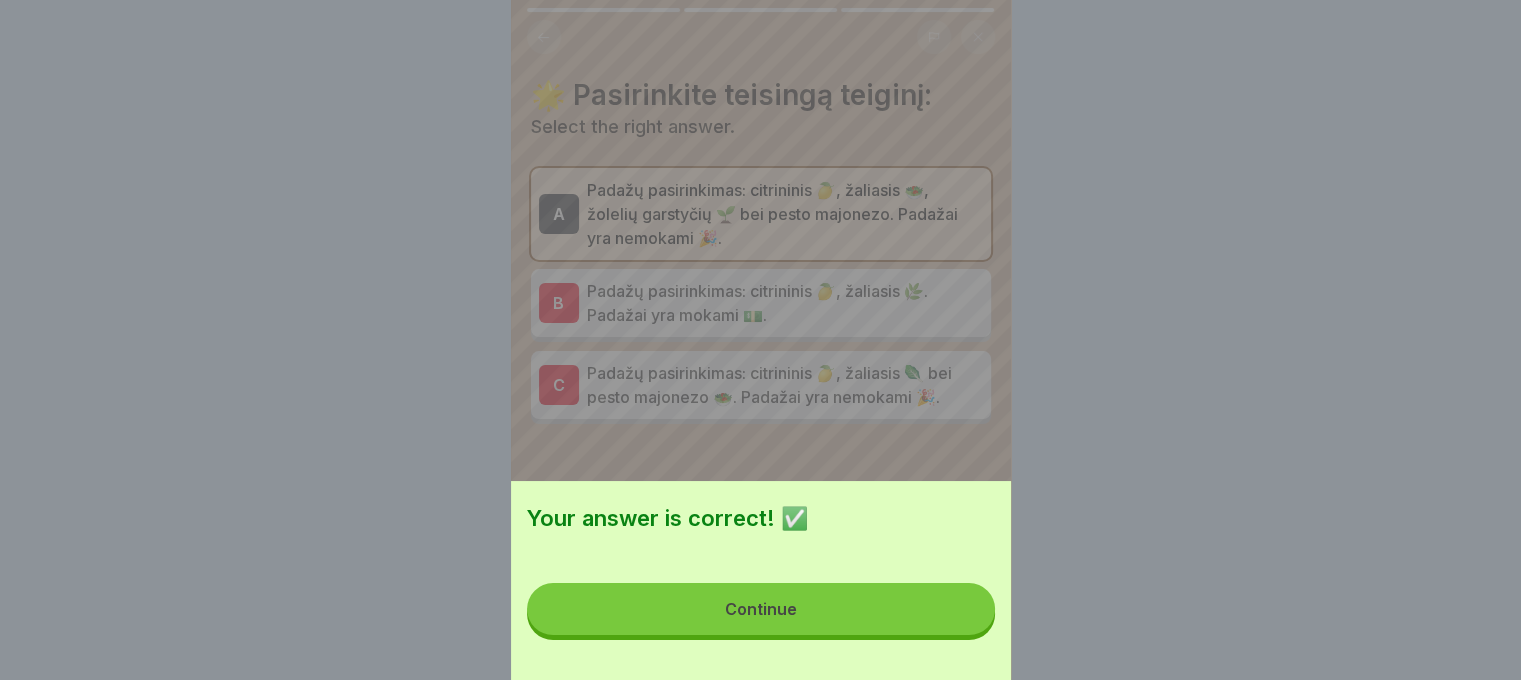 click on "Your answer is correct! ✅   Continue" at bounding box center (761, 580) 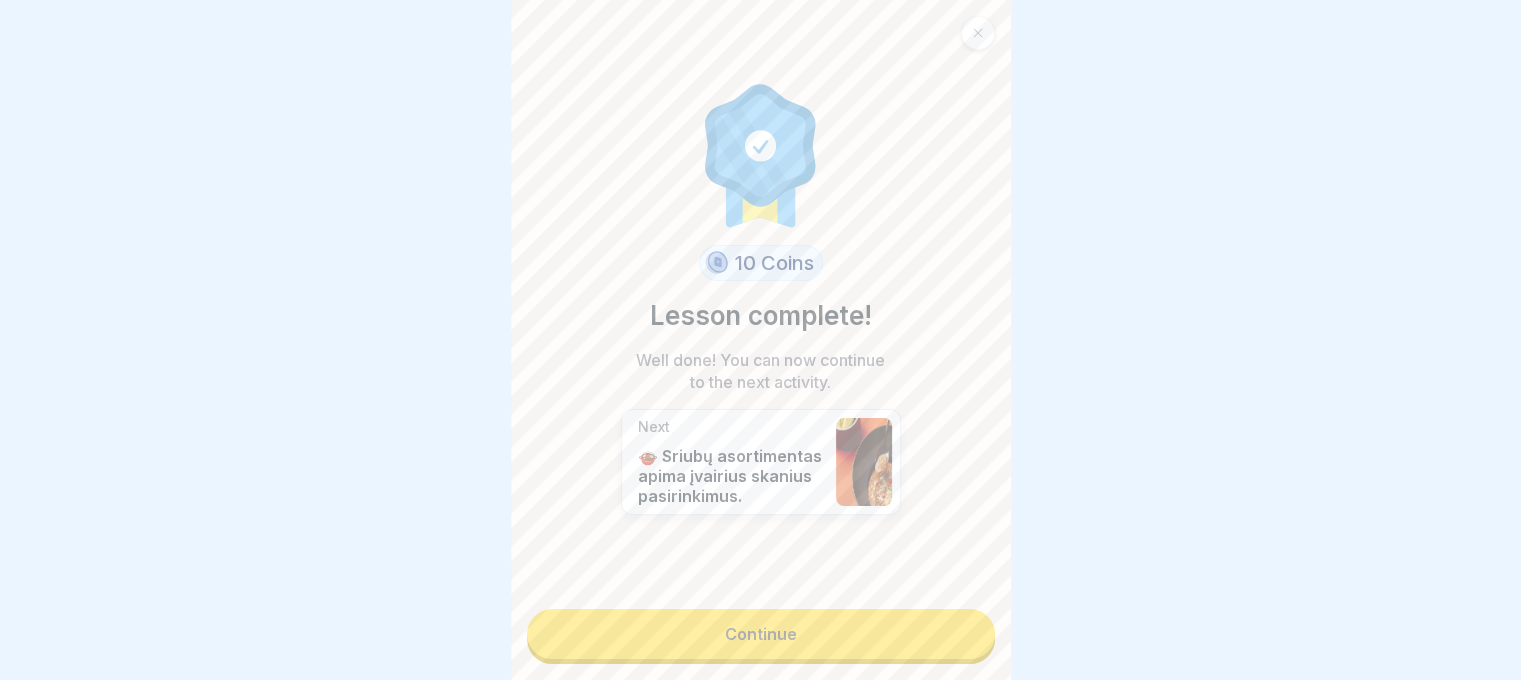 click on "Continue" at bounding box center (761, 634) 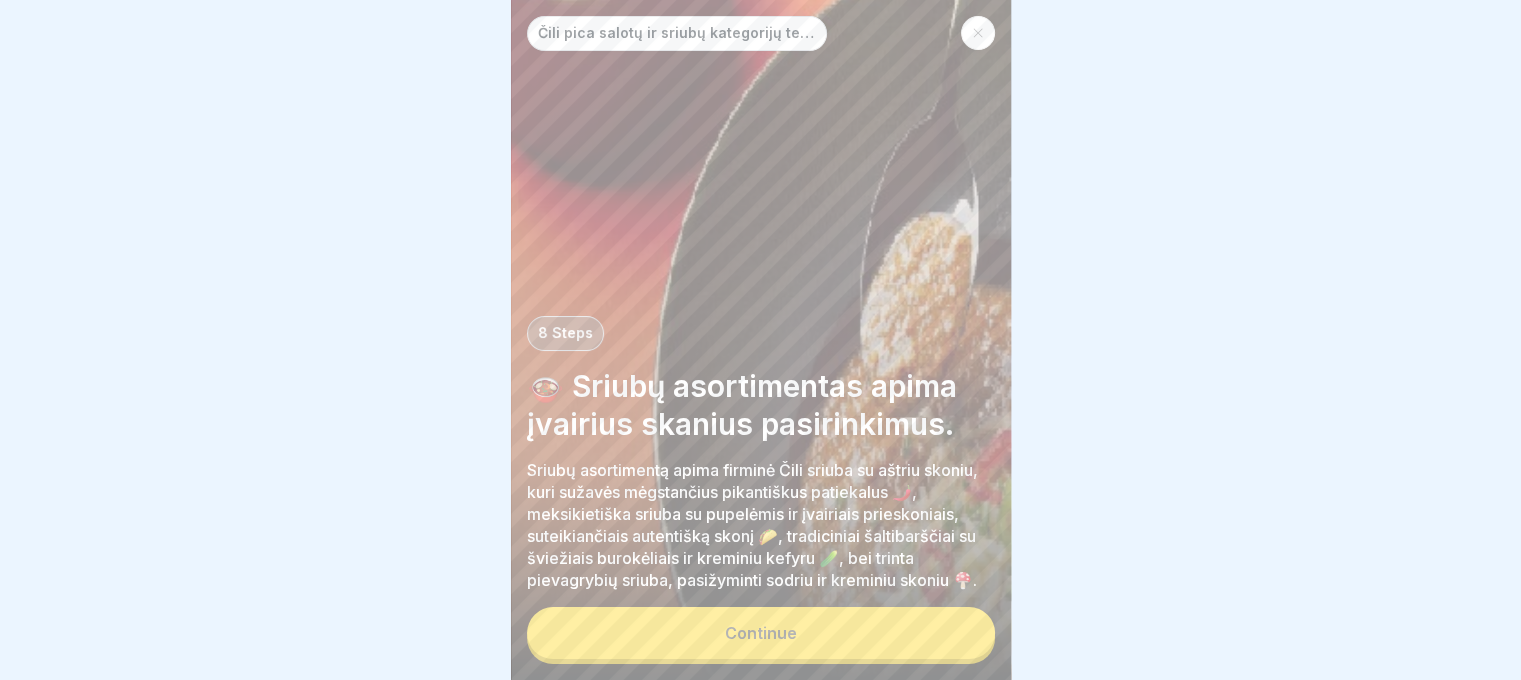 click on "Continue" at bounding box center [761, 633] 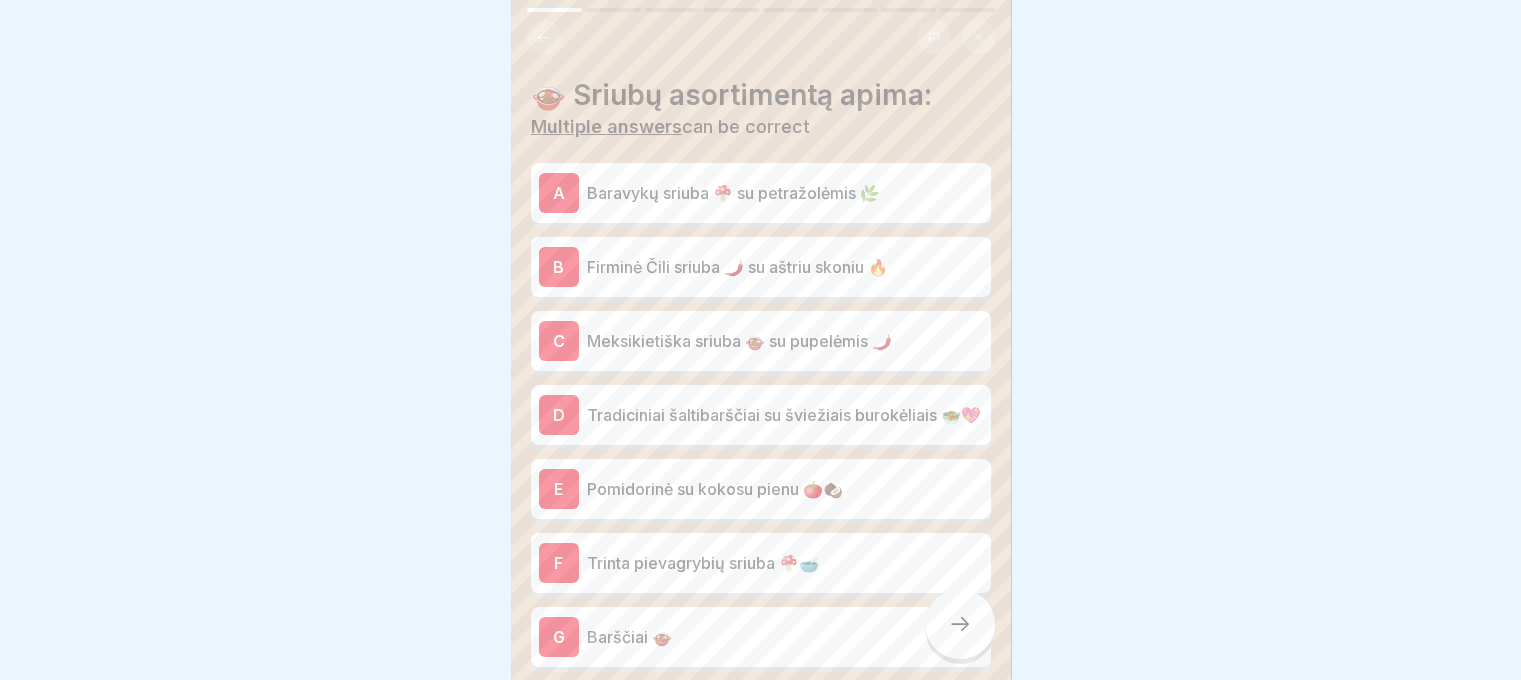 click on "A Baravykų sriuba 🍄 su petražolėmis 🌿" at bounding box center [761, 193] 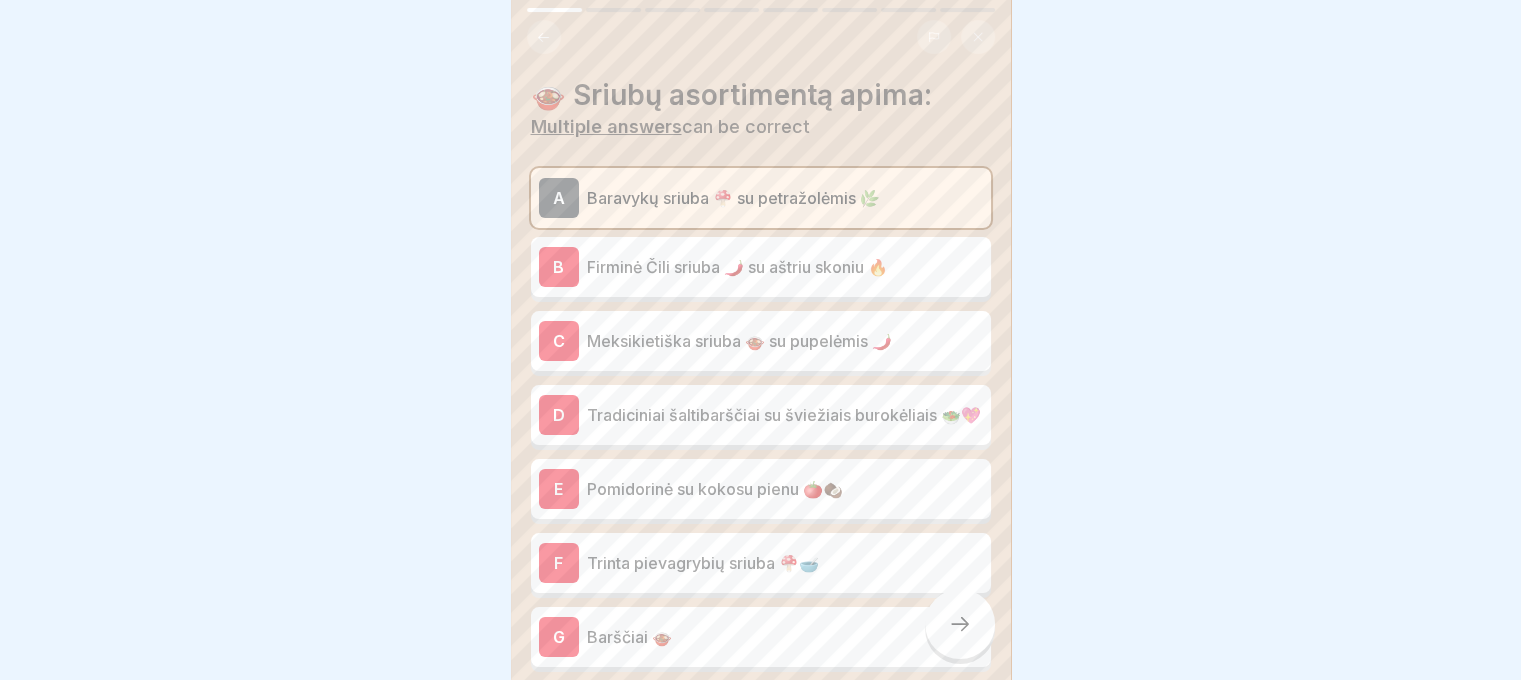 click on "B Firminė Čili sriuba 🌶️ su aštriu skoniu 🔥" at bounding box center [761, 267] 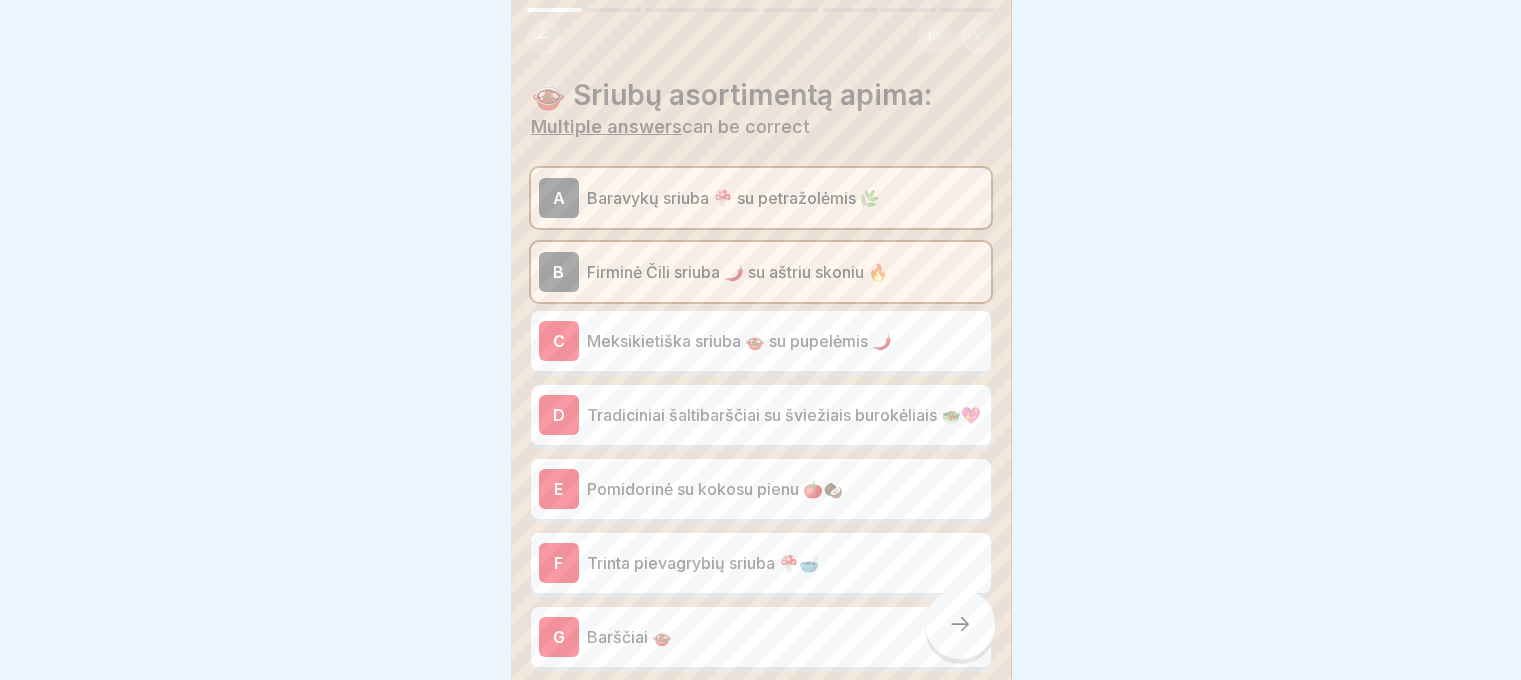 click on "C Meksikietiška sriuba 🍲 su pupelėmis 🌶️" at bounding box center [761, 341] 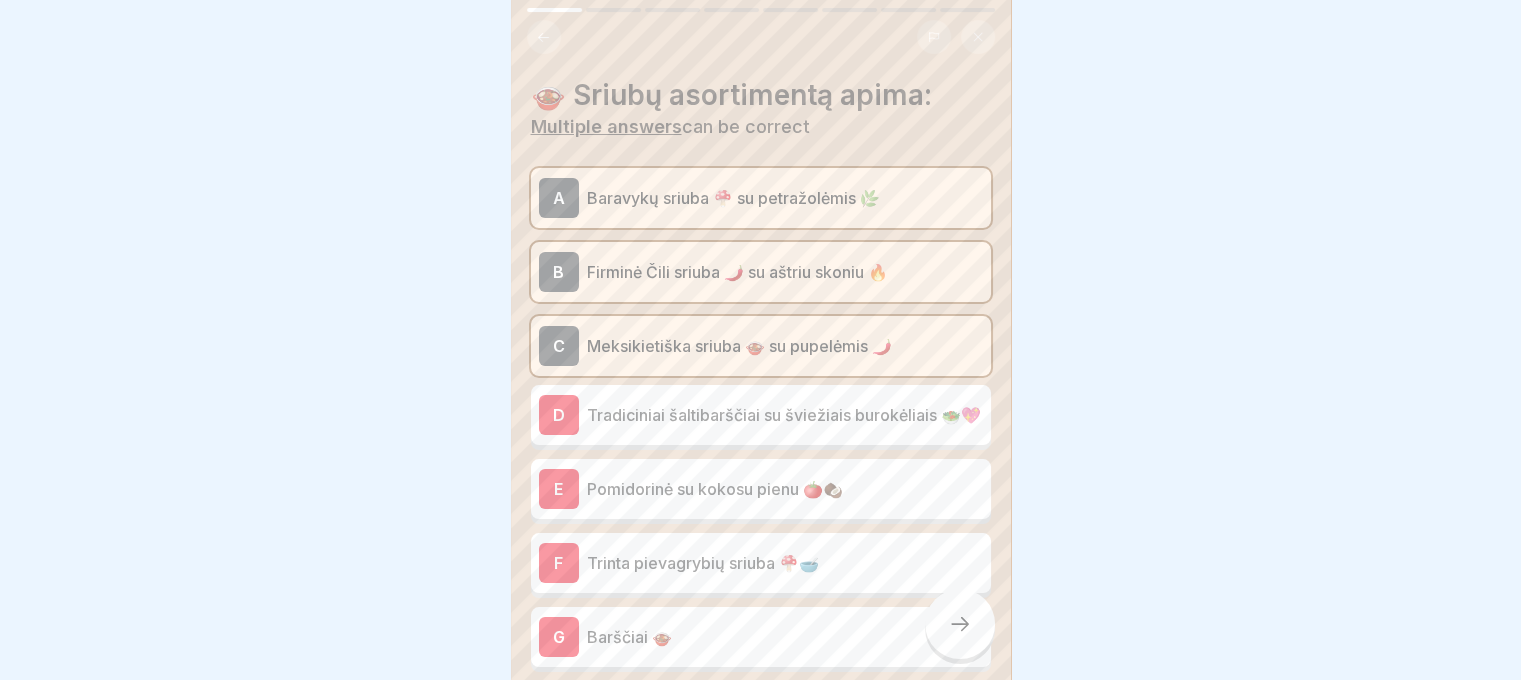 click on "Tradiciniai šaltibarščiai su šviežiais burokėliais 🥗💖" at bounding box center (785, 415) 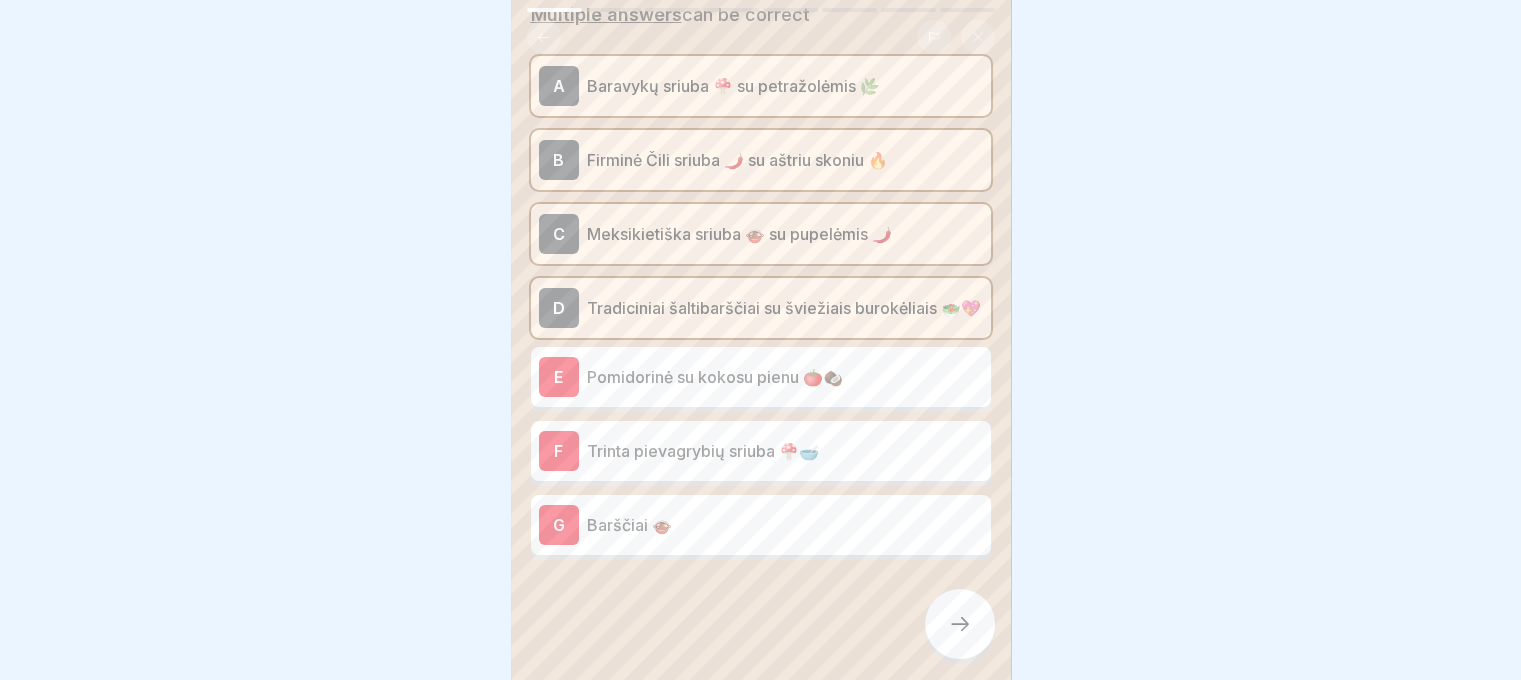 scroll, scrollTop: 120, scrollLeft: 0, axis: vertical 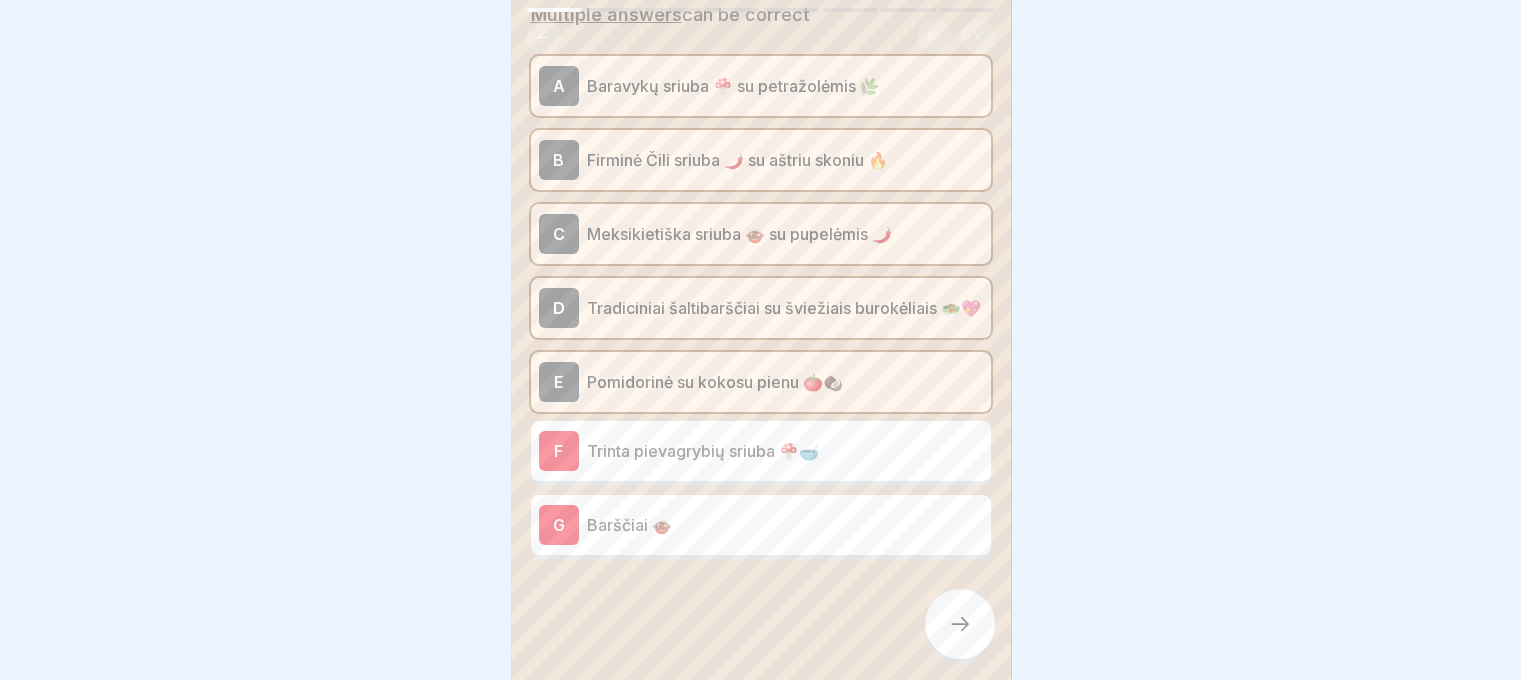 click on "Trinta pievagrybių sriuba 🍄🥣" at bounding box center (785, 451) 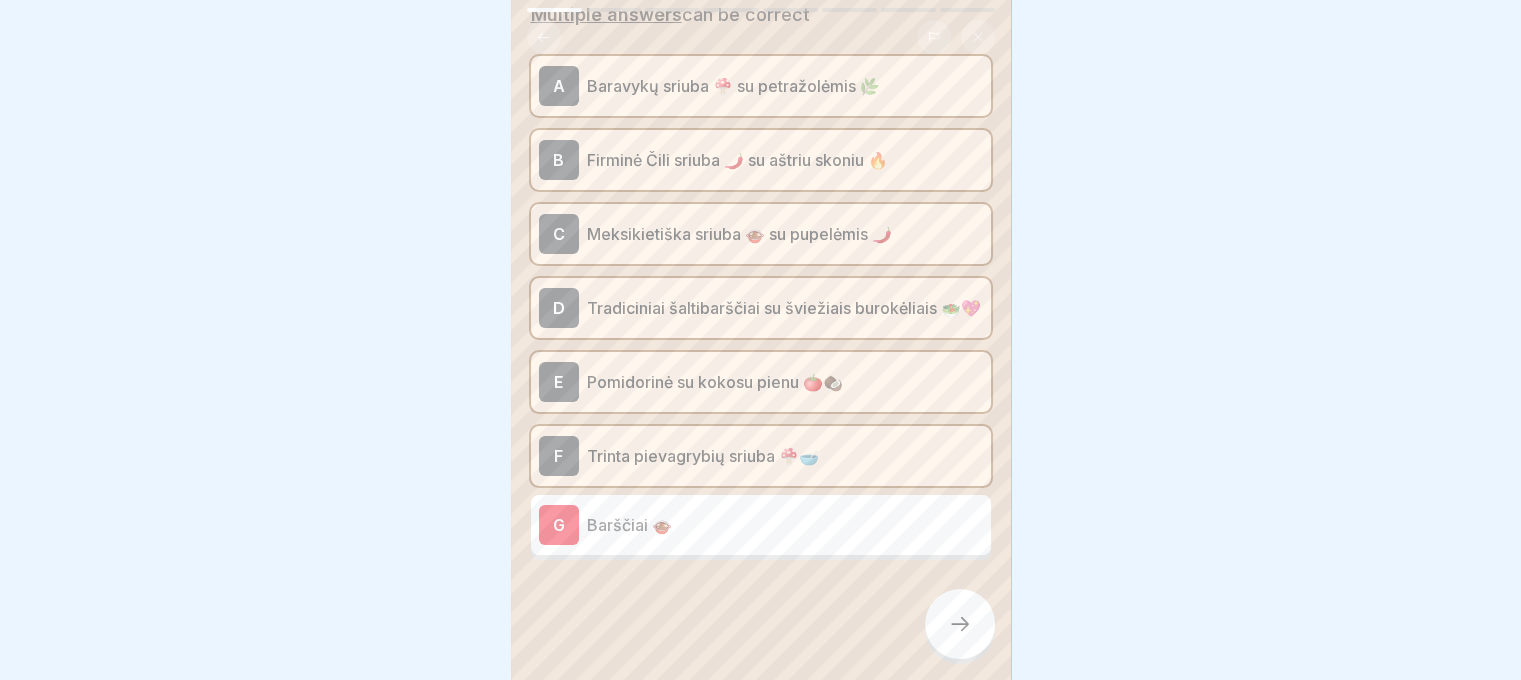 click on "F Trinta pievagrybių sriuba 🍄🥣" at bounding box center (761, 456) 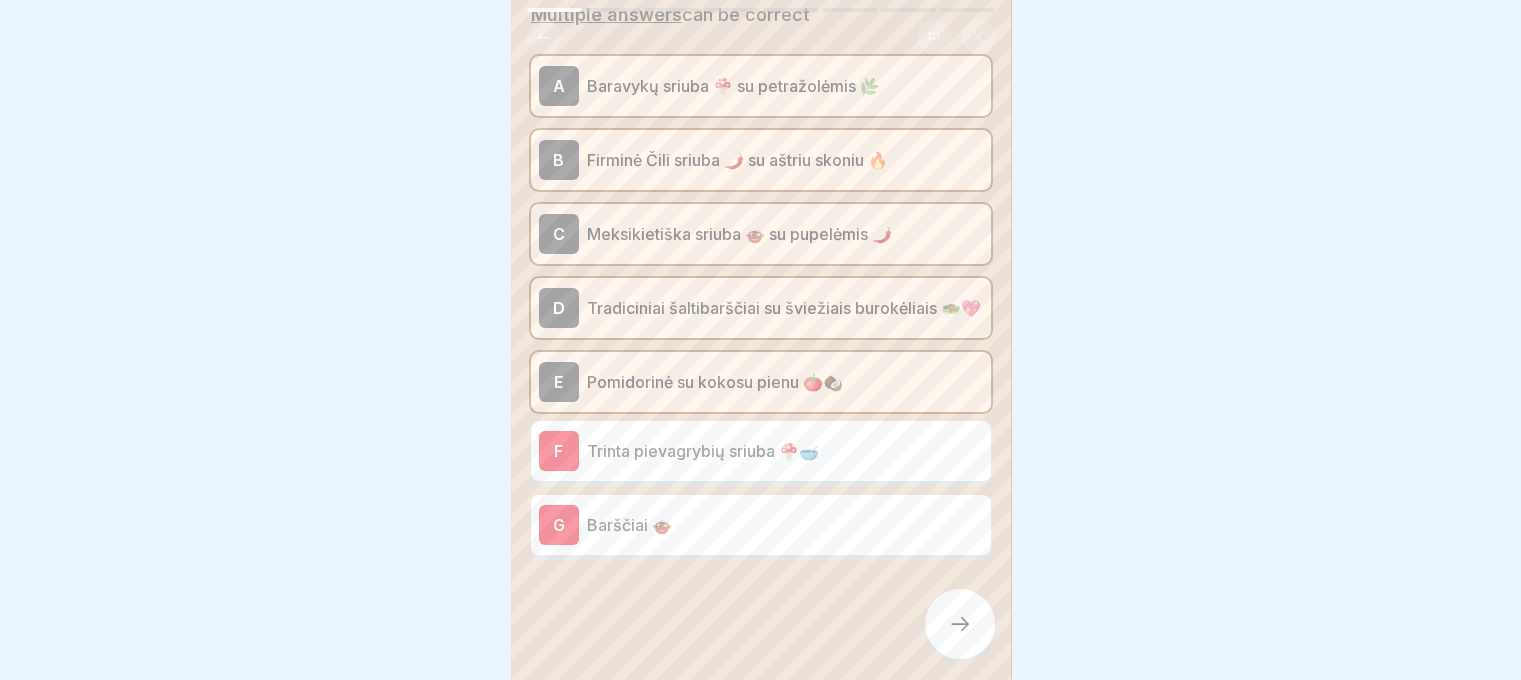 click on "Barščiai 🍲" at bounding box center [785, 525] 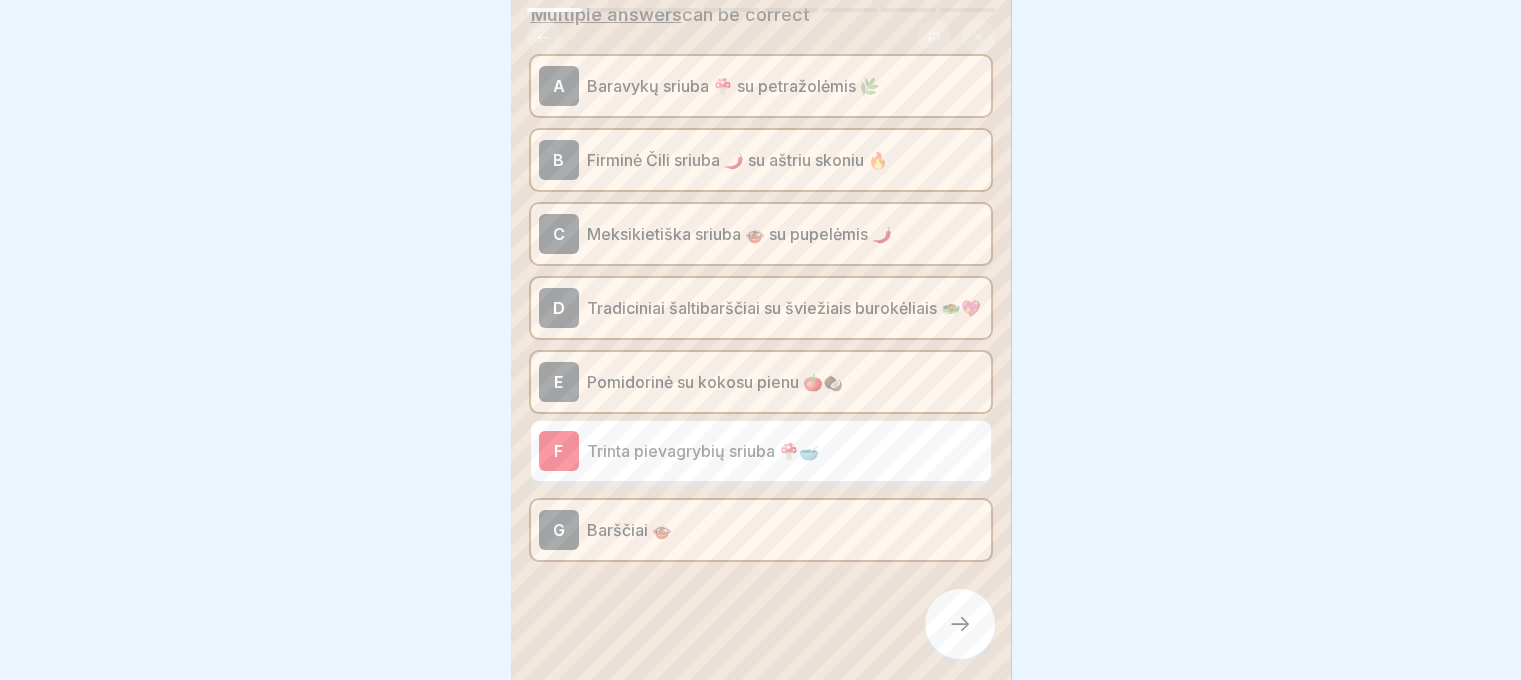 click on "F Trinta pievagrybių sriuba 🍄🥣" at bounding box center (761, 451) 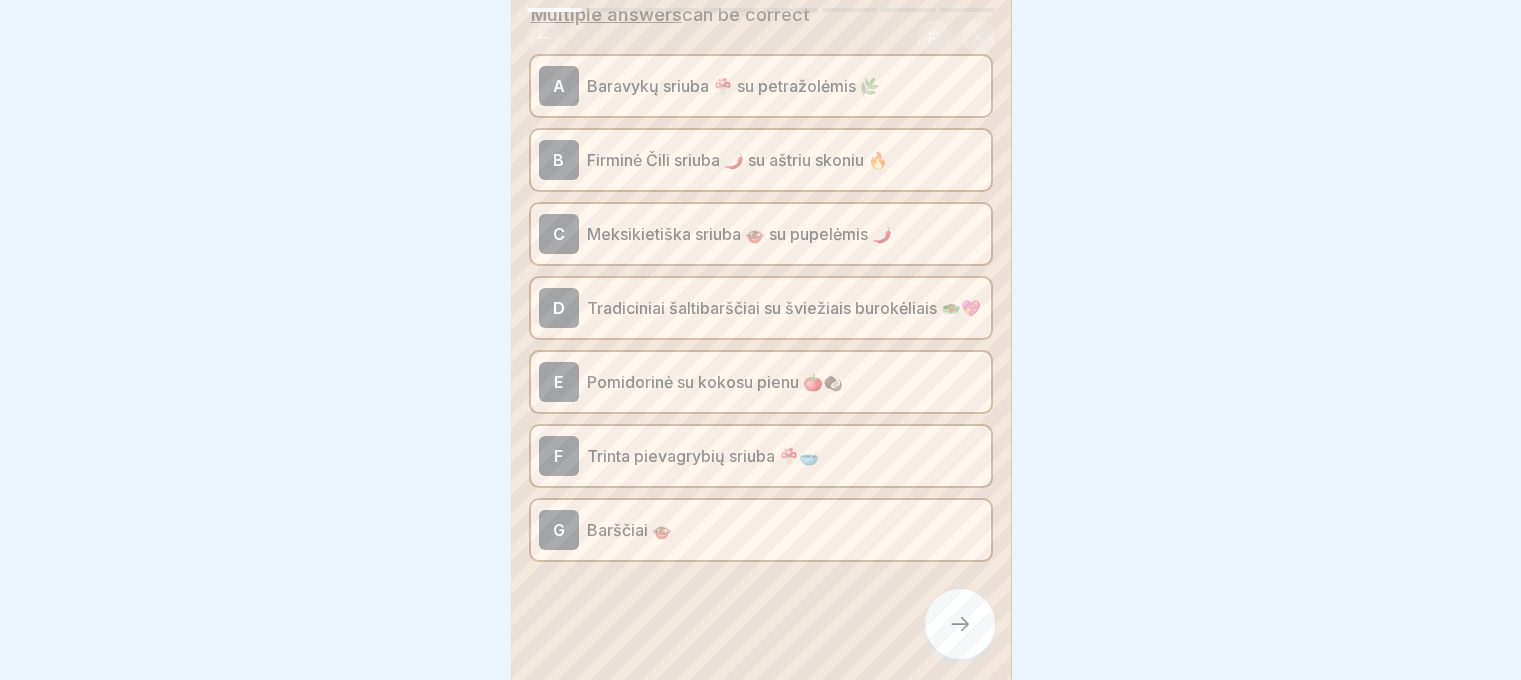 click at bounding box center (960, 624) 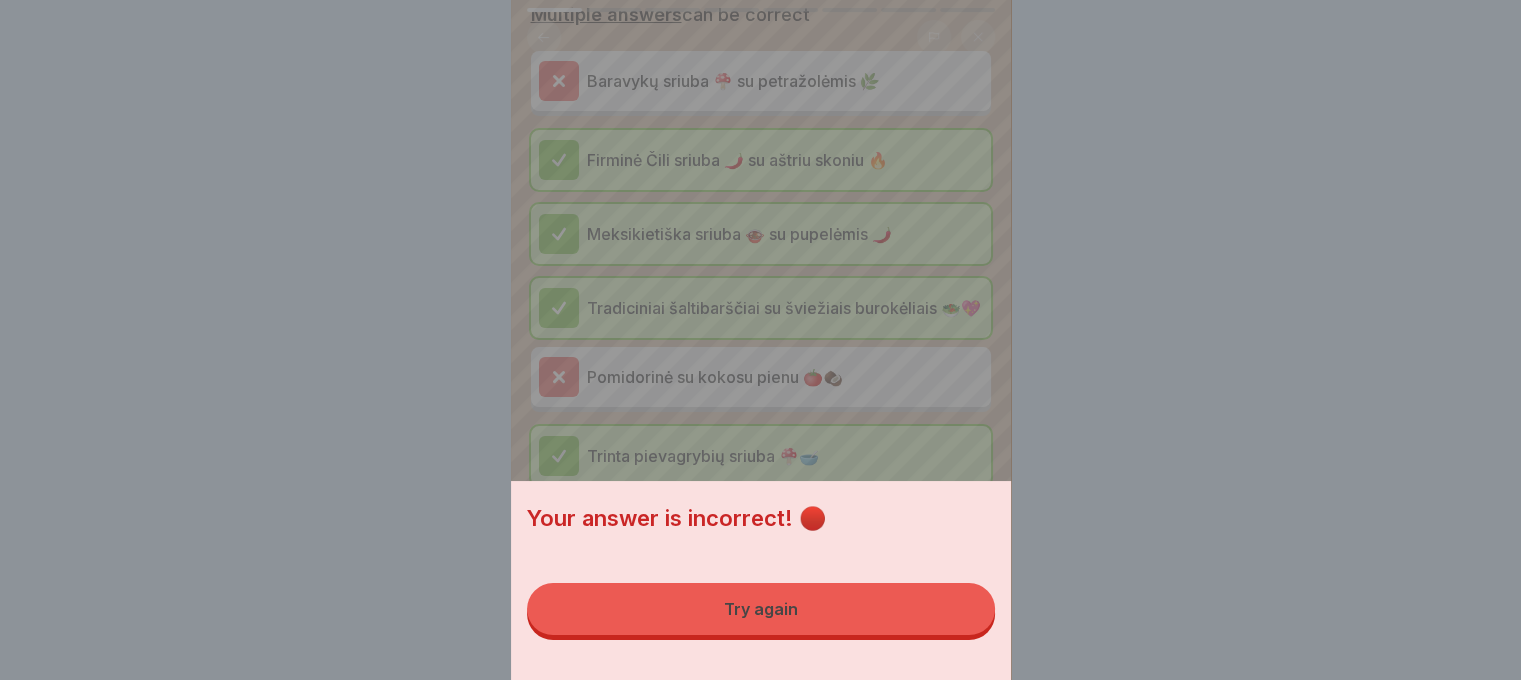 click on "Try again" at bounding box center (761, 609) 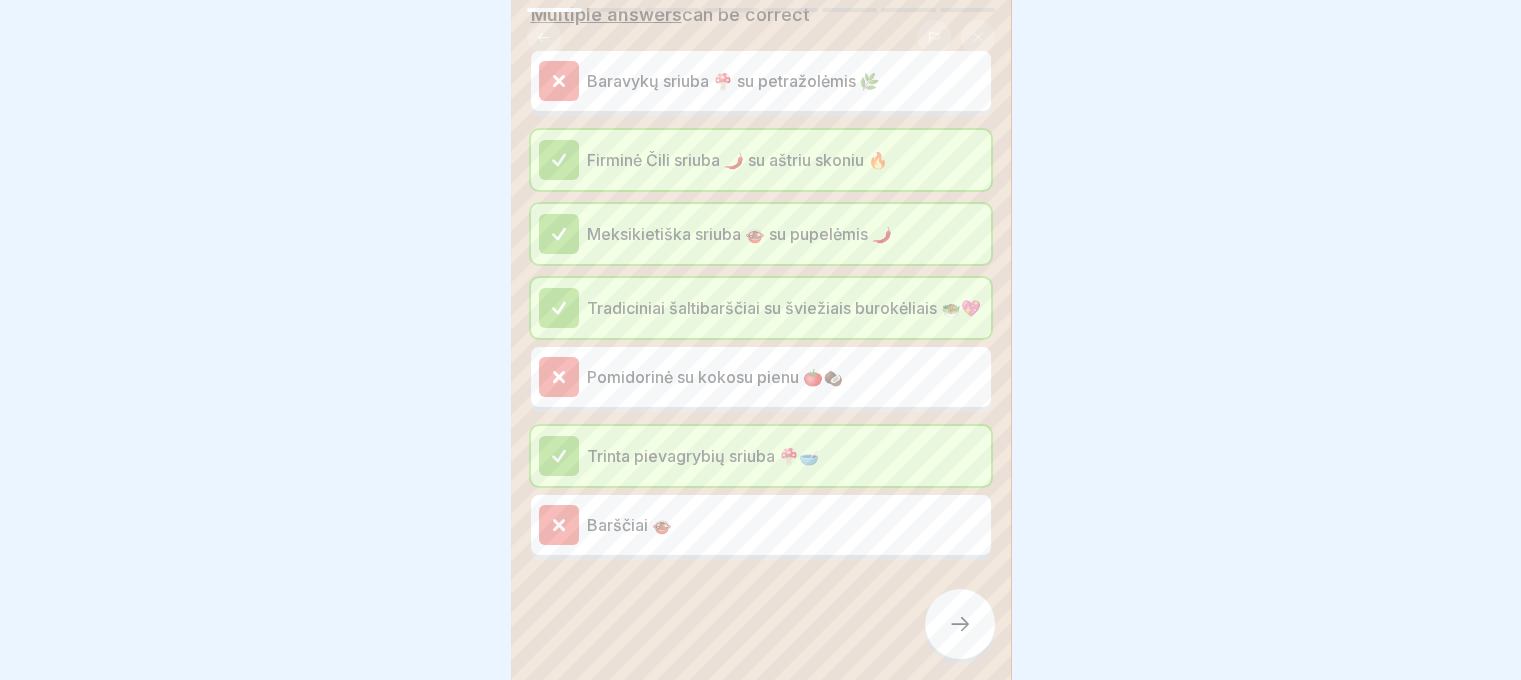 click at bounding box center (960, 624) 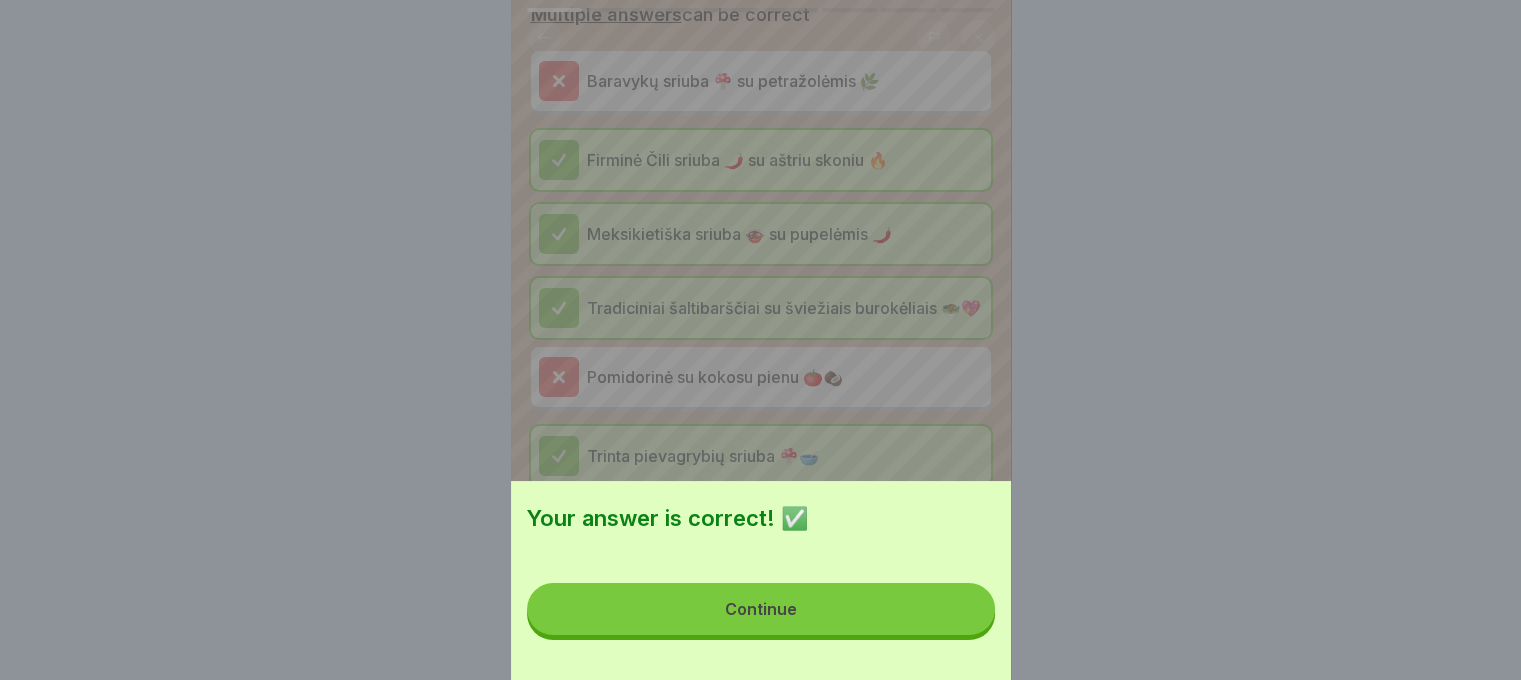 click on "Continue" at bounding box center (761, 609) 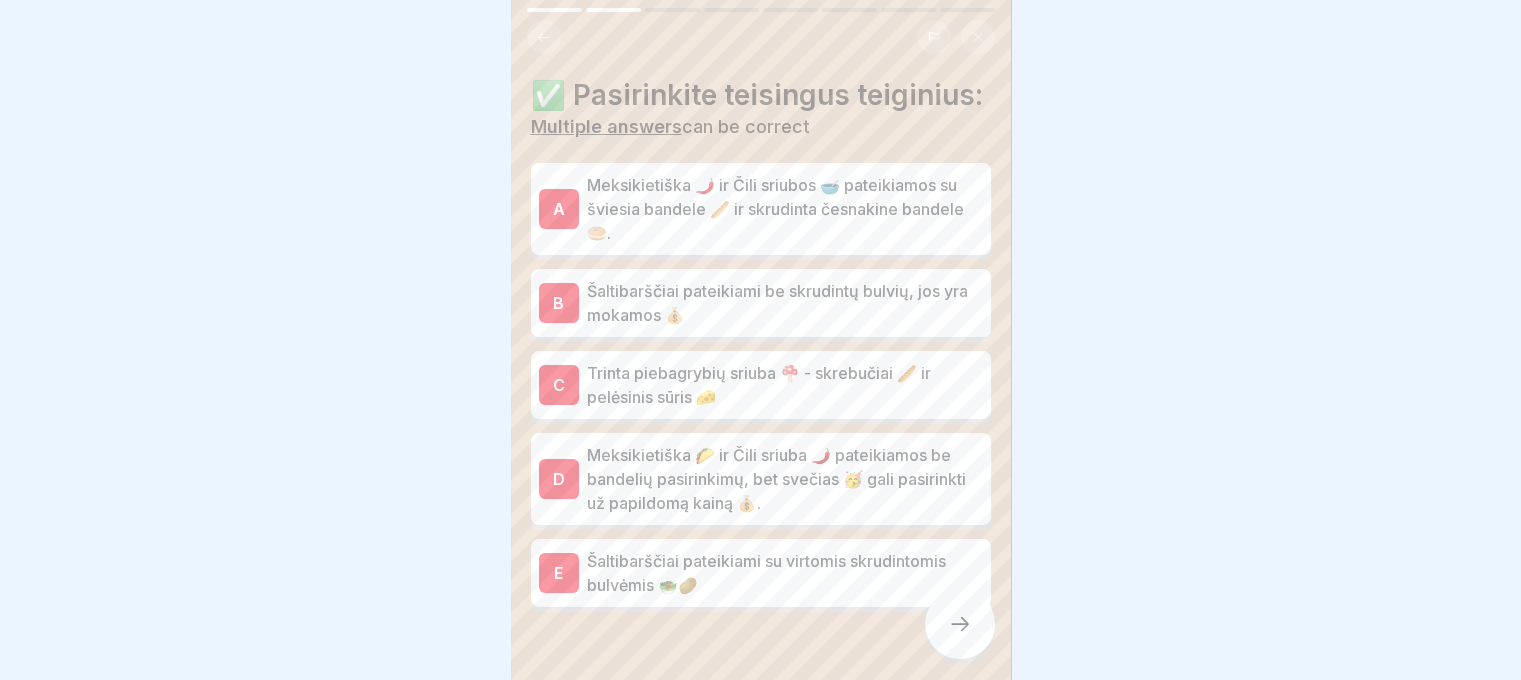 click on "Meksikietiška 🌶️ ir Čili sriubos 🥣 pateikiamos su šviesia bandele 🥖 ir skrudinta česnakine bandele 🥯." at bounding box center (785, 209) 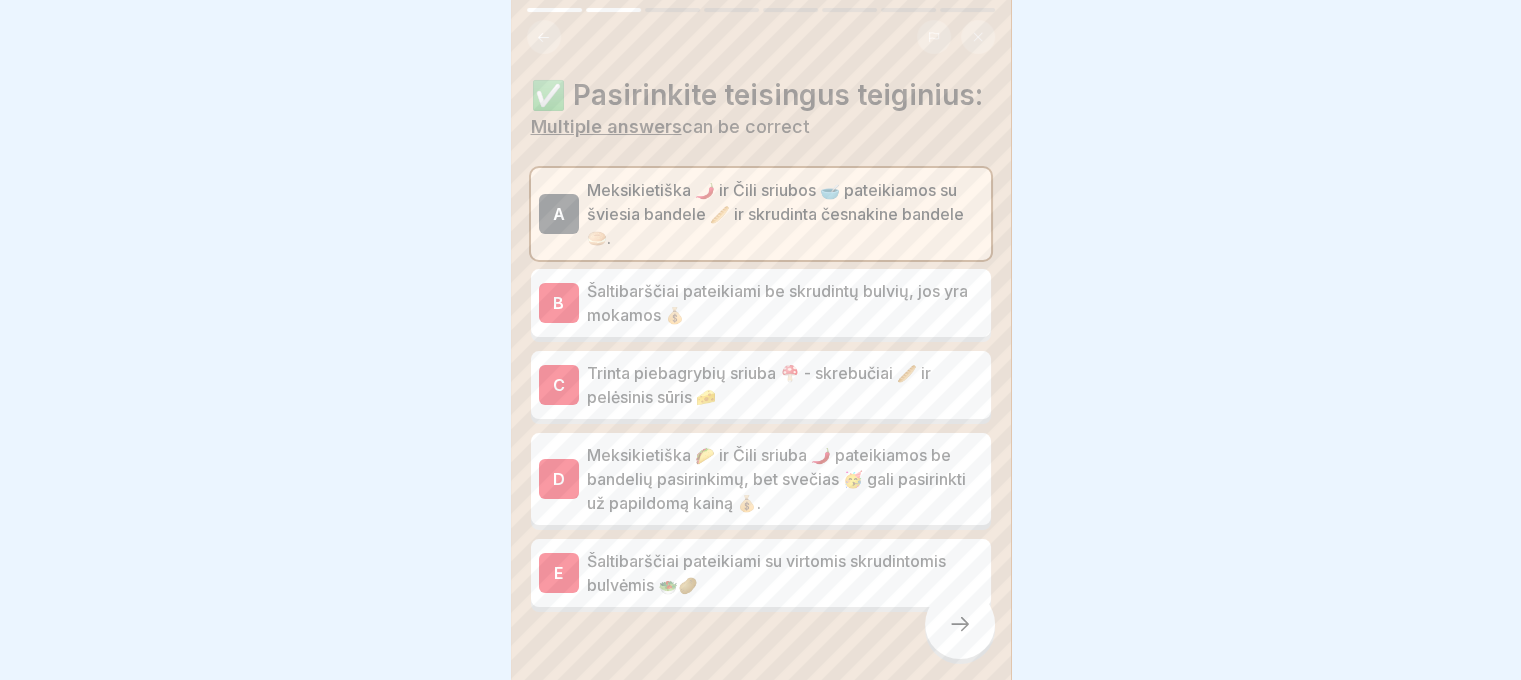 click on "Šaltibarščiai pateikiami be skrudintų bulvių, jos yra mokamos 💰" at bounding box center [785, 303] 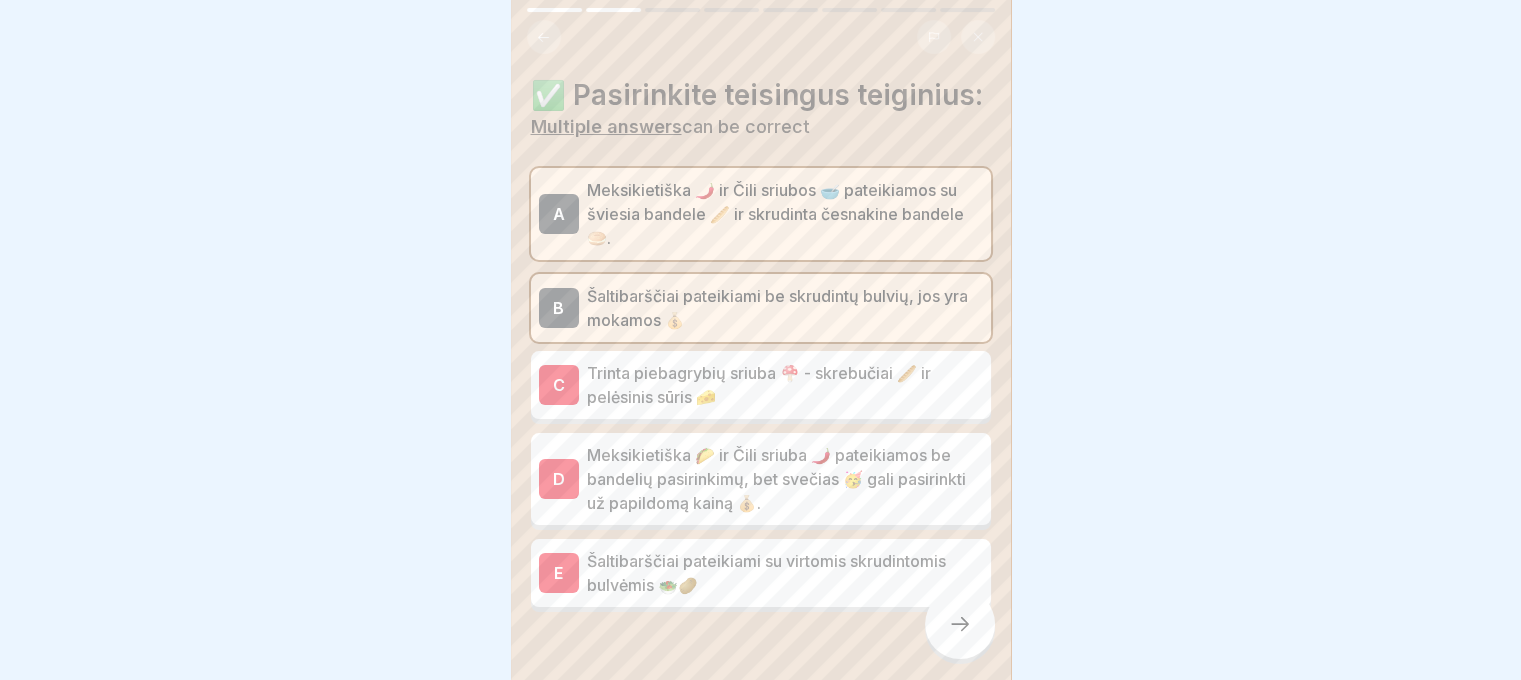 click on "Trinta piebagrybių sriuba 🍄 - skrebučiai 🥖 ir pelėsinis sūris 🧀" at bounding box center [785, 385] 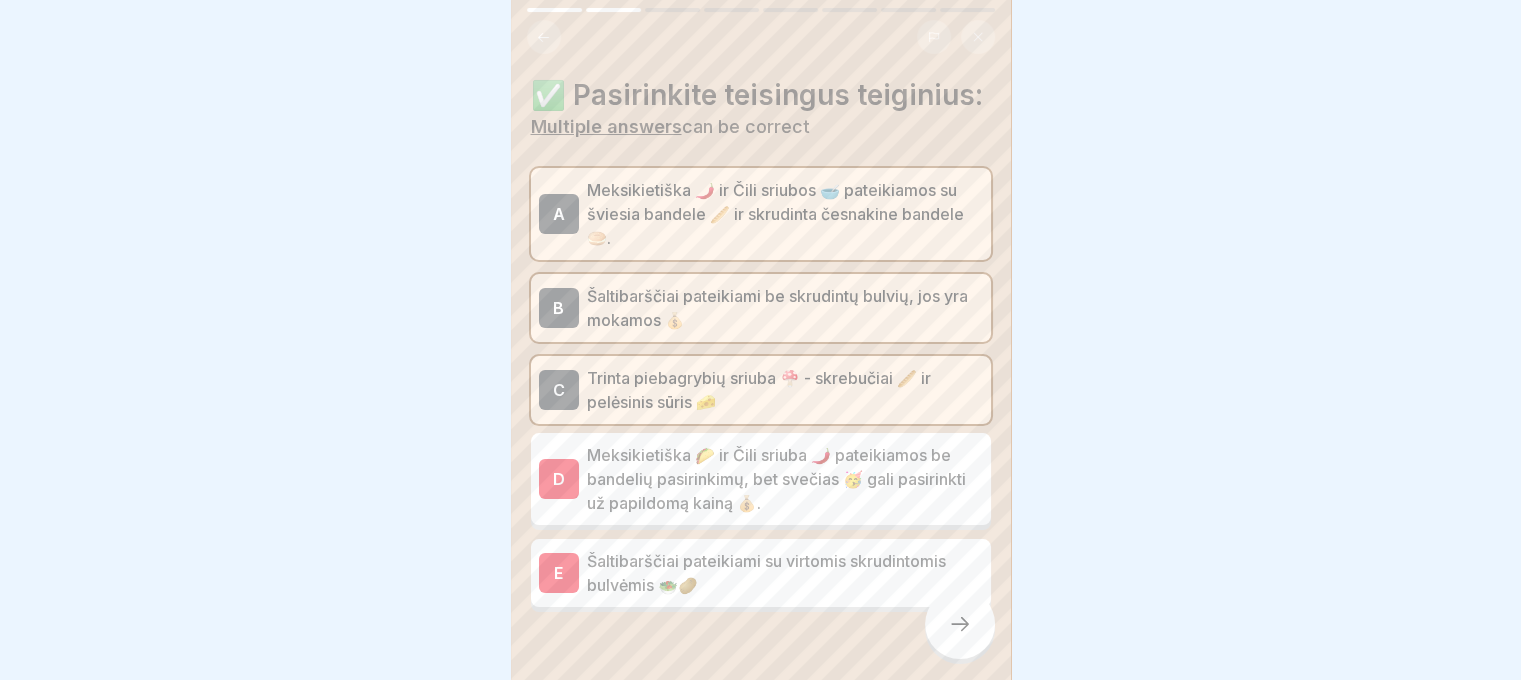 click on "D Meksikietiška 🌮 ir Čili sriuba 🌶️ pateikiamos be bandelių pasirinkimų, bet svečias 🥳 gali pasirinkti už papildomą kainą 💰." at bounding box center (761, 479) 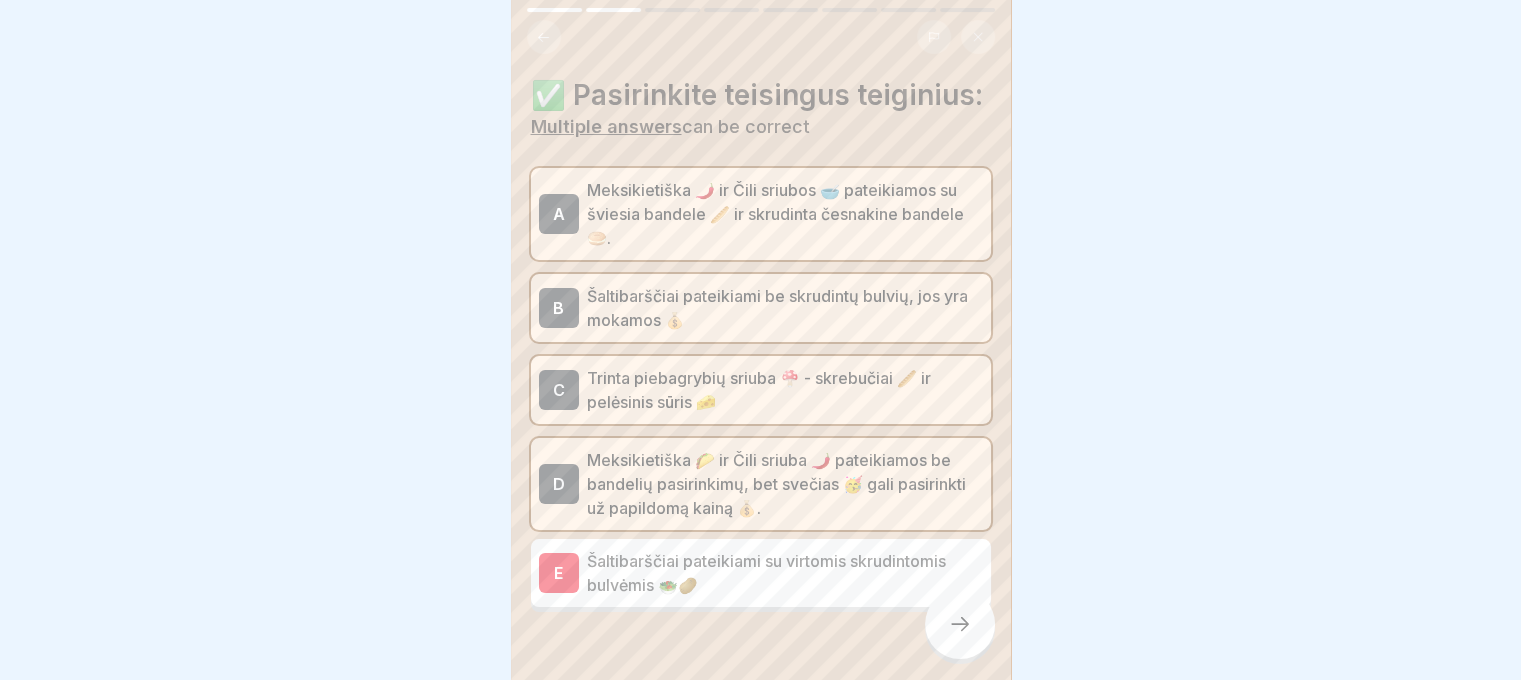 click on "Šaltibarščiai pateikiami su virtomis skrudintomis bulvėmis 🥗🥔" at bounding box center [785, 573] 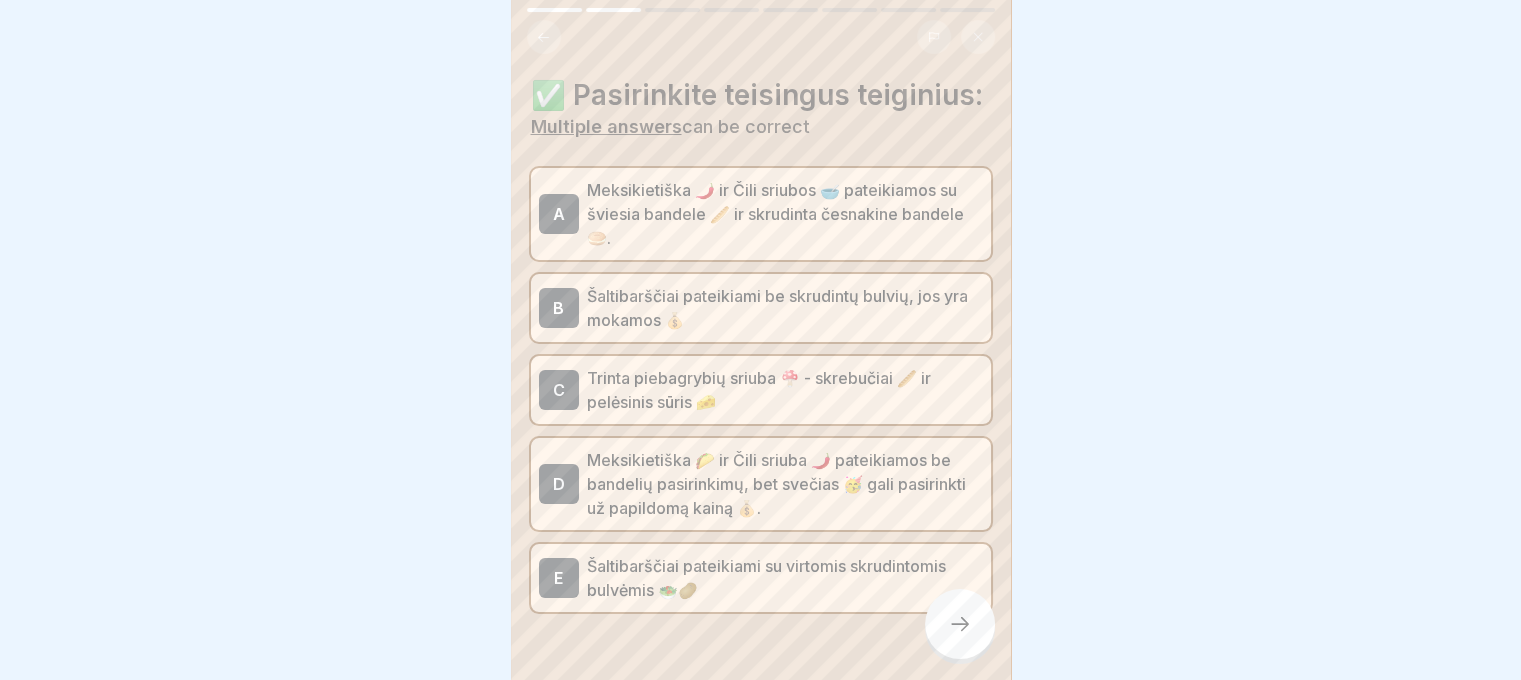 click at bounding box center (960, 624) 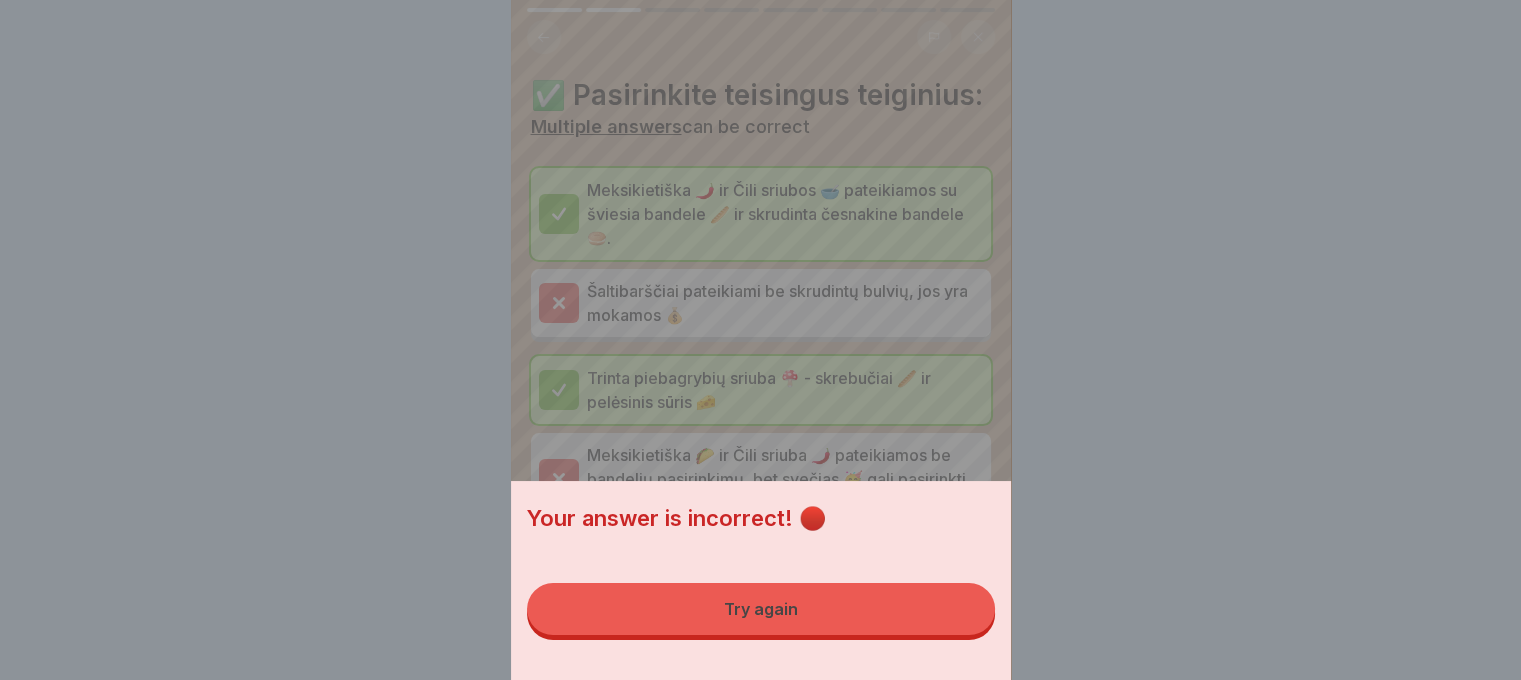 click on "Try again" at bounding box center (761, 609) 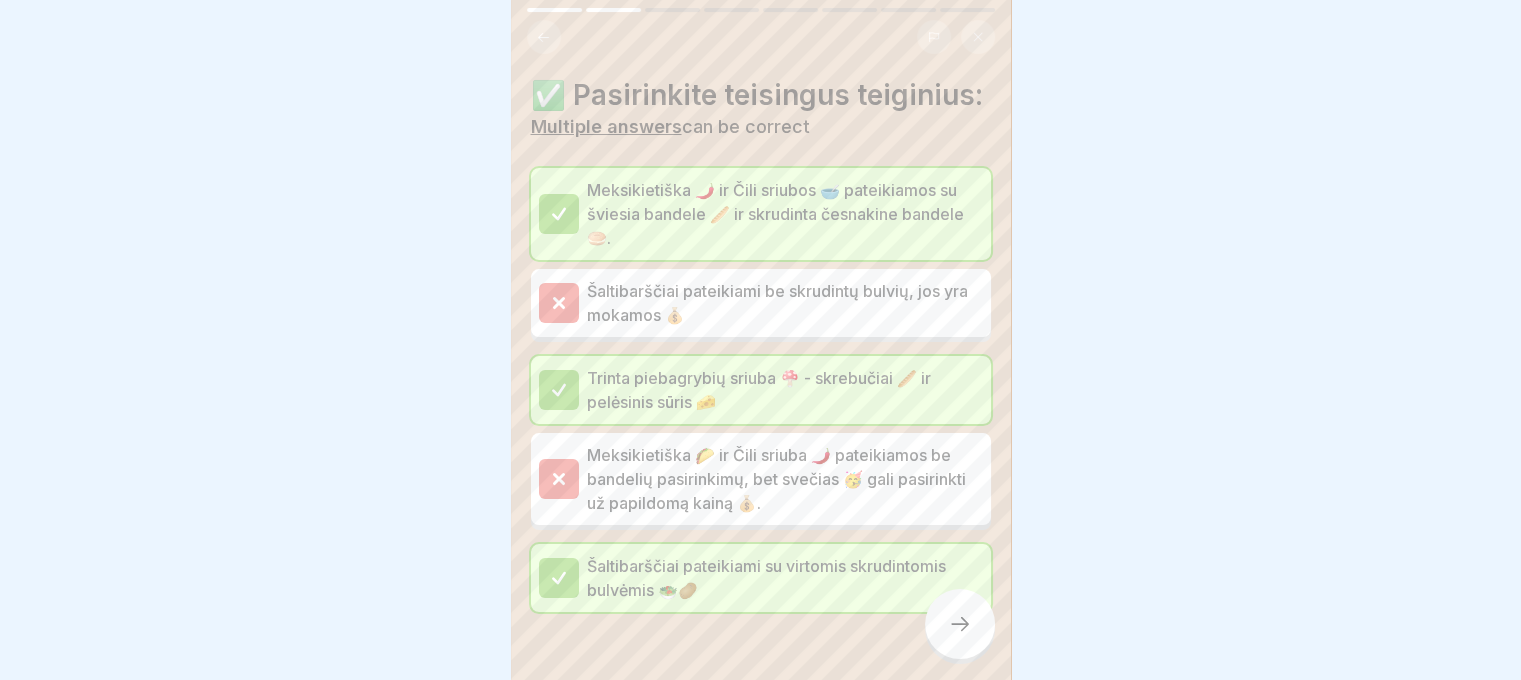 click at bounding box center (960, 624) 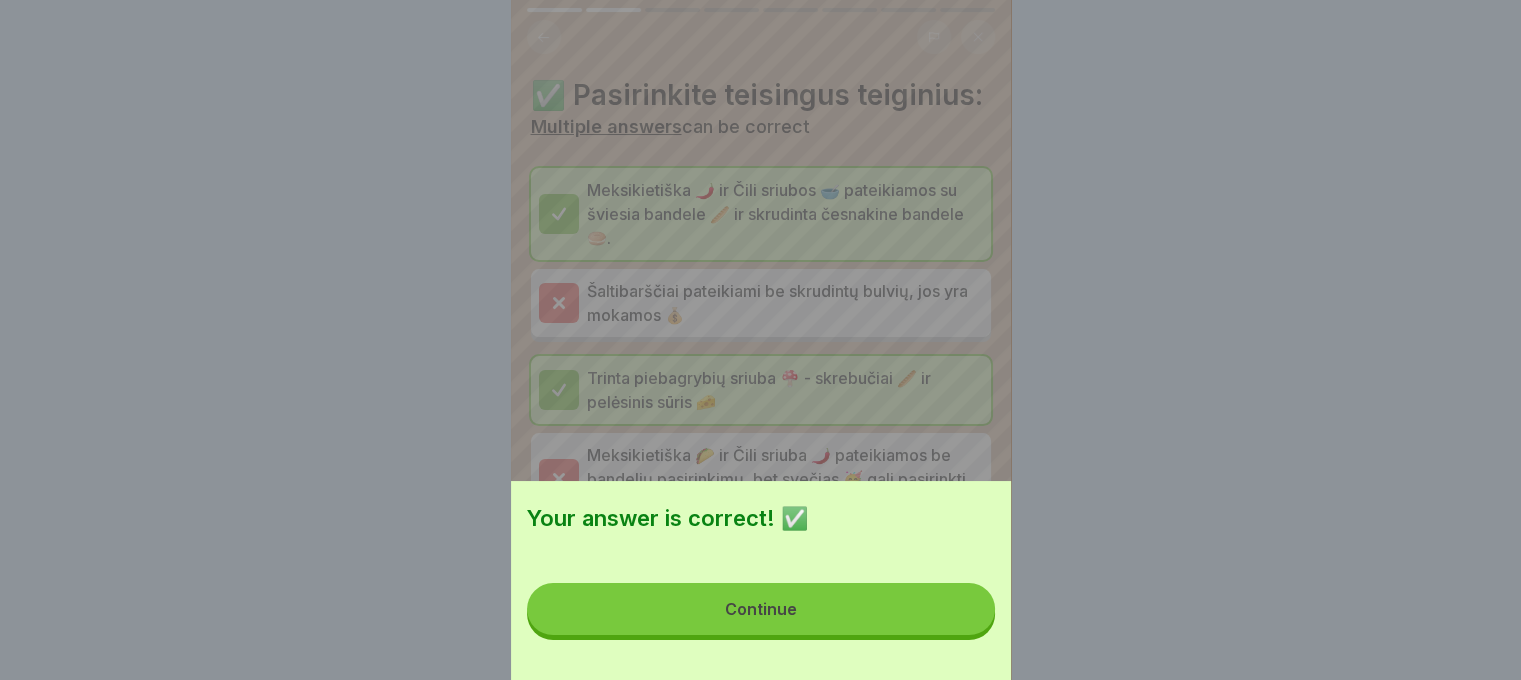 click on "Continue" at bounding box center (761, 609) 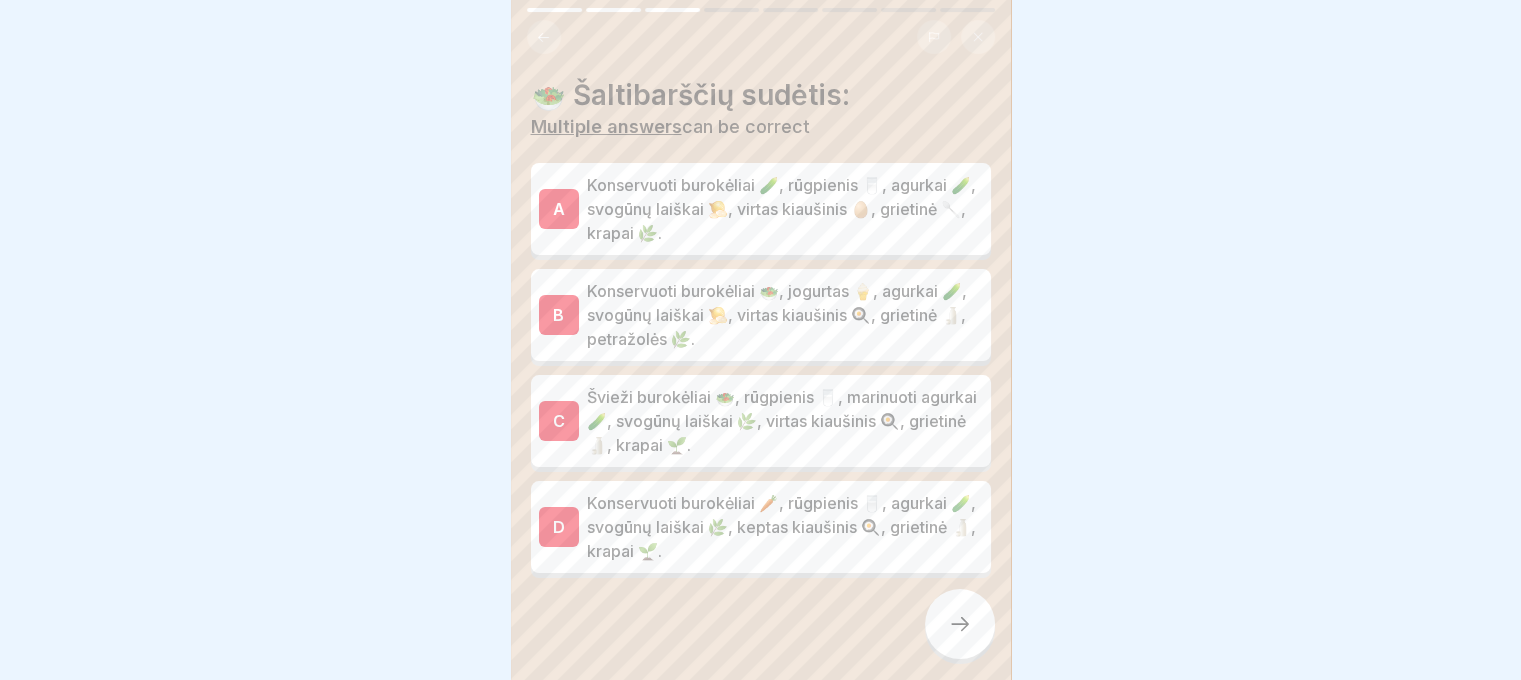 click on "A Konservuoti burokėliai 🥒, rūgpienis 🥛, agurkai 🥒, svogūnų laiškai 🧅, virtas kiaušinis 🥚, grietinė 🥄, krapai 🌿." at bounding box center [761, 209] 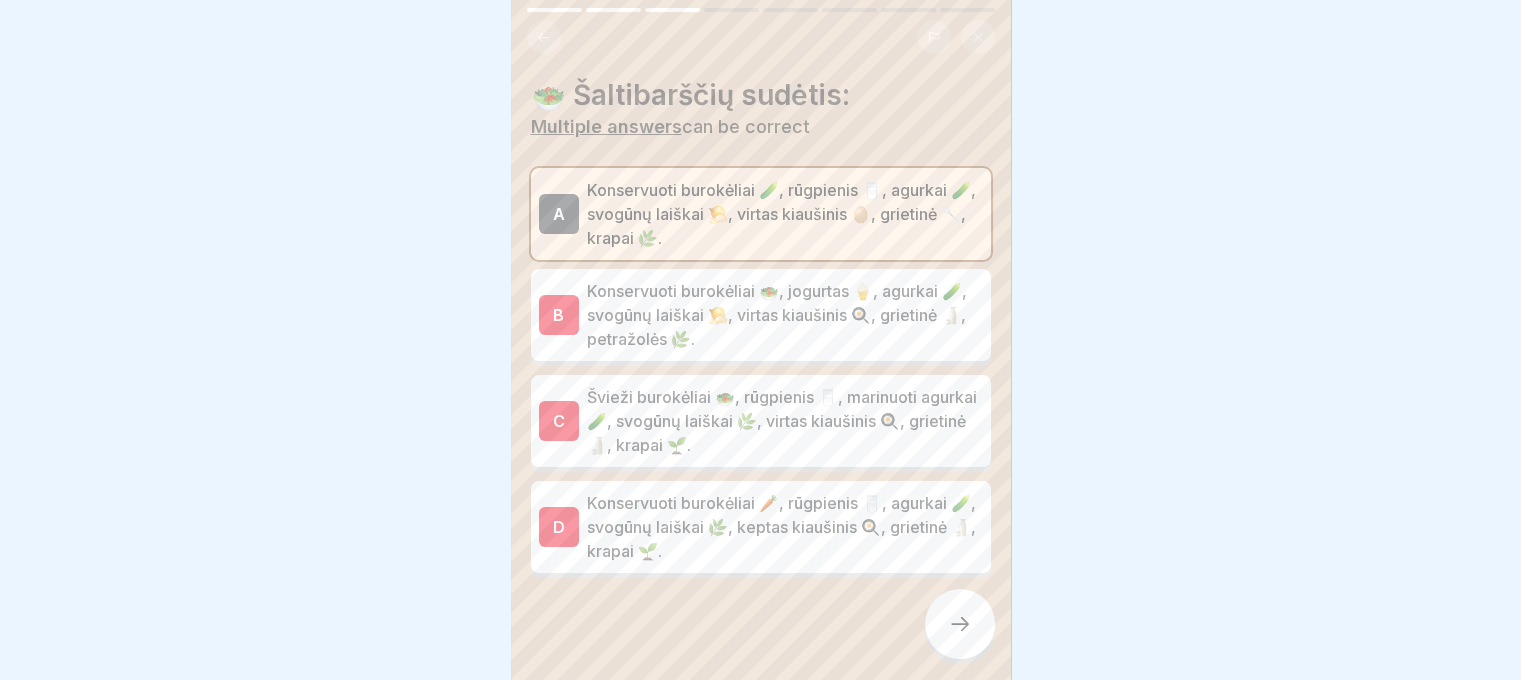 click on "Konservuoti burokėliai 🥒, rūgpienis 🥛, agurkai 🥒, svogūnų laiškai 🧅, virtas kiaušinis 🥚, grietinė 🥄, krapai 🌿." at bounding box center [785, 214] 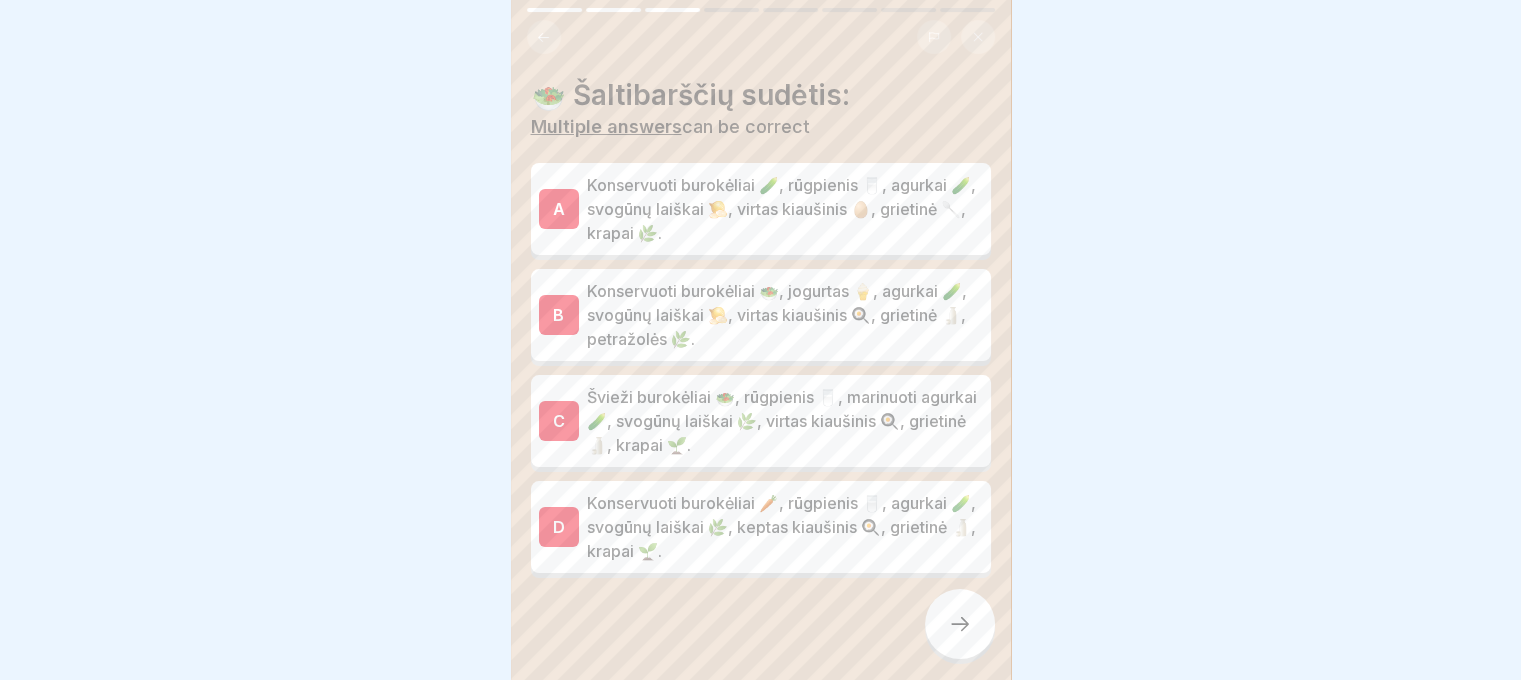 click on "Konservuoti burokėliai 🥒, rūgpienis 🥛, agurkai 🥒, svogūnų laiškai 🧅, virtas kiaušinis 🥚, grietinė 🥄, krapai 🌿." at bounding box center [785, 209] 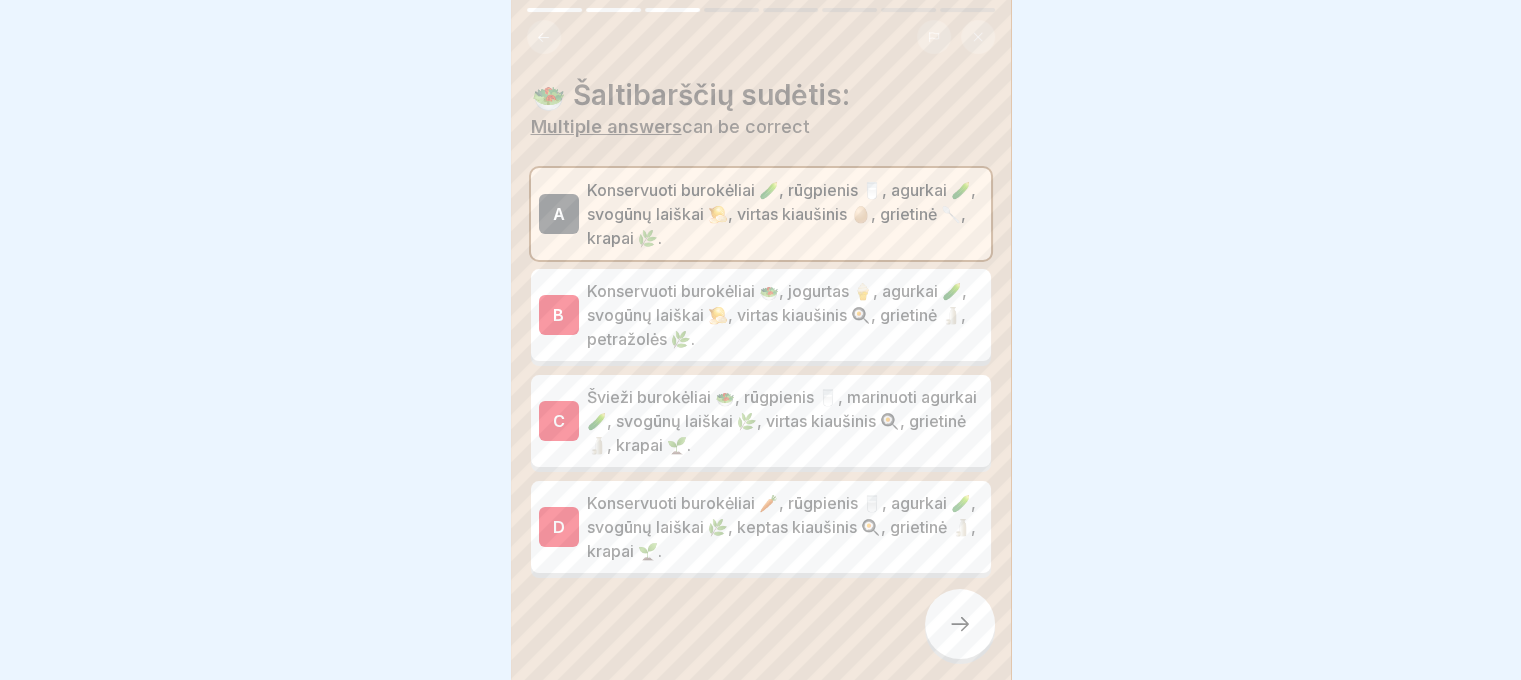 click on "Konservuoti burokėliai 🥗, jogurtas 🍦, agurkai 🥒, svogūnų laiškai 🧅, virtas kiaušinis 🍳, grietinė 🍶, petražolės 🌿." at bounding box center (785, 315) 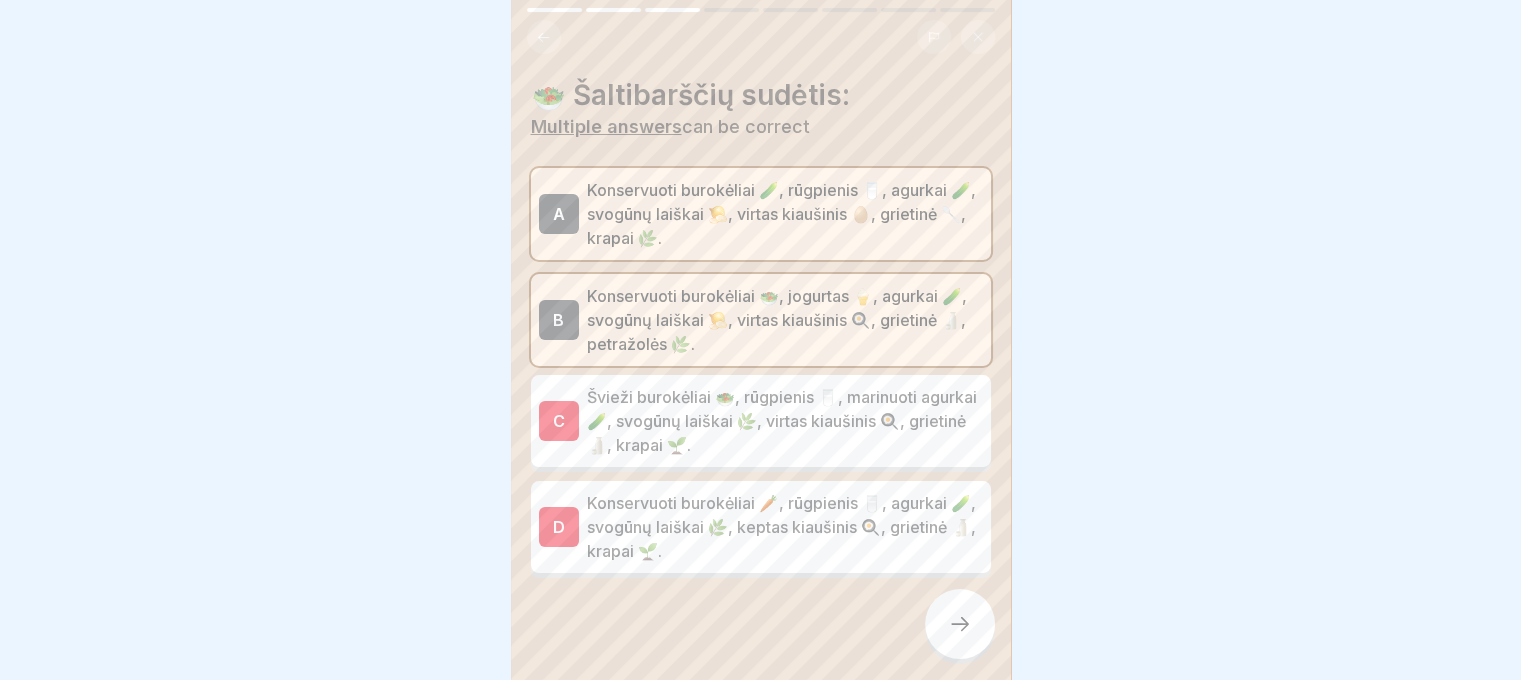 click on "Švieži burokėliai 🥗, rūgpienis 🥛, marinuoti agurkai 🥒, svogūnų laiškai 🌿, virtas kiaušinis 🍳, grietinė 🍶, krapai 🌱." at bounding box center [785, 421] 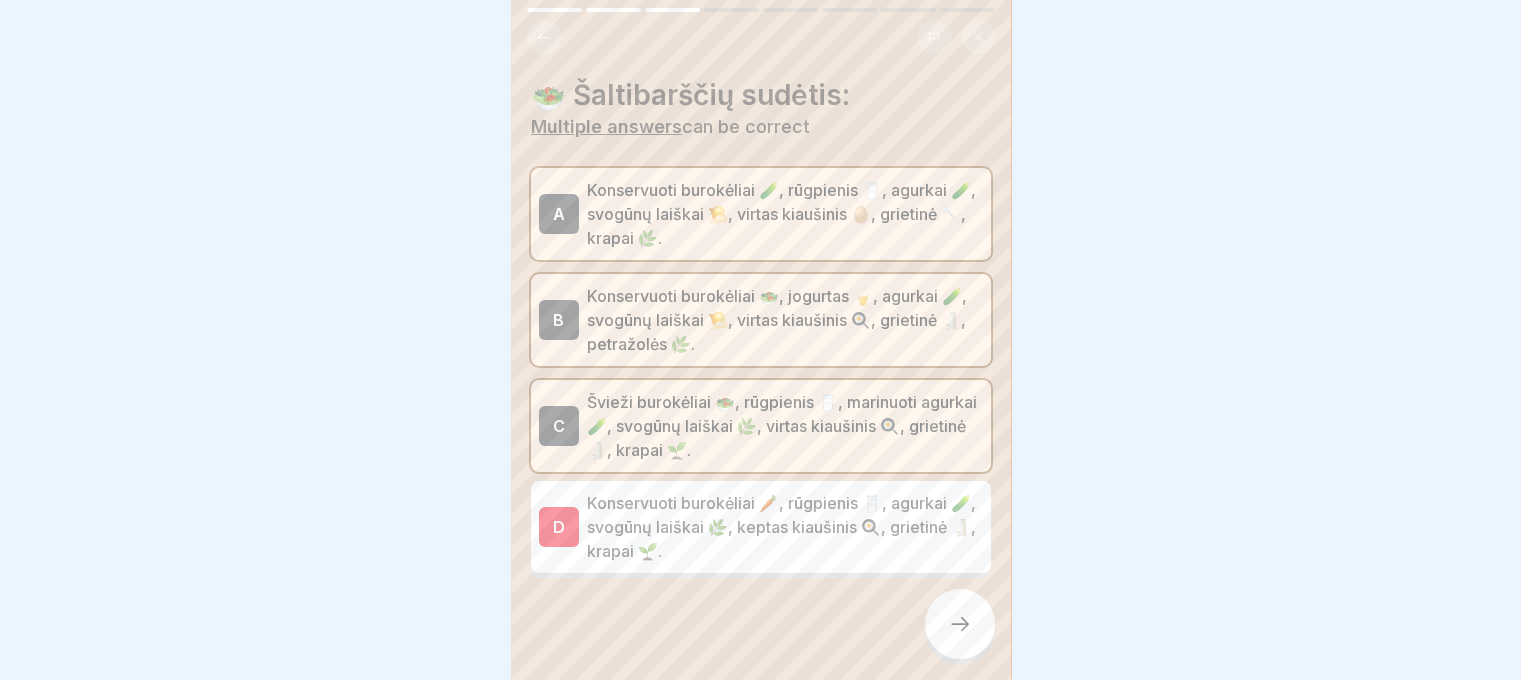 click on "Konservuoti burokėliai 🥕, rūgpienis 🥛, agurkai 🥒, svogūnų laiškai 🌿, keptas kiaušinis 🍳, grietinė 🍶, krapai 🌱." at bounding box center [785, 527] 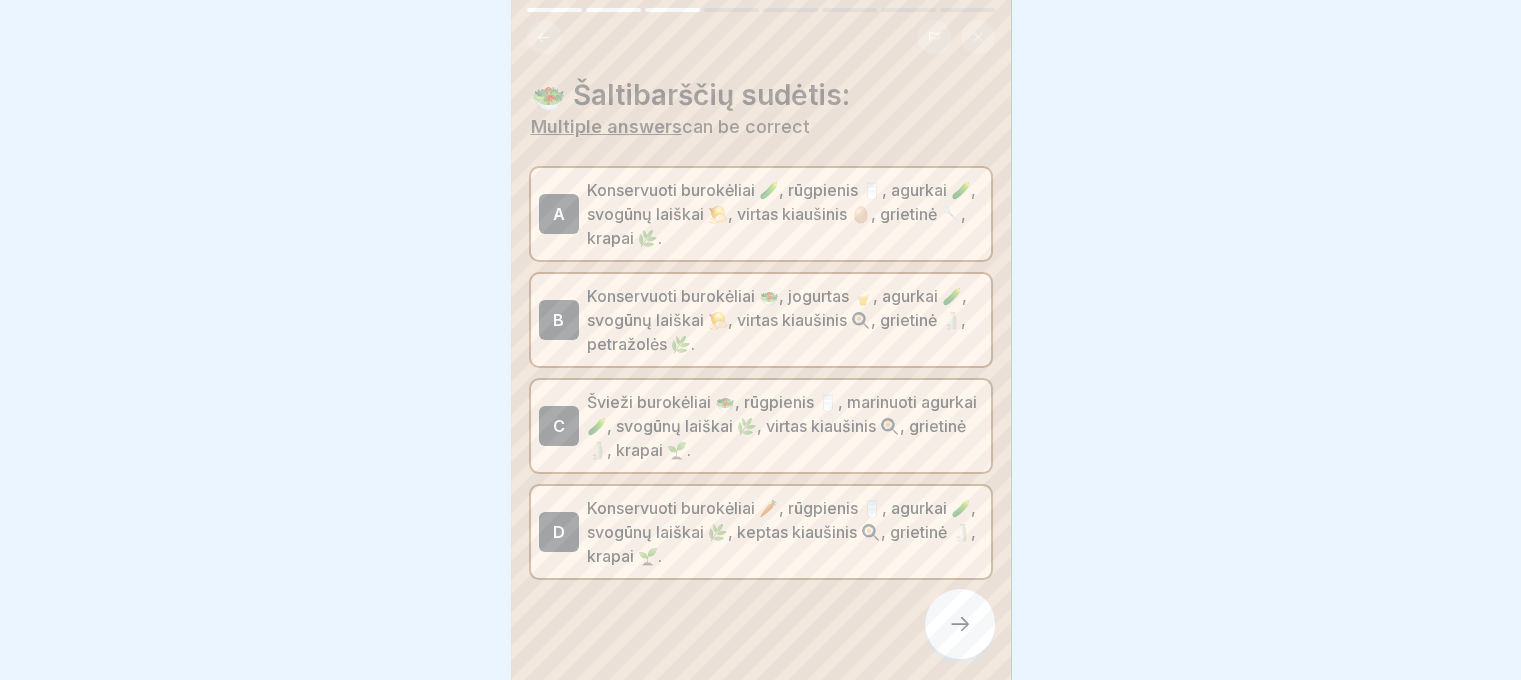 click at bounding box center [960, 624] 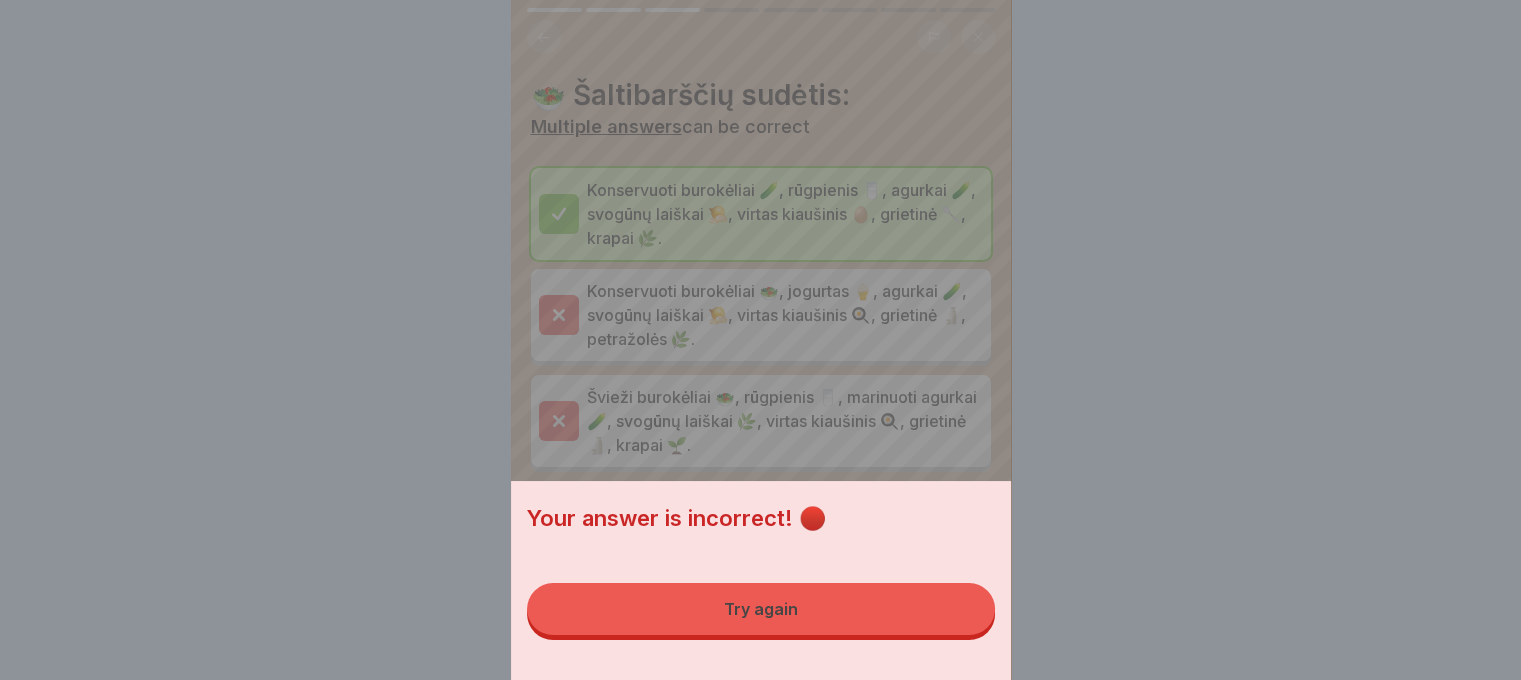 click on "Try again" at bounding box center (761, 609) 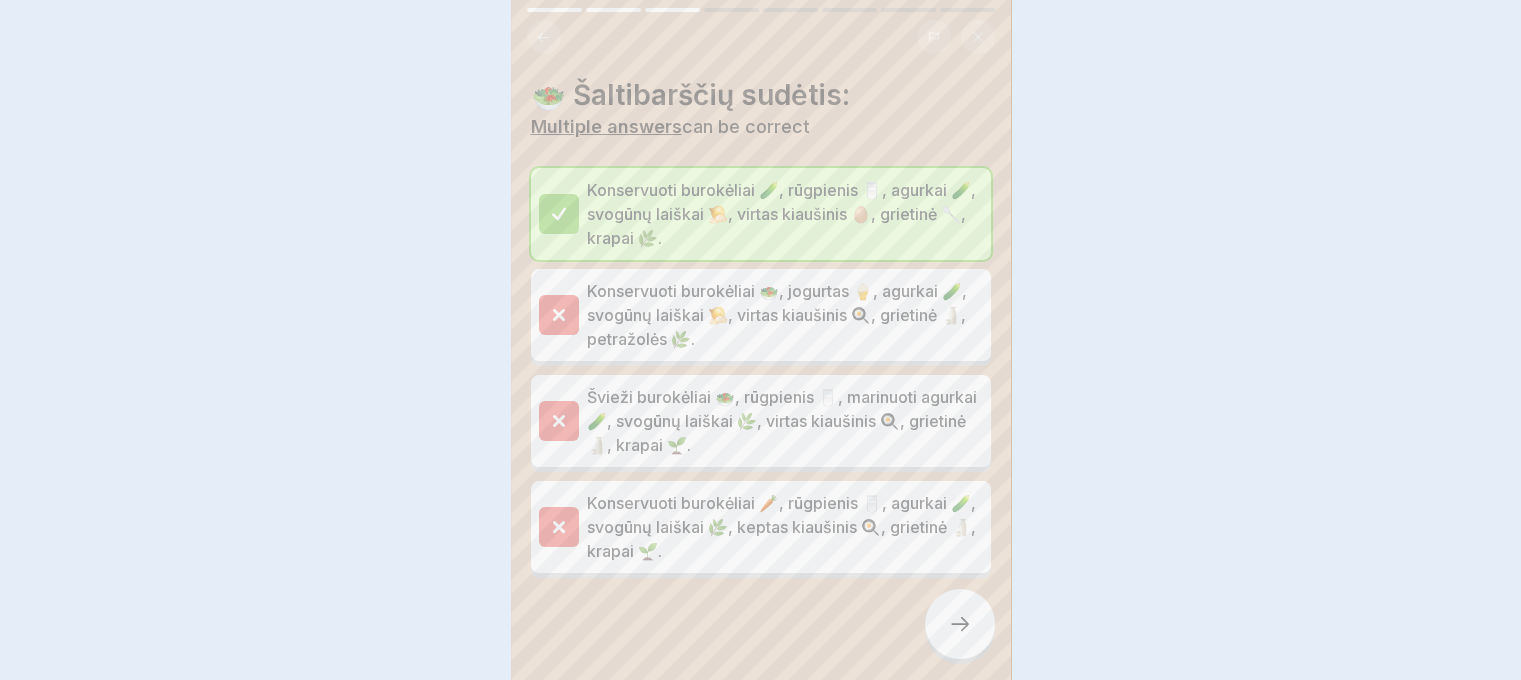 click at bounding box center (960, 624) 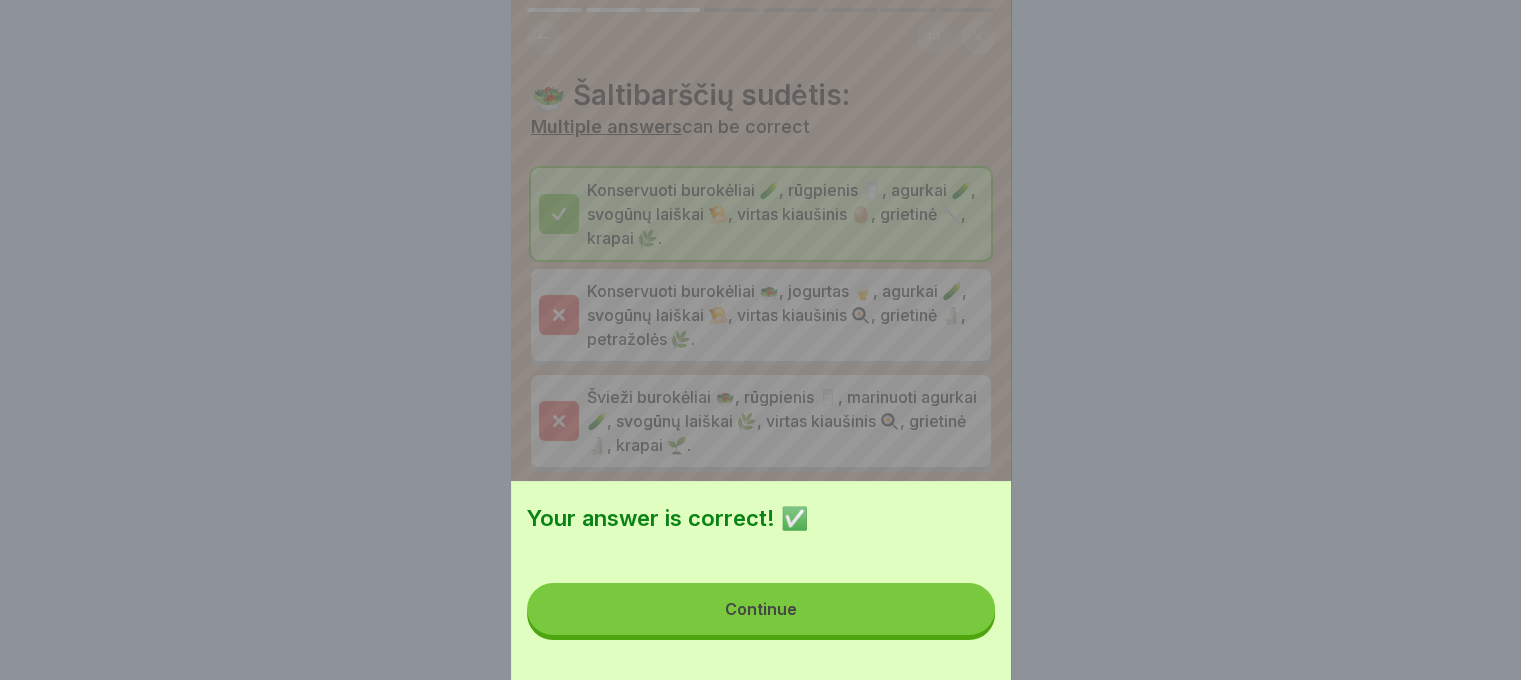 click on "Continue" at bounding box center (761, 609) 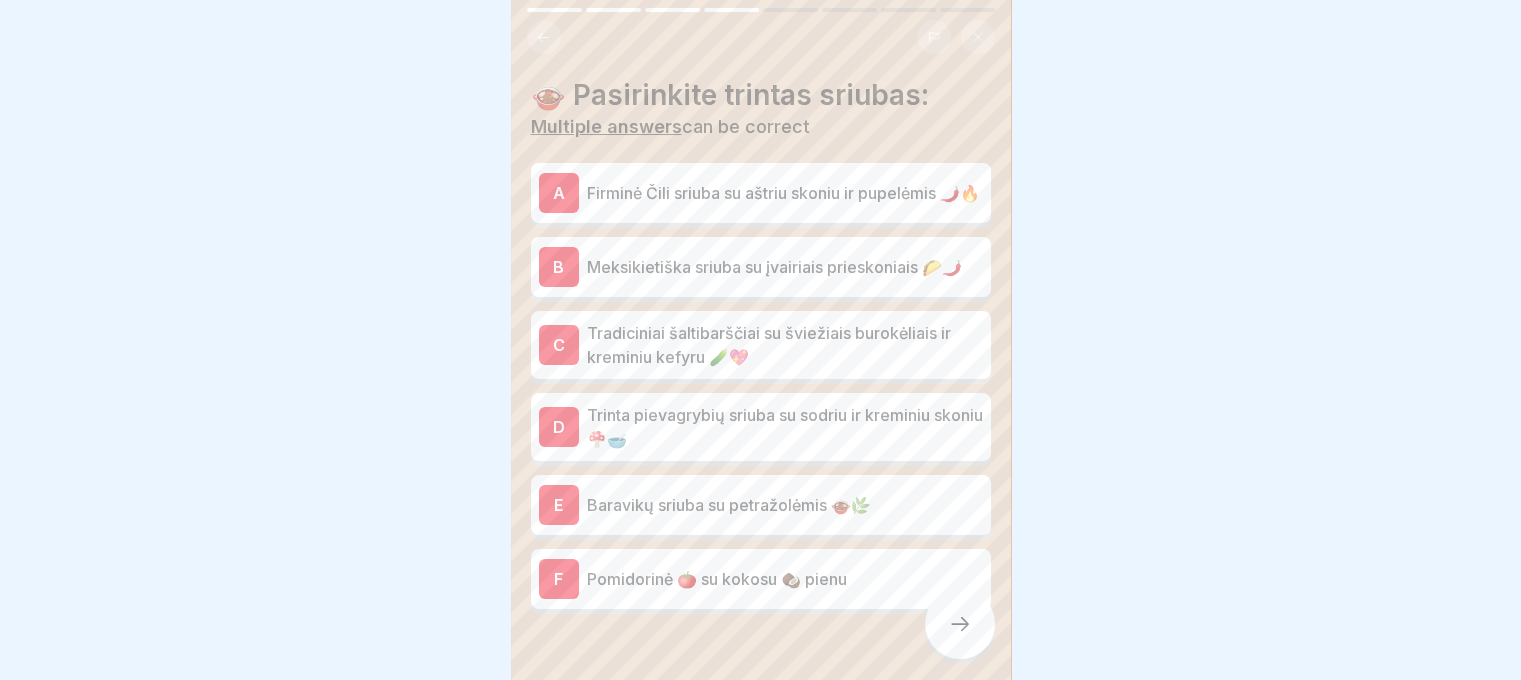 click on "Firminė Čili sriuba su aštriu skoniu ir pupelėmis 🌶️🔥" at bounding box center (785, 193) 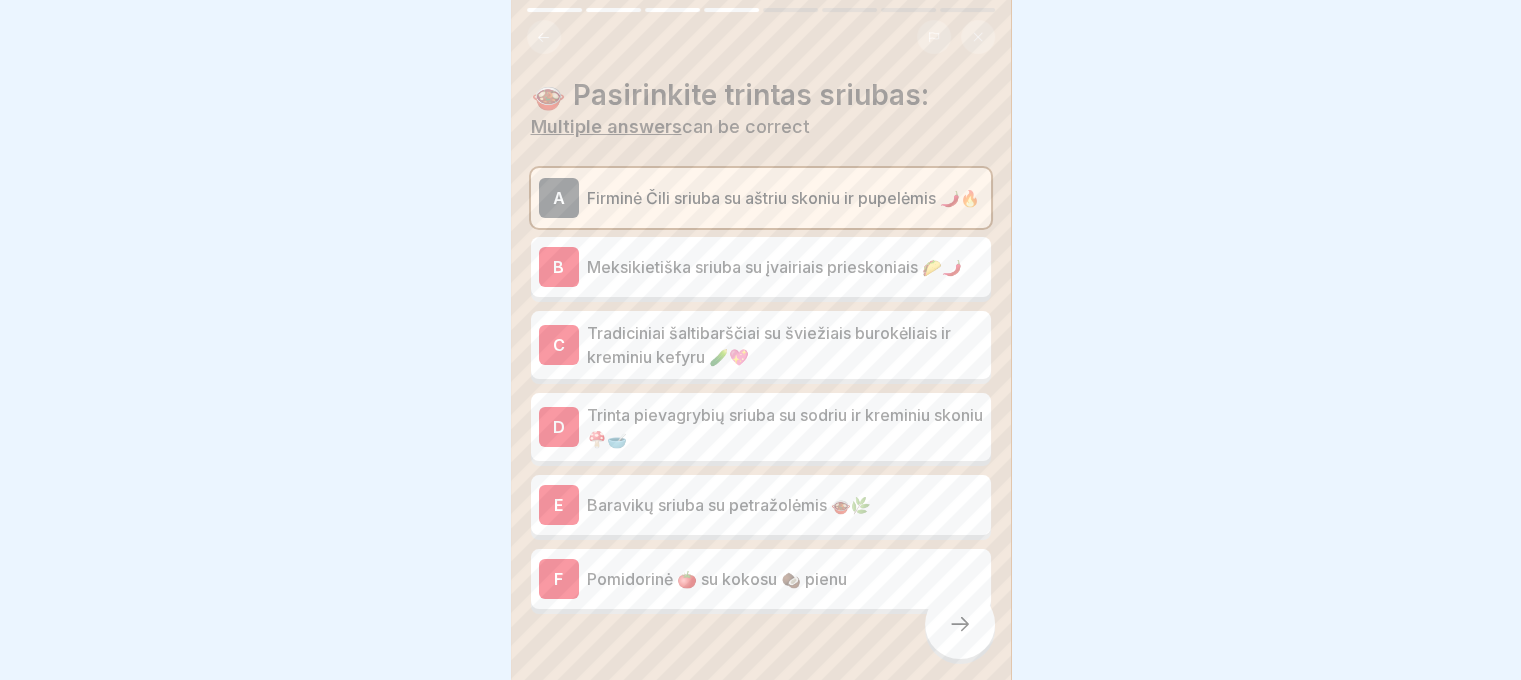 click on "Meksikietiška sriuba su  įvairiais prieskoniais 🌮🌶️" at bounding box center [785, 267] 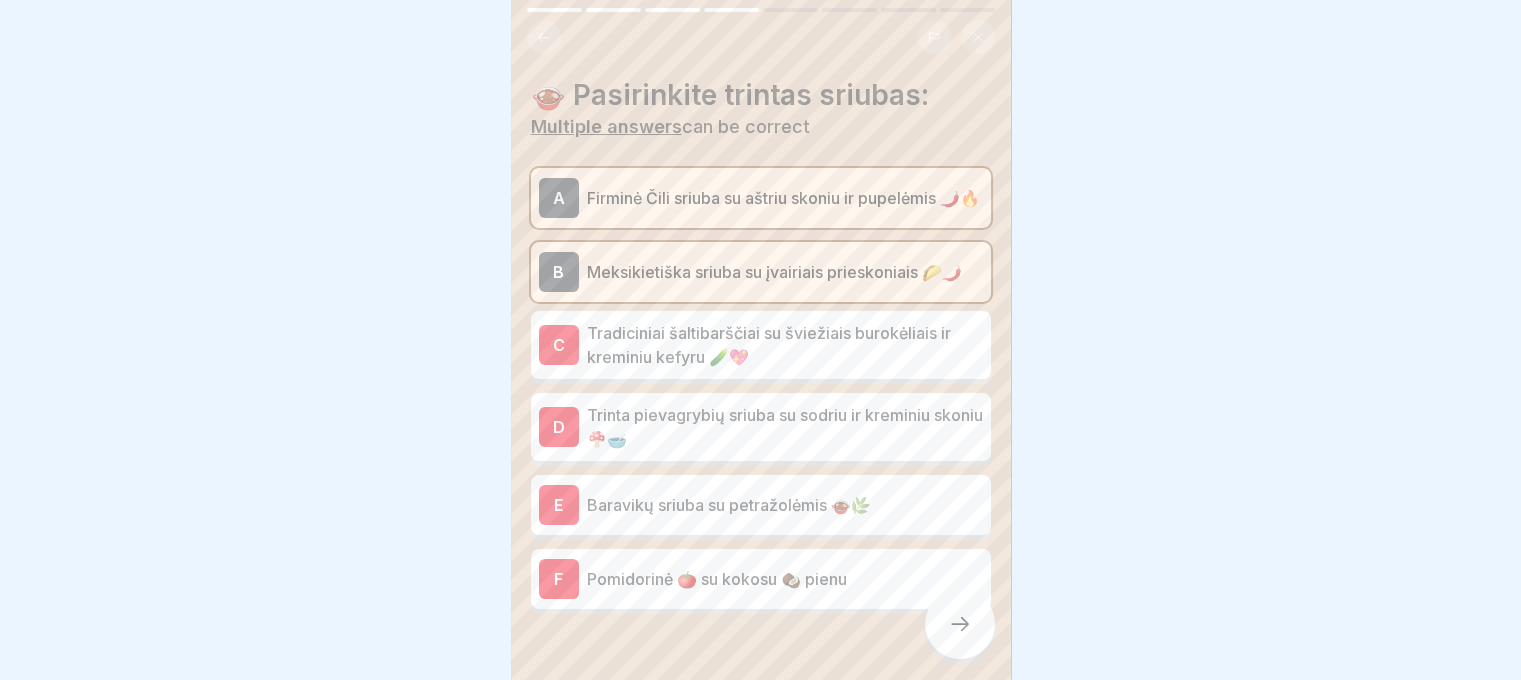 click on "Tradiciniai šaltibarščiai su šviežiais burokėliais ir kreminiu kefyru 🥒💖" at bounding box center (785, 345) 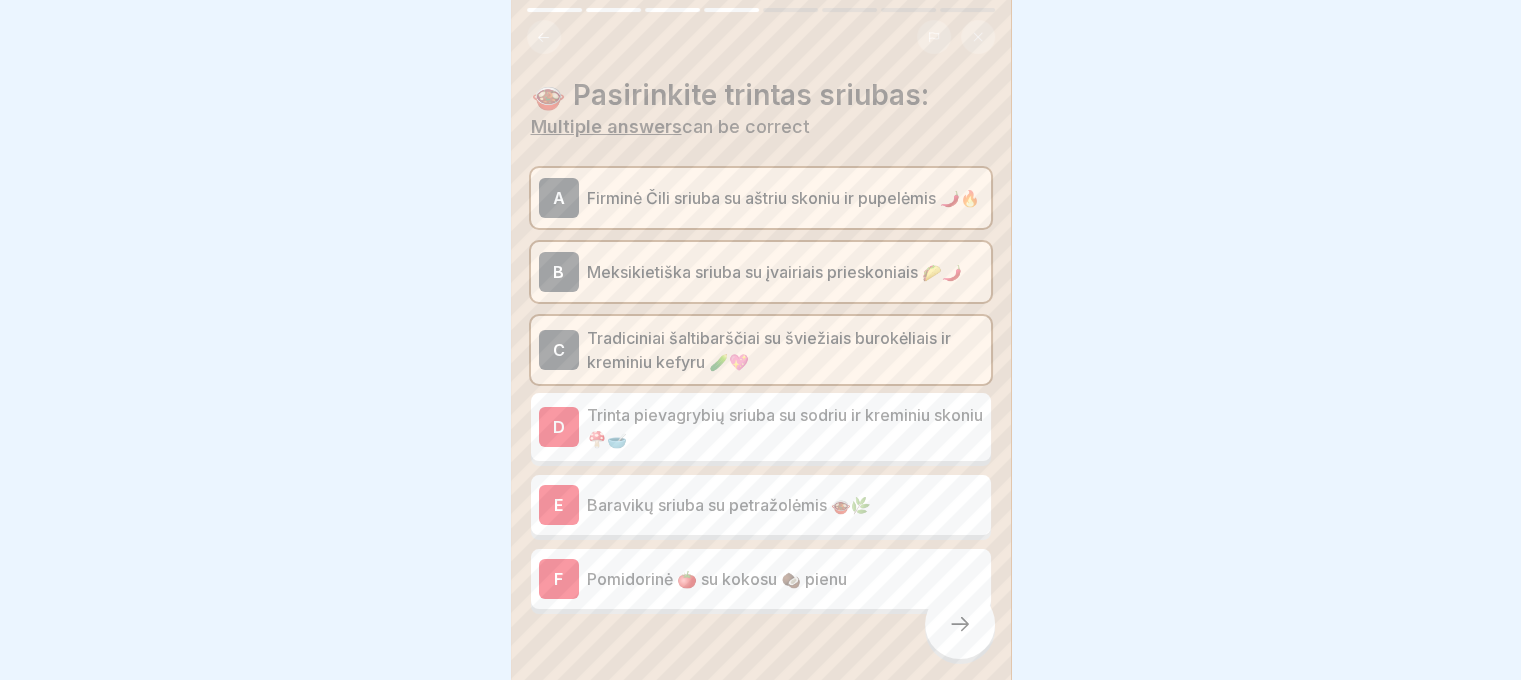 click on "Trinta pievagrybių sriuba su sodriu ir kreminiu skoniu 🍄🥣" at bounding box center (785, 427) 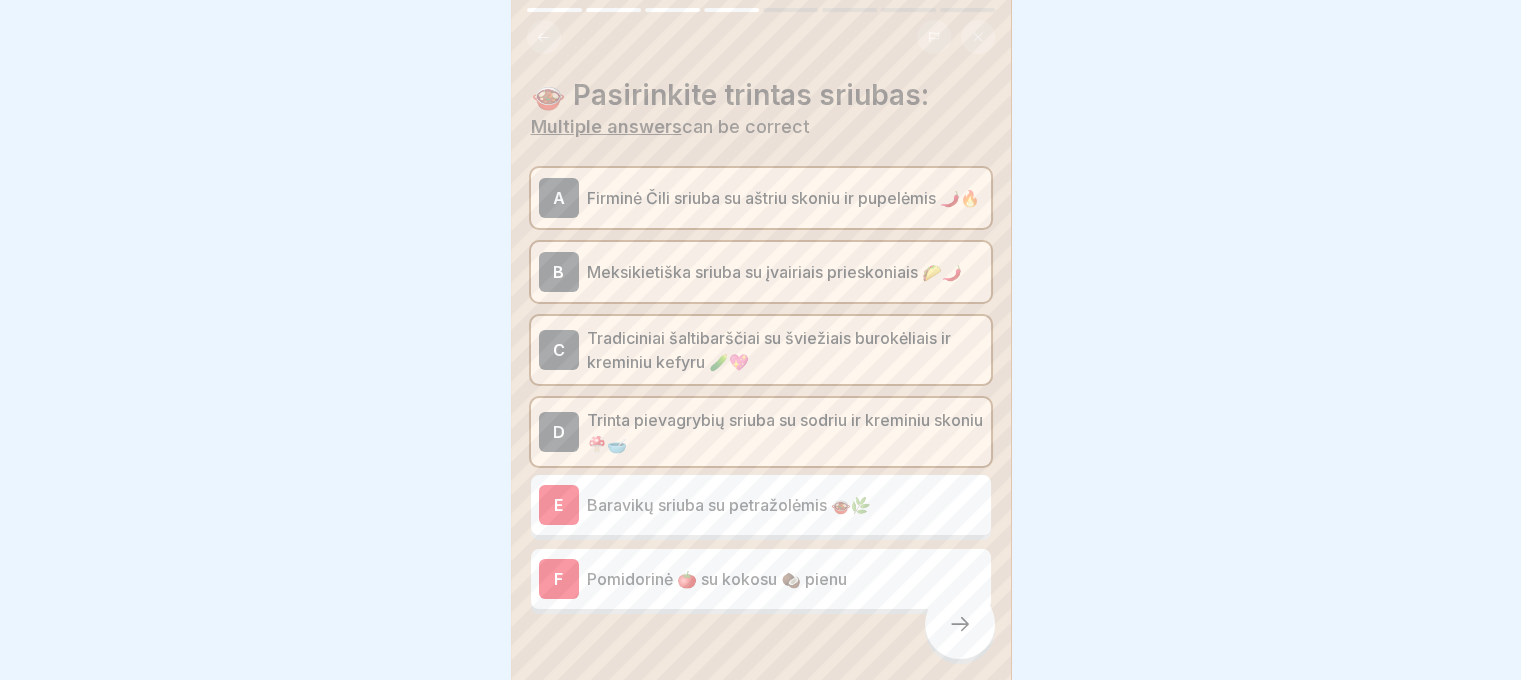 click on "Baravikų sriuba su petražolėmis 🍲🌿" at bounding box center (785, 505) 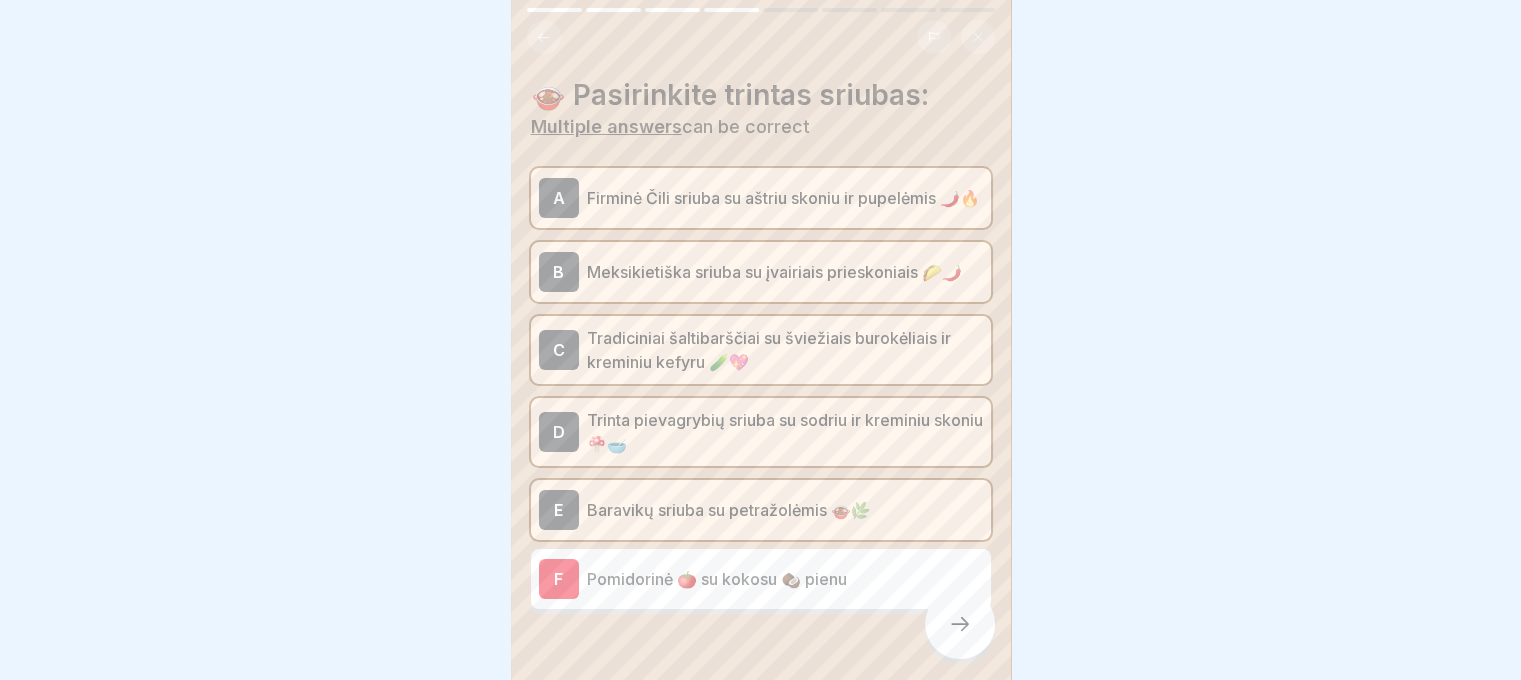 click on "Pomidorinė 🍅 su kokosu 🥥 pienu" at bounding box center [785, 579] 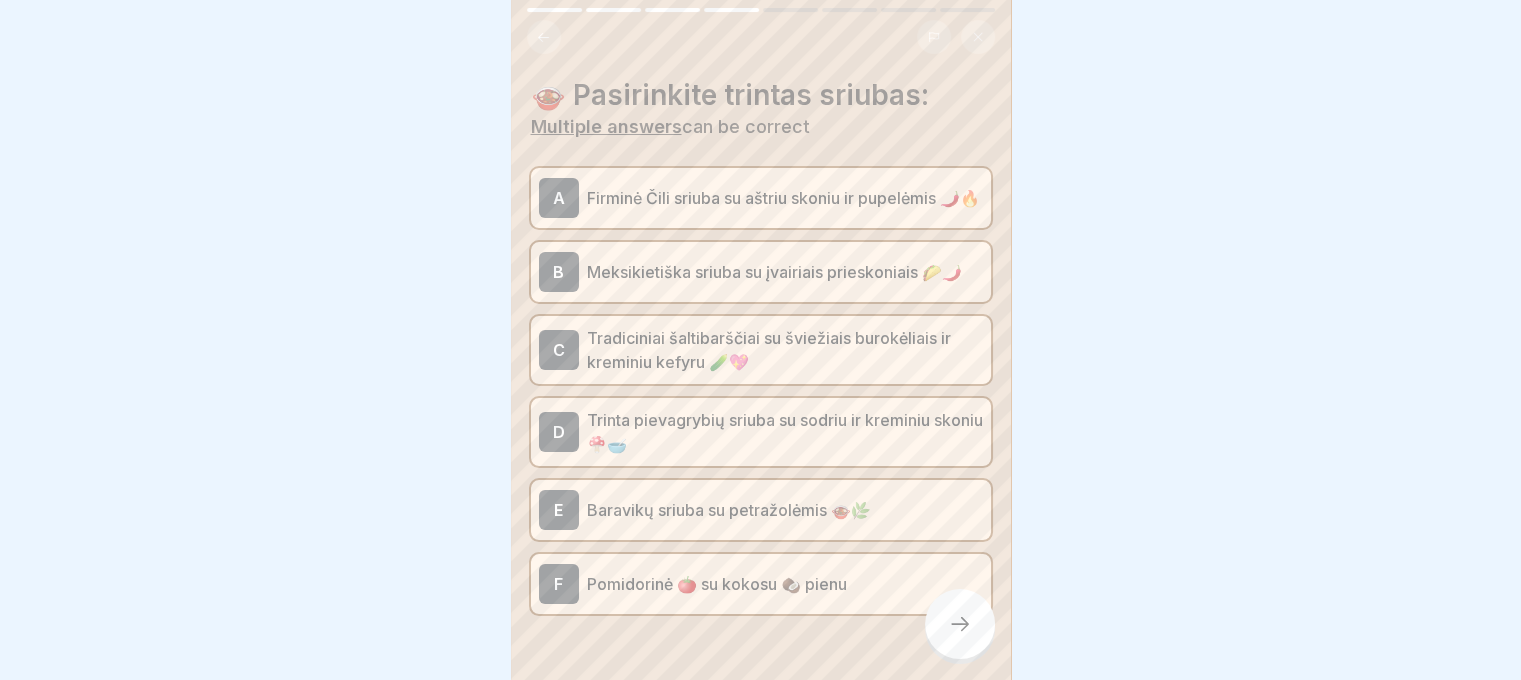 click at bounding box center (960, 624) 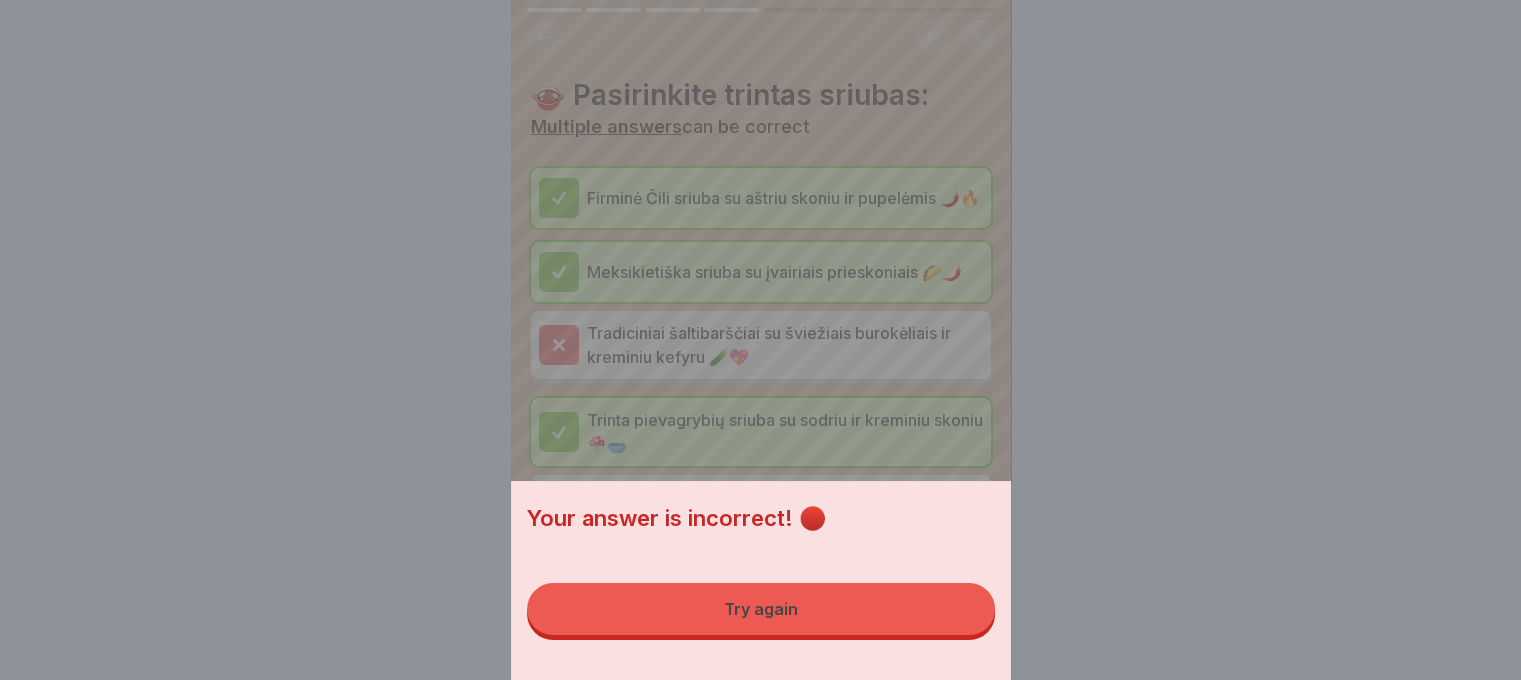 click on "Try again" at bounding box center (761, 609) 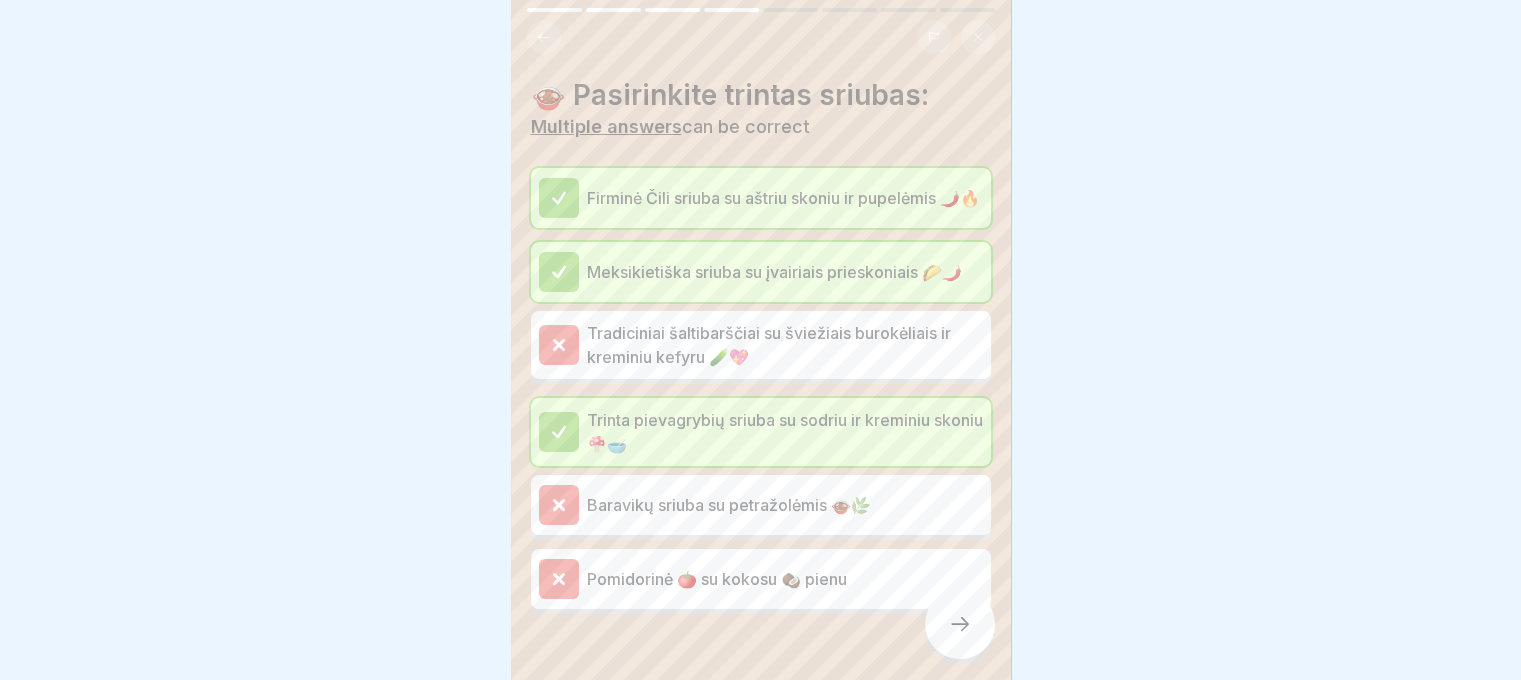 click at bounding box center (960, 624) 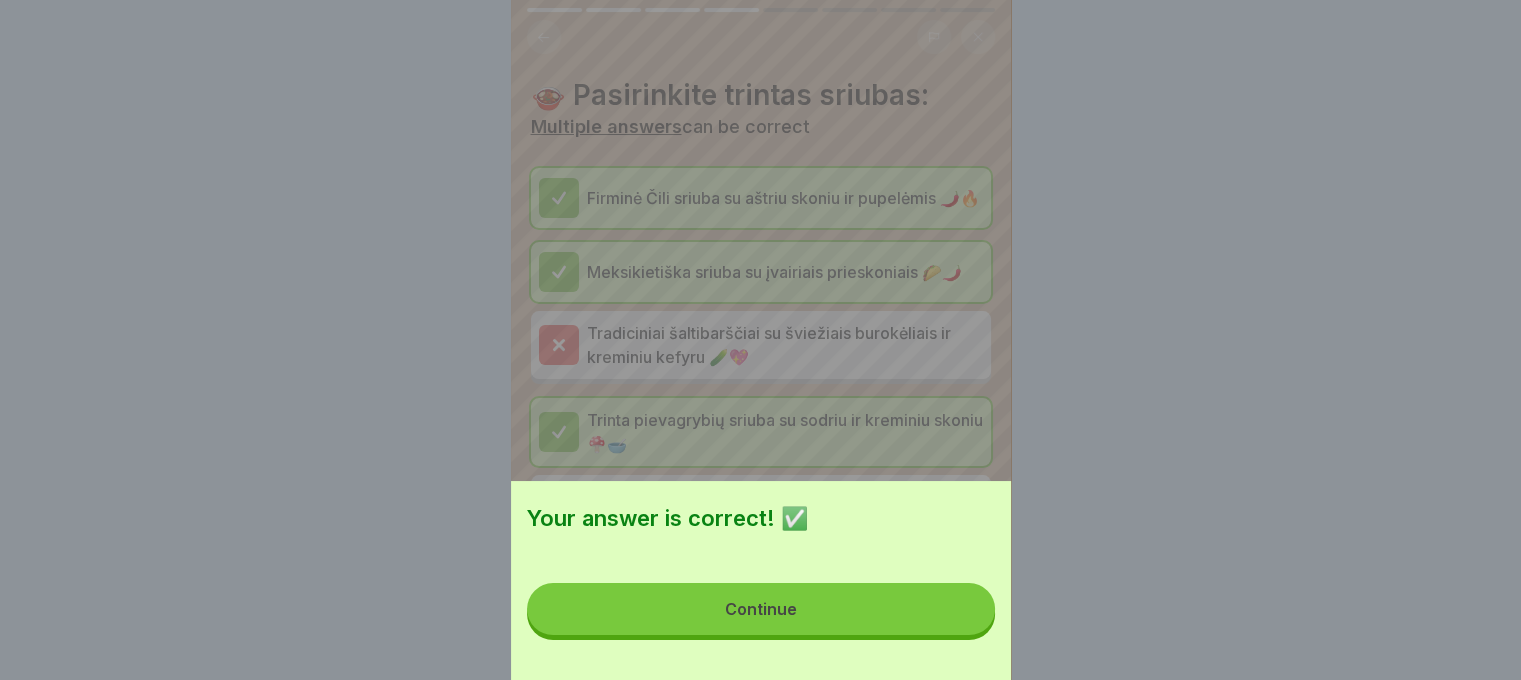 click on "Continue" at bounding box center (761, 609) 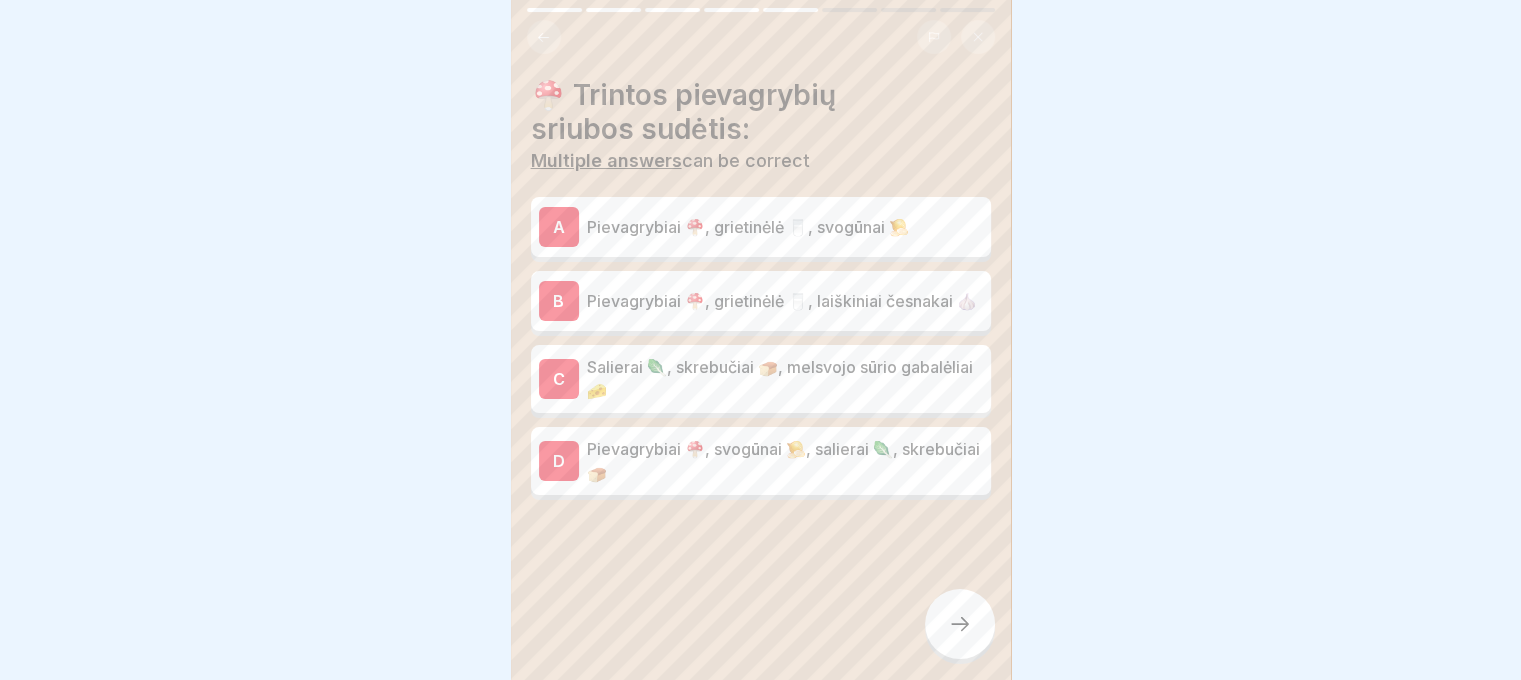 click on "Pievagrybiai 🍄, grietinėlė 🥛, svogūnai 🧅" at bounding box center (785, 227) 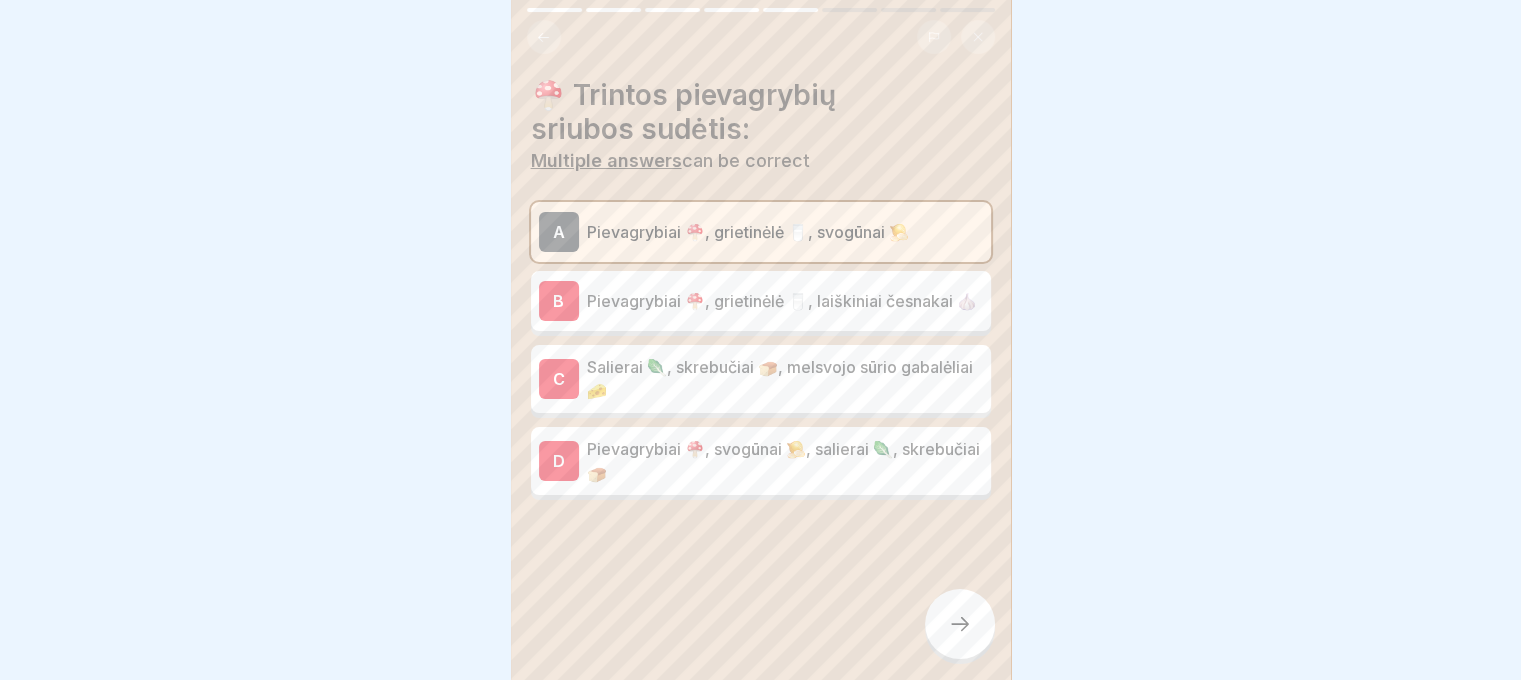 click on "Pievagrybiai 🍄, grietinėlė 🥛, laiškiniai česnakai 🧄" at bounding box center (785, 301) 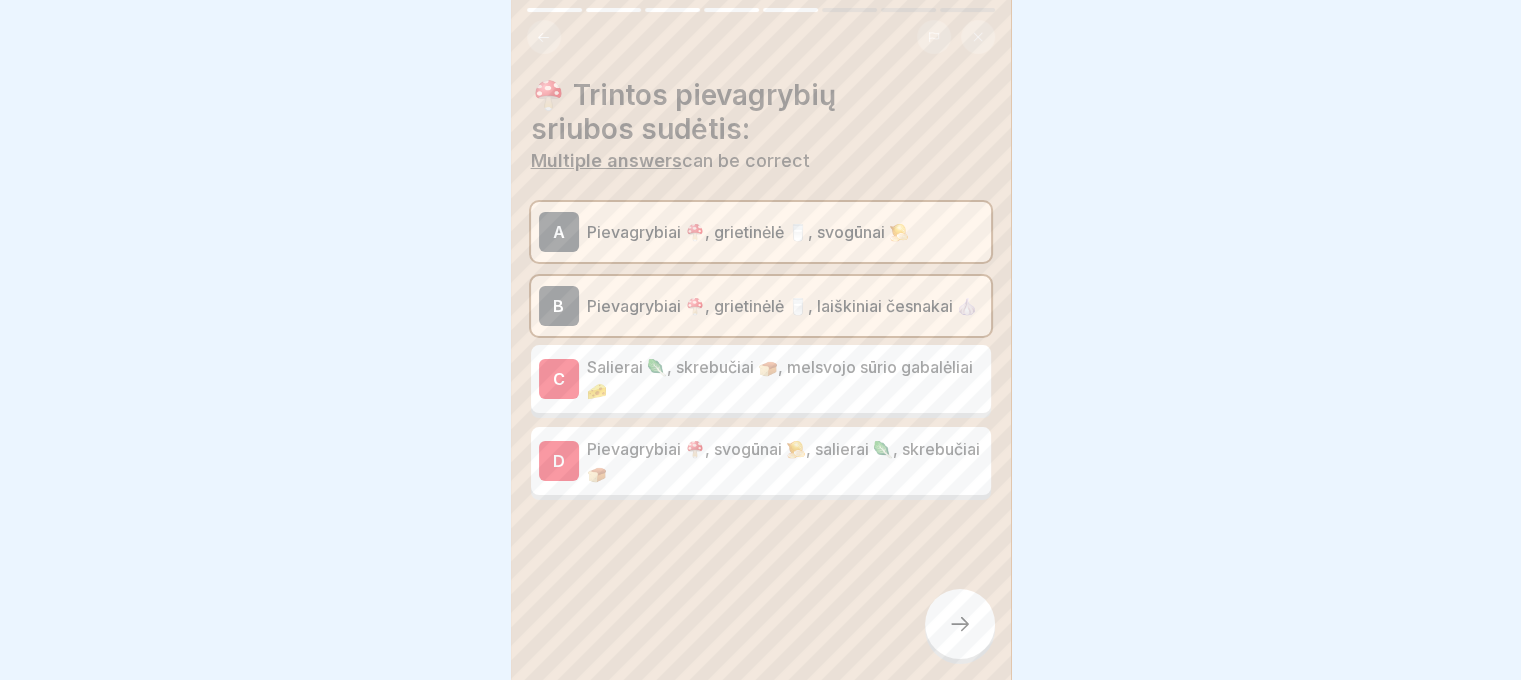 click on "Salierai 🥬, skrebučiai 🍞, melsvojo sūrio gabalėliai🧀" at bounding box center [785, 379] 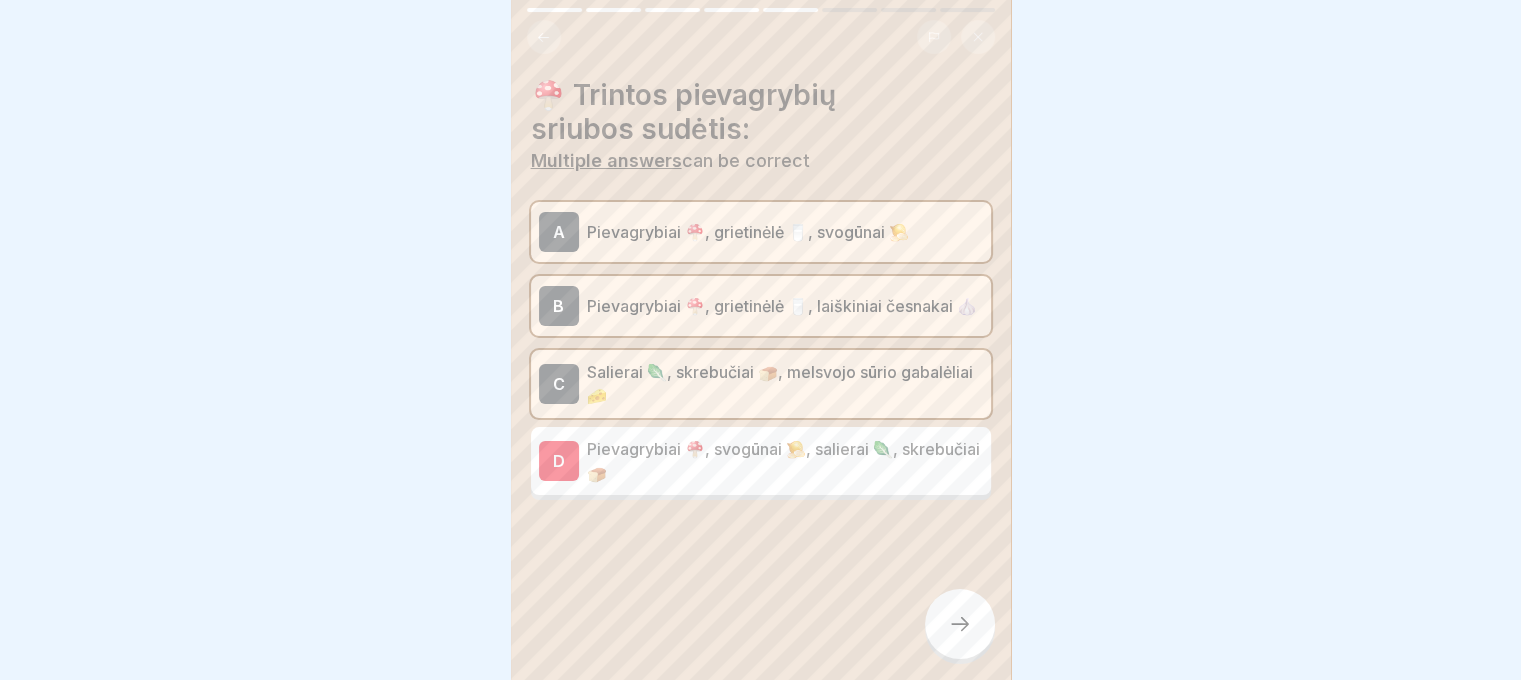 click on "Pievagrybiai 🍄, svogūnai 🧅, salierai 🥬, skrebučiai 🍞" at bounding box center [785, 461] 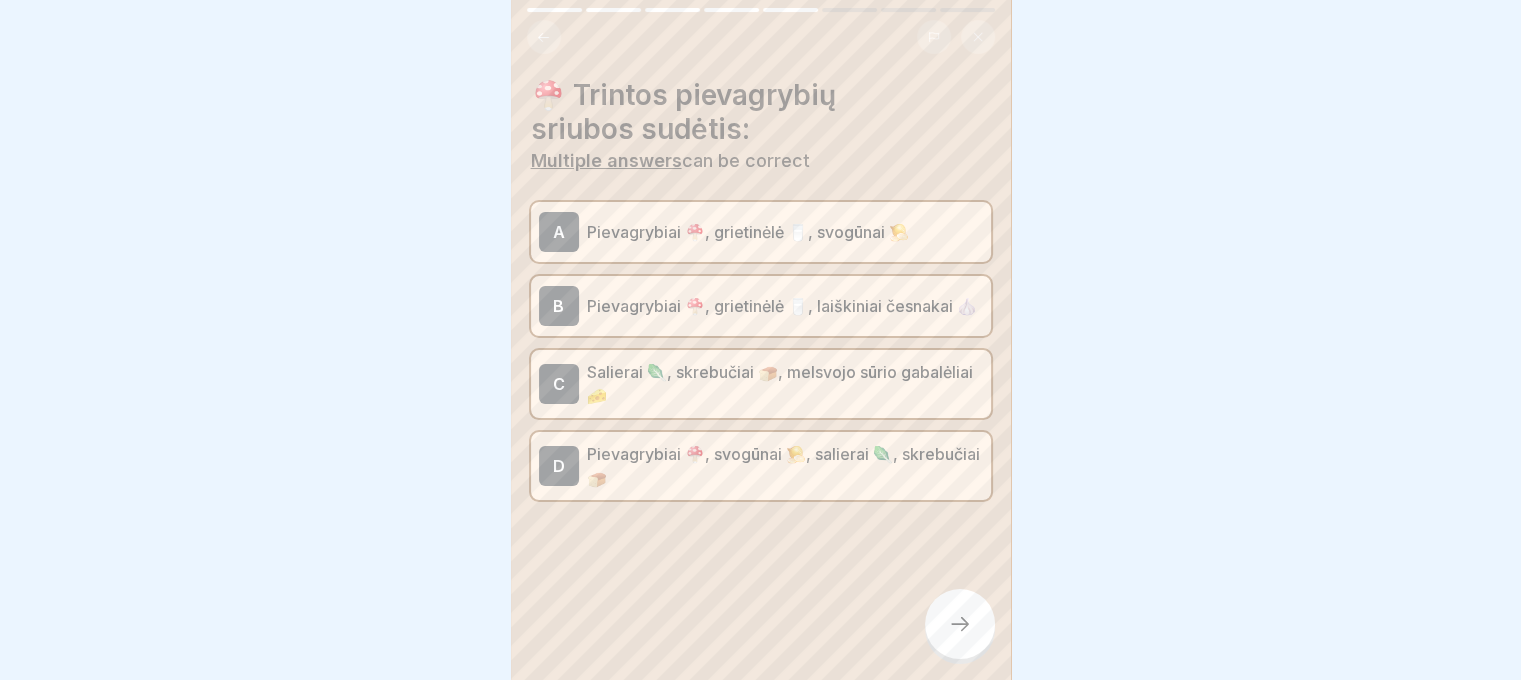 click at bounding box center (960, 624) 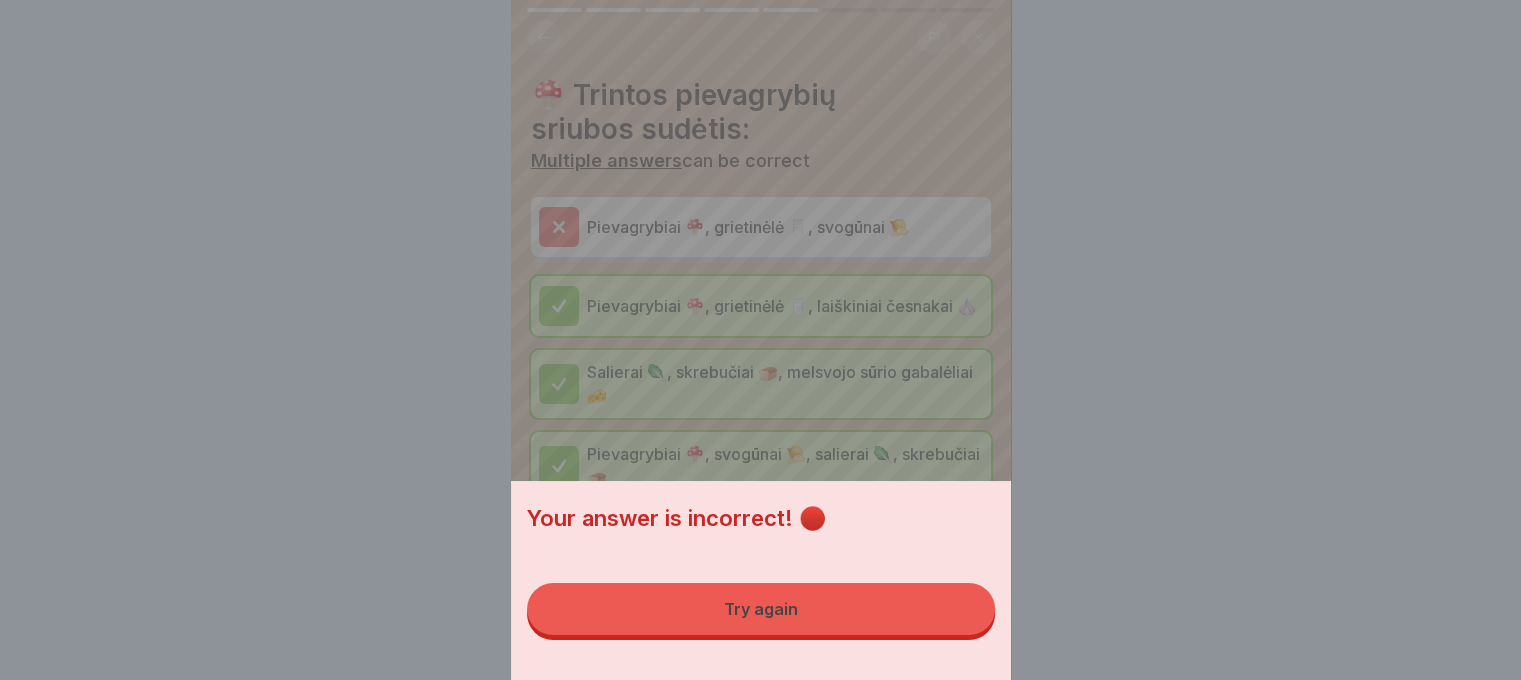 click on "Try again" at bounding box center [761, 609] 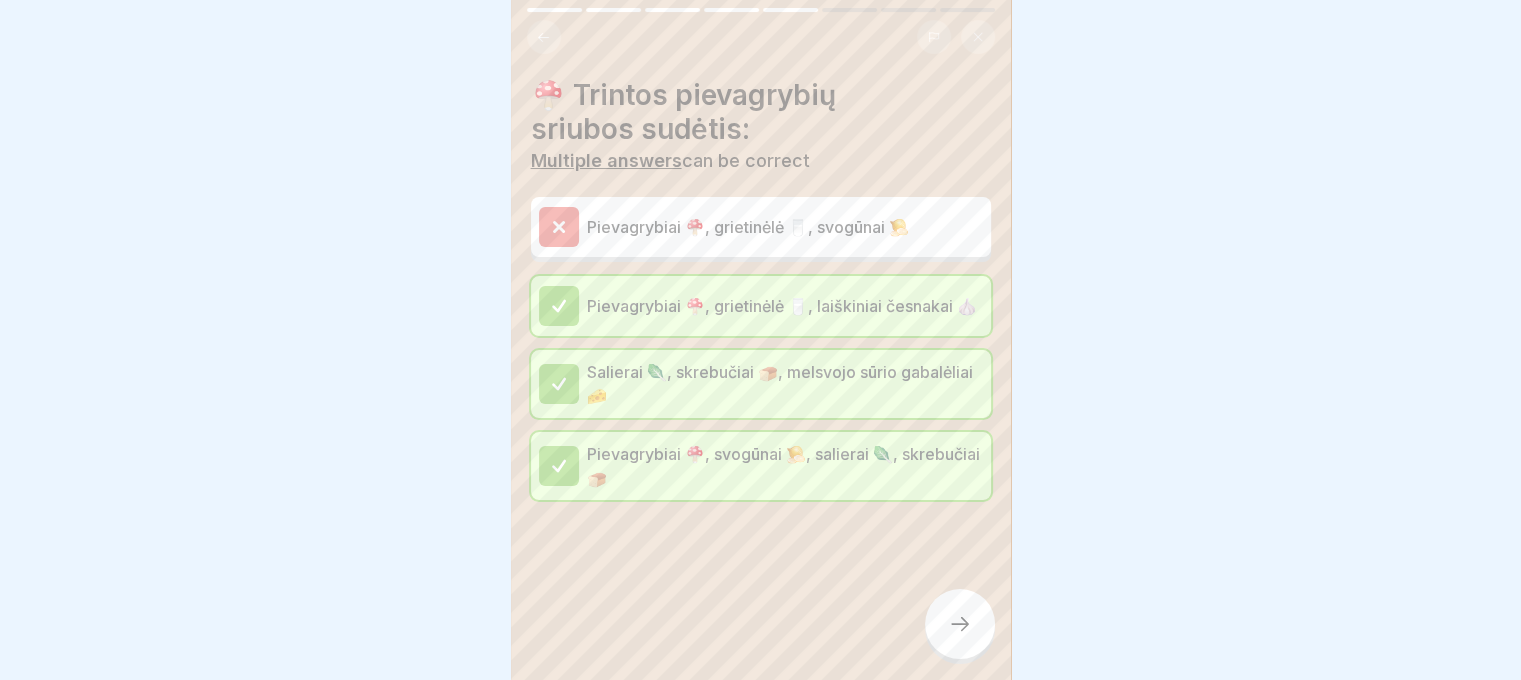 click 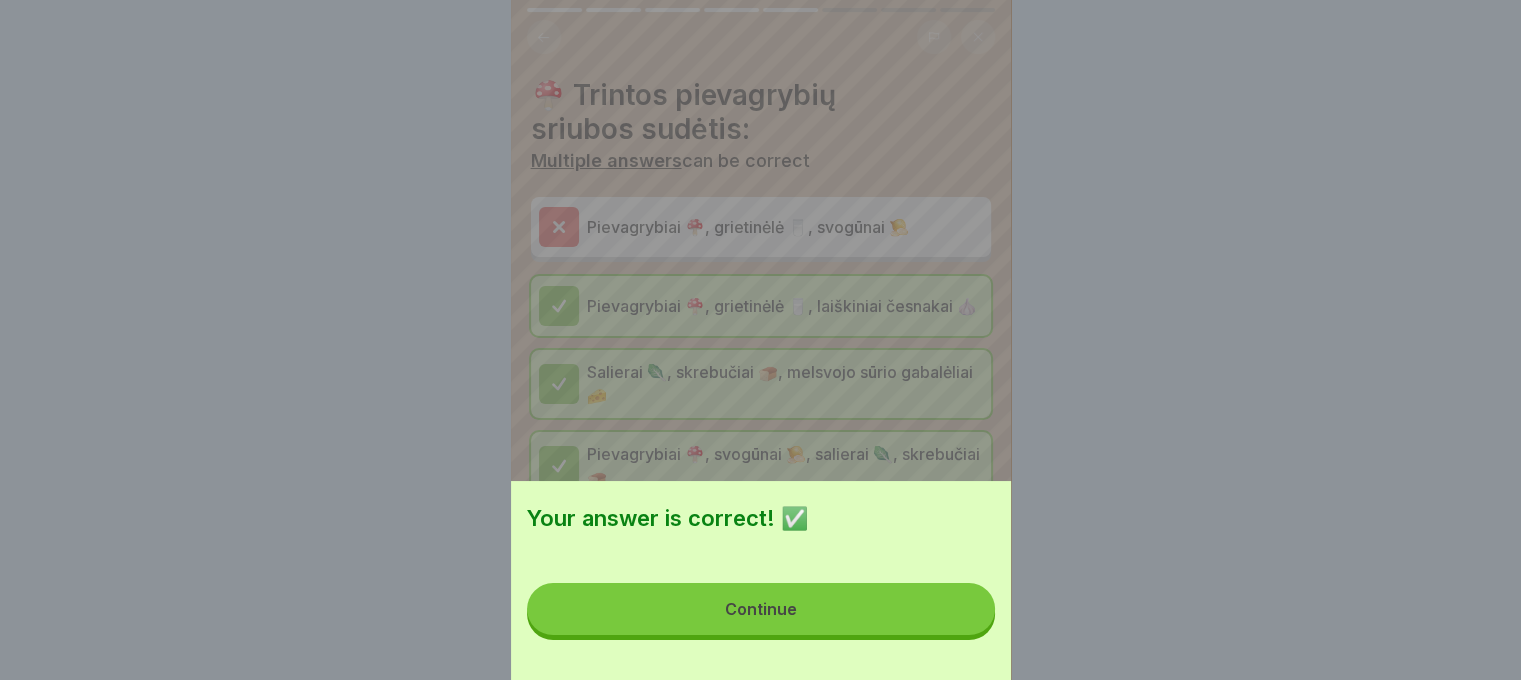 click on "Continue" at bounding box center [761, 609] 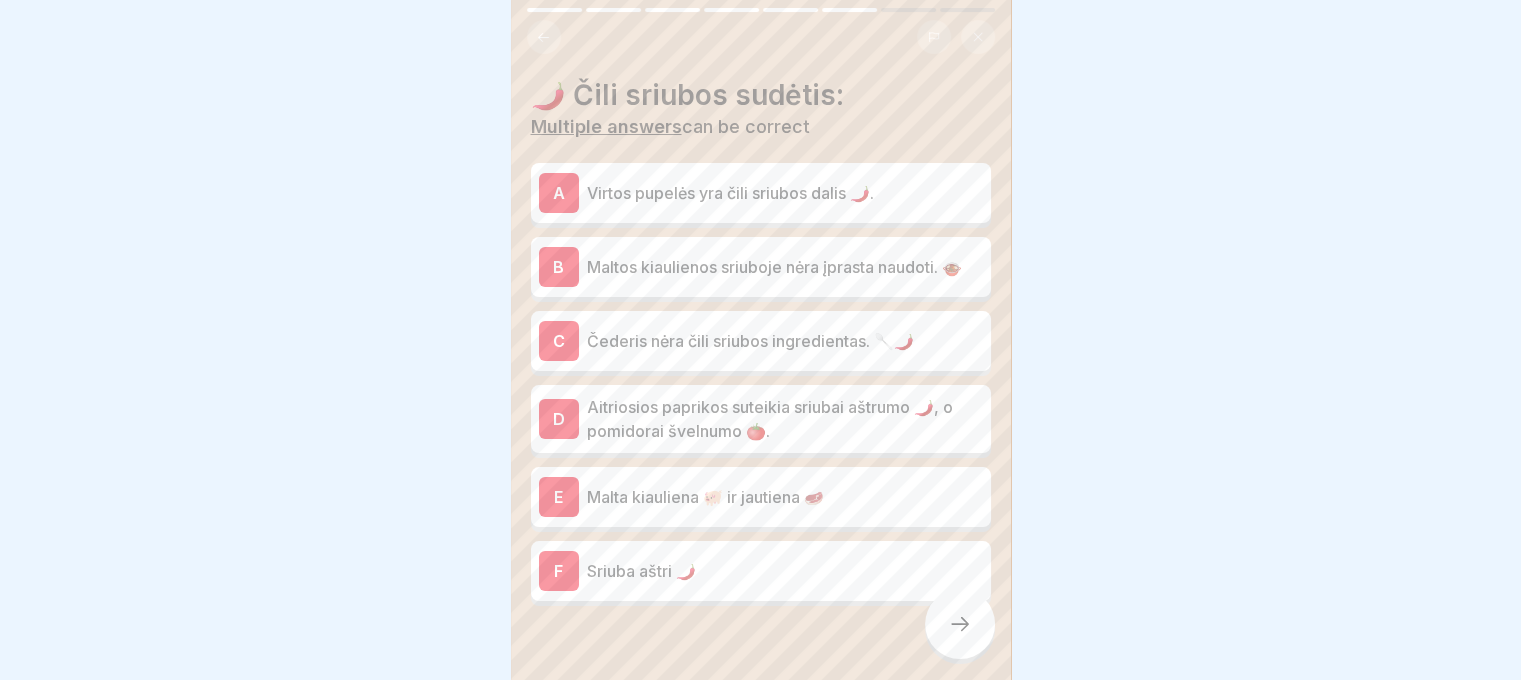click on "Virtos pupelės yra čili sriubos dalis 🌶️." at bounding box center [785, 193] 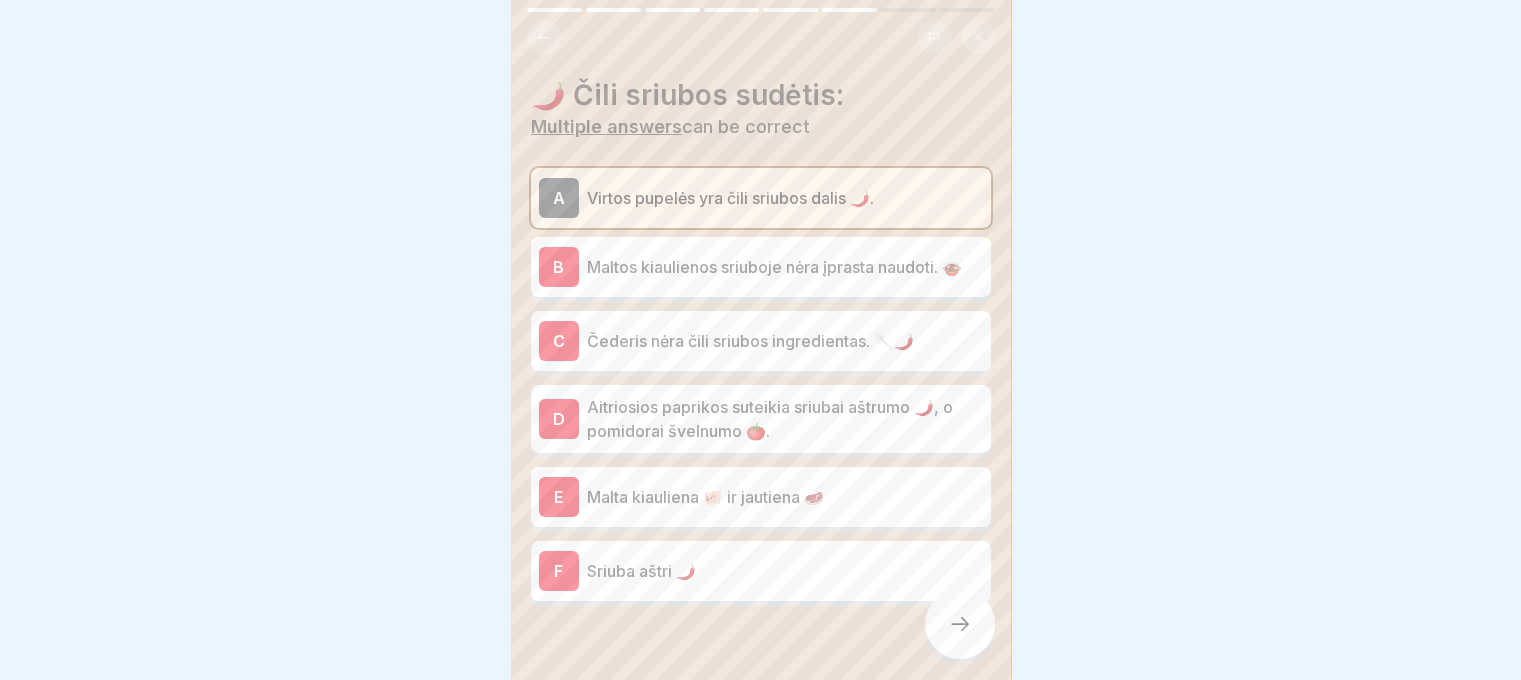click on "B Maltos kiaulienos sriuboje nėra įprasta naudoti. 🍲" at bounding box center [761, 267] 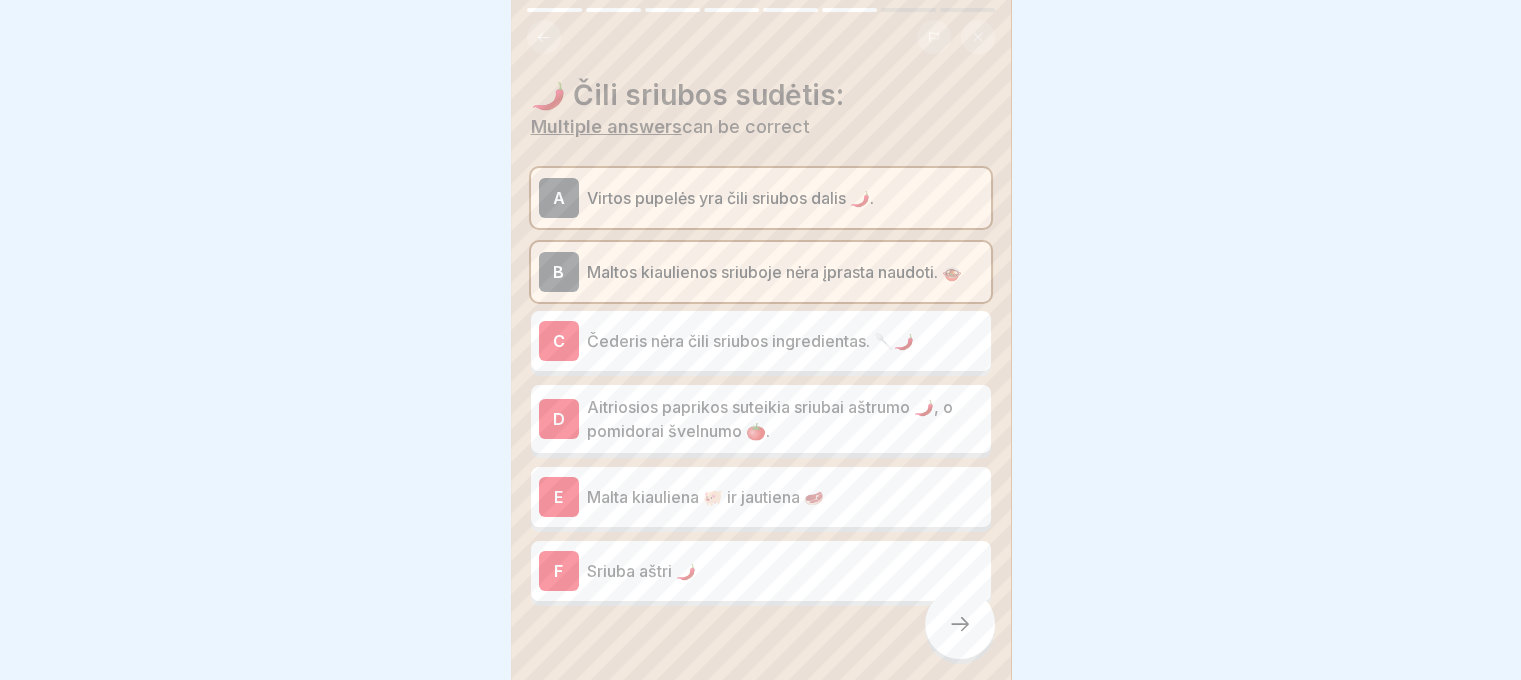 click on "A Virtos pupelės yra čili sriubos dalis 🌶️. B Maltos kiaulienos sriuboje nėra įprasta naudoti. 🍲 C Čederis nėra čili sriubos ingredientas. 🥄🌶️ D Aitriosios paprikos suteikia sriubai aštrumo 🌶️, o pomidorai švelnumo 🍅. E Malta kiauliena 🐖 ir jautiena 🥩 F Sriuba aštri 🌶️" at bounding box center [761, 387] 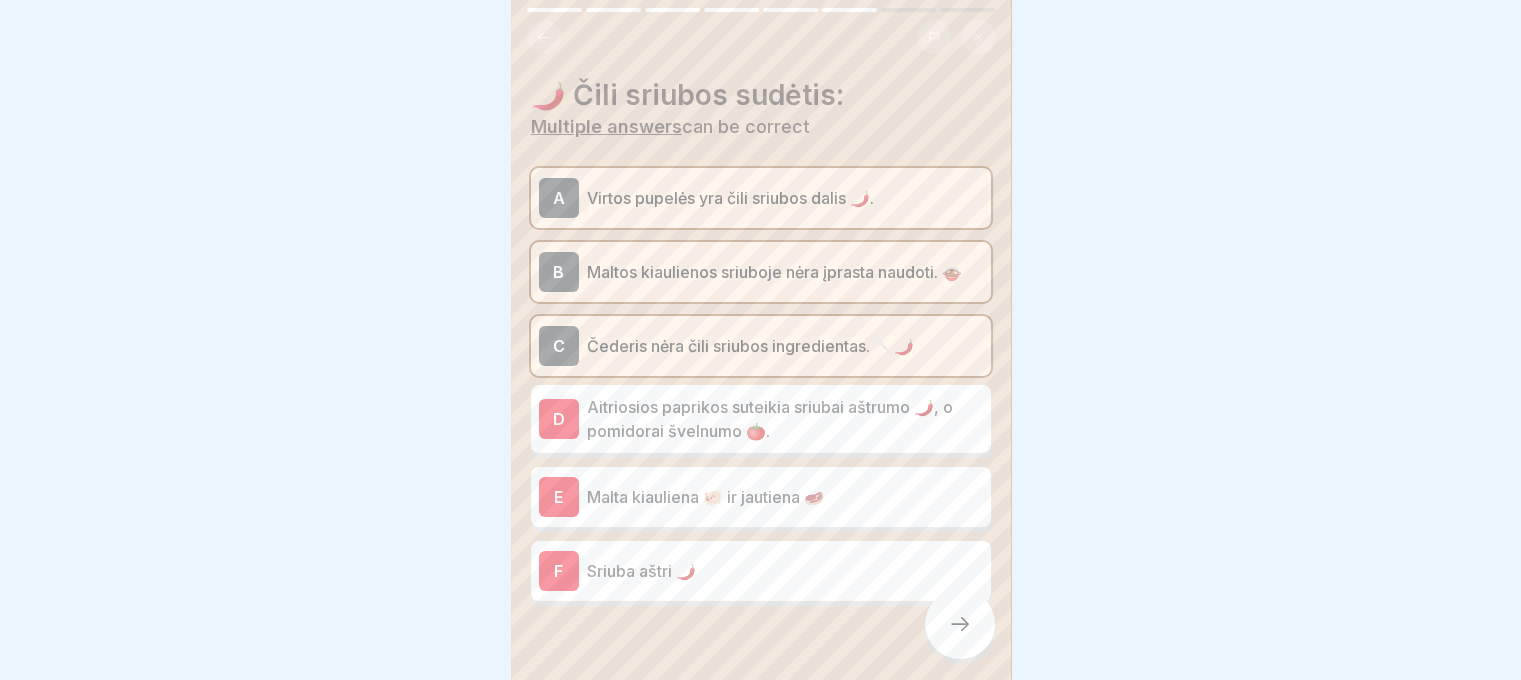 click on "Aitriosios paprikos suteikia sriubai aštrumo 🌶️, o pomidorai švelnumo 🍅." at bounding box center [785, 419] 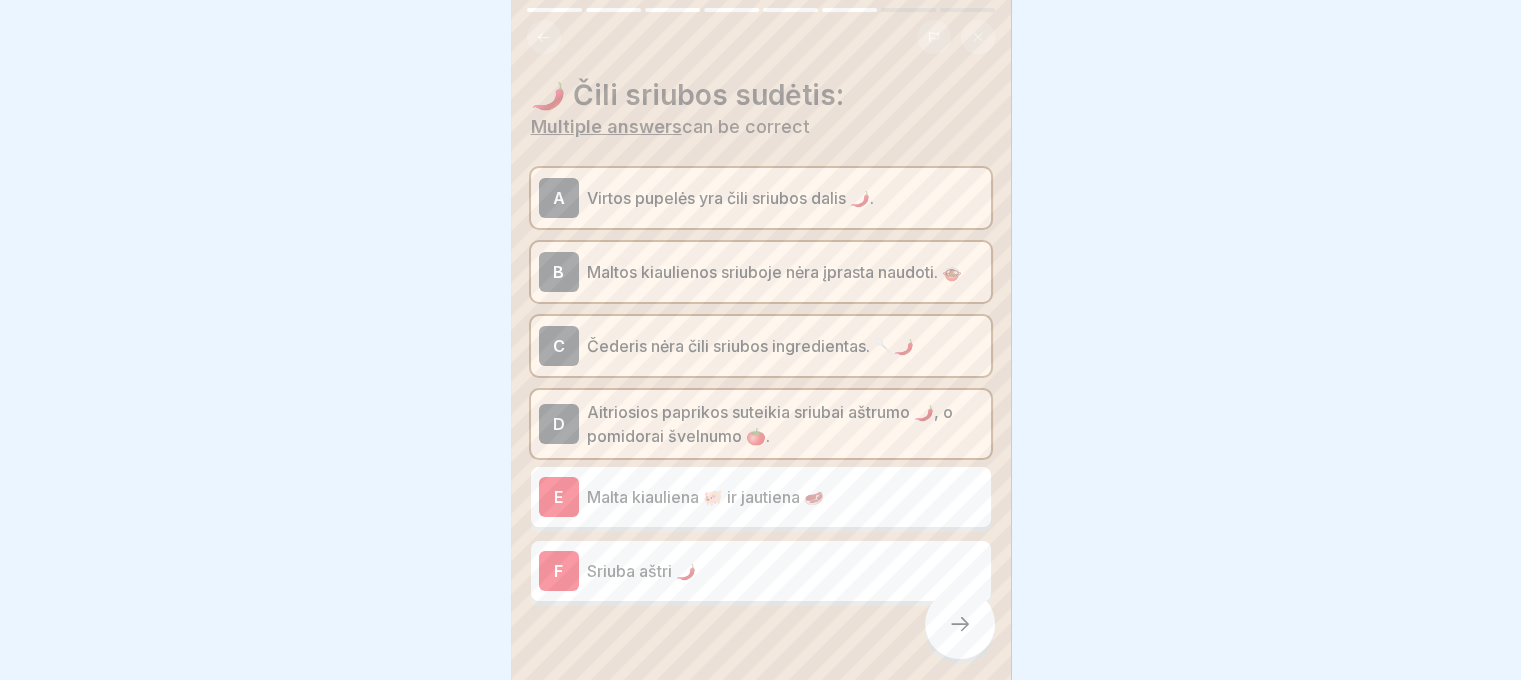 click on "Malta kiauliena 🐖 ir jautiena 🥩" at bounding box center (785, 497) 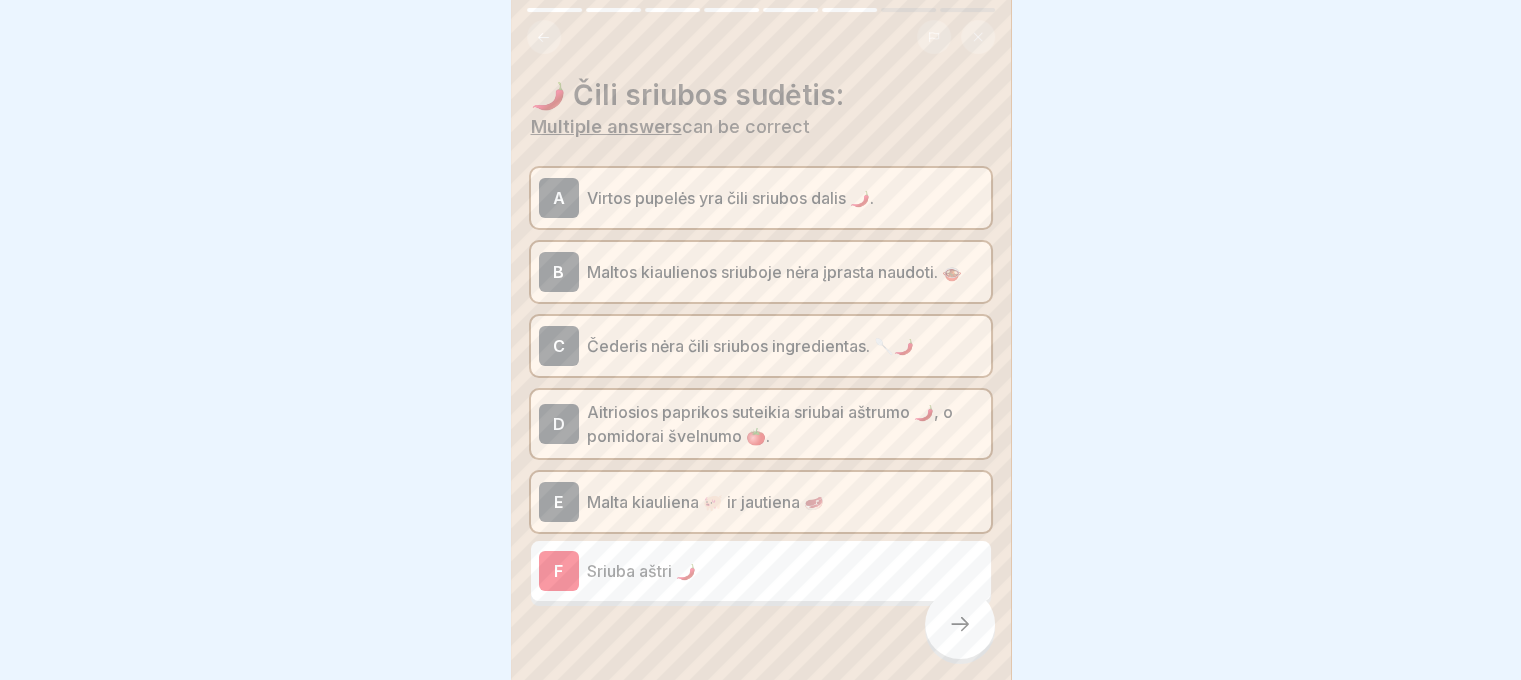 click on "F Sriuba aštri 🌶️" at bounding box center (761, 571) 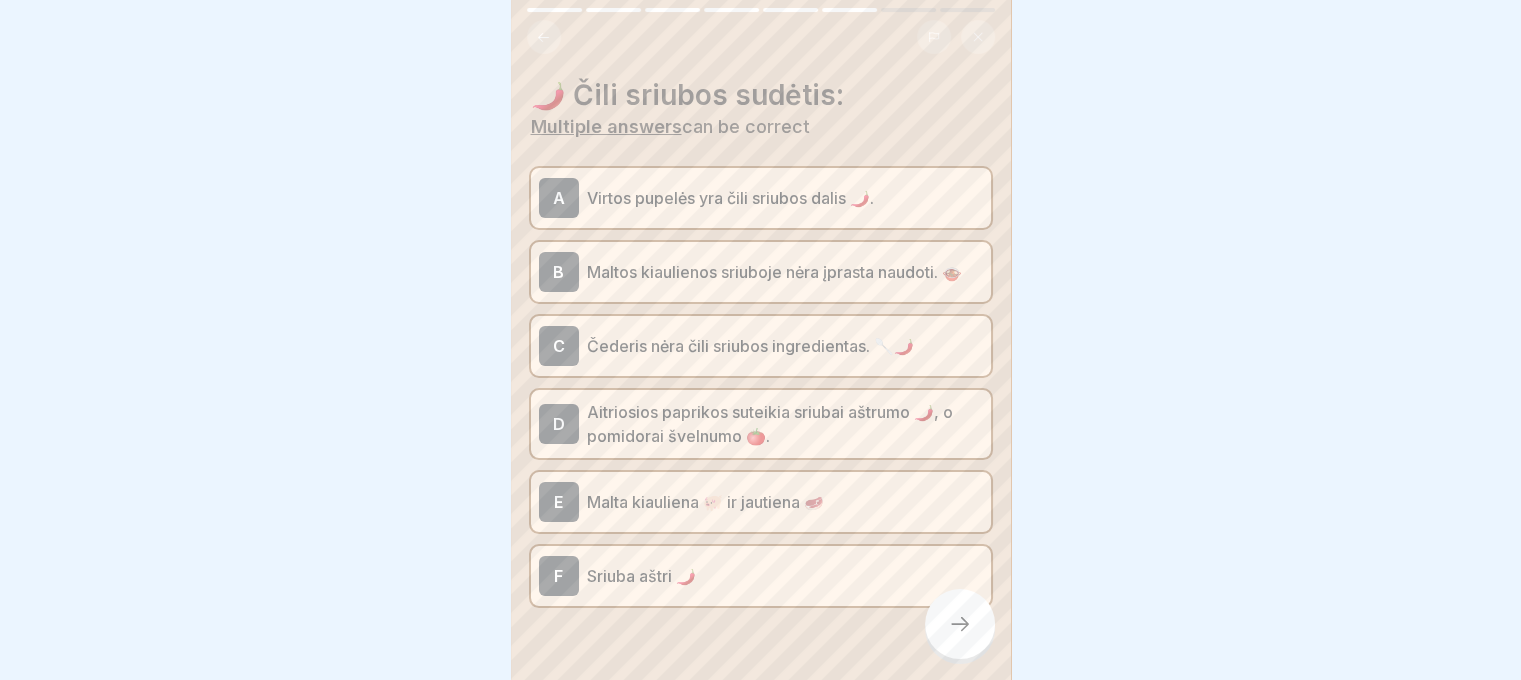 click at bounding box center (960, 624) 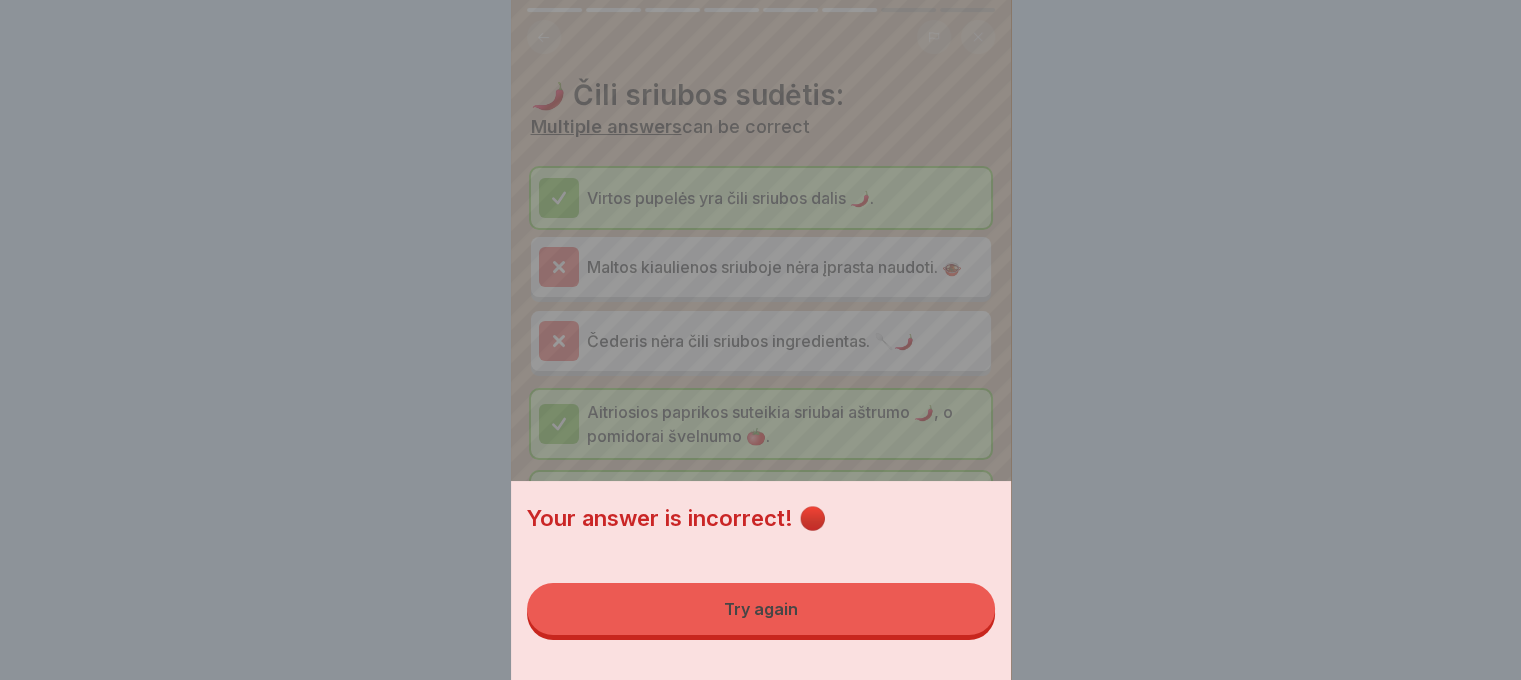click on "Your answer is incorrect! 🔴   Try again" at bounding box center (761, 580) 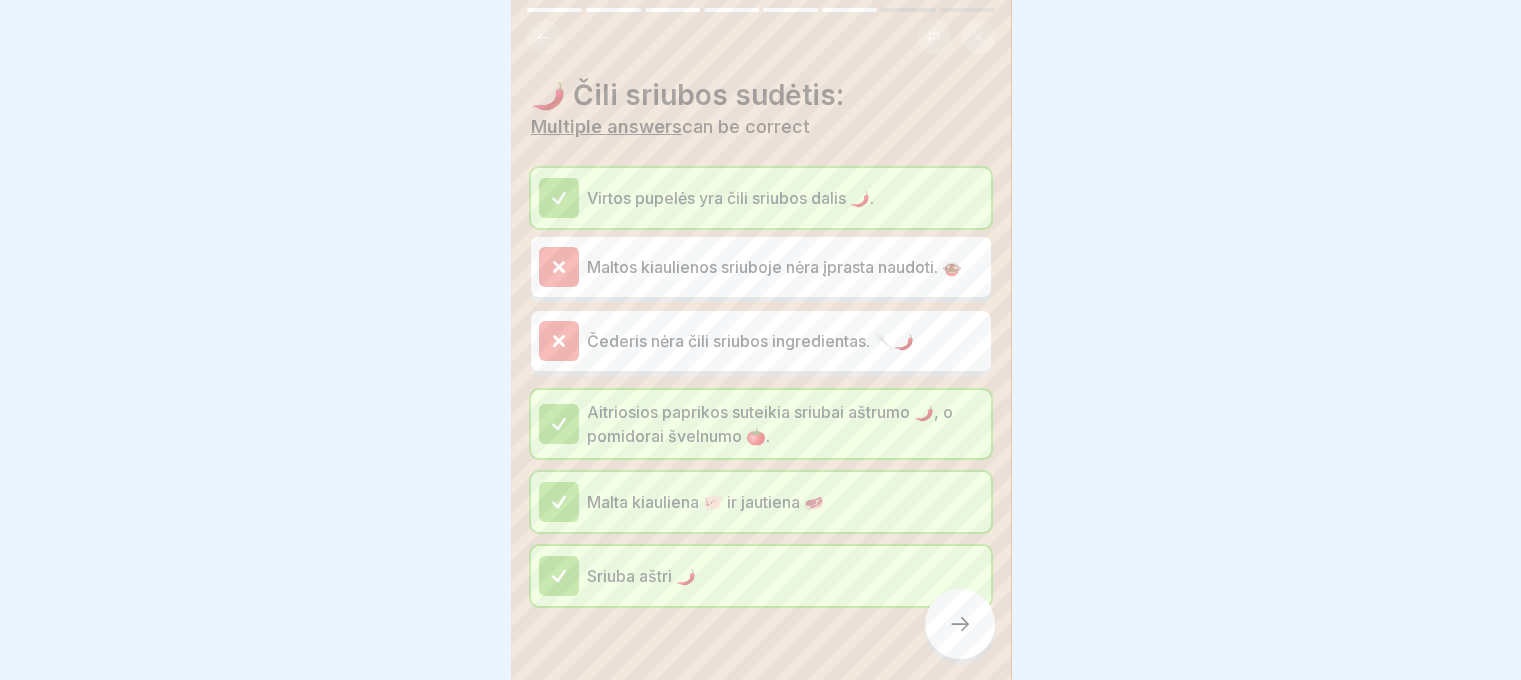 click at bounding box center (960, 624) 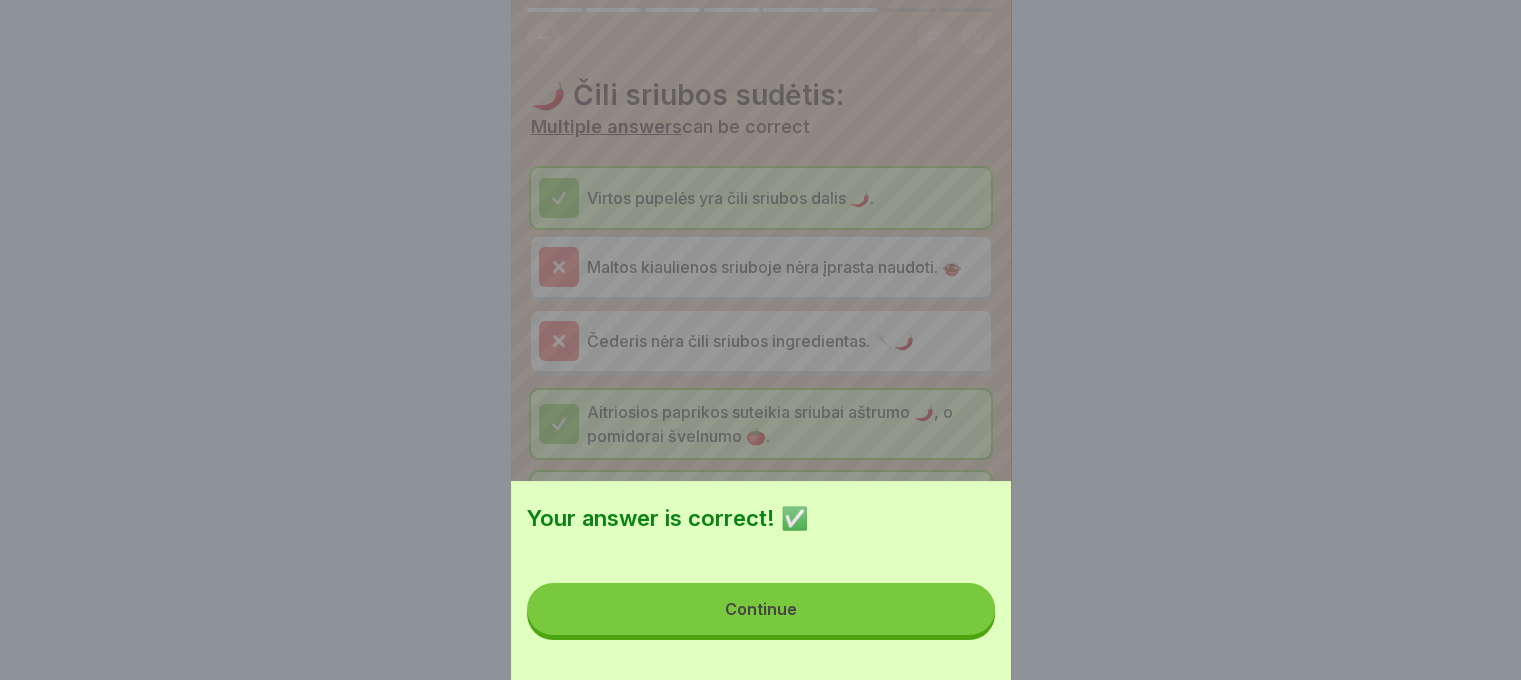 click on "Continue" at bounding box center [761, 609] 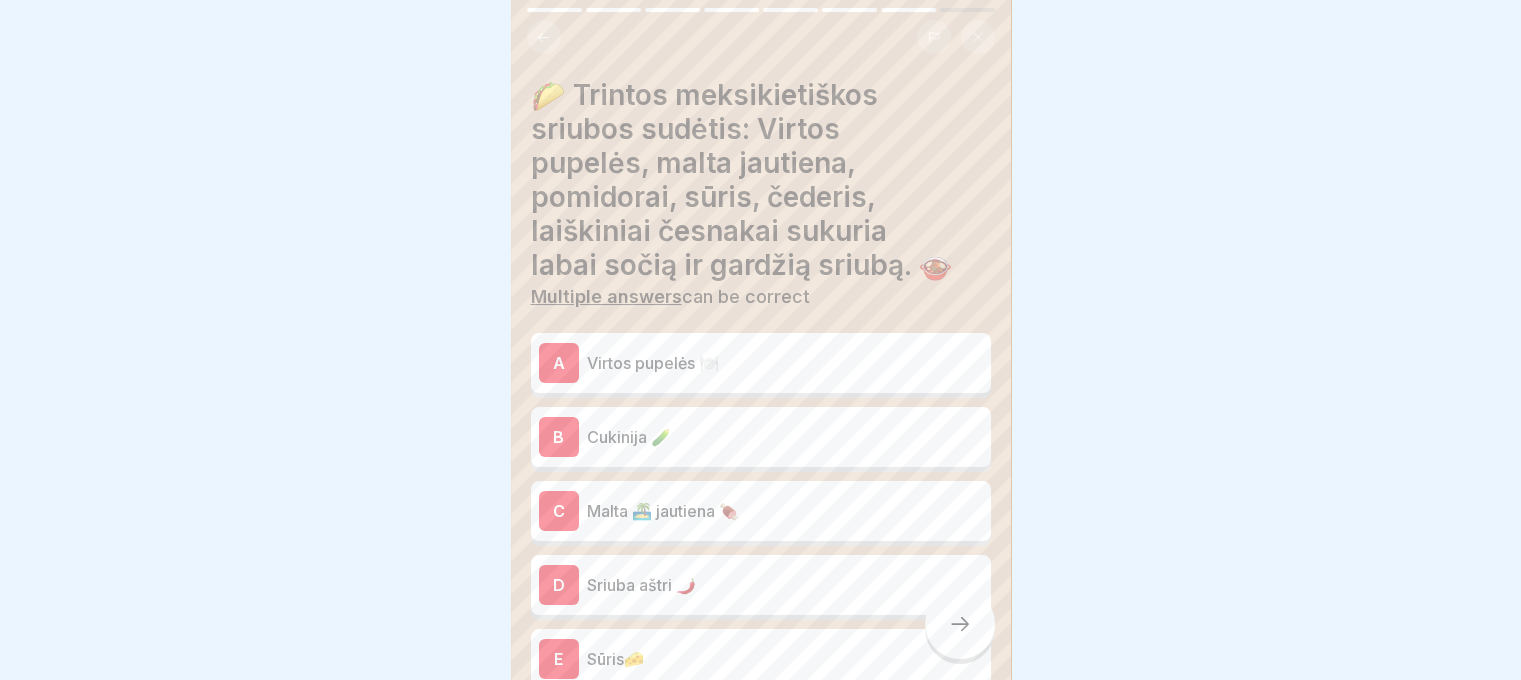 click on "A Virtos pupelės 🍽️" at bounding box center (761, 363) 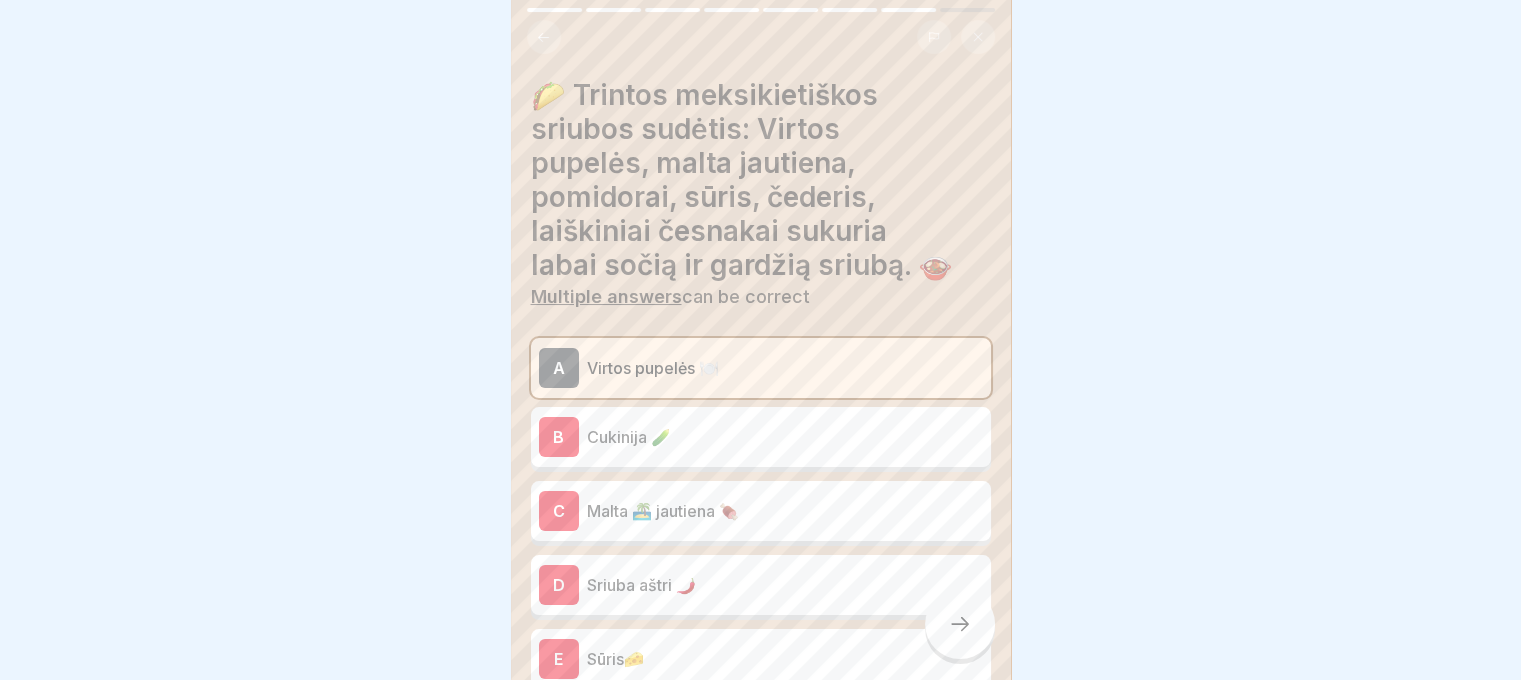 click on "B Cukinija 🥒" at bounding box center (761, 437) 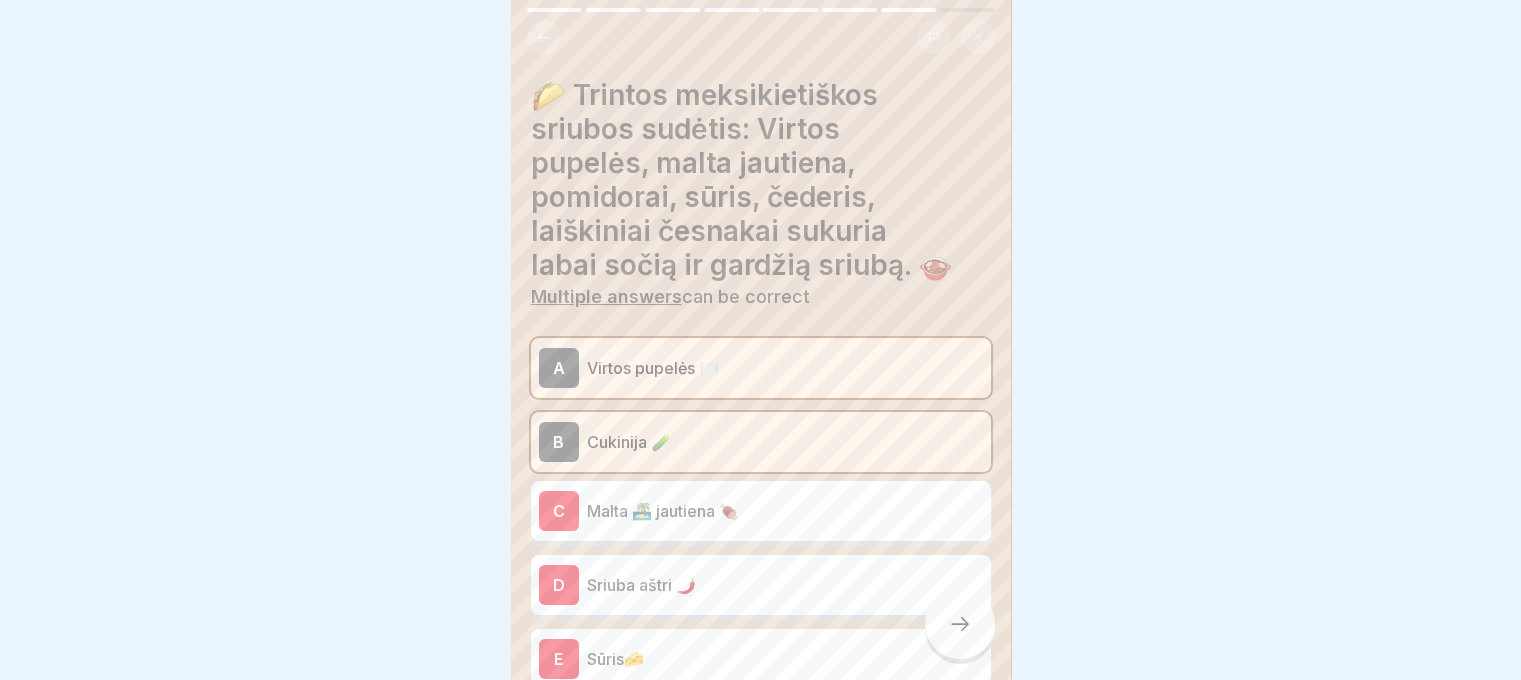 click on "C Malta 🏝️ jautiena 🍖" at bounding box center (761, 511) 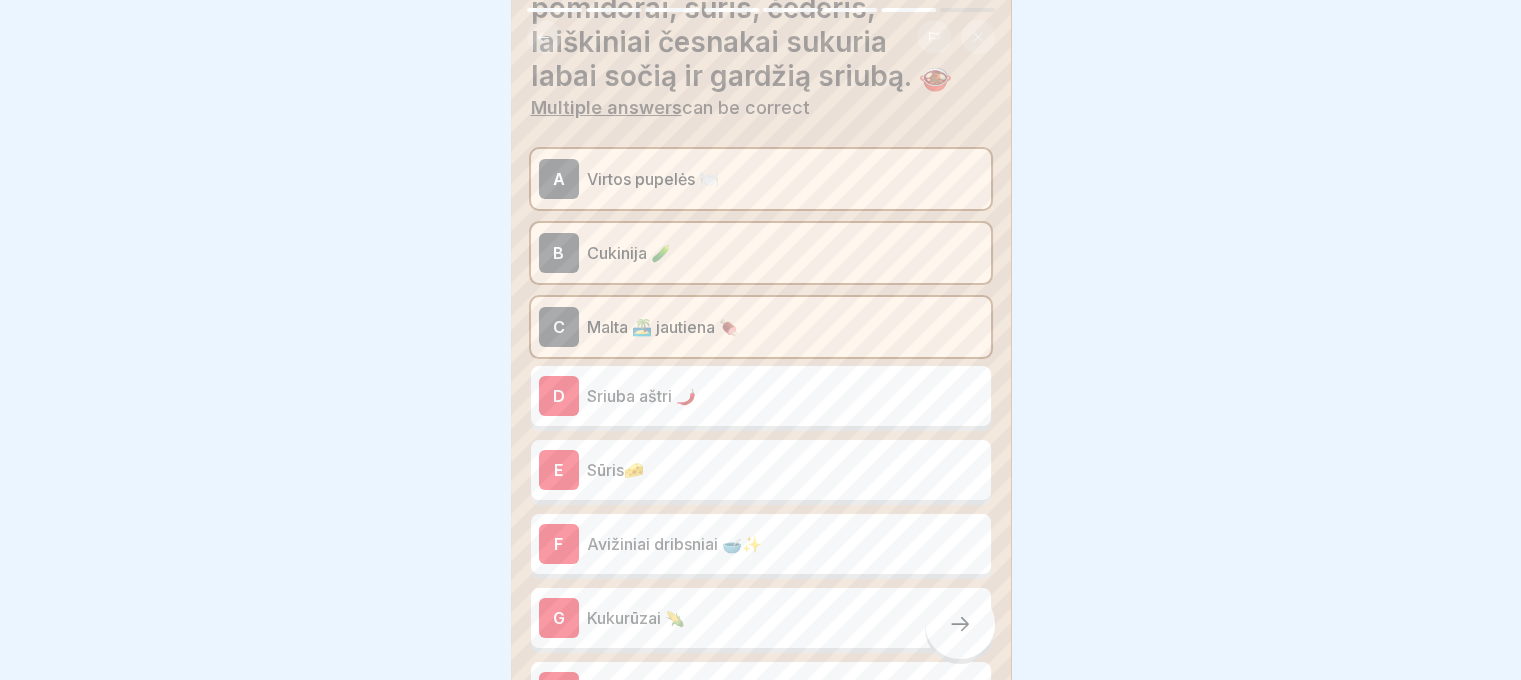 scroll, scrollTop: 200, scrollLeft: 0, axis: vertical 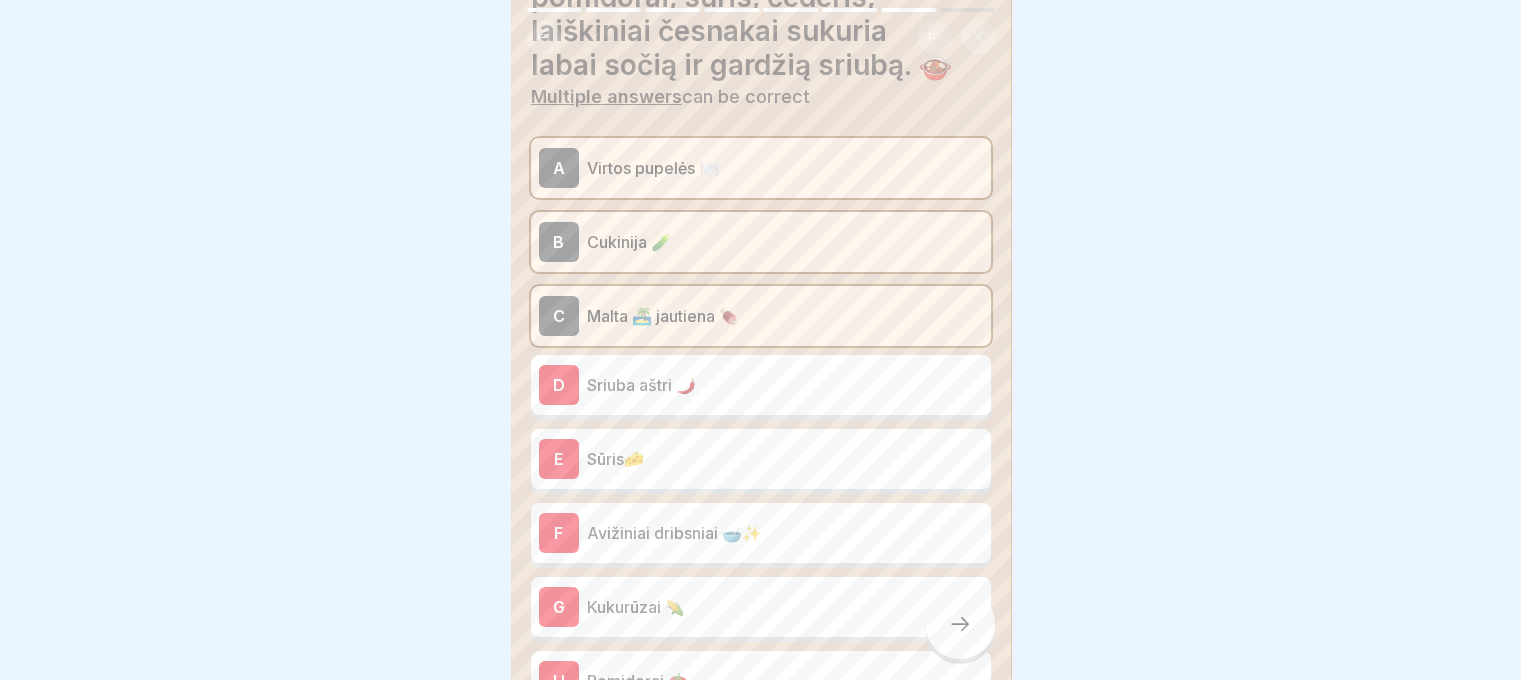 click on "D Sriuba aštri 🌶️" at bounding box center (761, 385) 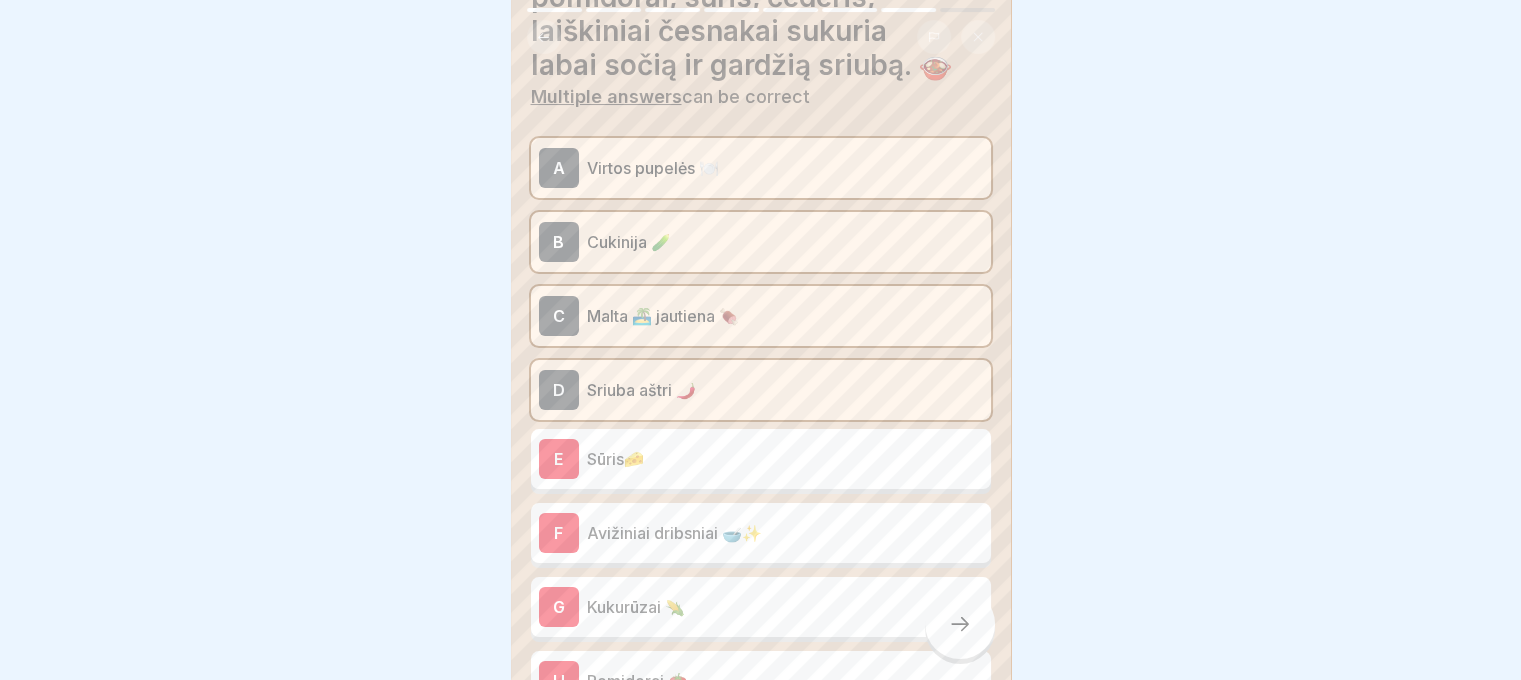 click on "E Sūris🧀" at bounding box center (761, 459) 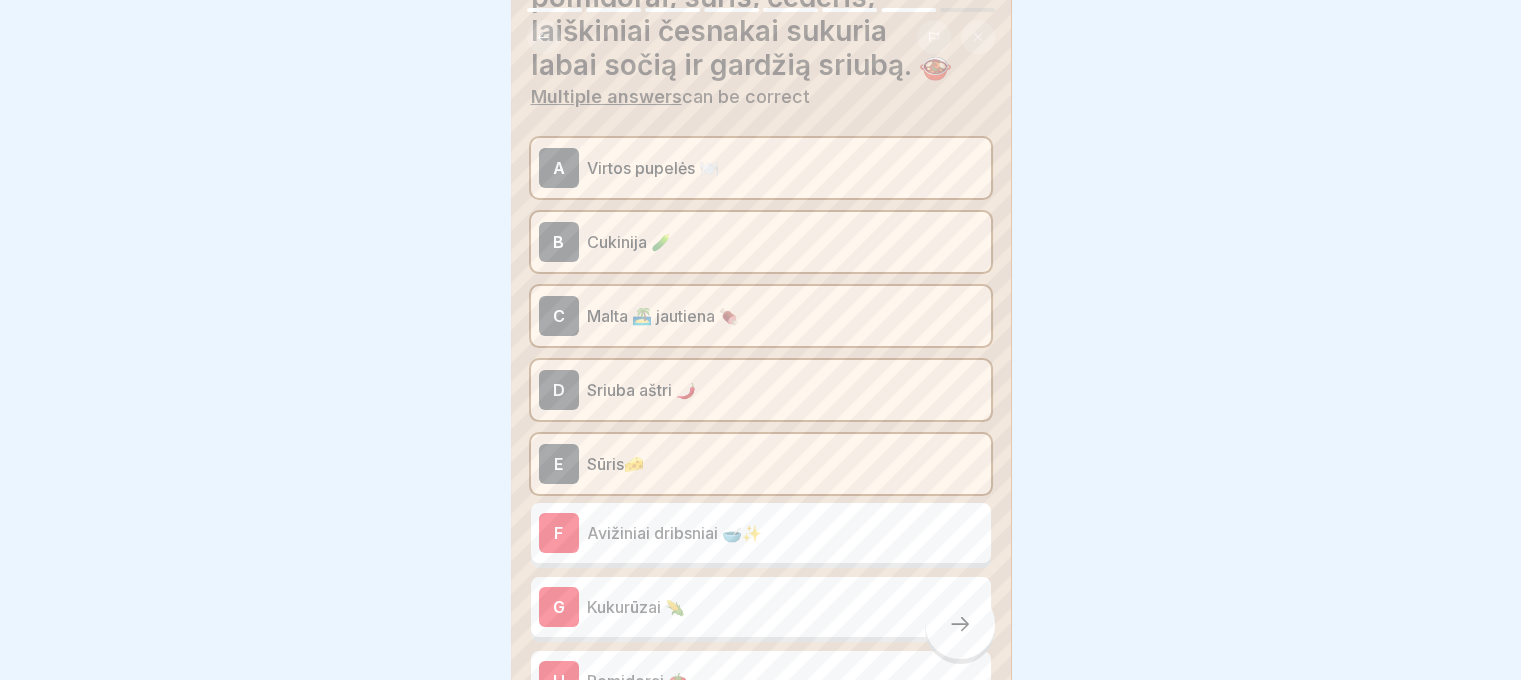 click on "Avižiniai dribsniai 🥣✨" at bounding box center [785, 533] 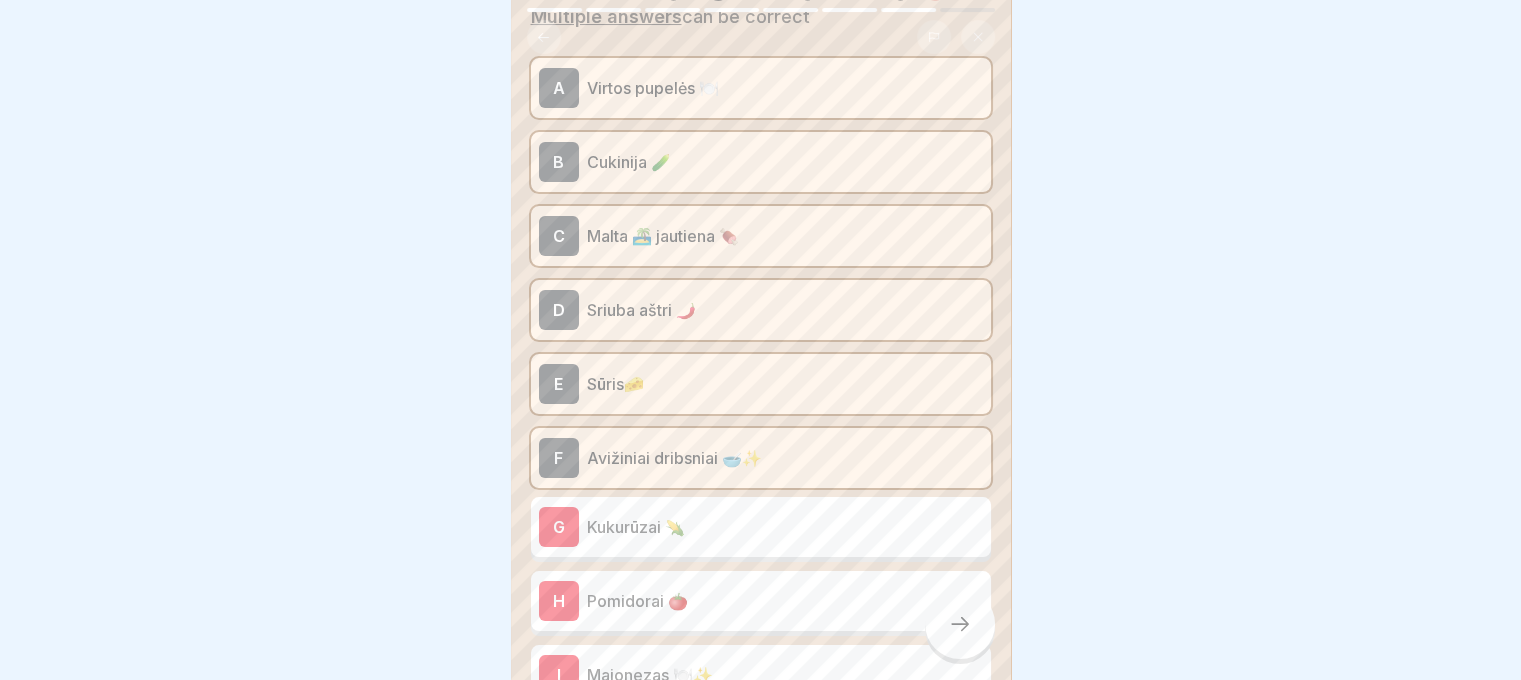 scroll, scrollTop: 400, scrollLeft: 0, axis: vertical 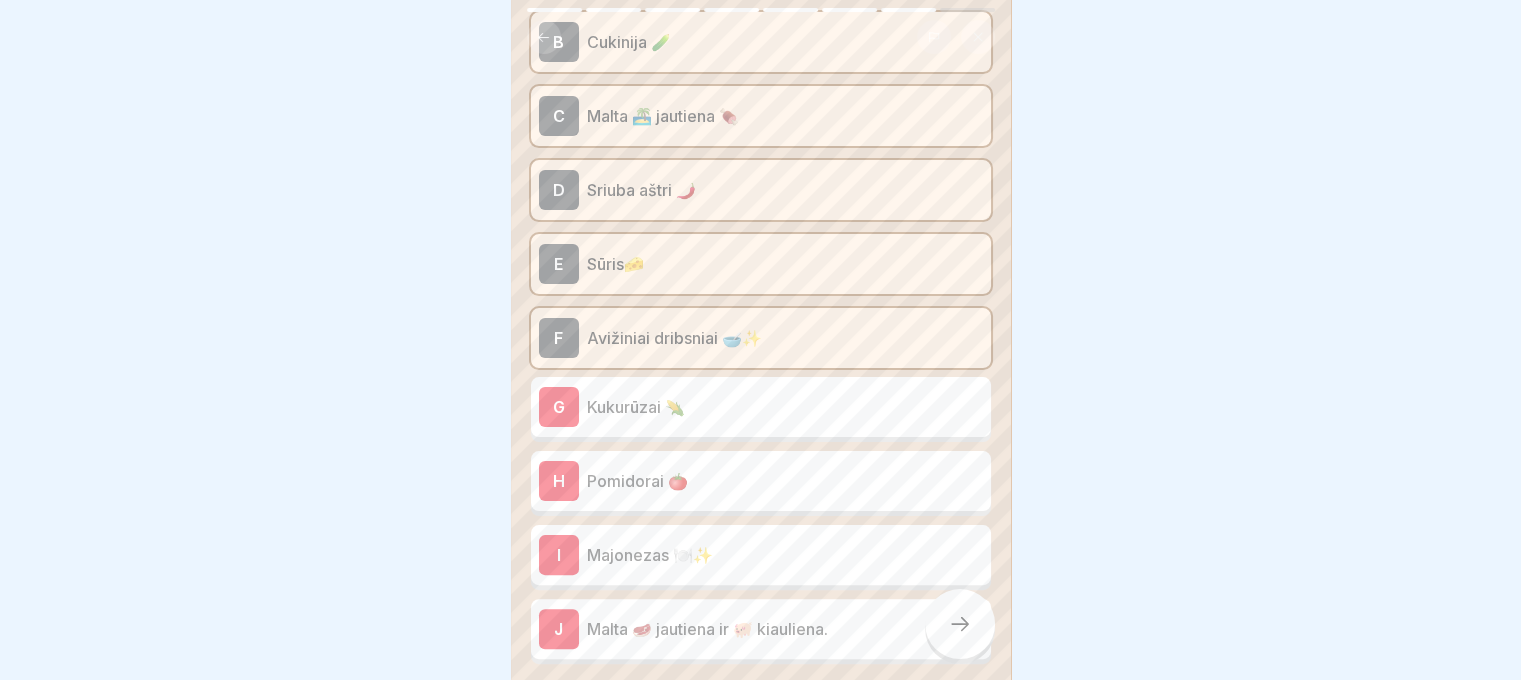 click on "G Kukurūzai 🌽" at bounding box center [761, 407] 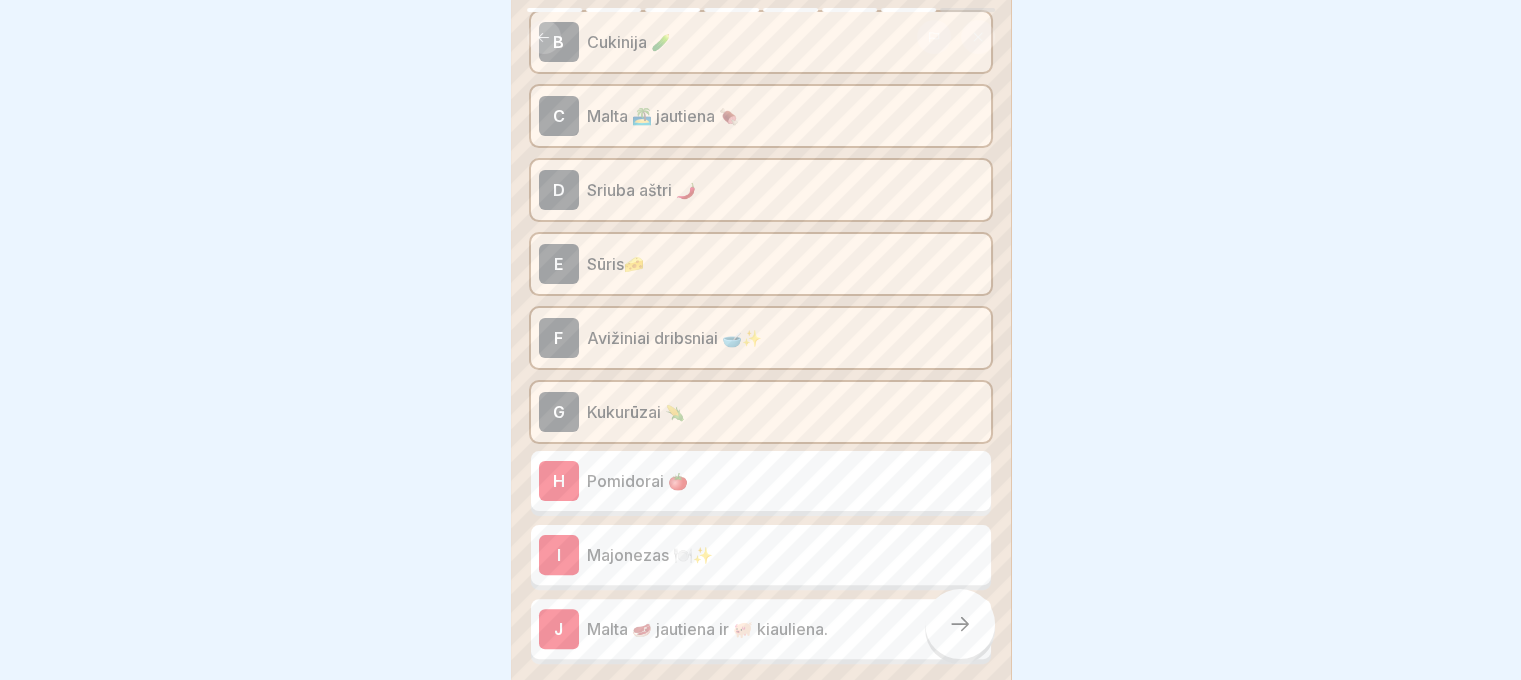 click on "Pomidorai 🍅" at bounding box center [785, 481] 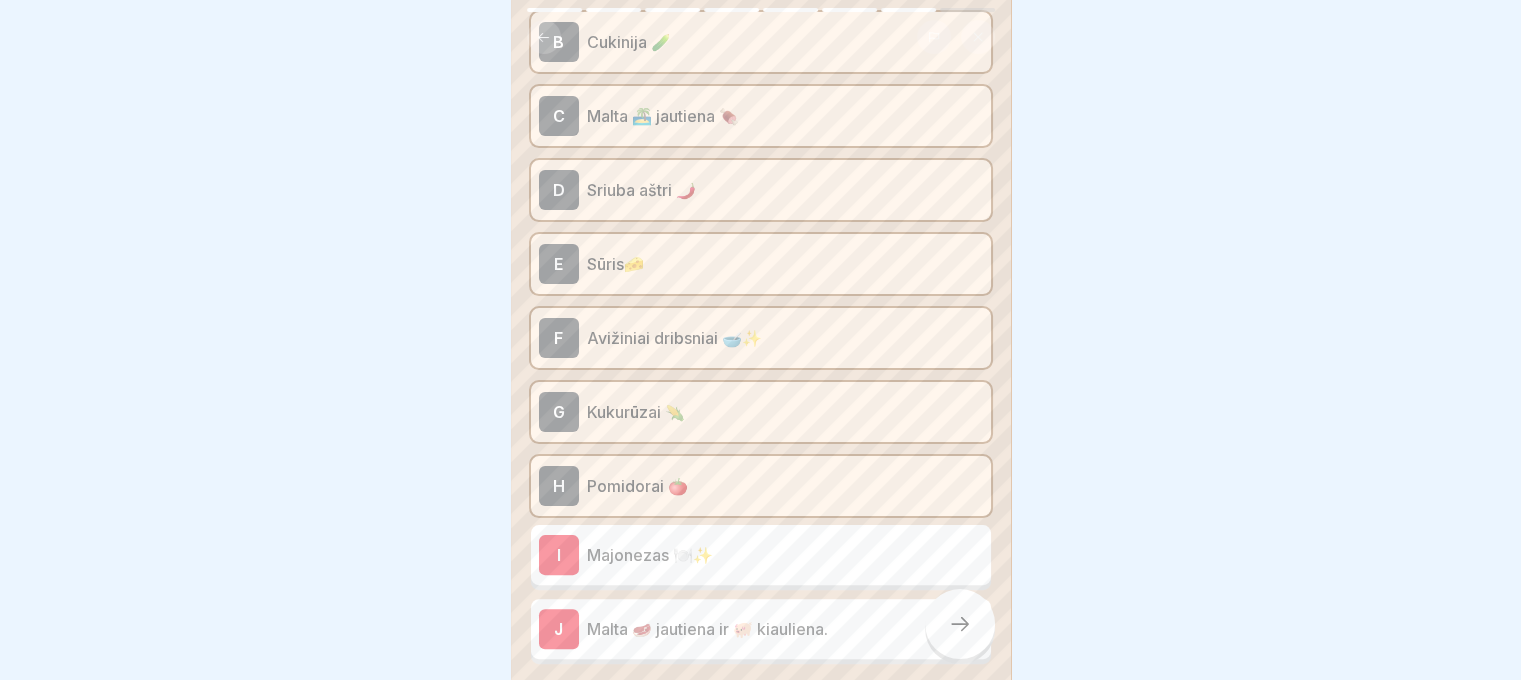 click on "I Majonezas 🍽️✨" at bounding box center (761, 555) 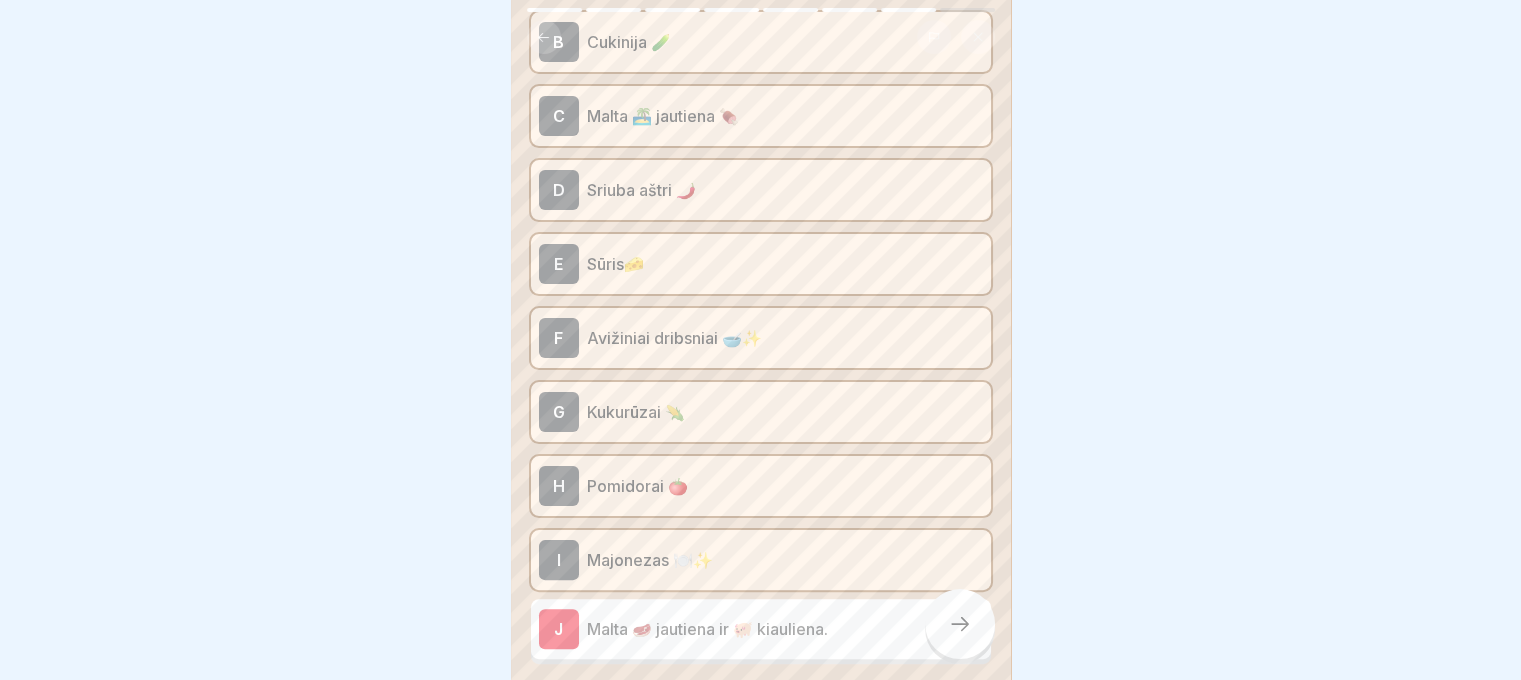 click on "A Virtos pupelės 🍽️ B Cukinija 🥒 C Malta 🏝️ jautiena 🍖 D Sriuba aštri 🌶️ E Sūris🧀 F Avižiniai dribsniai 🥣✨ G Kukurūzai 🌽 H Pomidorai 🍅 I Majonezas 🍽️✨ J Malta 🥩 jautiena ir 🐖 kiauliena." at bounding box center [761, 301] 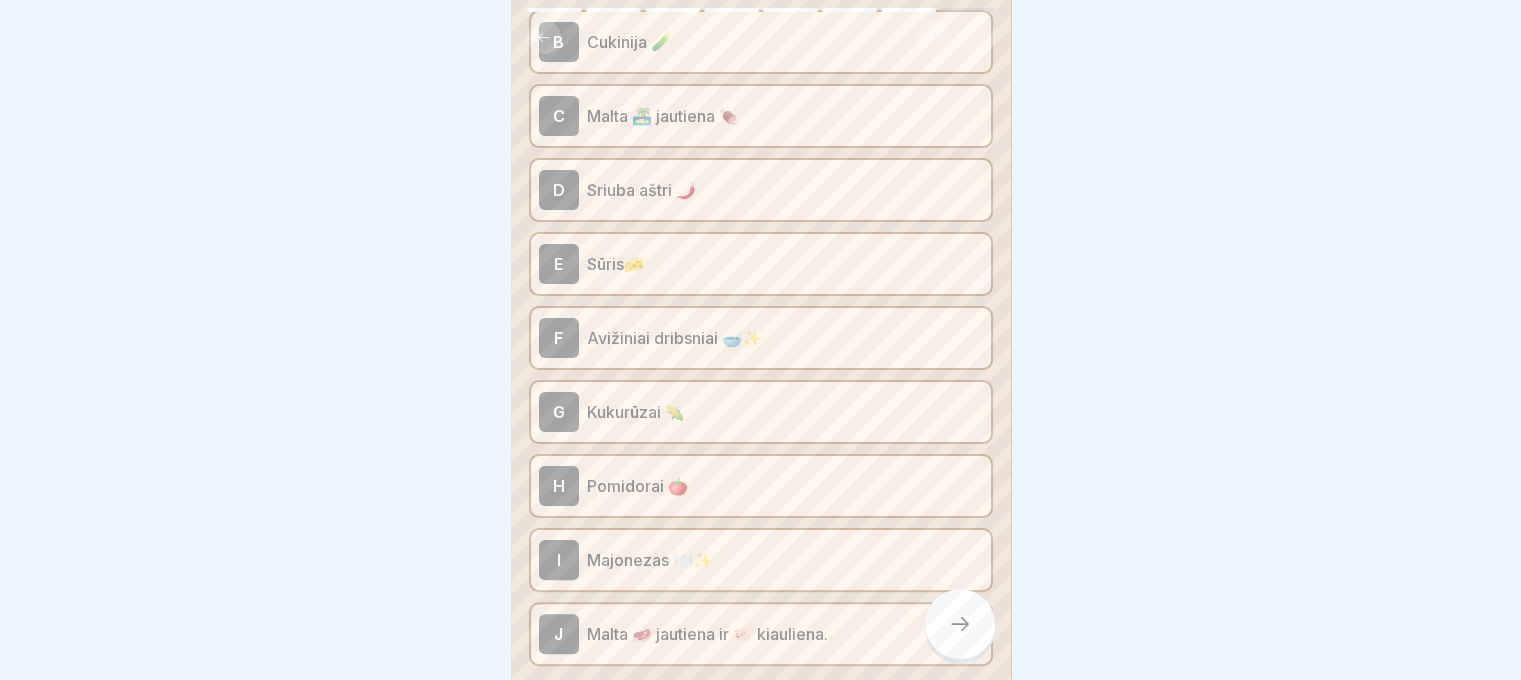 click at bounding box center (960, 624) 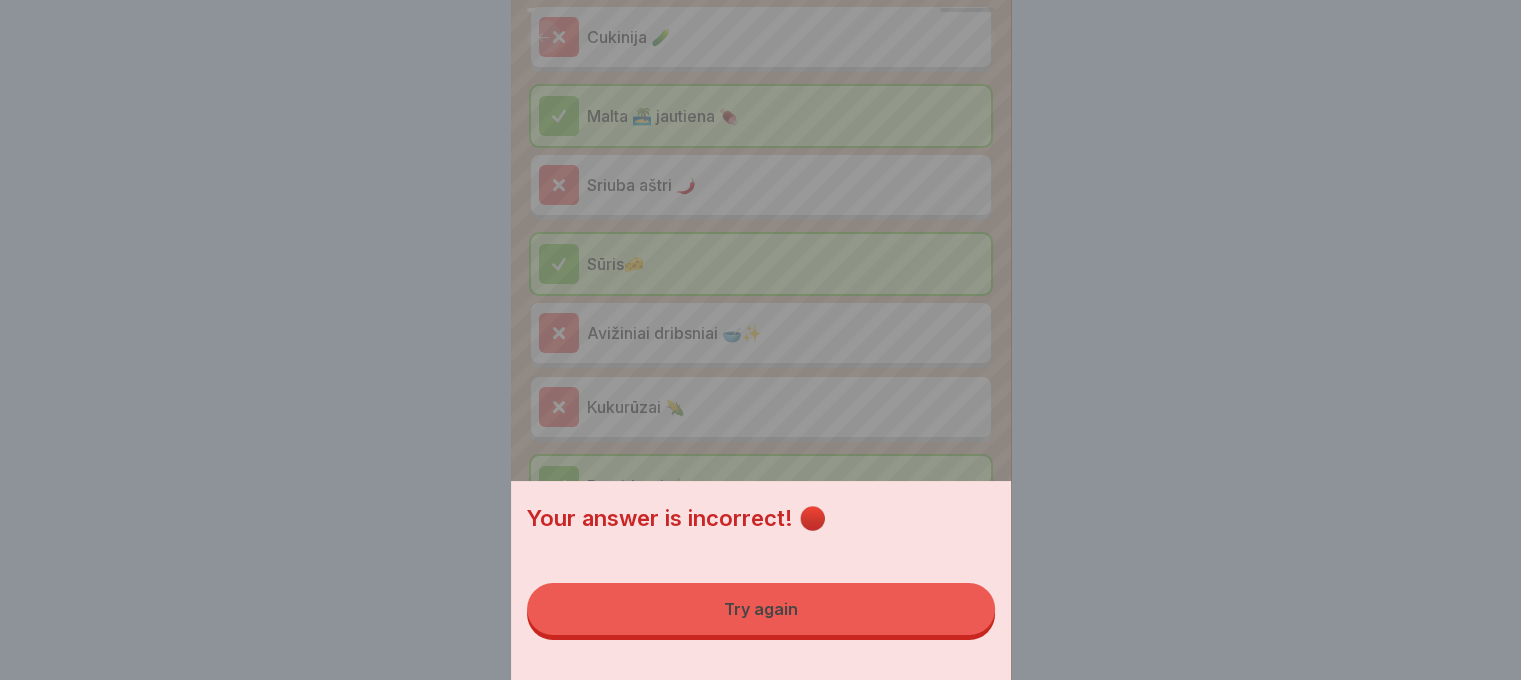 click on "Try again" at bounding box center [761, 609] 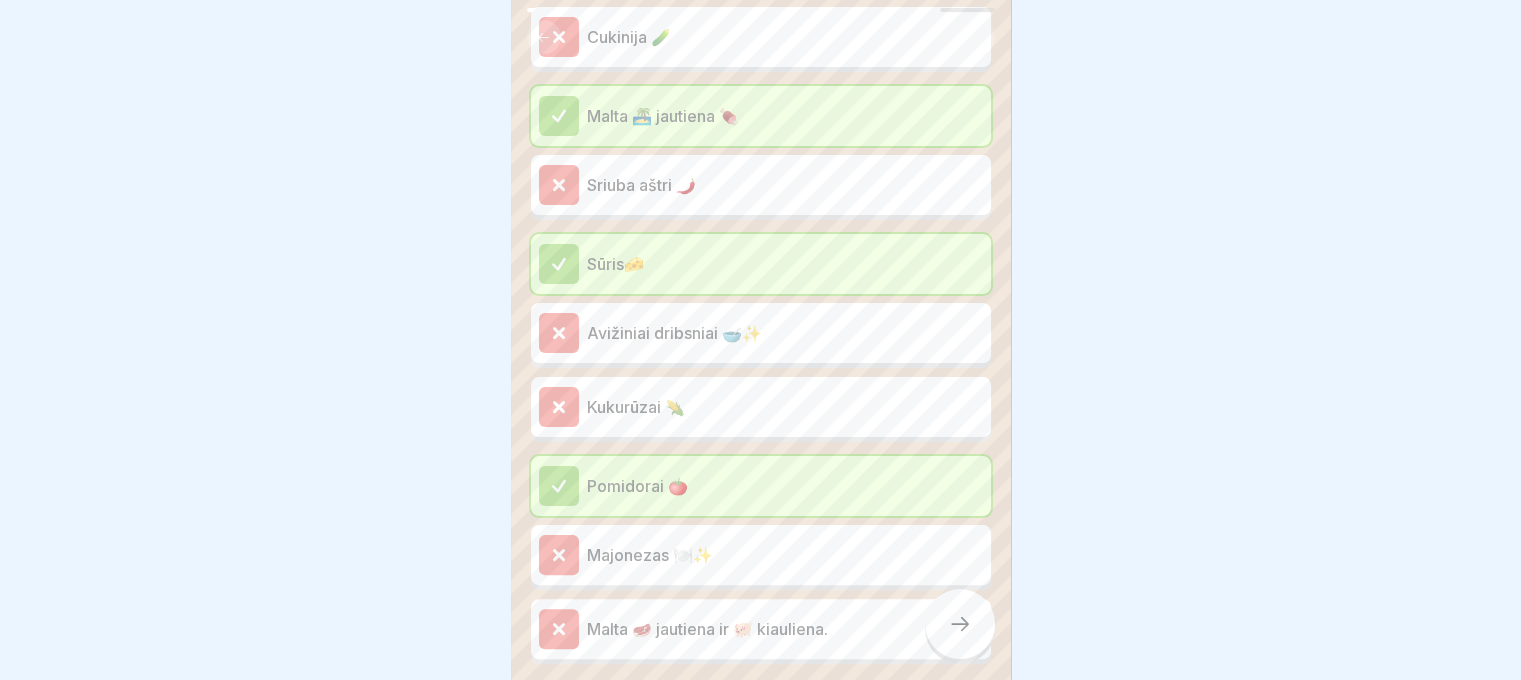 click at bounding box center [960, 624] 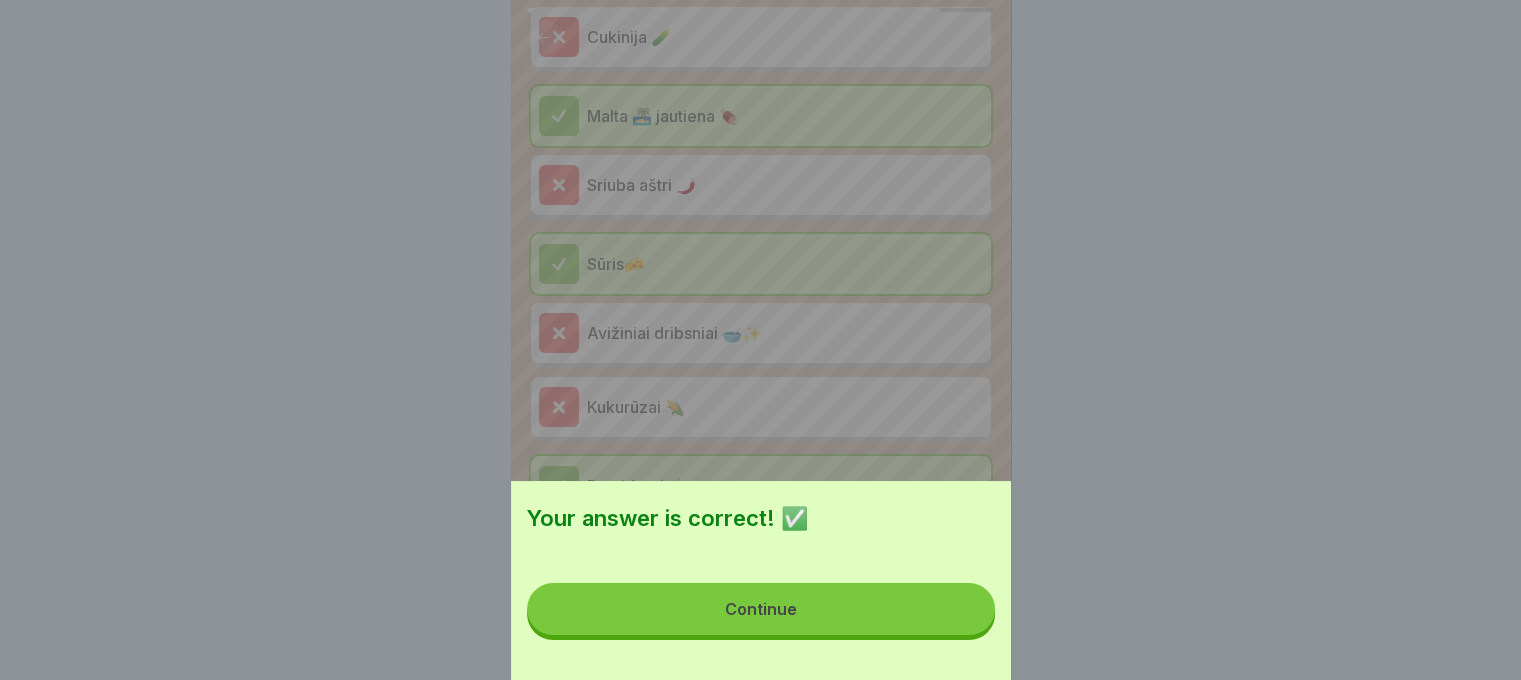 click on "Continue" at bounding box center (761, 609) 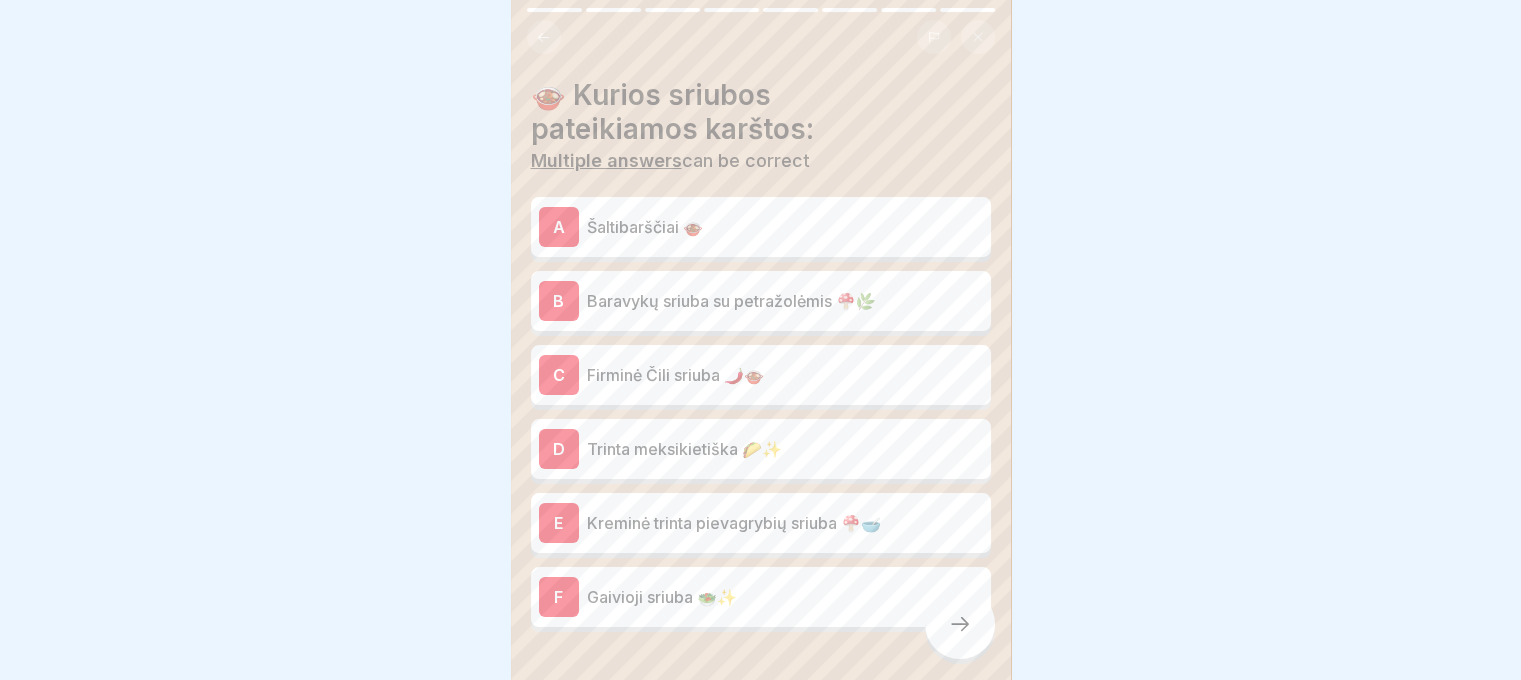 click on "Šaltibarščiai 🍲" at bounding box center (785, 227) 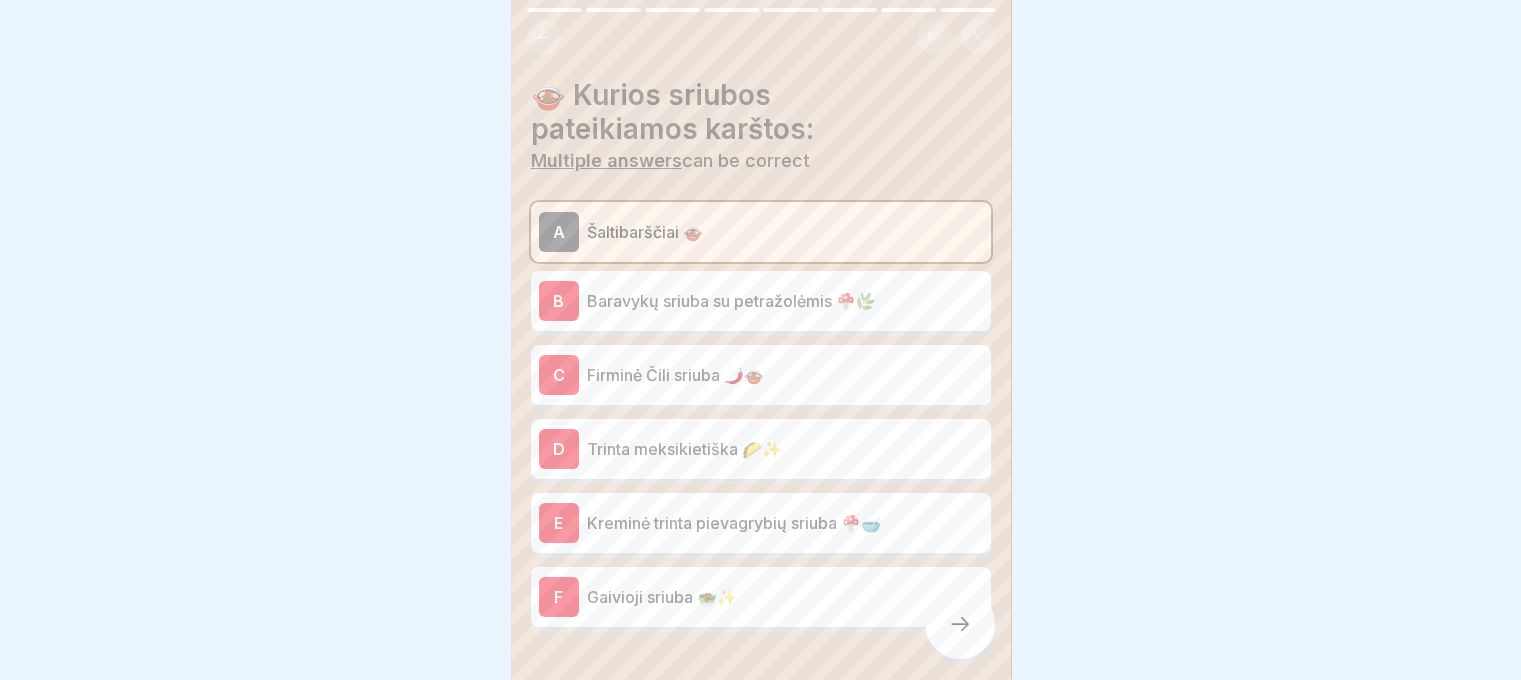 click on "B Baravykų sriuba su petražolėmis 🍄🌿" at bounding box center [761, 301] 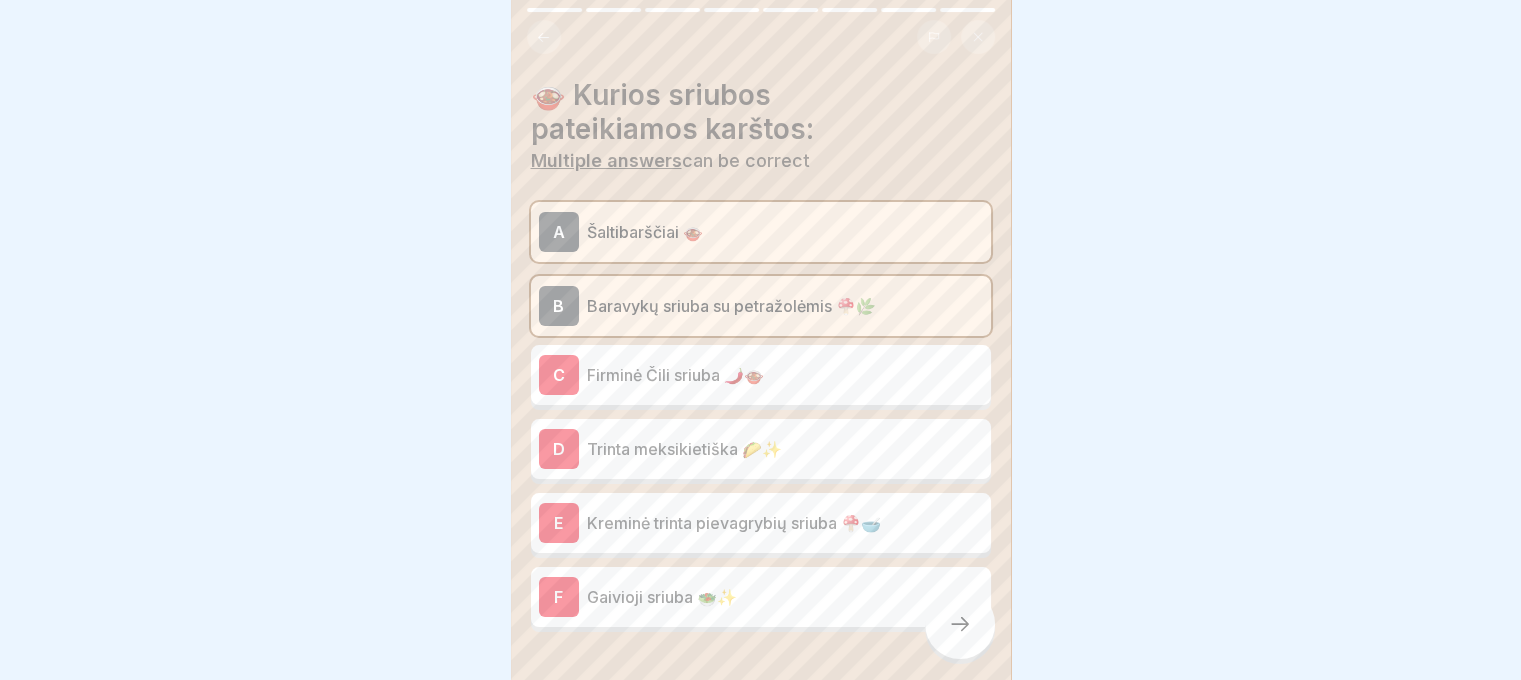 click on "C Firminė Čili sriuba 🌶️🍲" at bounding box center [761, 375] 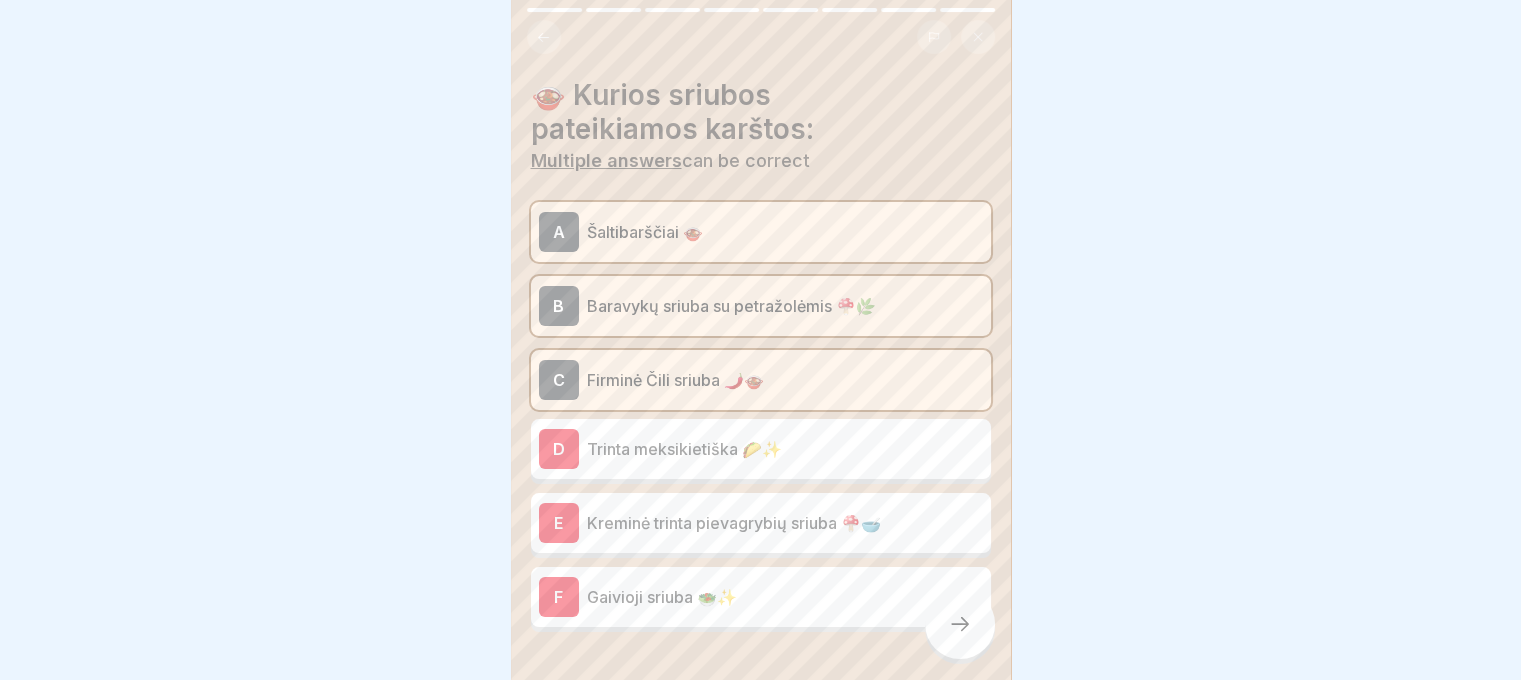 click on "Trinta meksikietiška 🌮✨" at bounding box center (785, 449) 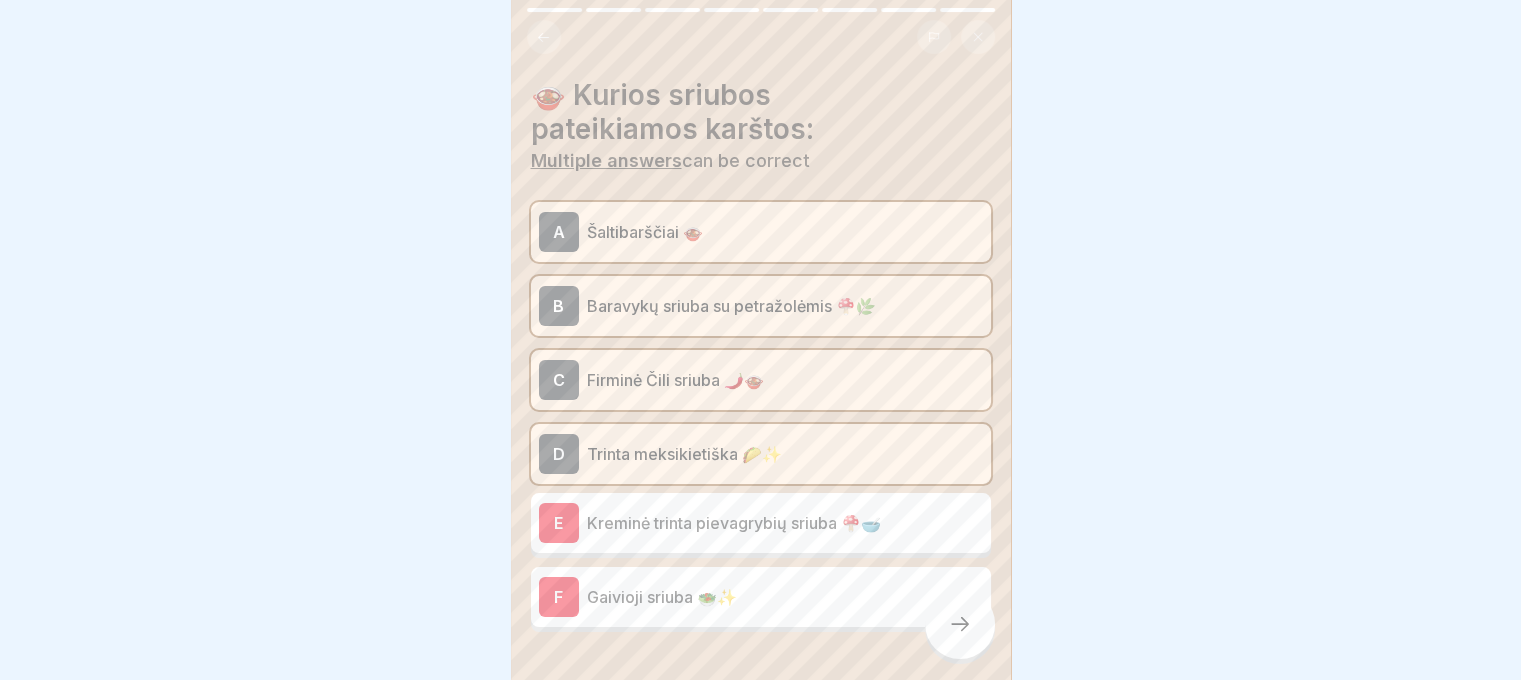 click on "Kreminė trinta pievagrybių sriuba 🍄🥣" at bounding box center (785, 523) 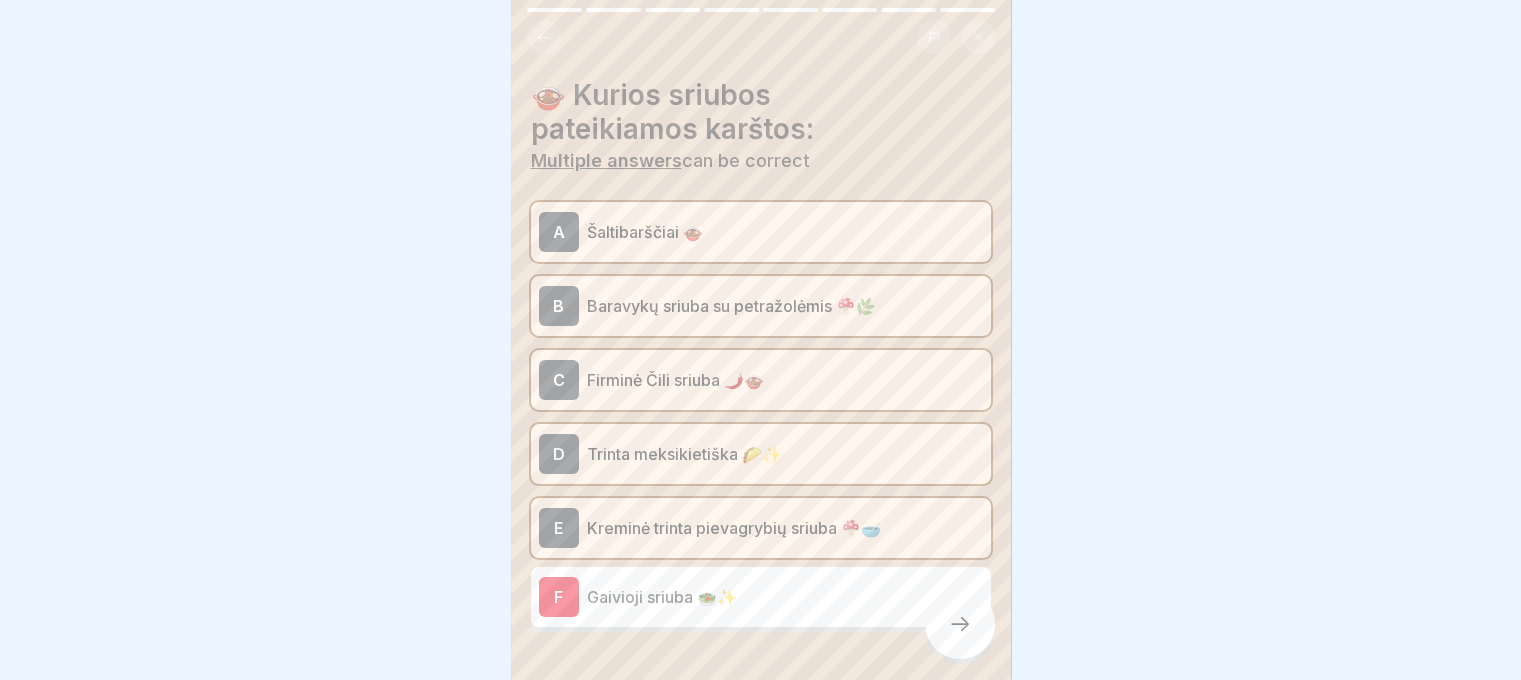 click on "F Gaivioji sriuba 🥗✨" at bounding box center (761, 597) 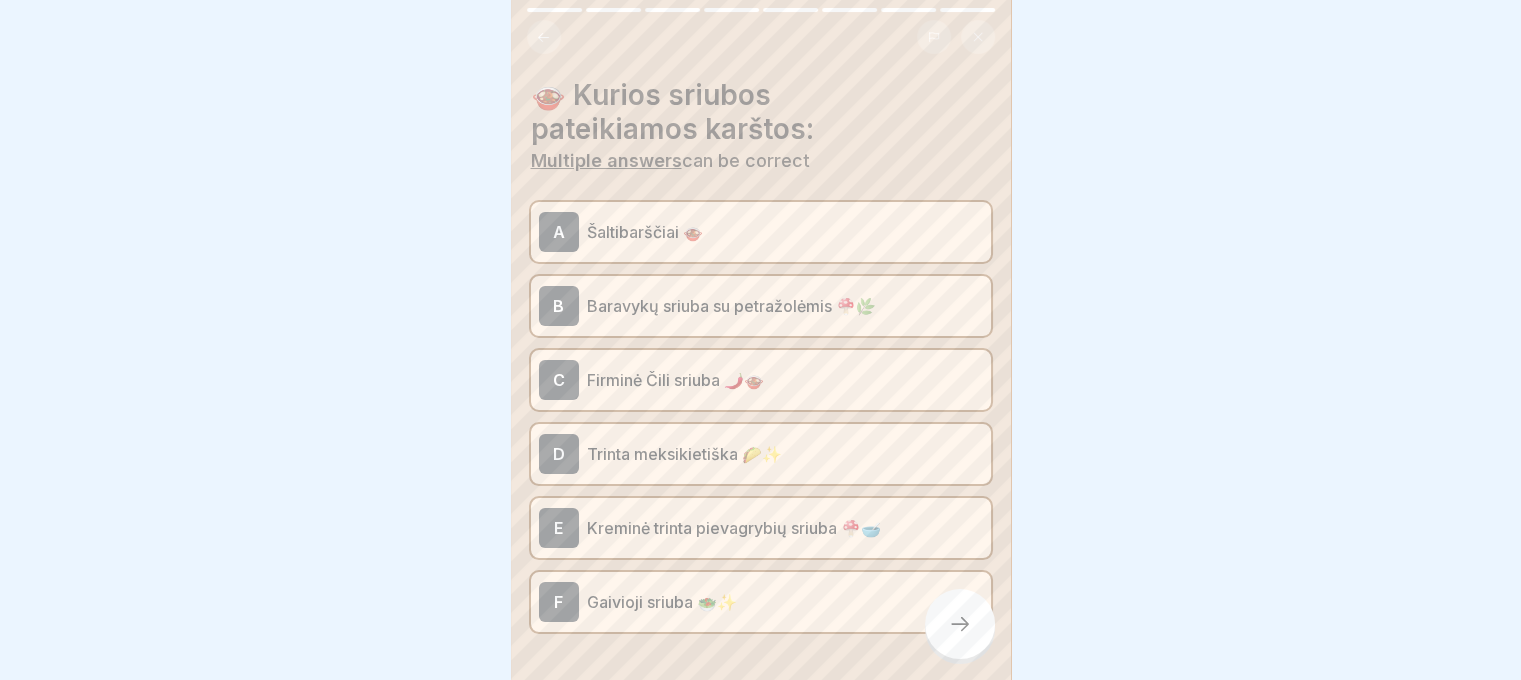 click 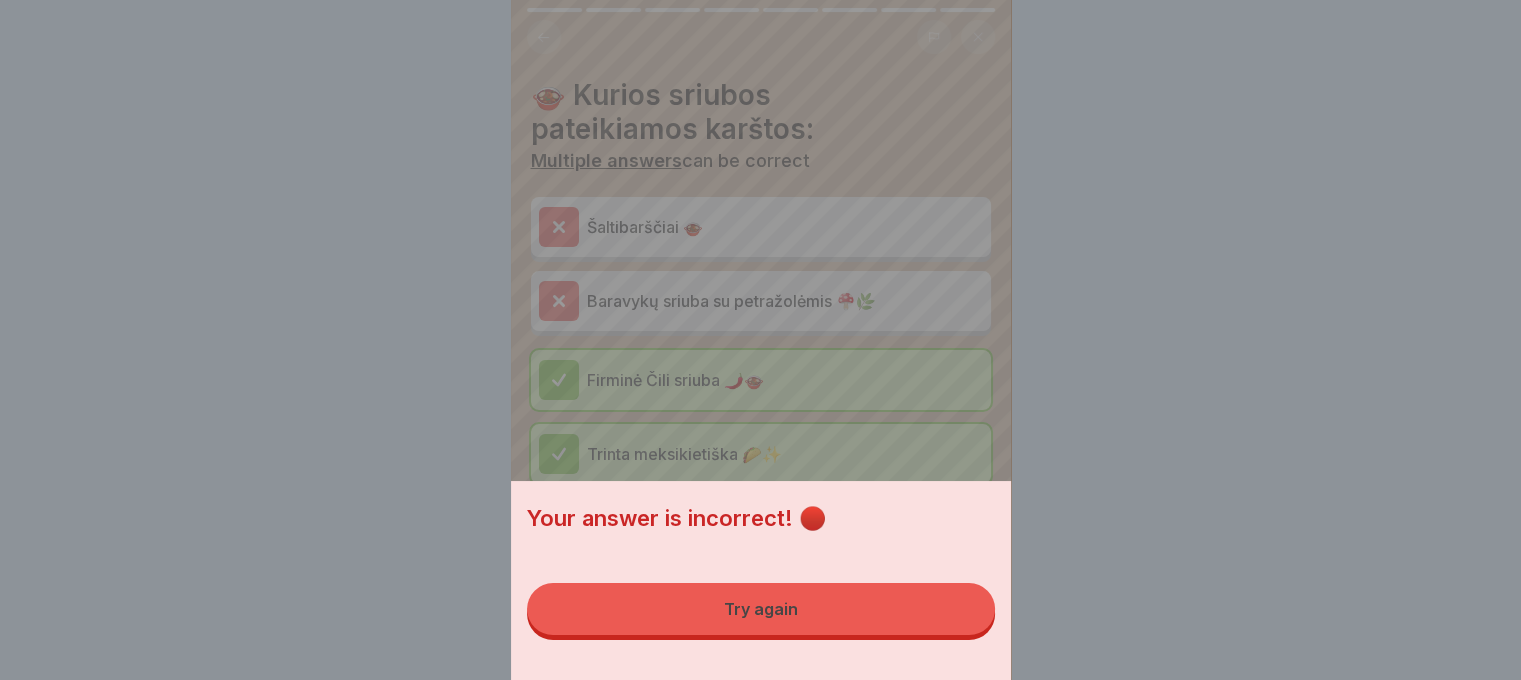 click on "Your answer is incorrect! 🔴   Try again" at bounding box center [761, 580] 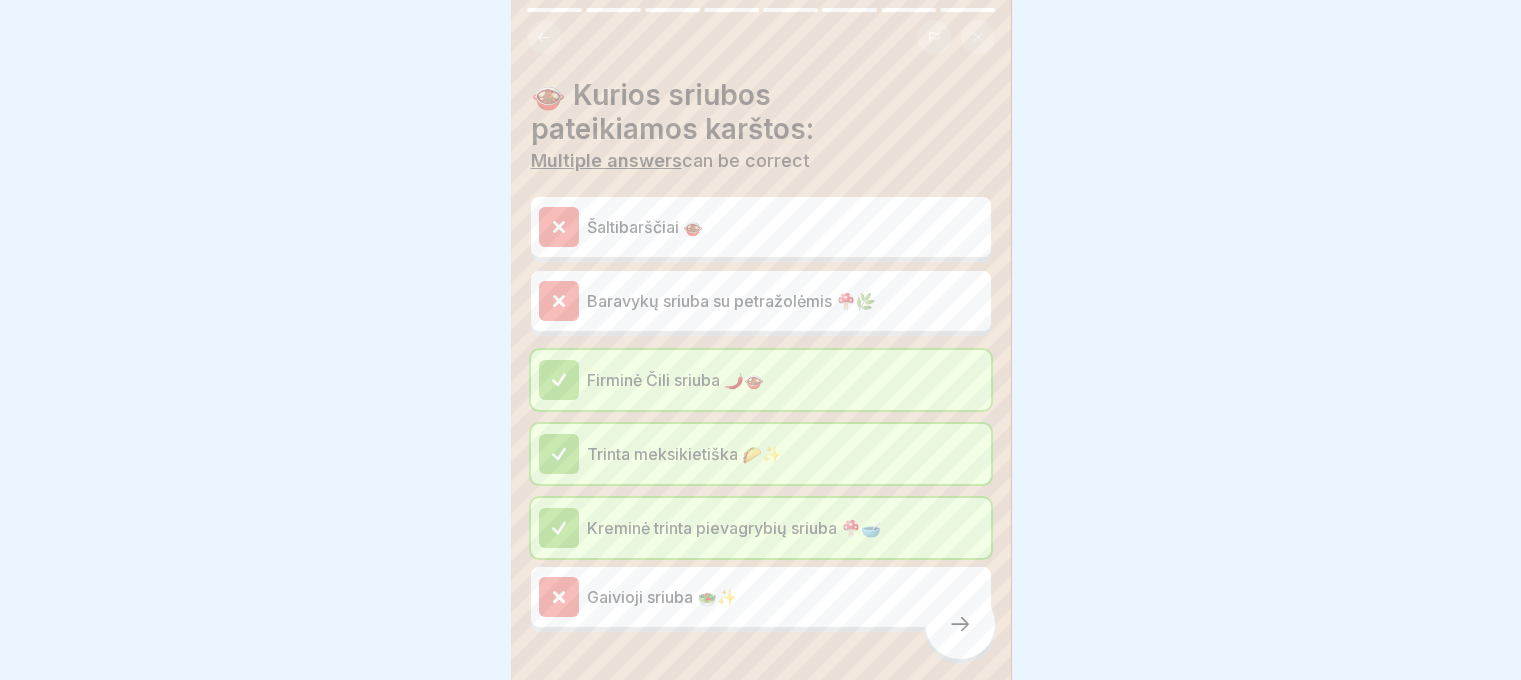 click 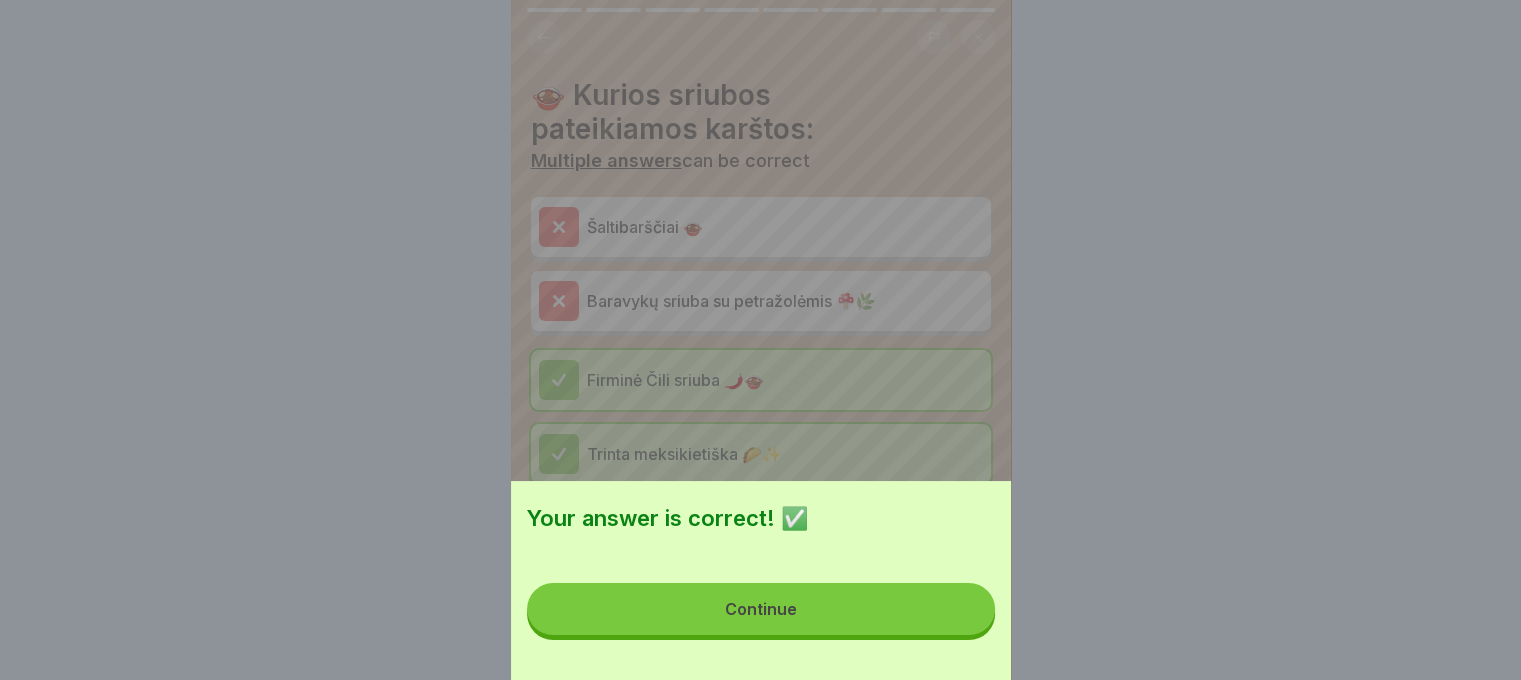 click on "Continue" at bounding box center [761, 609] 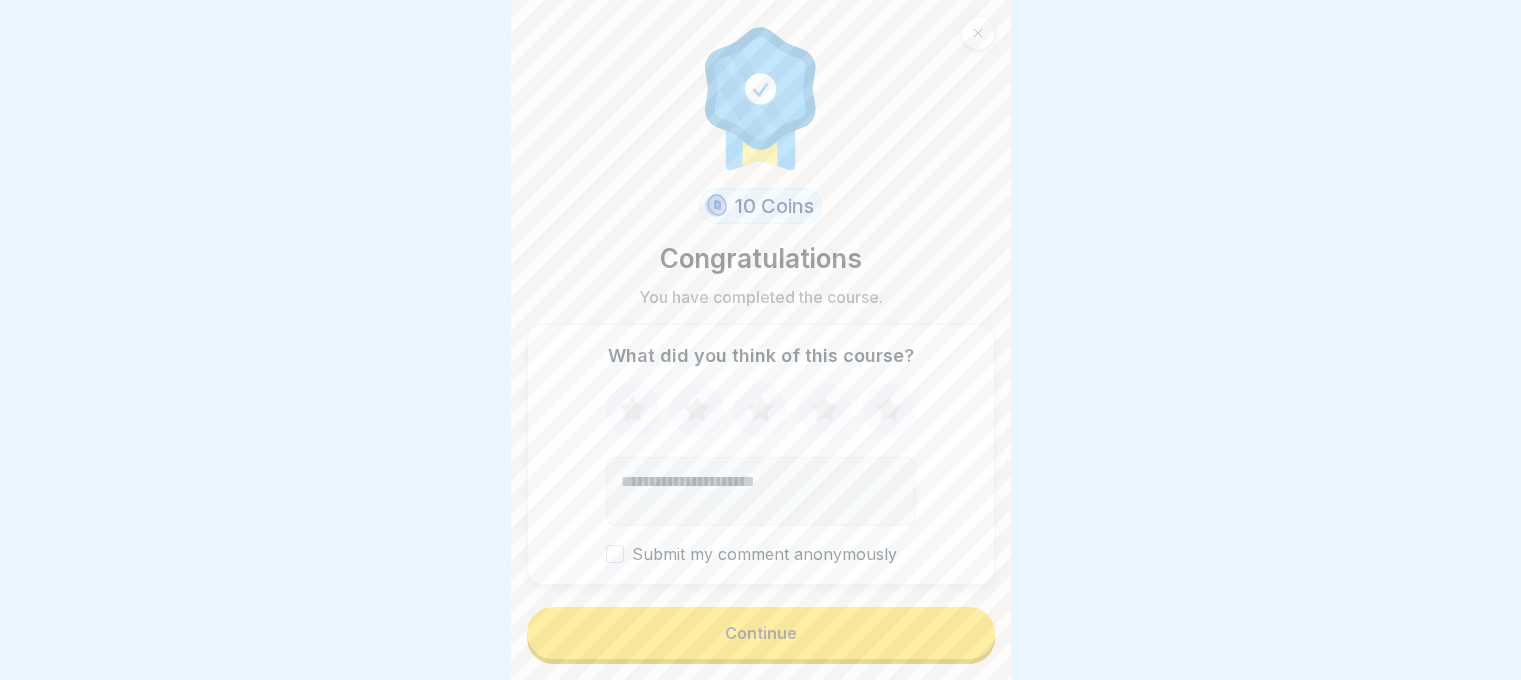 click on "Continue" at bounding box center (761, 633) 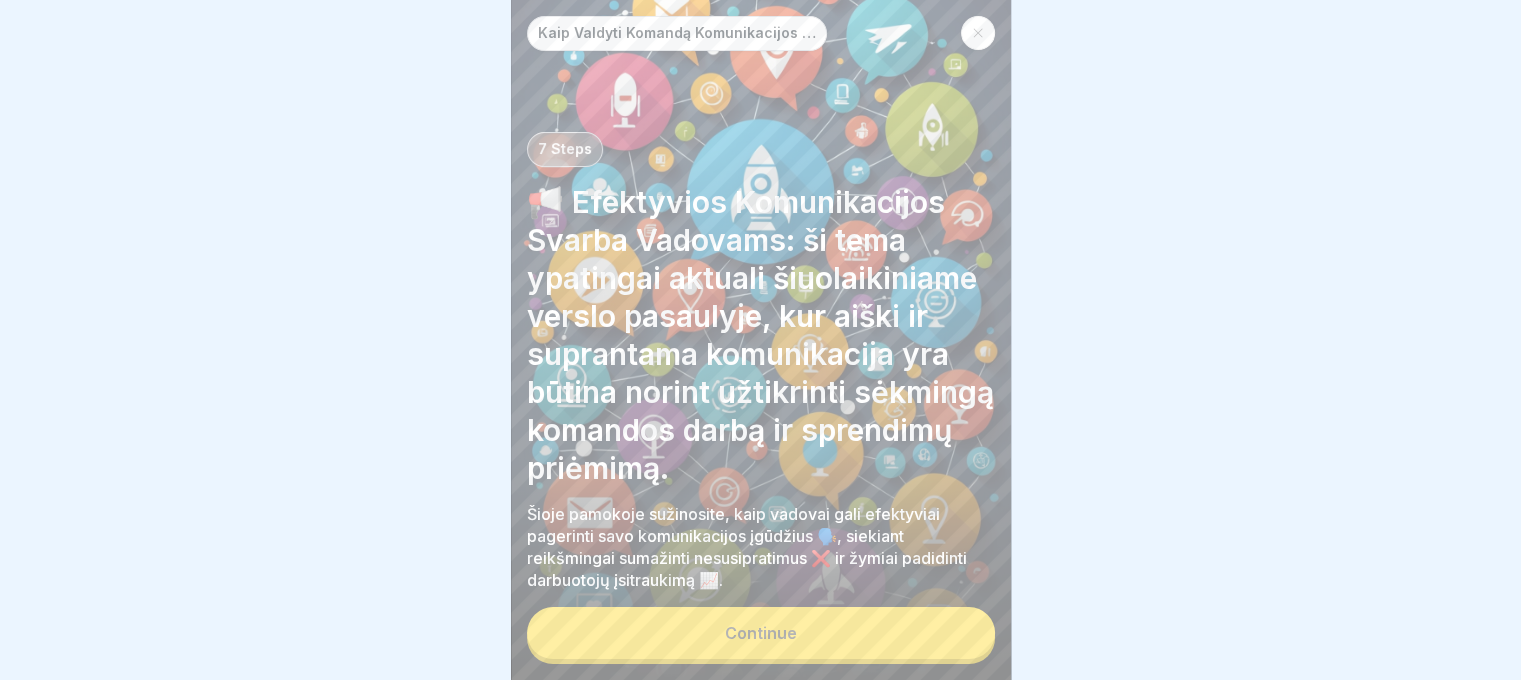 click on "Continue" at bounding box center (761, 633) 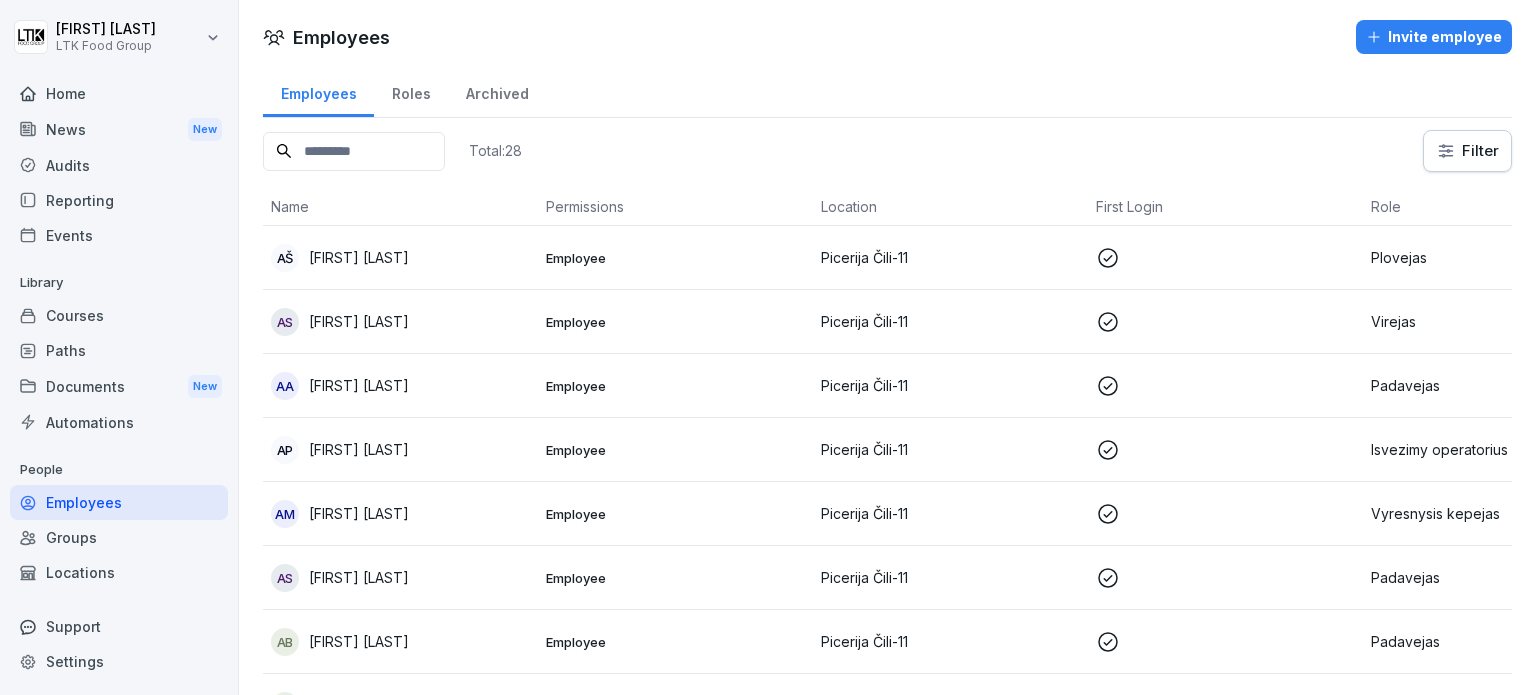 scroll, scrollTop: 0, scrollLeft: 0, axis: both 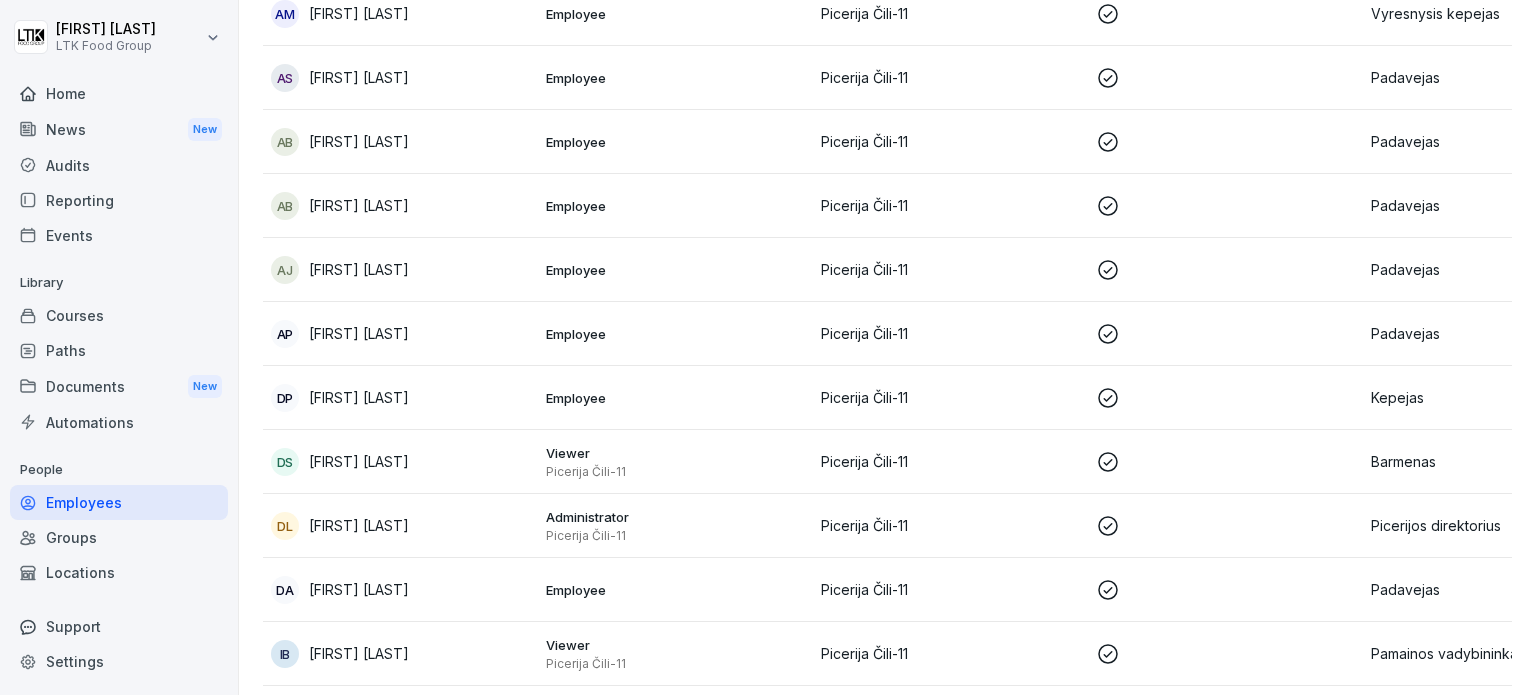 click on "[INITIALS] [LAST]" at bounding box center (400, 526) 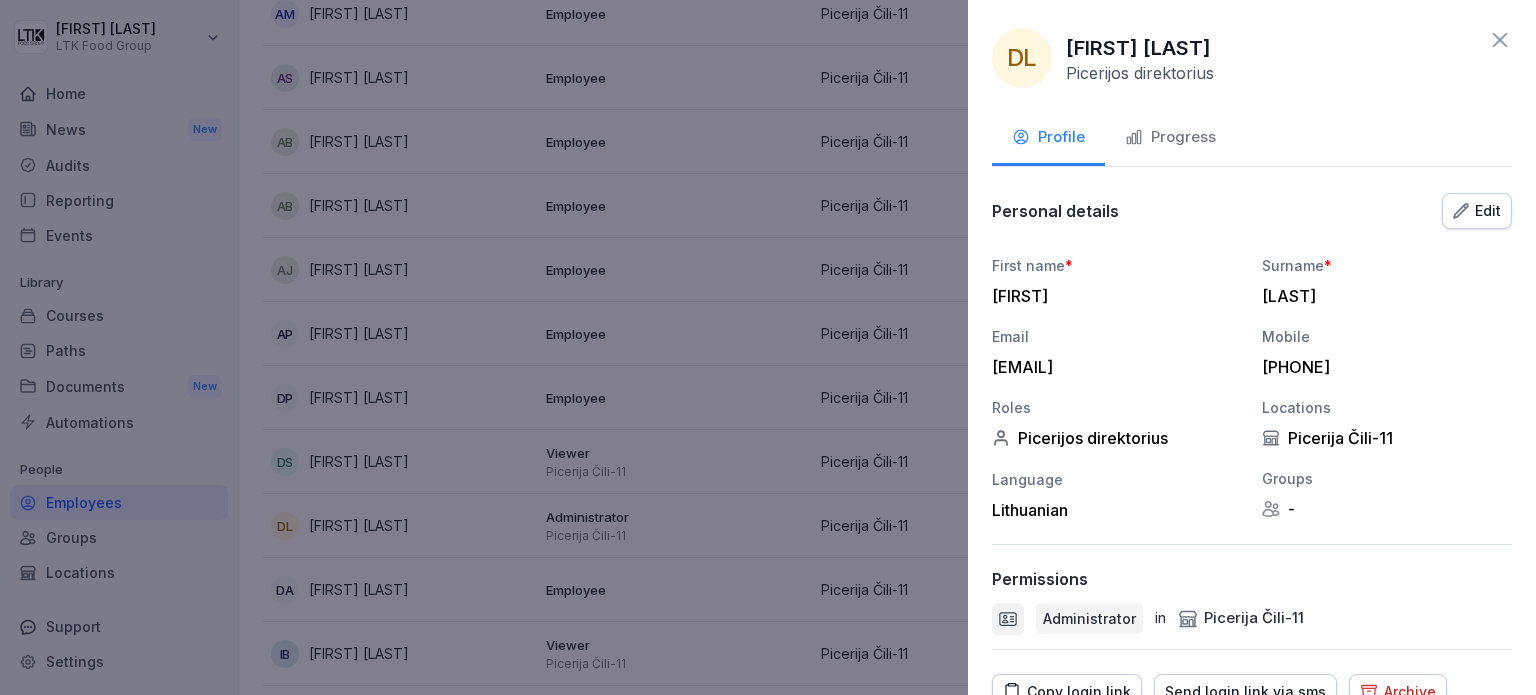 click on "Progress" at bounding box center [1170, 139] 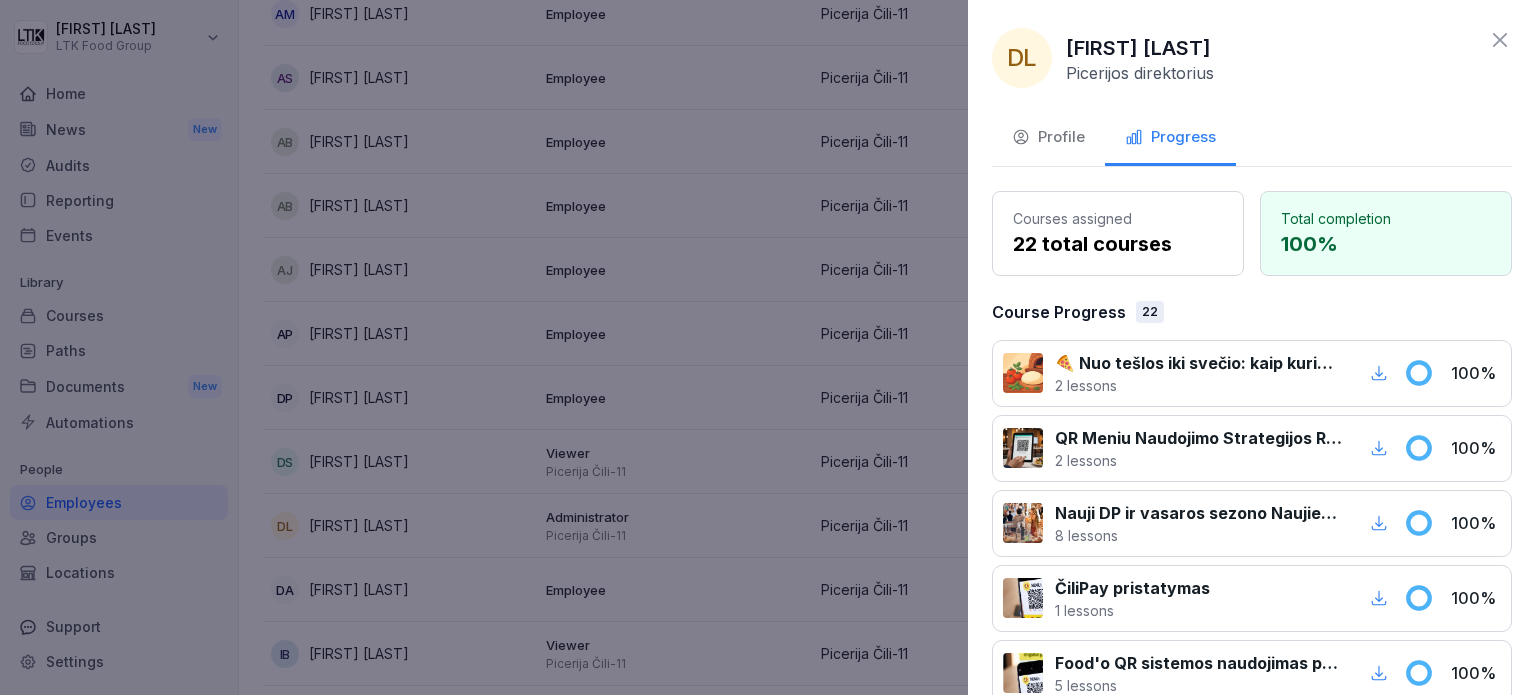 click at bounding box center [768, 347] 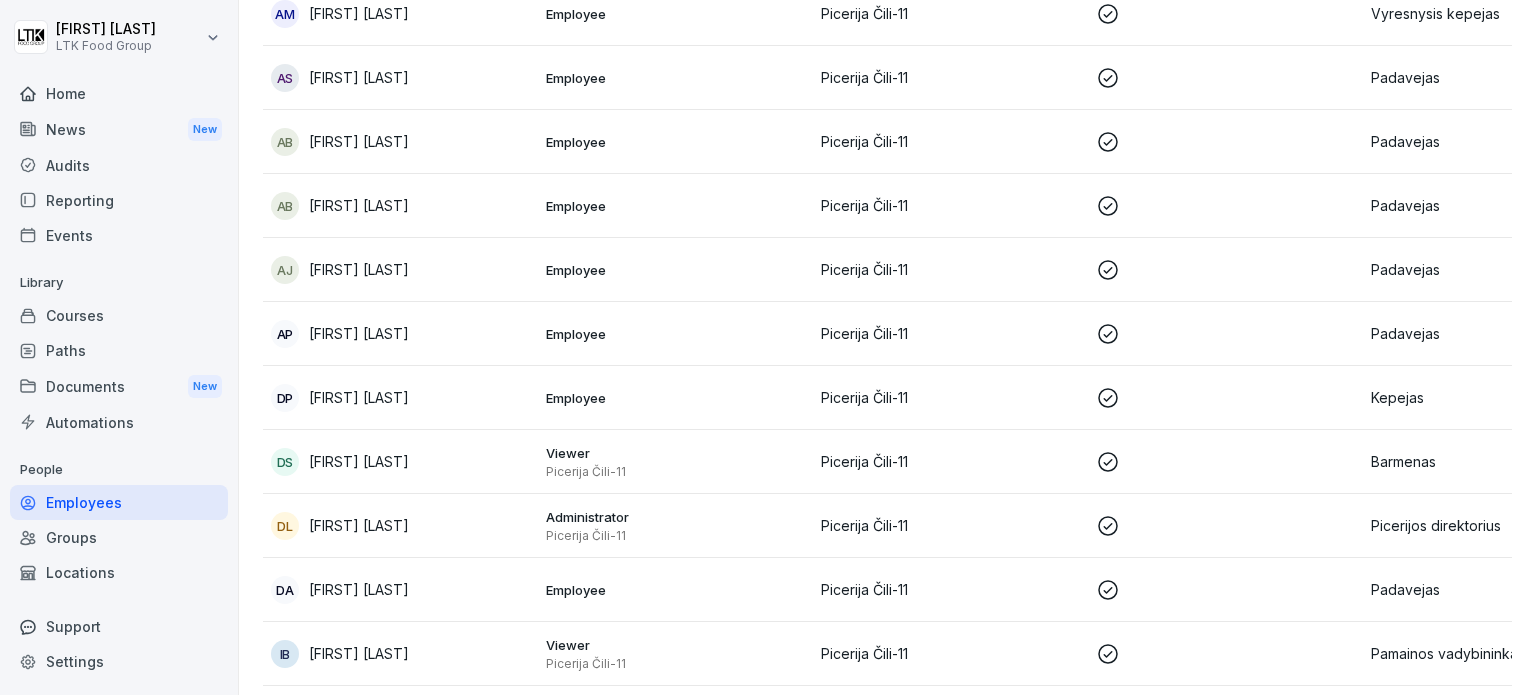 click on "Home" at bounding box center [119, 93] 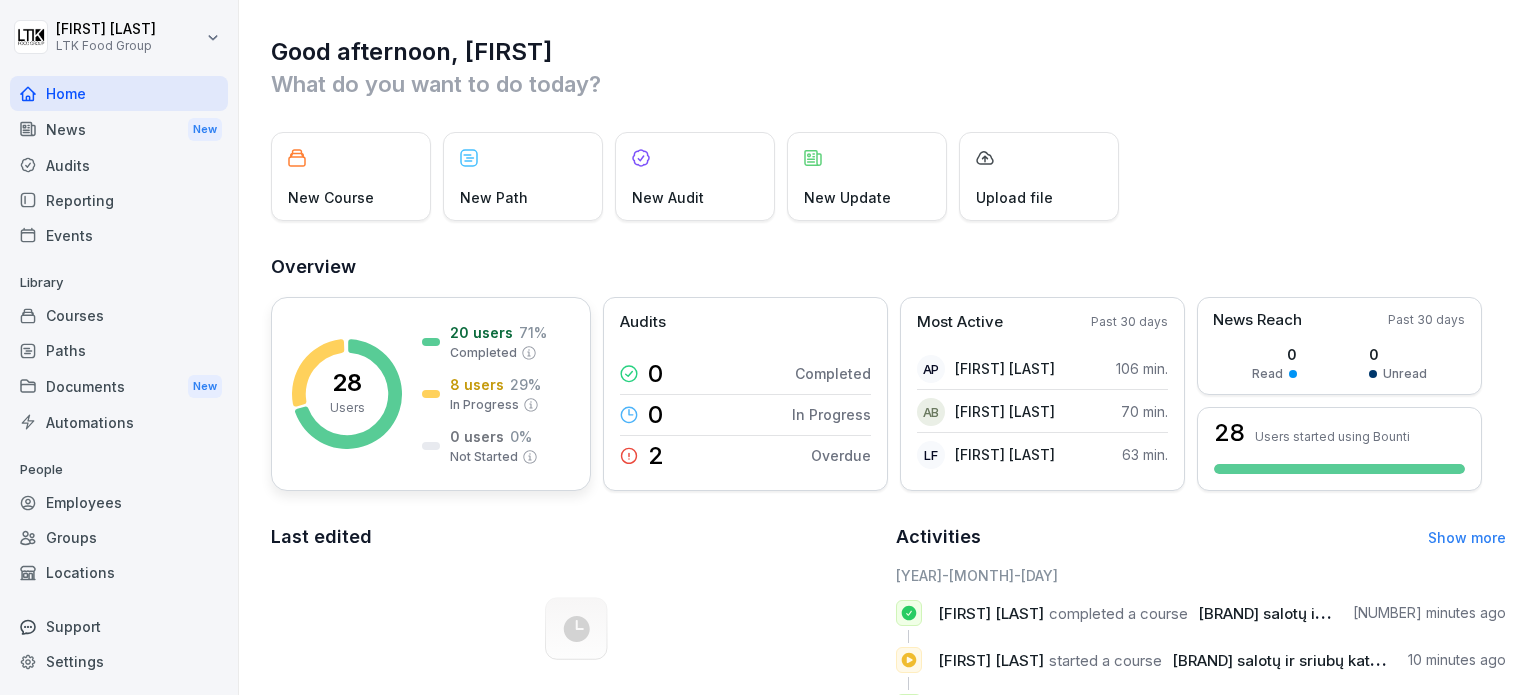 click on "28" at bounding box center (347, 383) 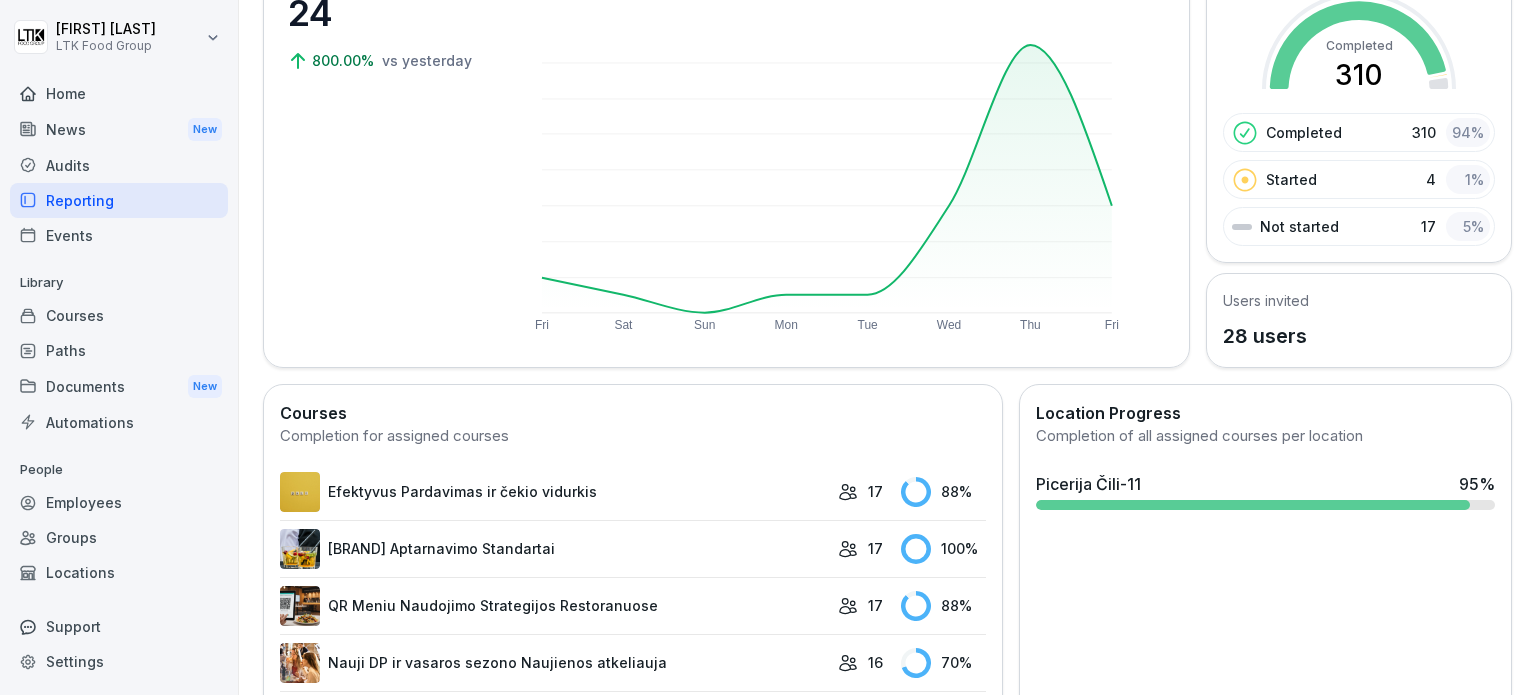 scroll, scrollTop: 200, scrollLeft: 0, axis: vertical 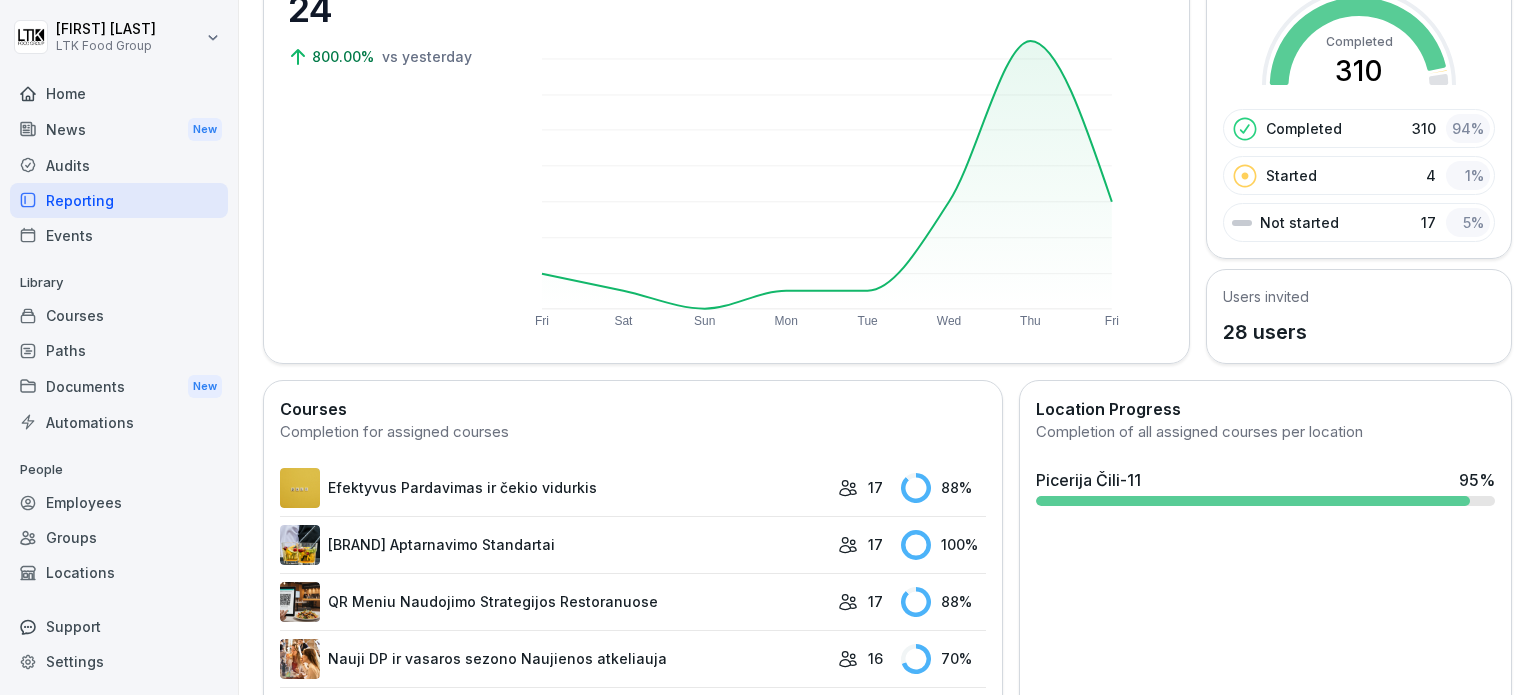 click on "Picerija Čili-11 95 %" at bounding box center (1265, 480) 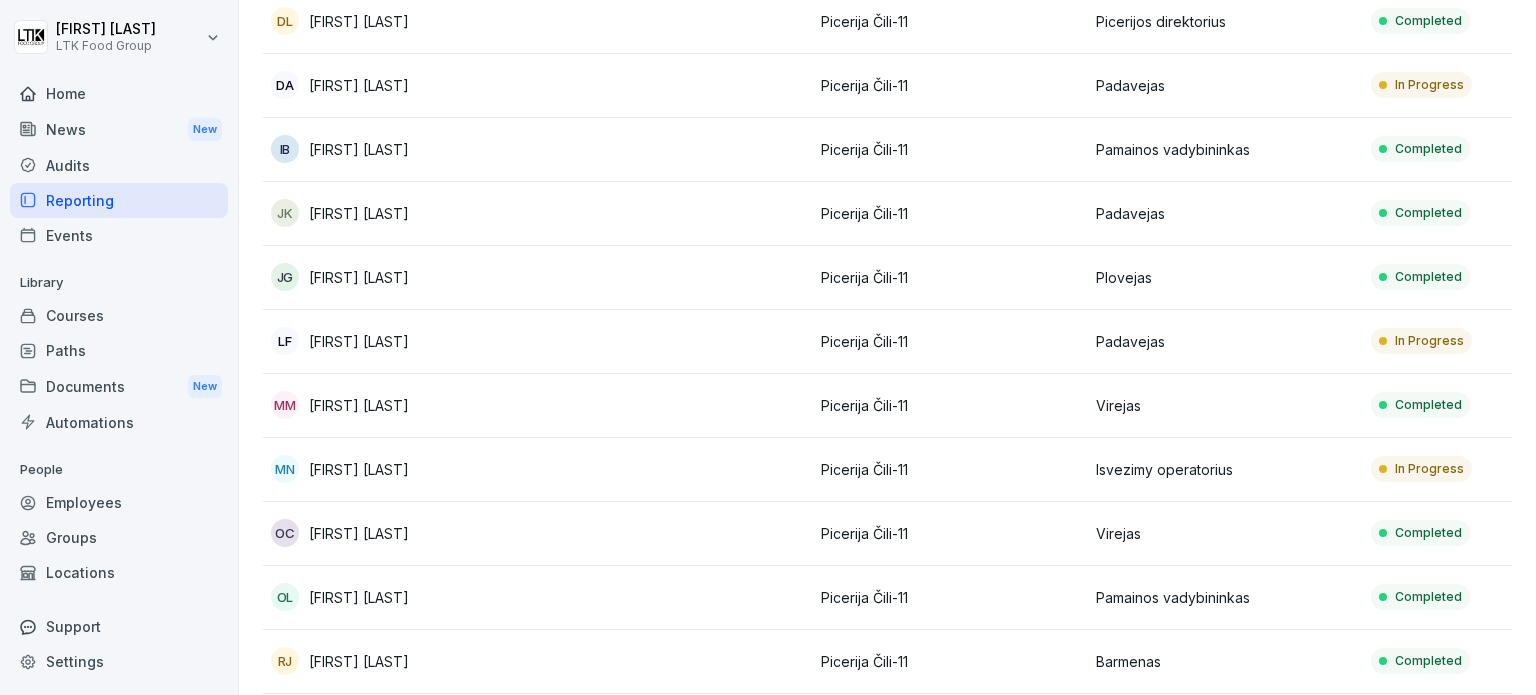 scroll, scrollTop: 1363, scrollLeft: 0, axis: vertical 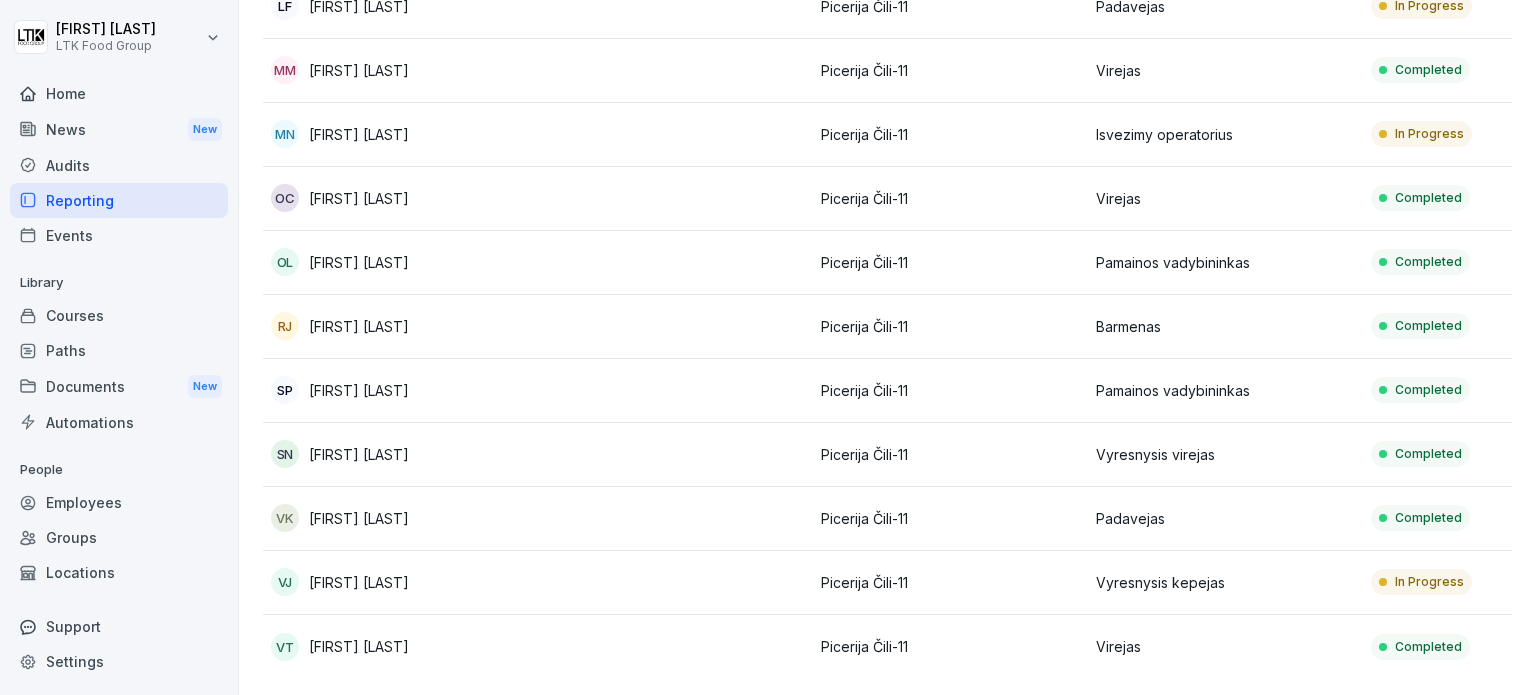 click on "Home" at bounding box center [119, 93] 